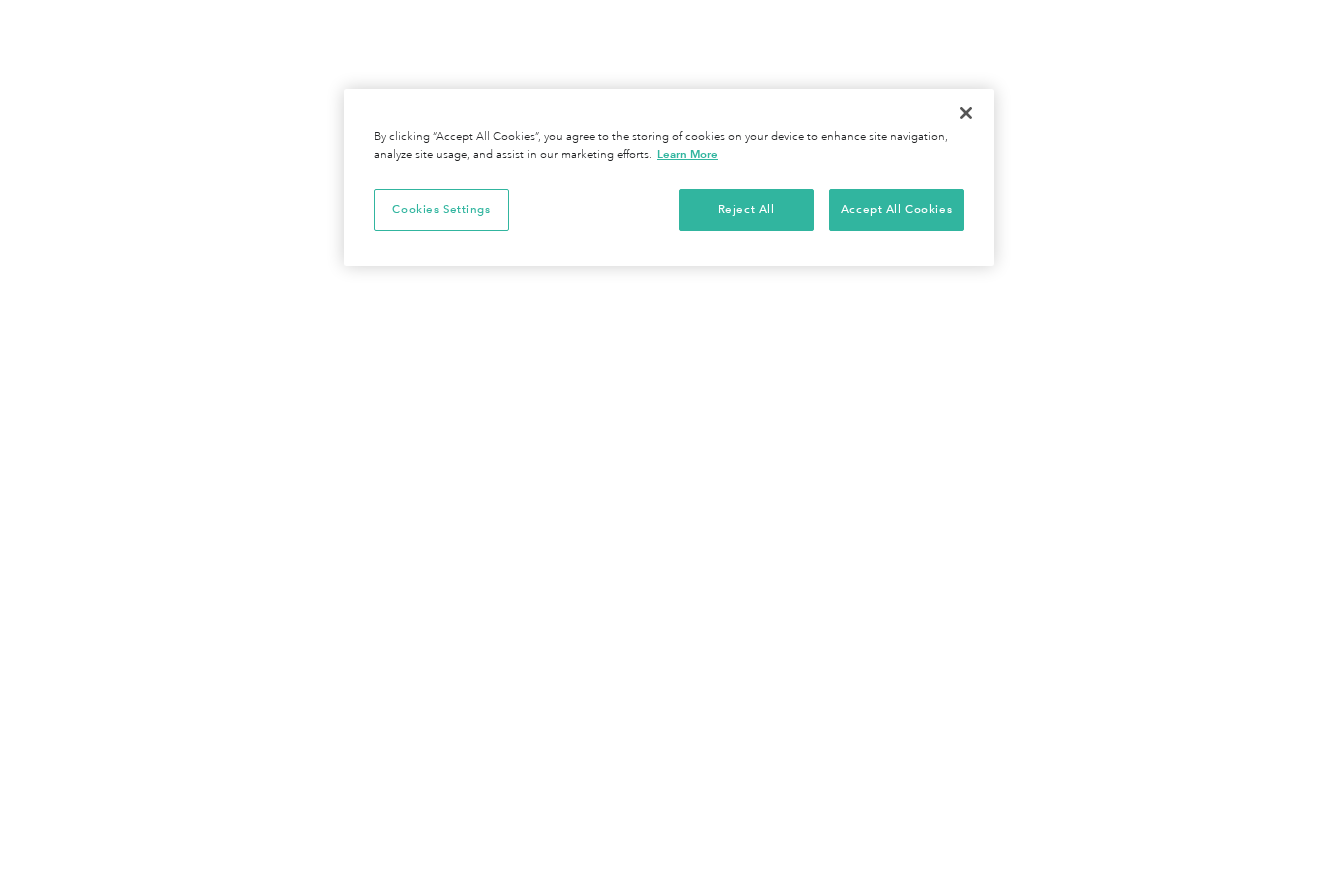 scroll, scrollTop: 0, scrollLeft: 0, axis: both 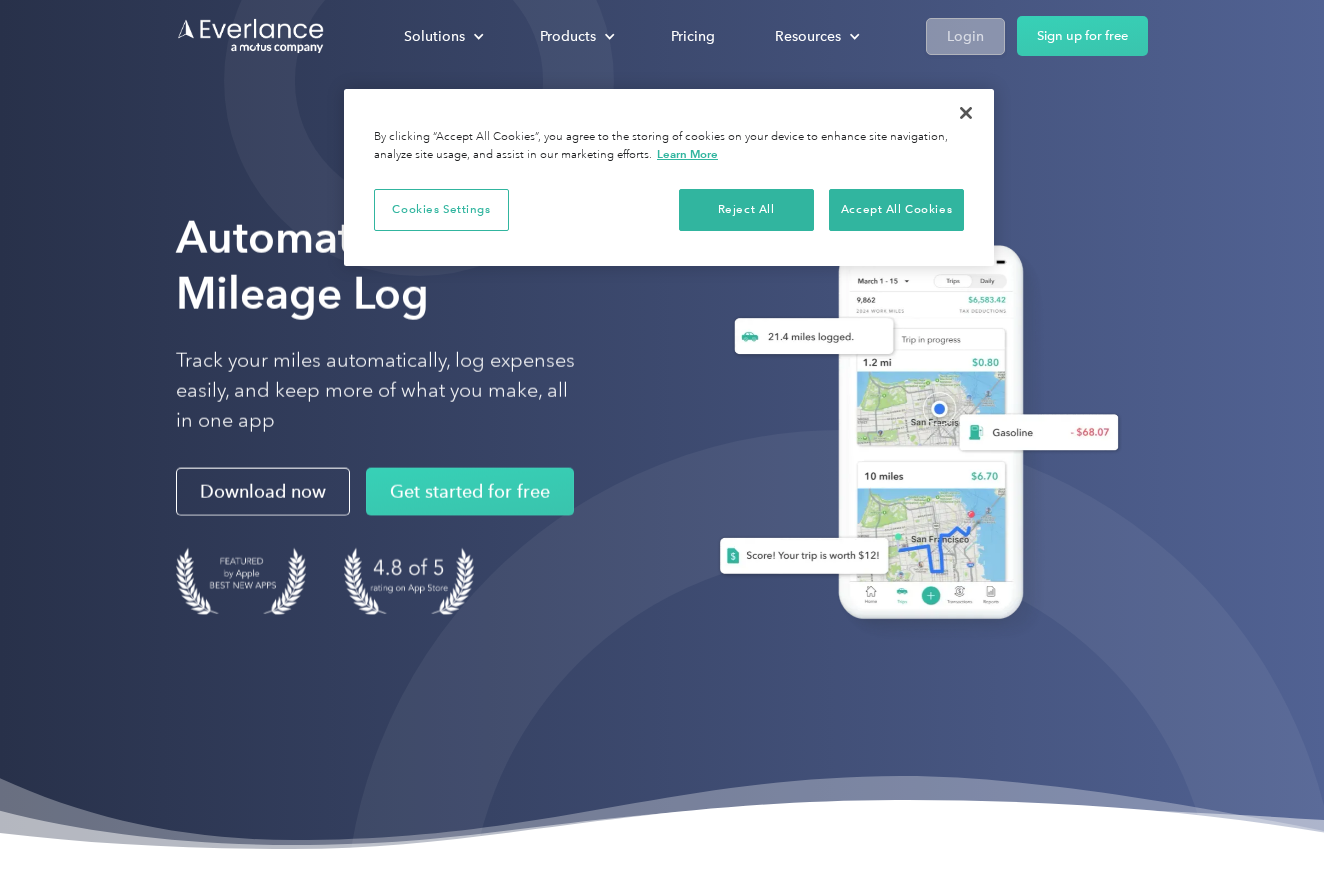 click on "Login" at bounding box center (965, 36) 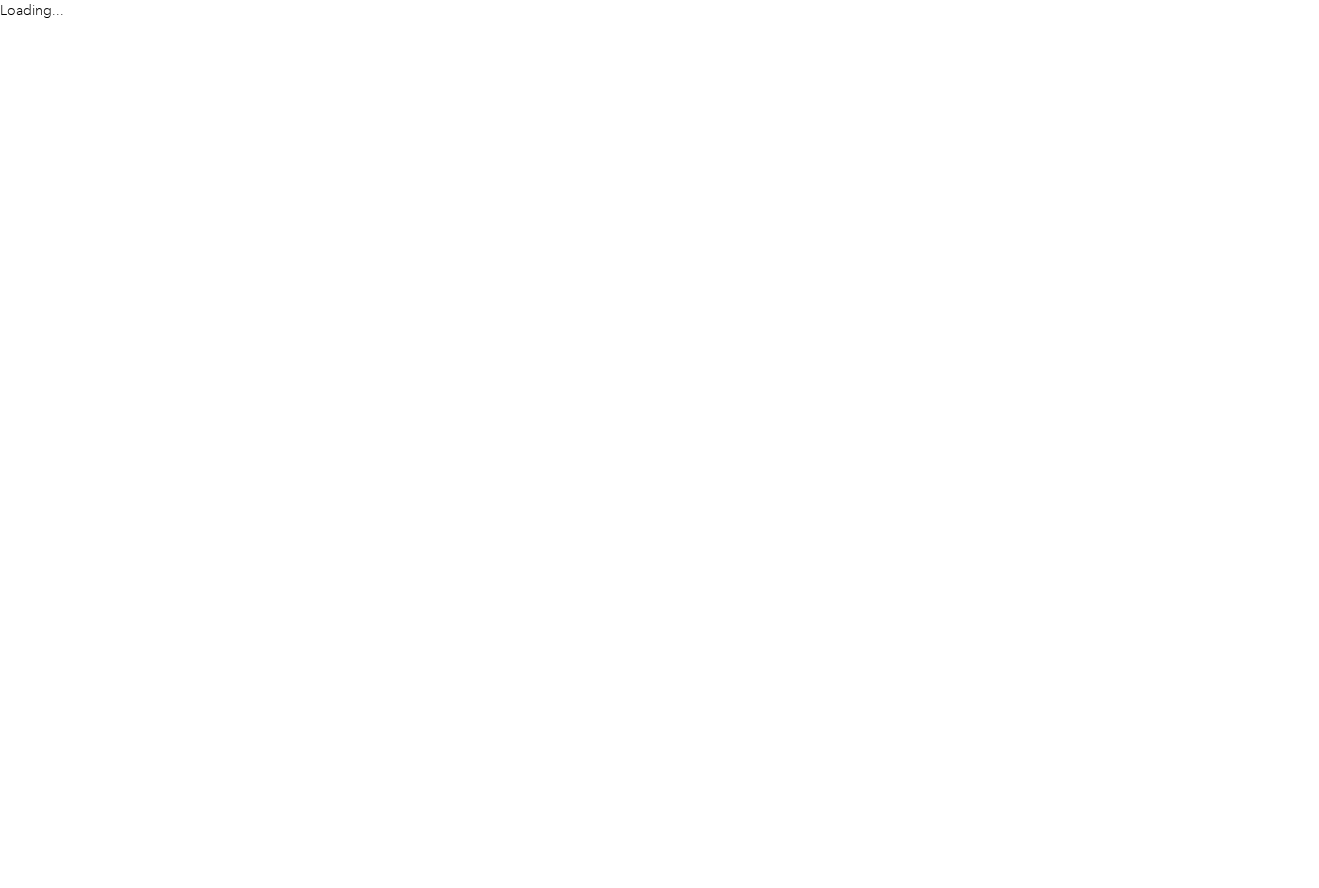 scroll, scrollTop: 0, scrollLeft: 0, axis: both 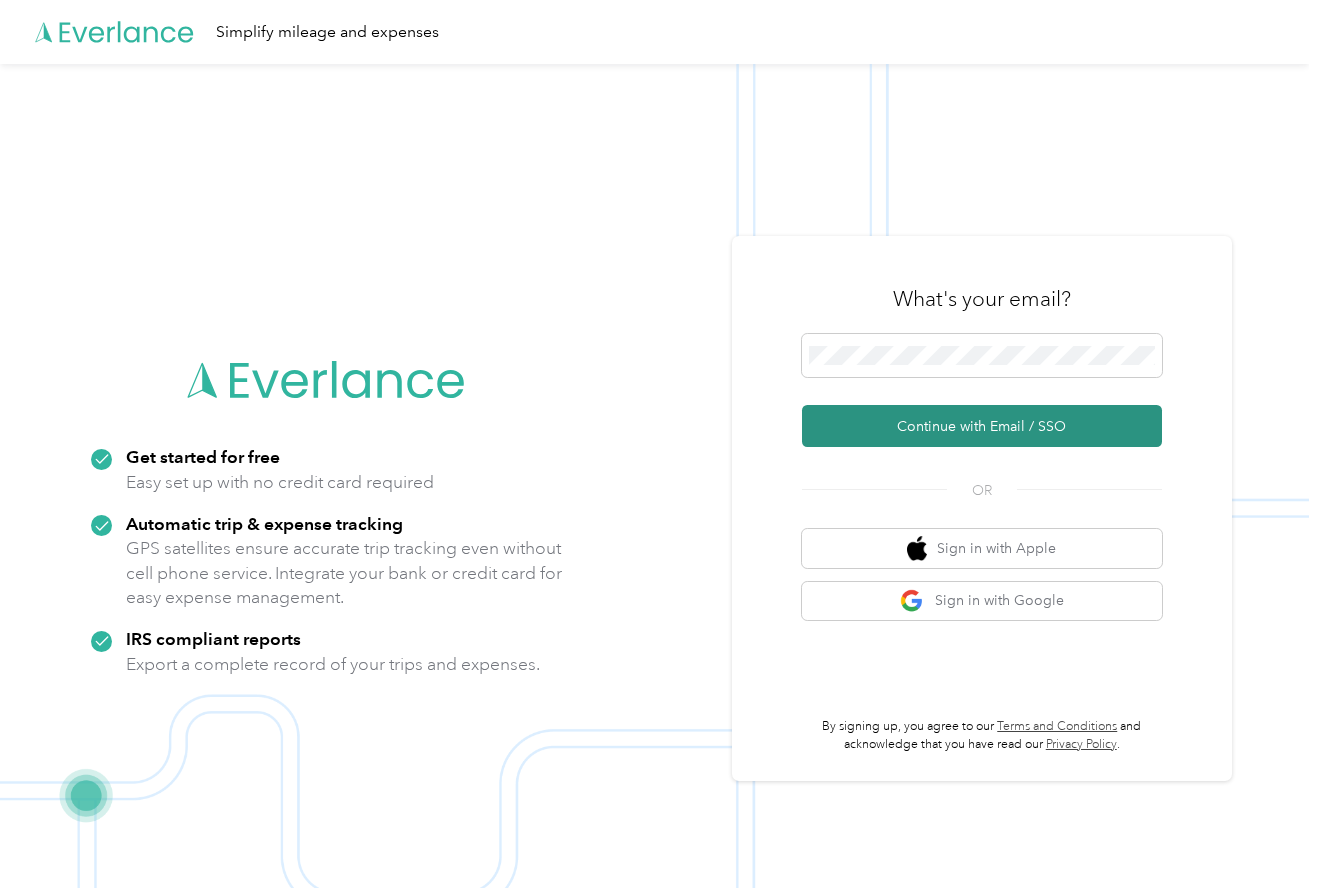 click on "Continue with Email / SSO" at bounding box center [982, 426] 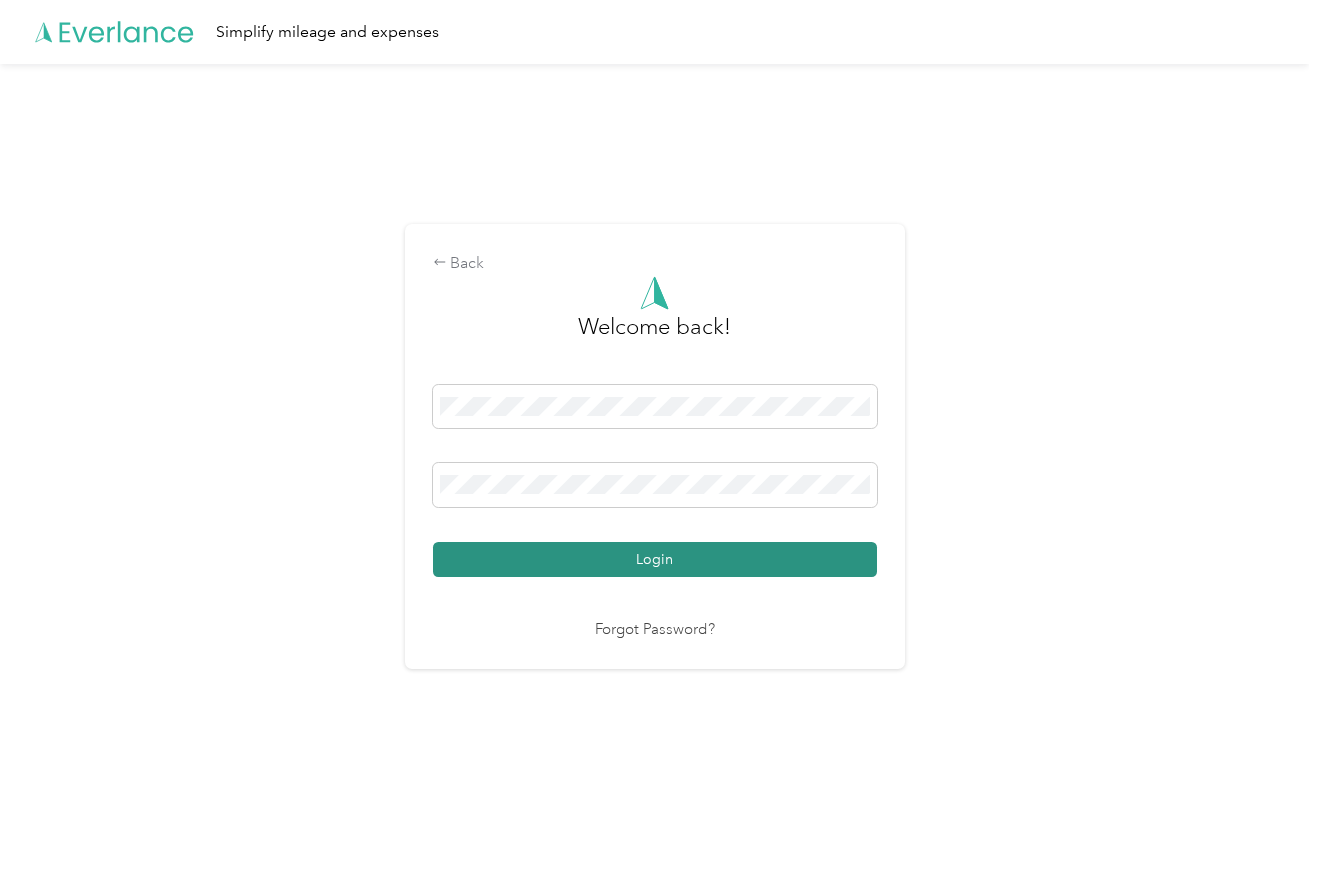 click on "Login" at bounding box center [655, 559] 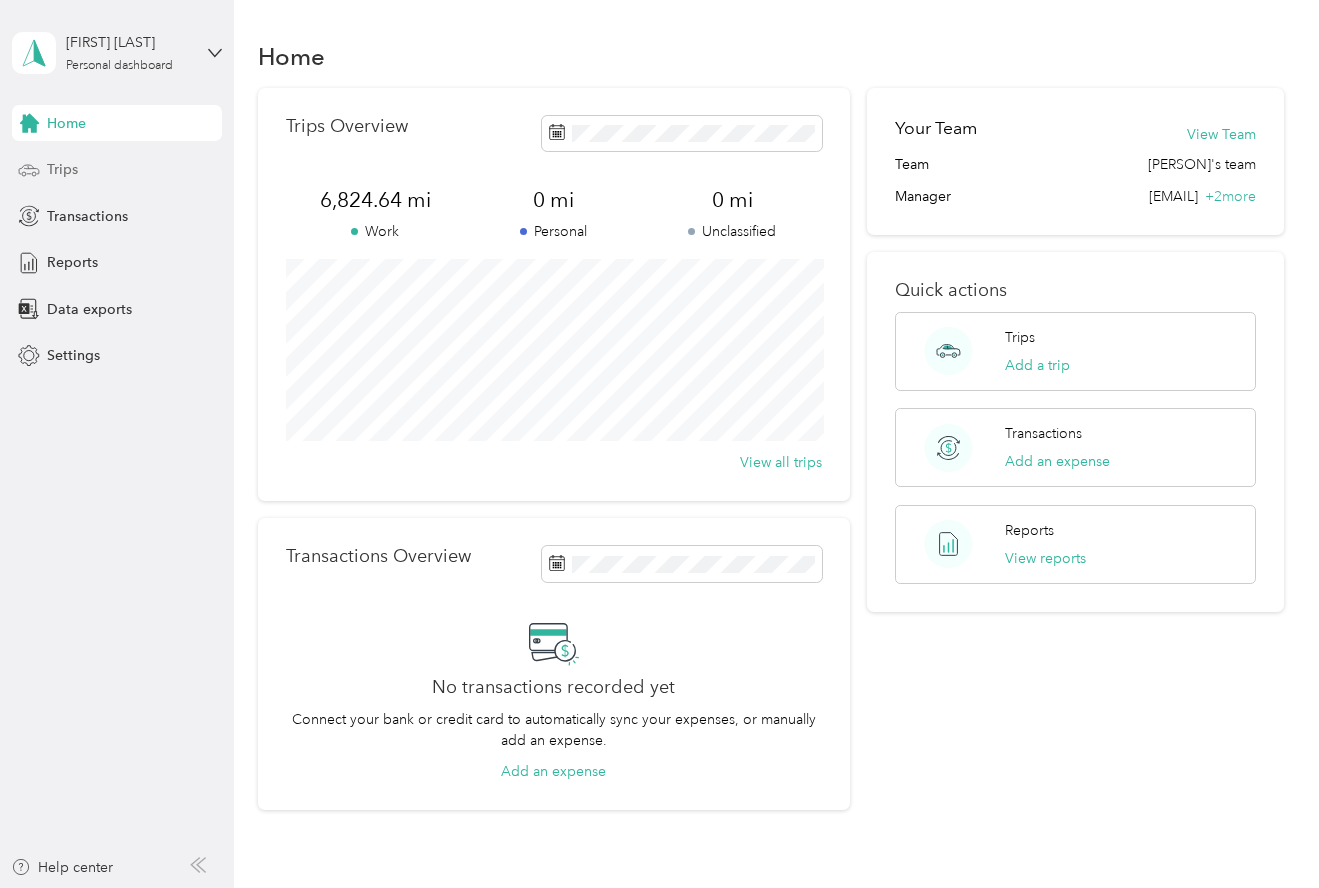 click on "Trips" at bounding box center [62, 169] 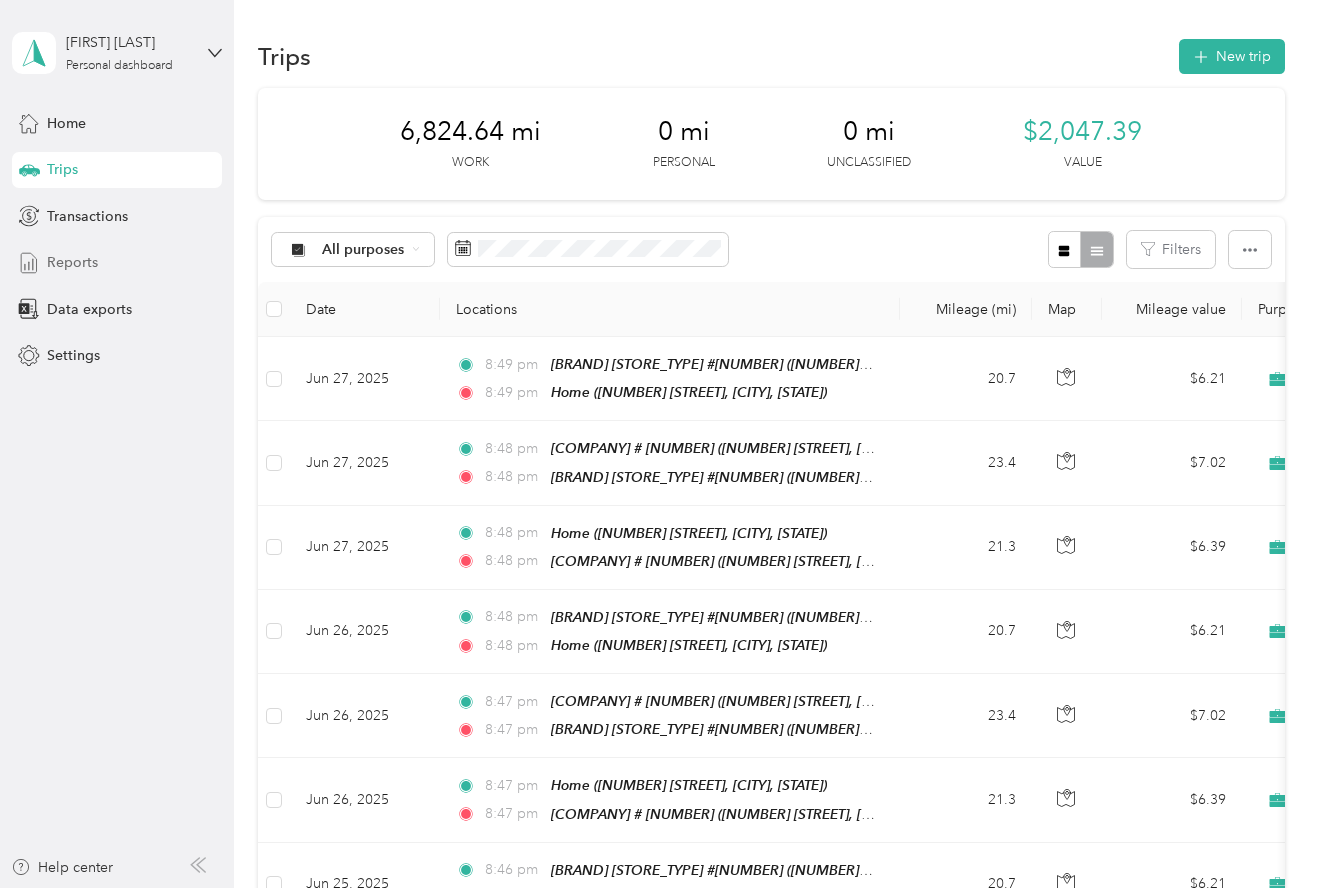 click on "Reports" at bounding box center (72, 262) 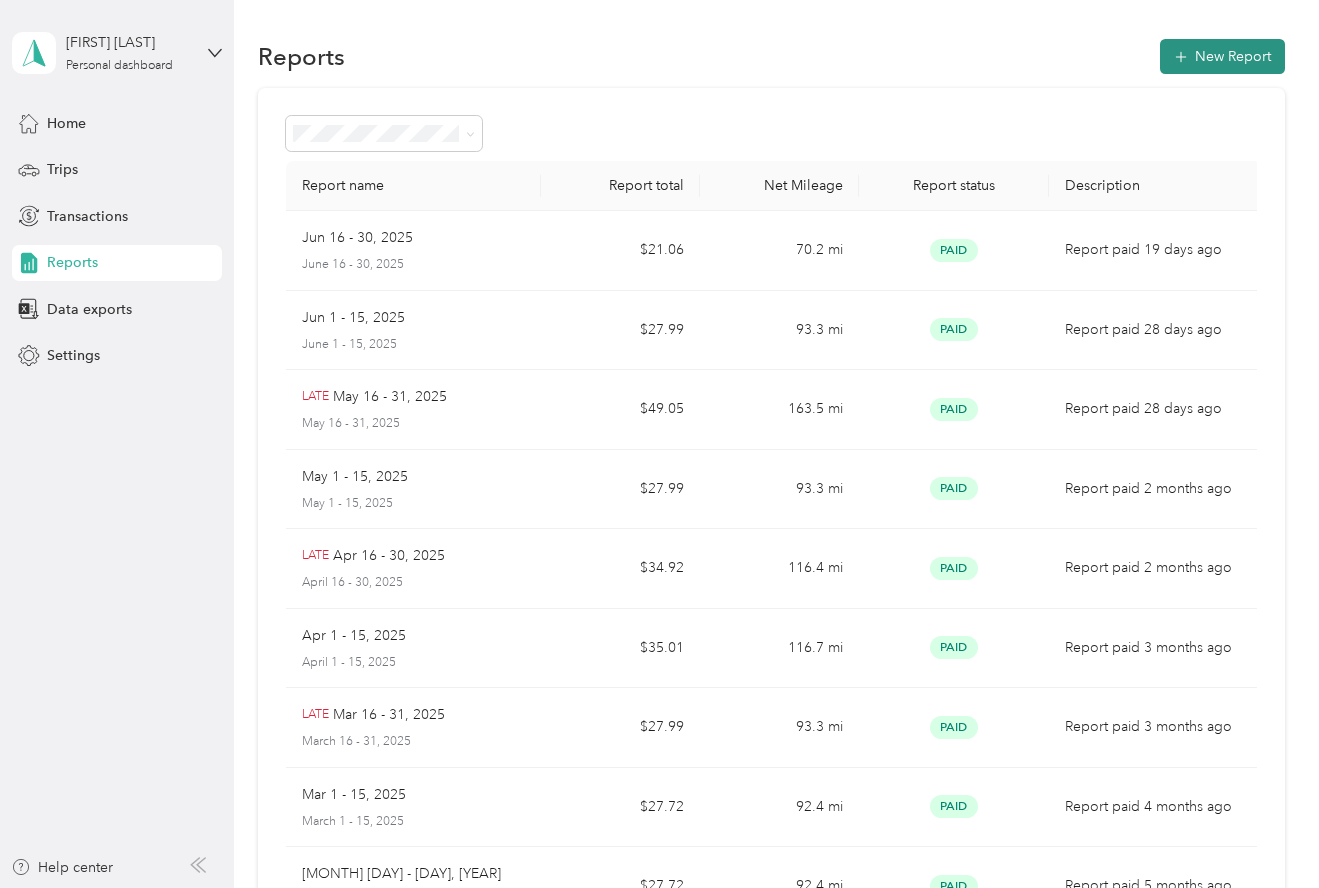 click on "New Report" at bounding box center (1222, 56) 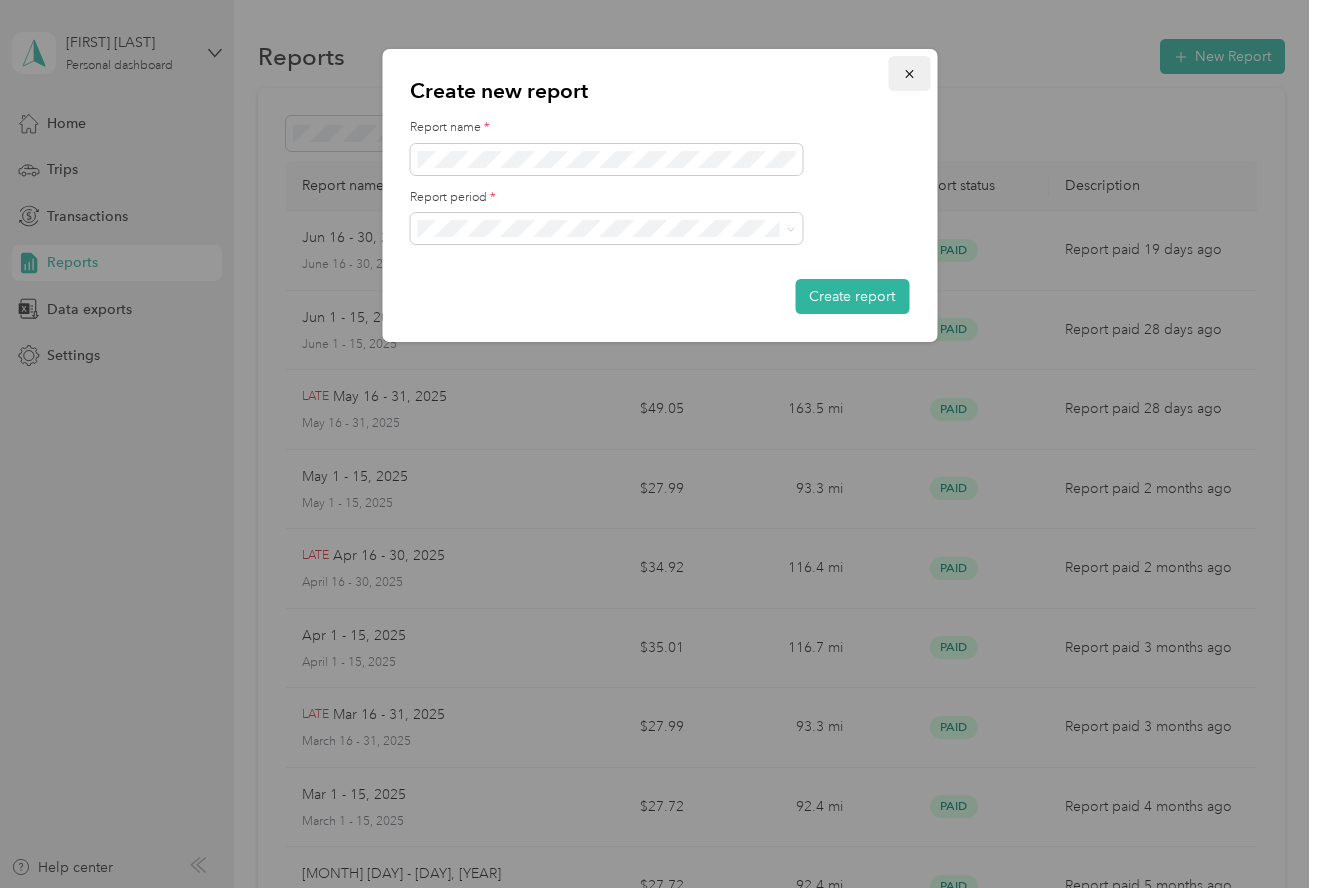 click at bounding box center [909, 73] 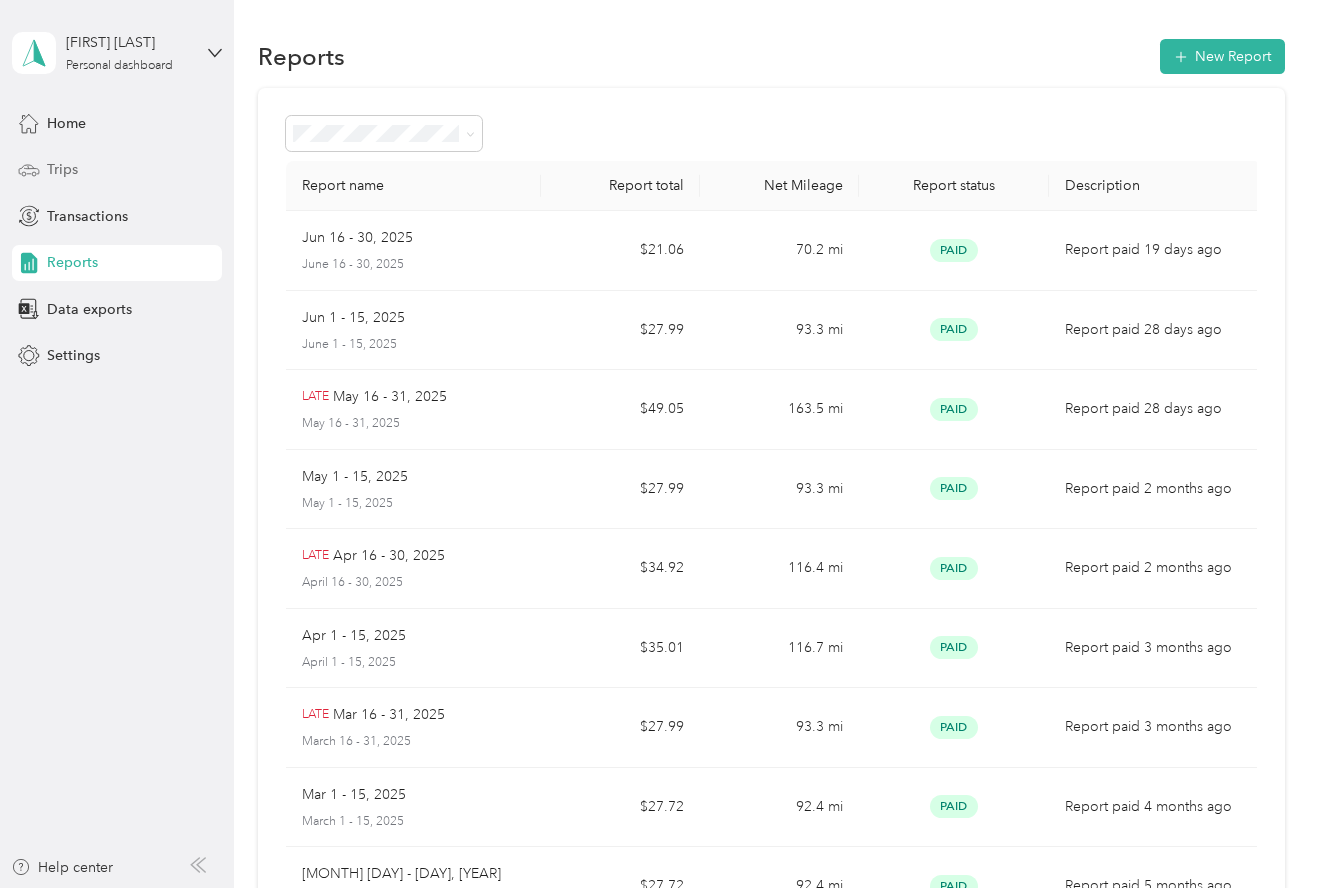 click on "Trips" at bounding box center (62, 169) 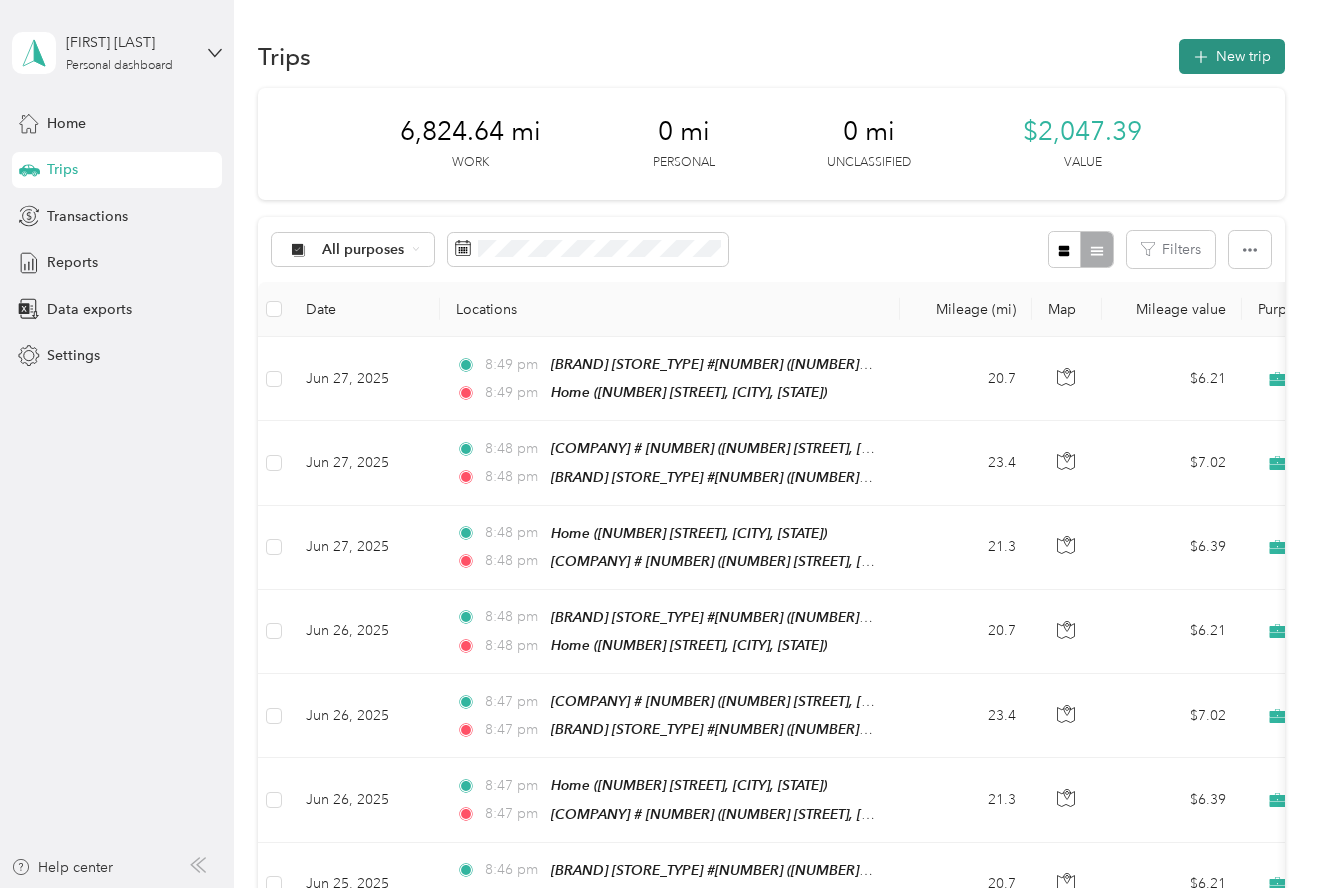 click on "New trip" at bounding box center (1232, 56) 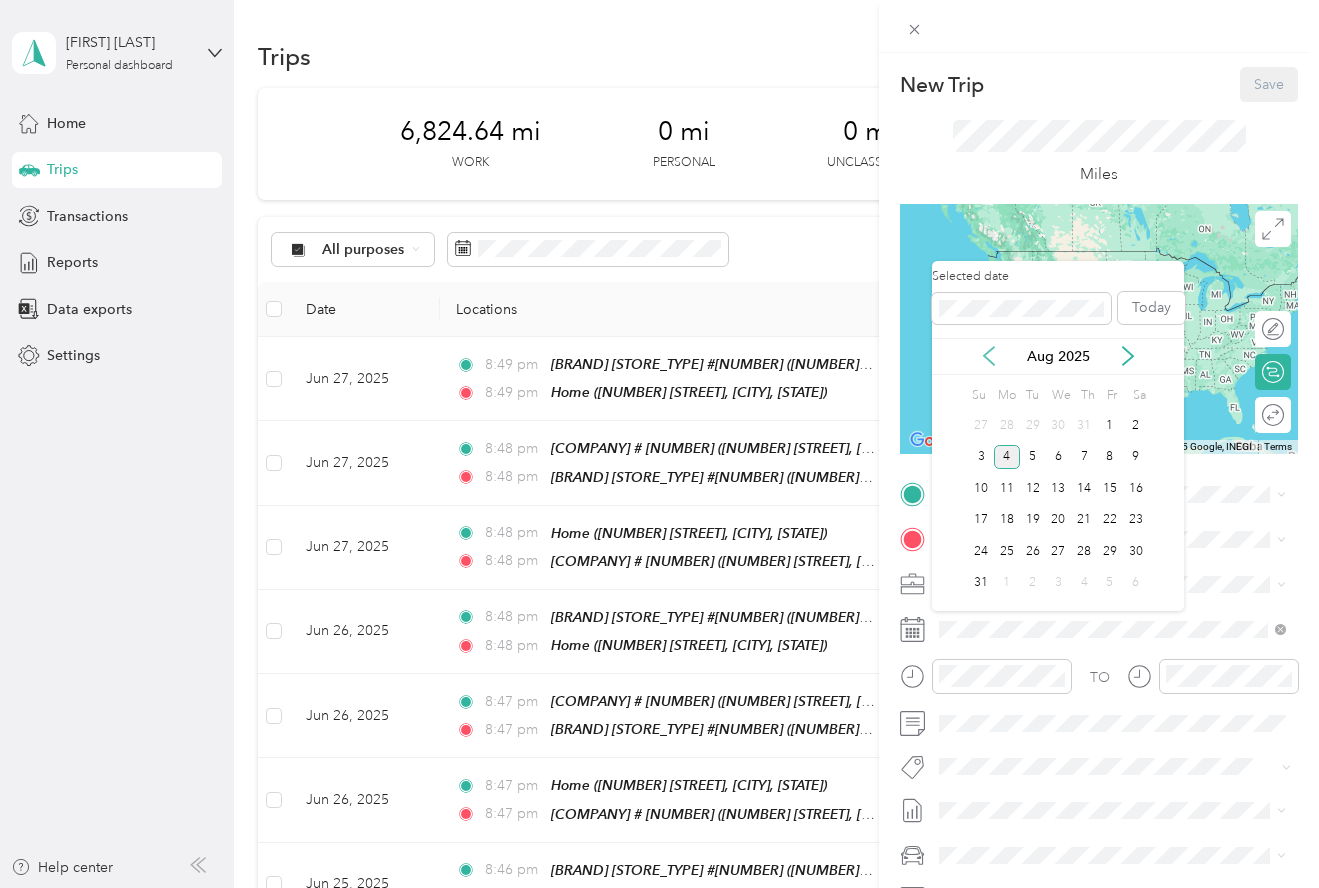 click 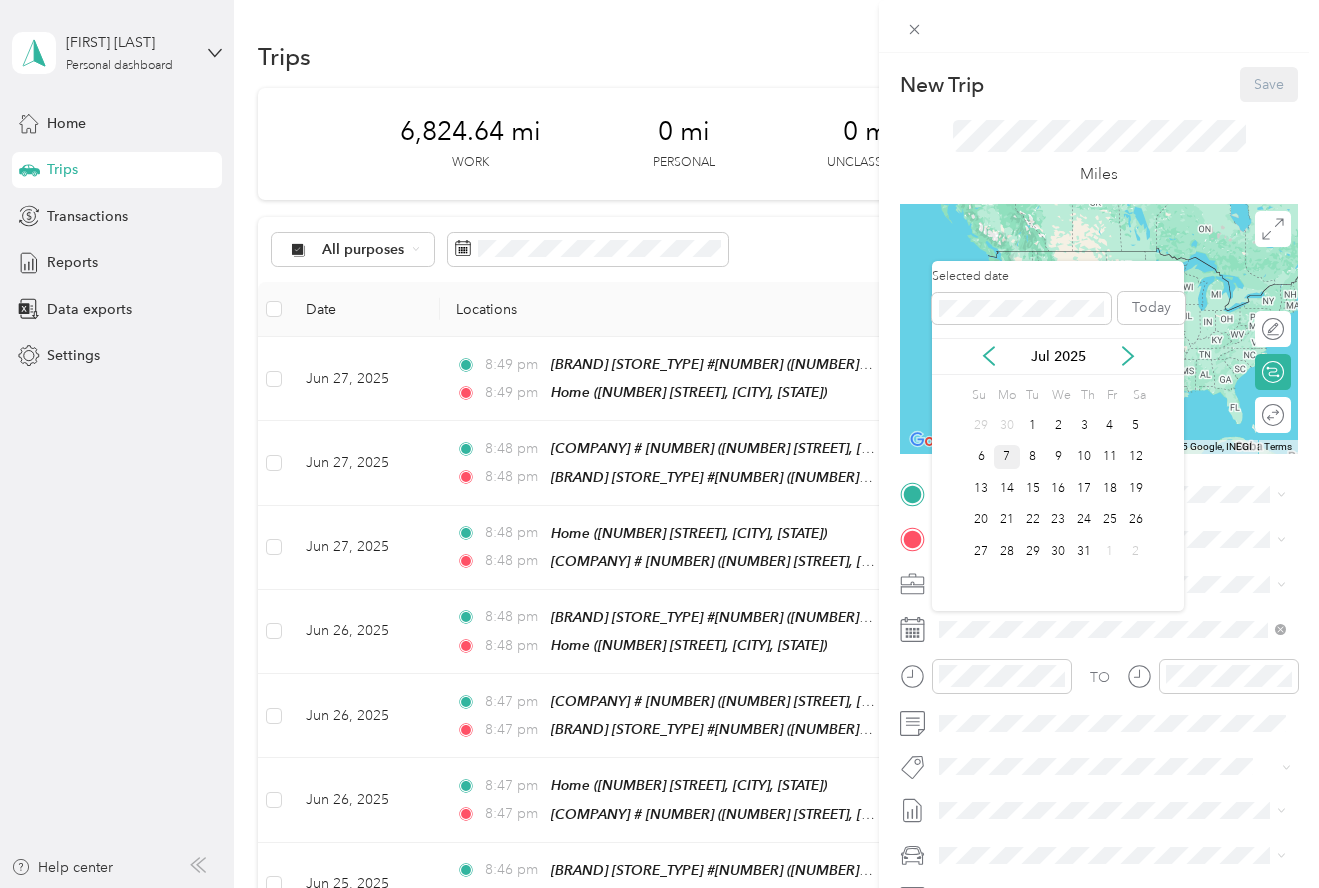 click on "7" at bounding box center [1007, 457] 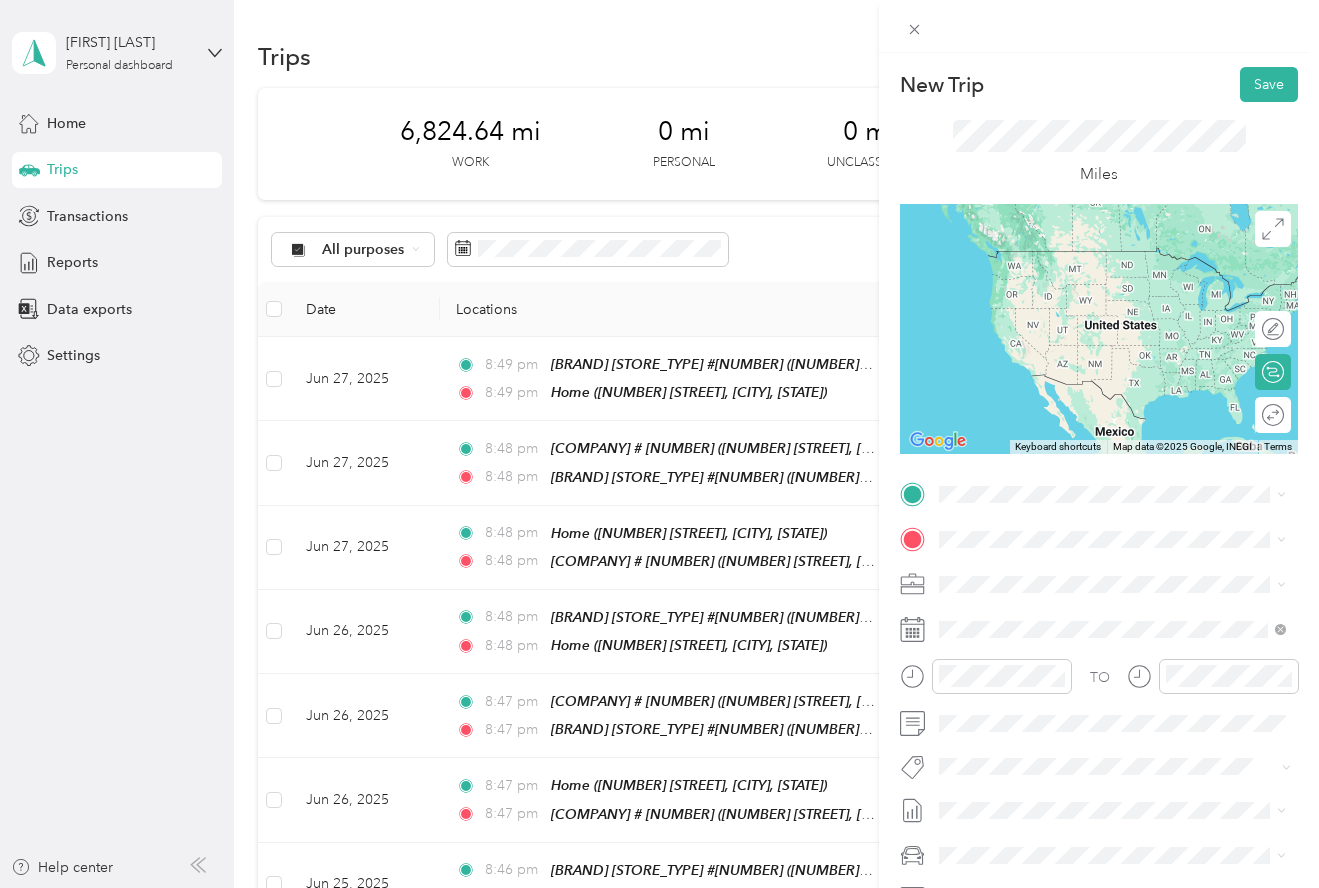 click on "[NUMBER] [STREET], [CITY], [STATE], [COUNTRY]" at bounding box center (1093, 600) 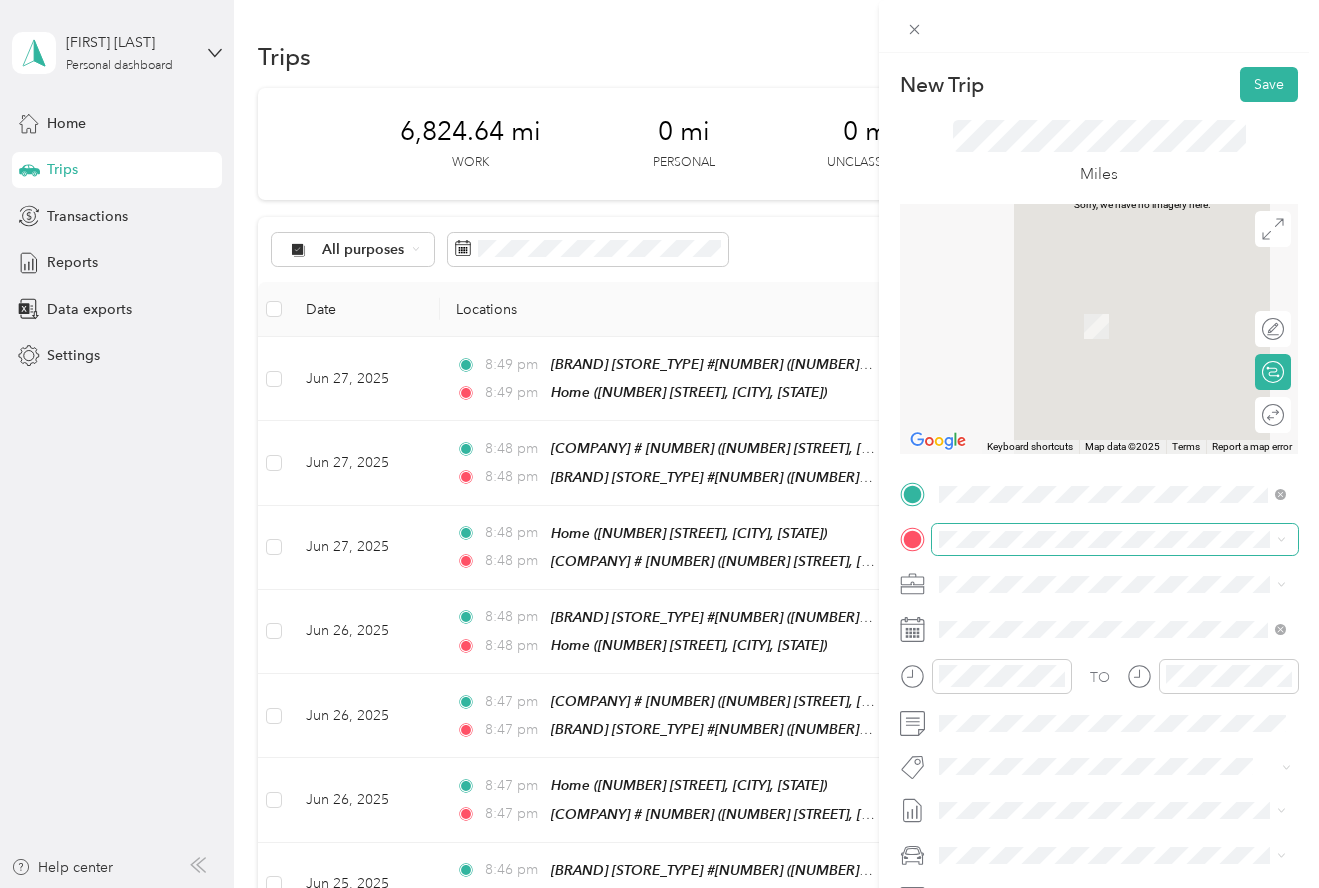click at bounding box center [1115, 539] 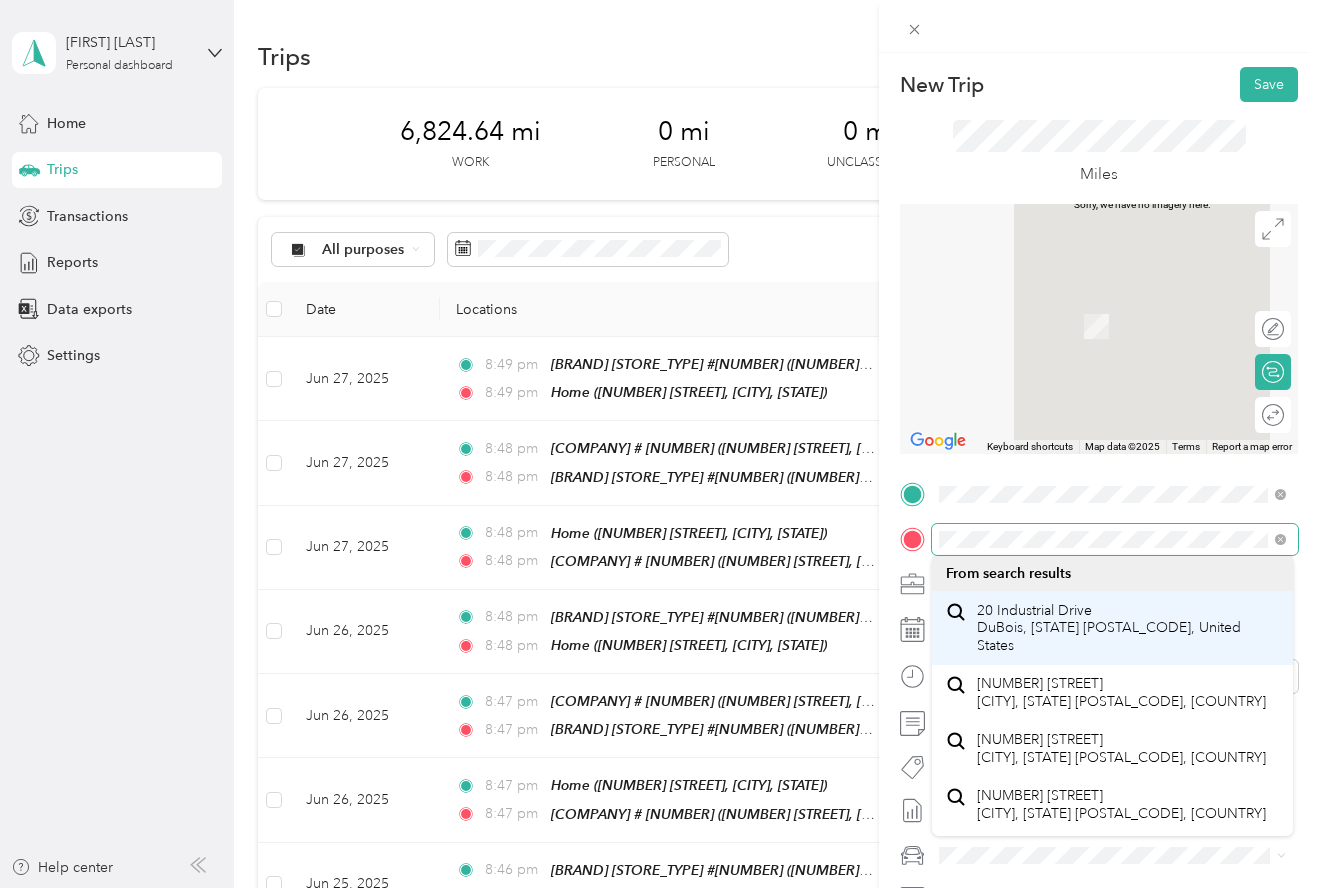 scroll, scrollTop: 0, scrollLeft: 0, axis: both 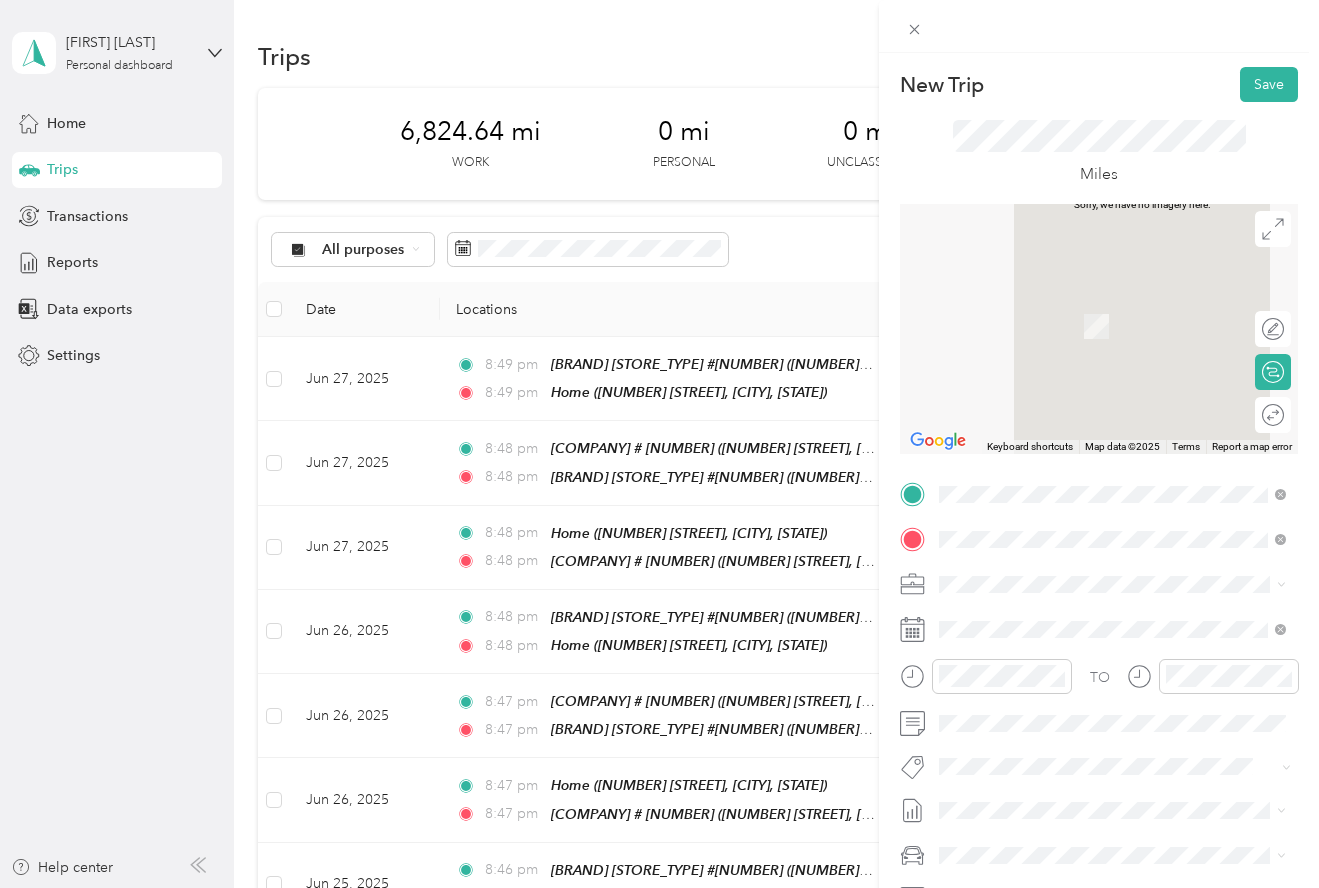 click on "[NUMBER] [STREET], [CITY], [STATE], [COUNTRY]" at bounding box center (1115, 735) 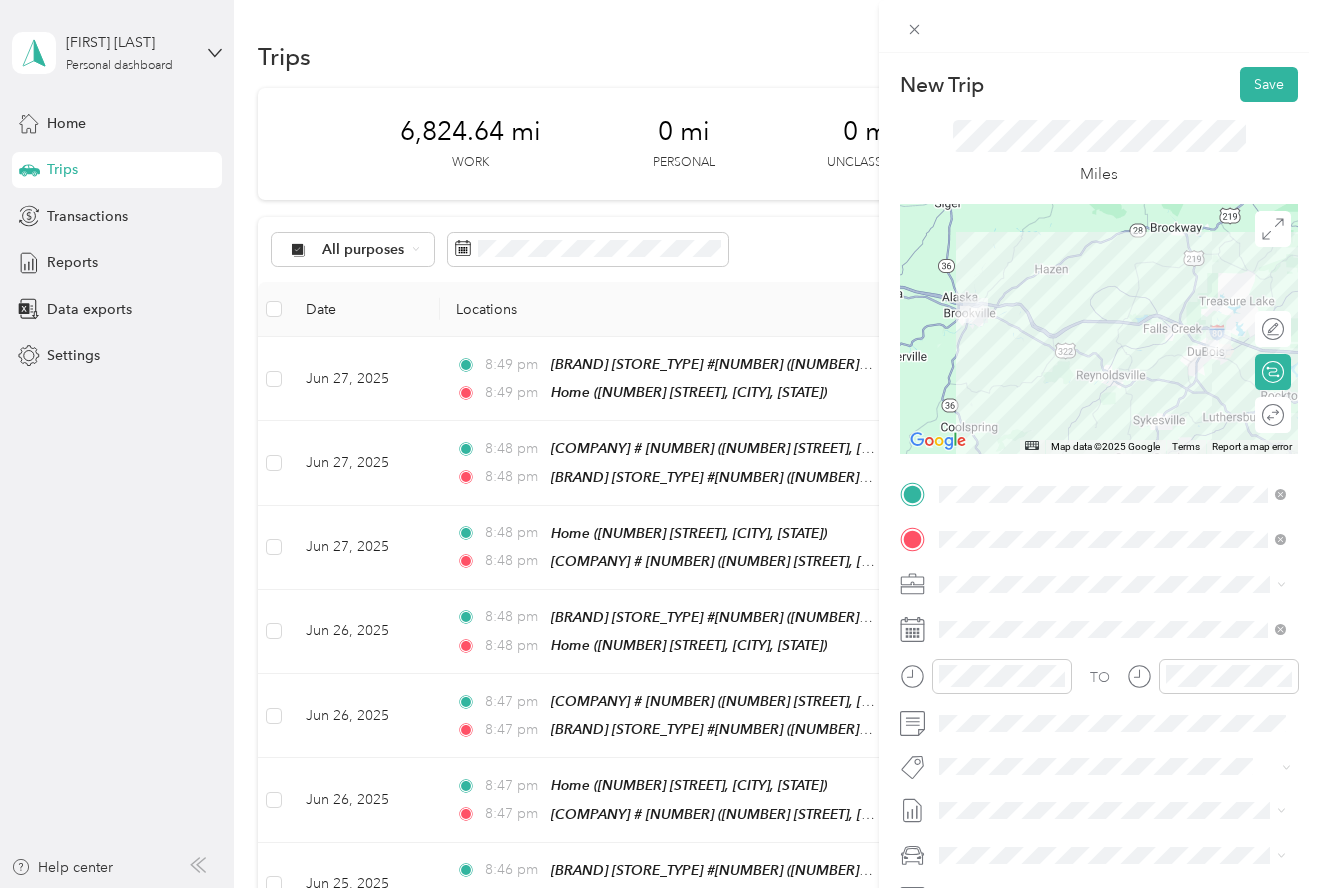 scroll, scrollTop: 5, scrollLeft: 0, axis: vertical 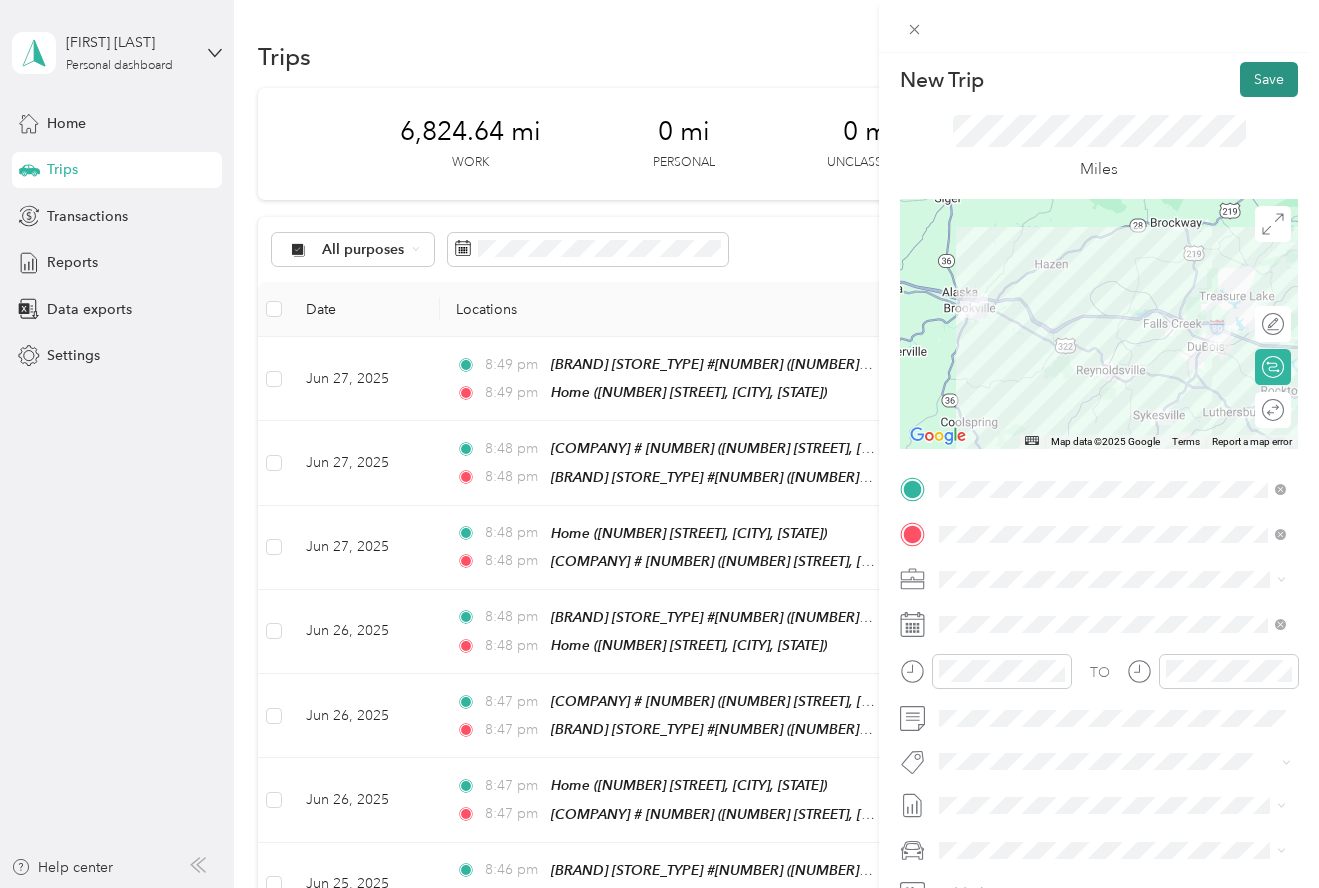 click on "Save" at bounding box center (1269, 79) 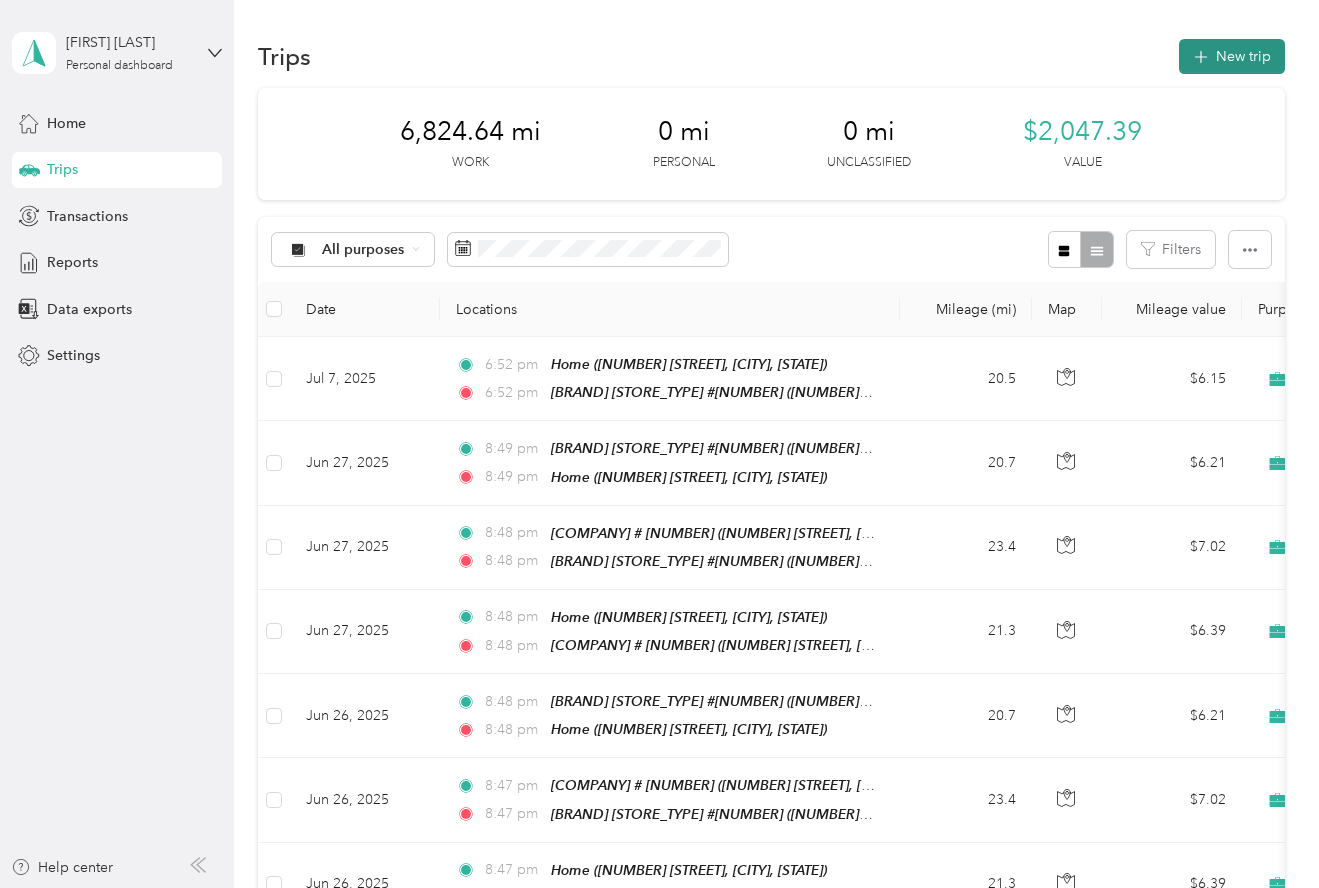 click on "New trip" at bounding box center [1232, 56] 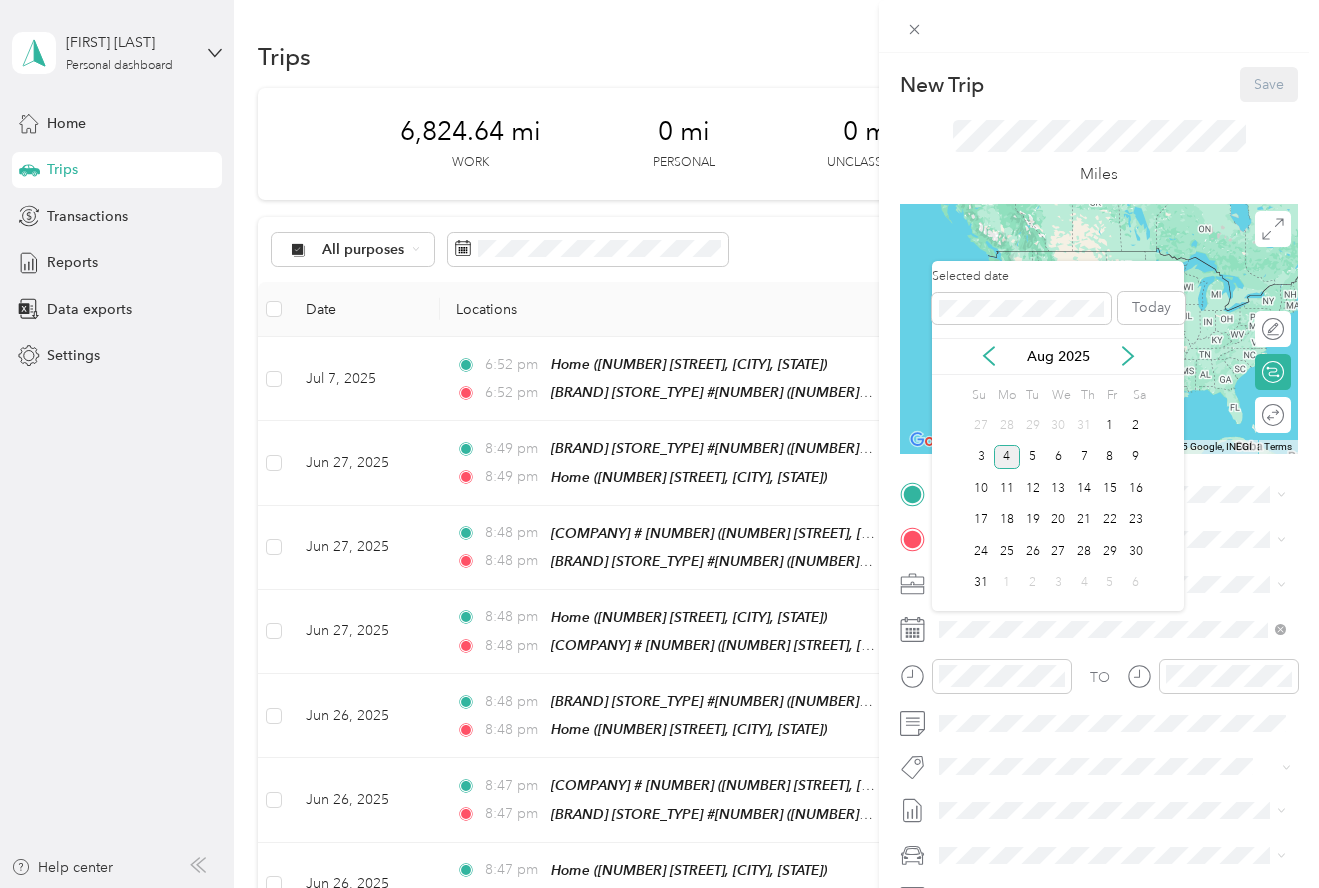 click on "Aug 2025" at bounding box center (1058, 356) 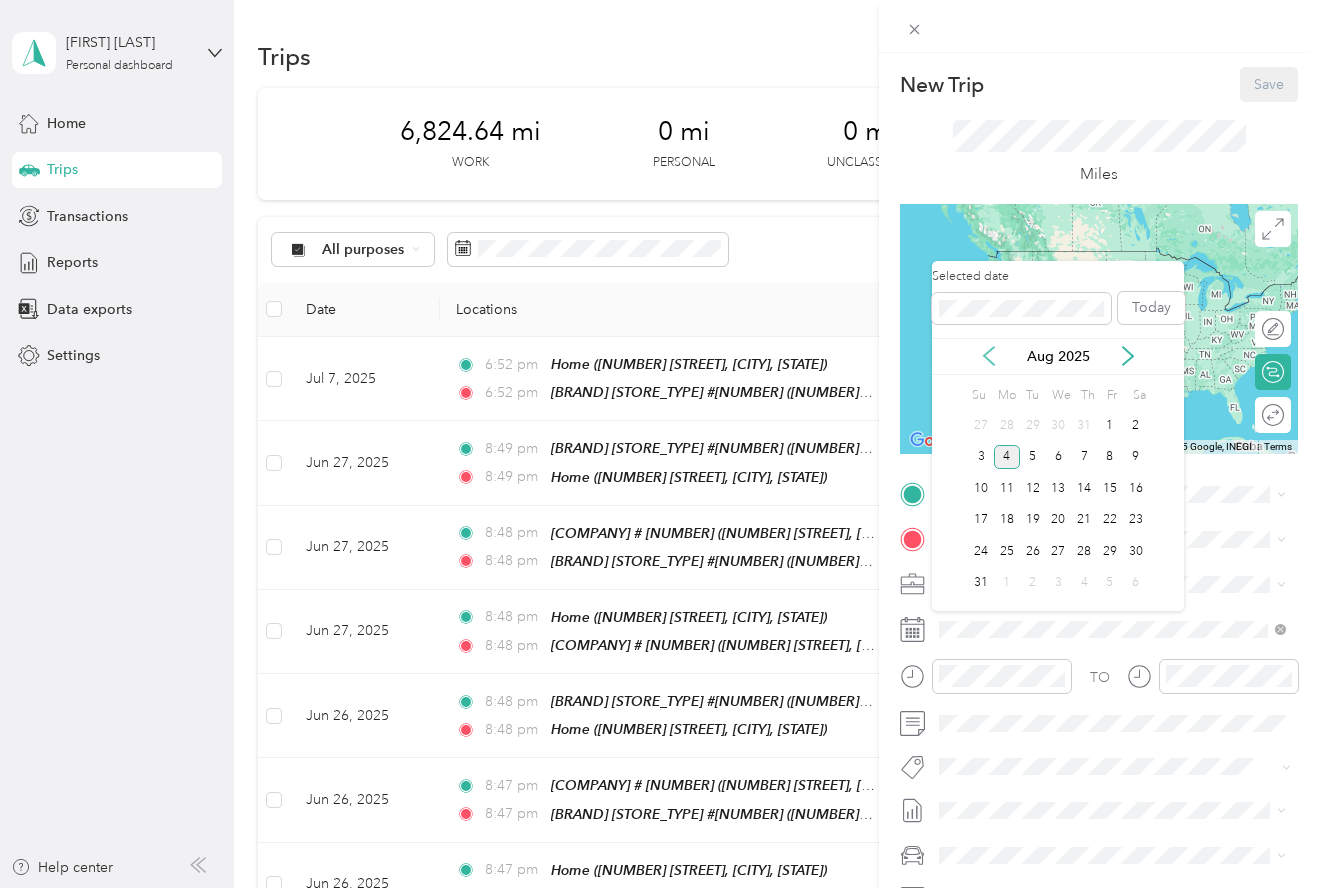 click 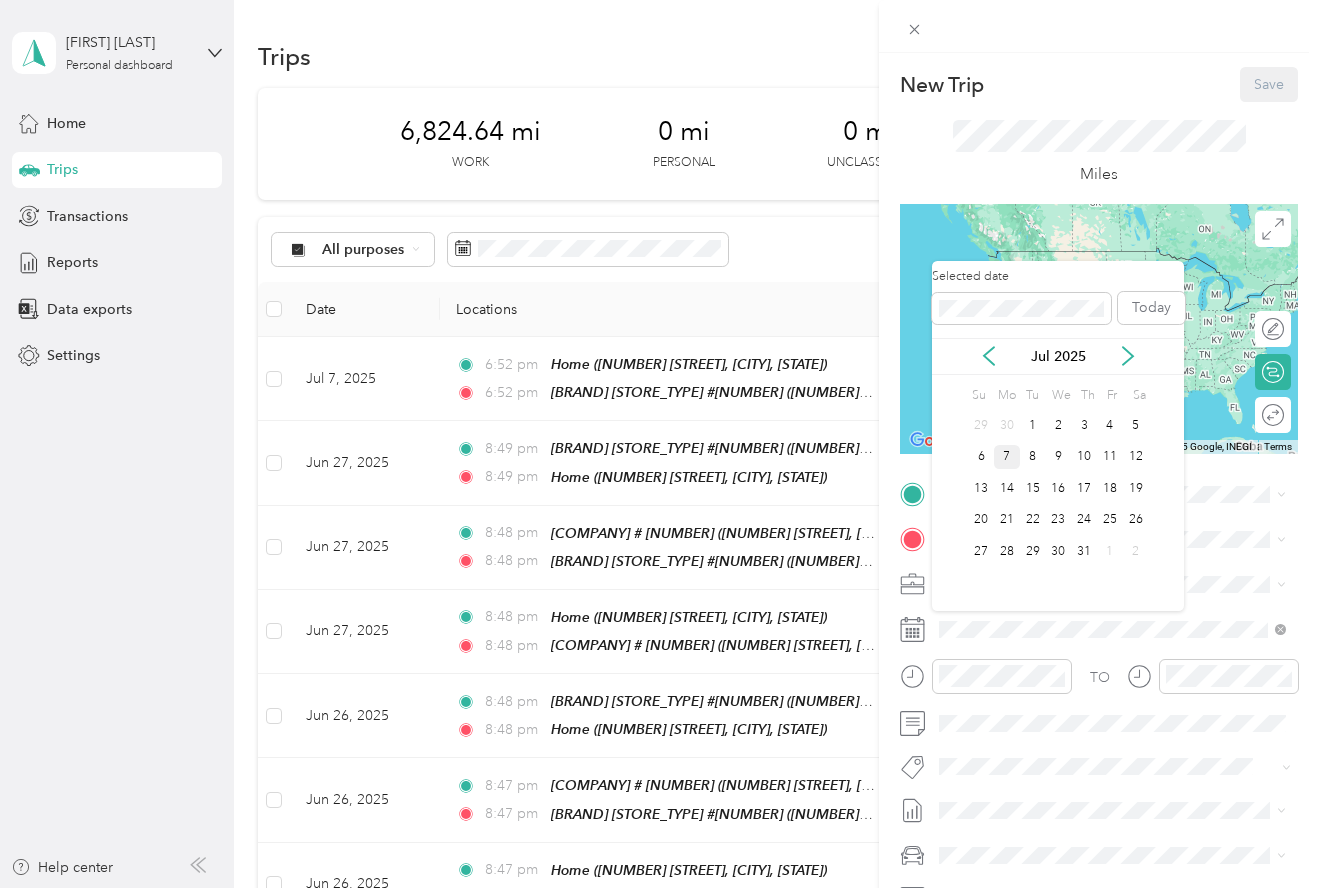 click on "7" at bounding box center (1007, 457) 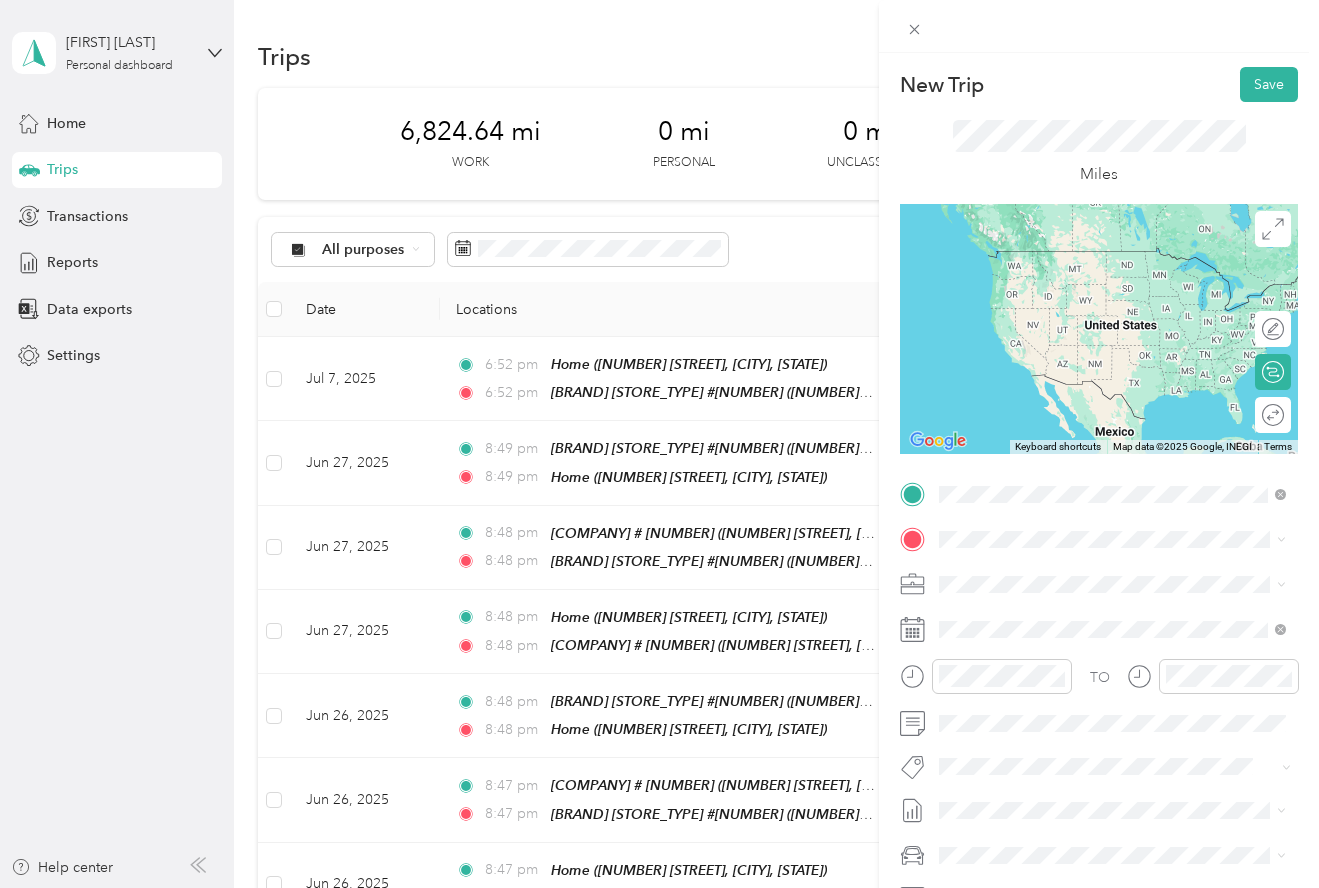 click on "[NUMBER] [STREET], [CITY], [STATE], [COUNTRY]" at bounding box center (1115, 690) 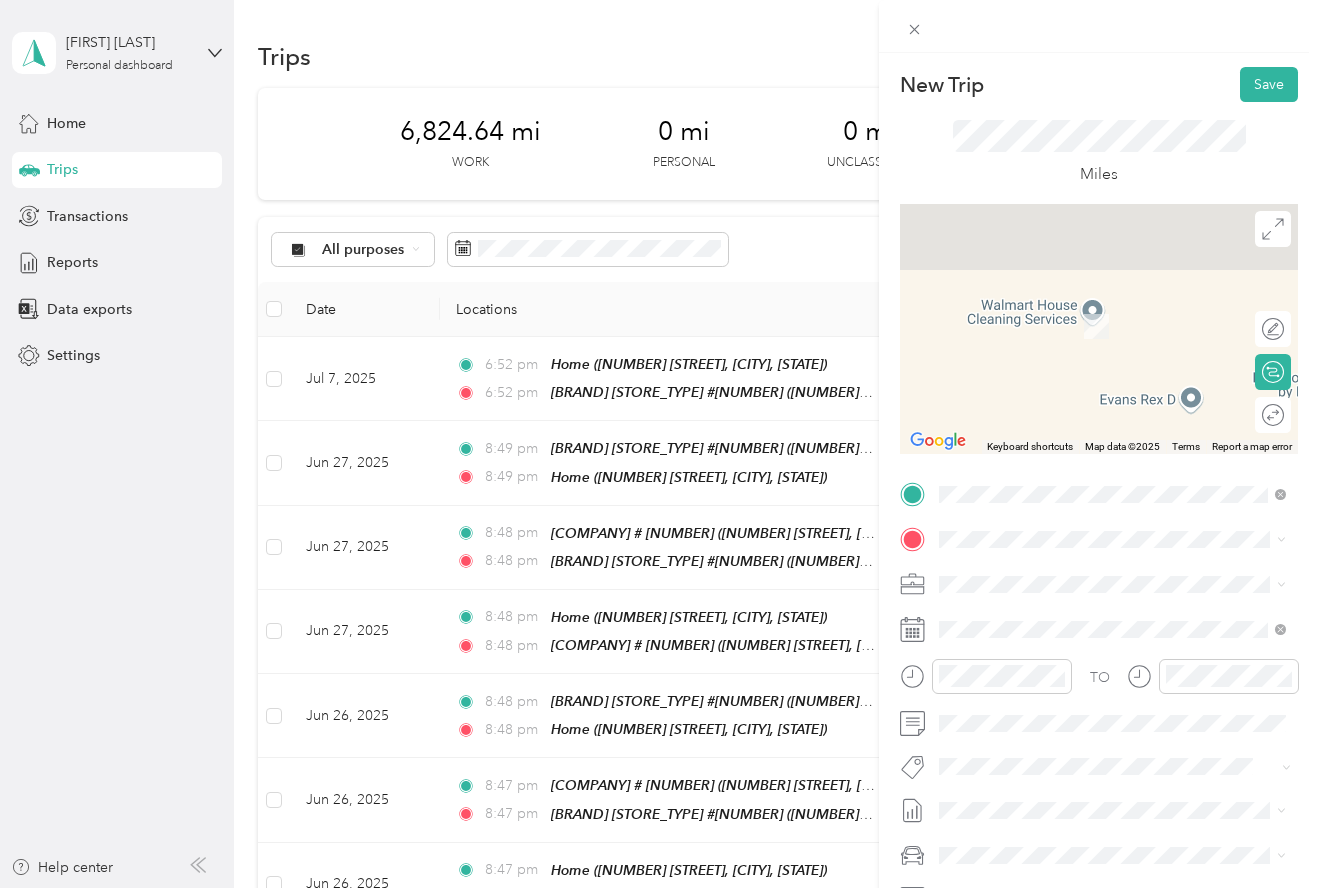 click on "[NUMBER] [STREET], [CITY], [STATE], [COUNTRY]" at bounding box center (1093, 642) 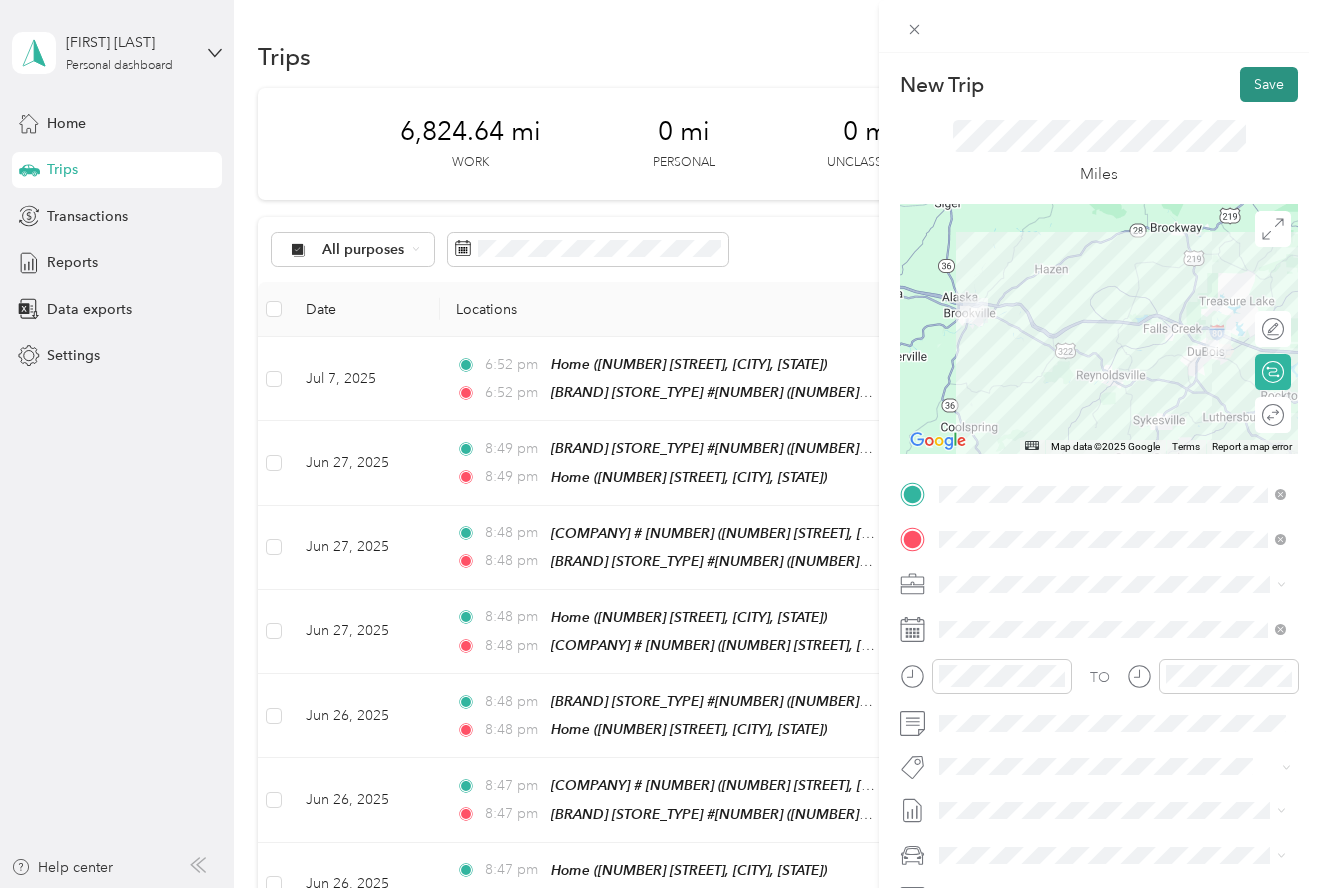 click on "Save" at bounding box center [1269, 84] 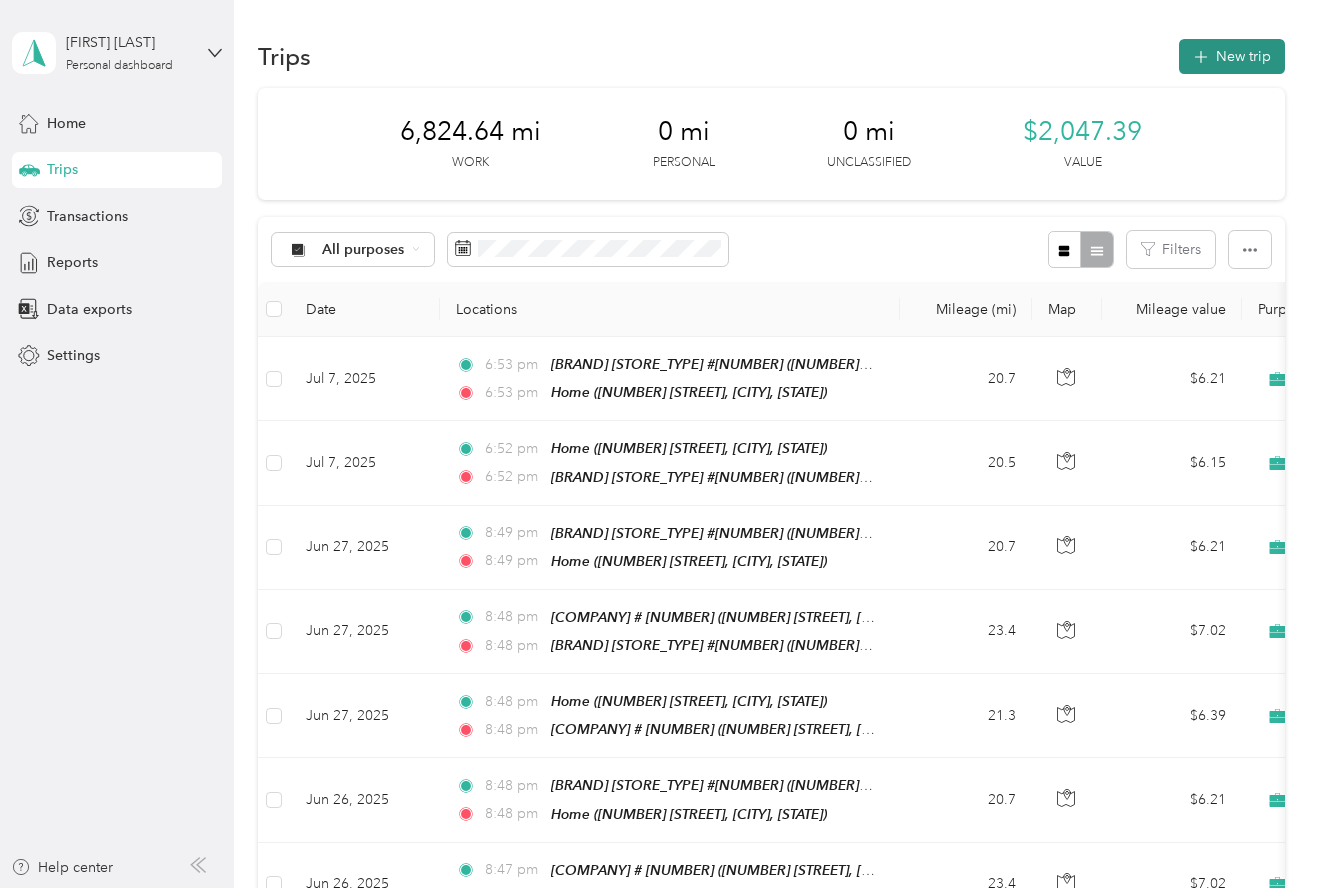 click on "New trip" at bounding box center (1232, 56) 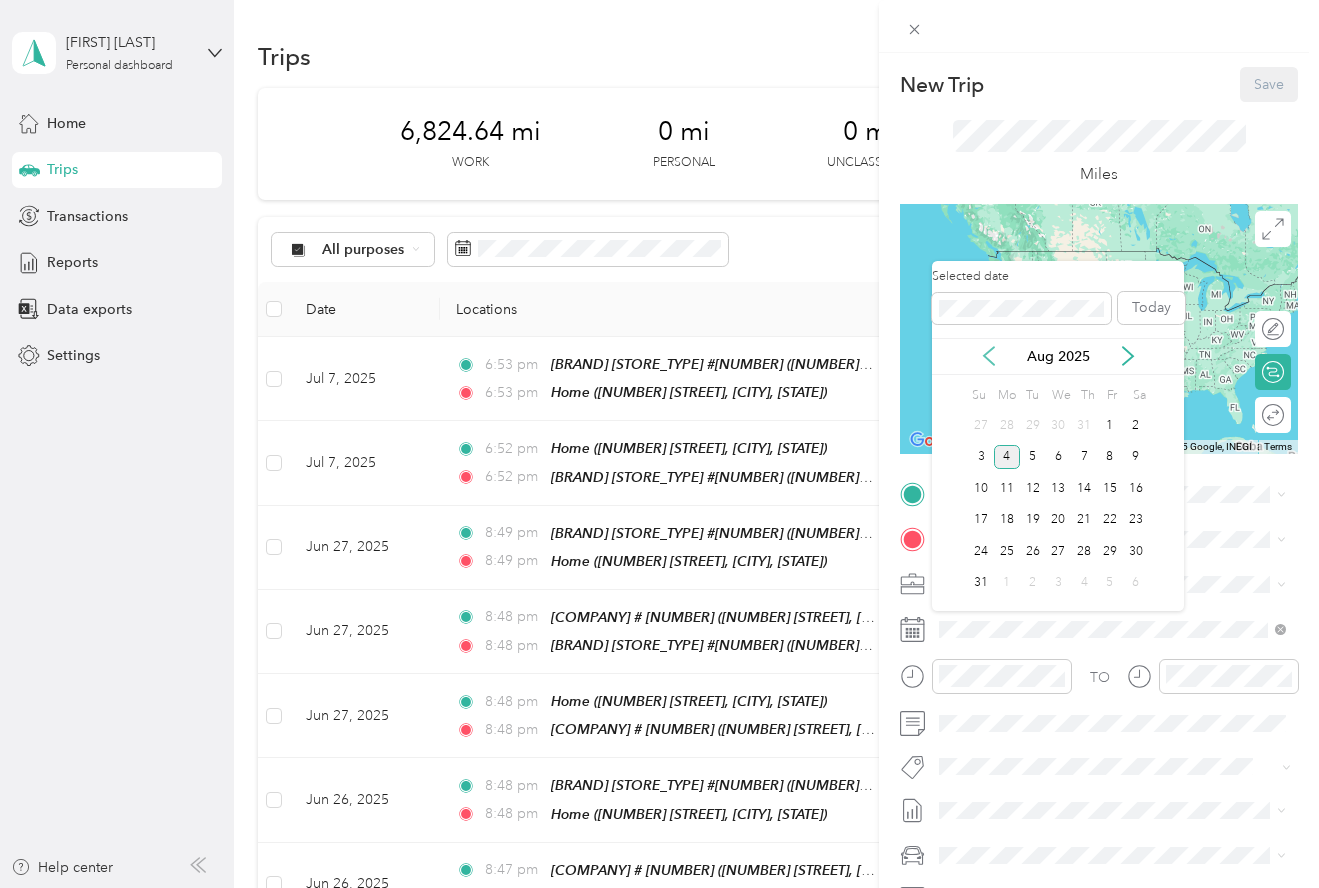 click 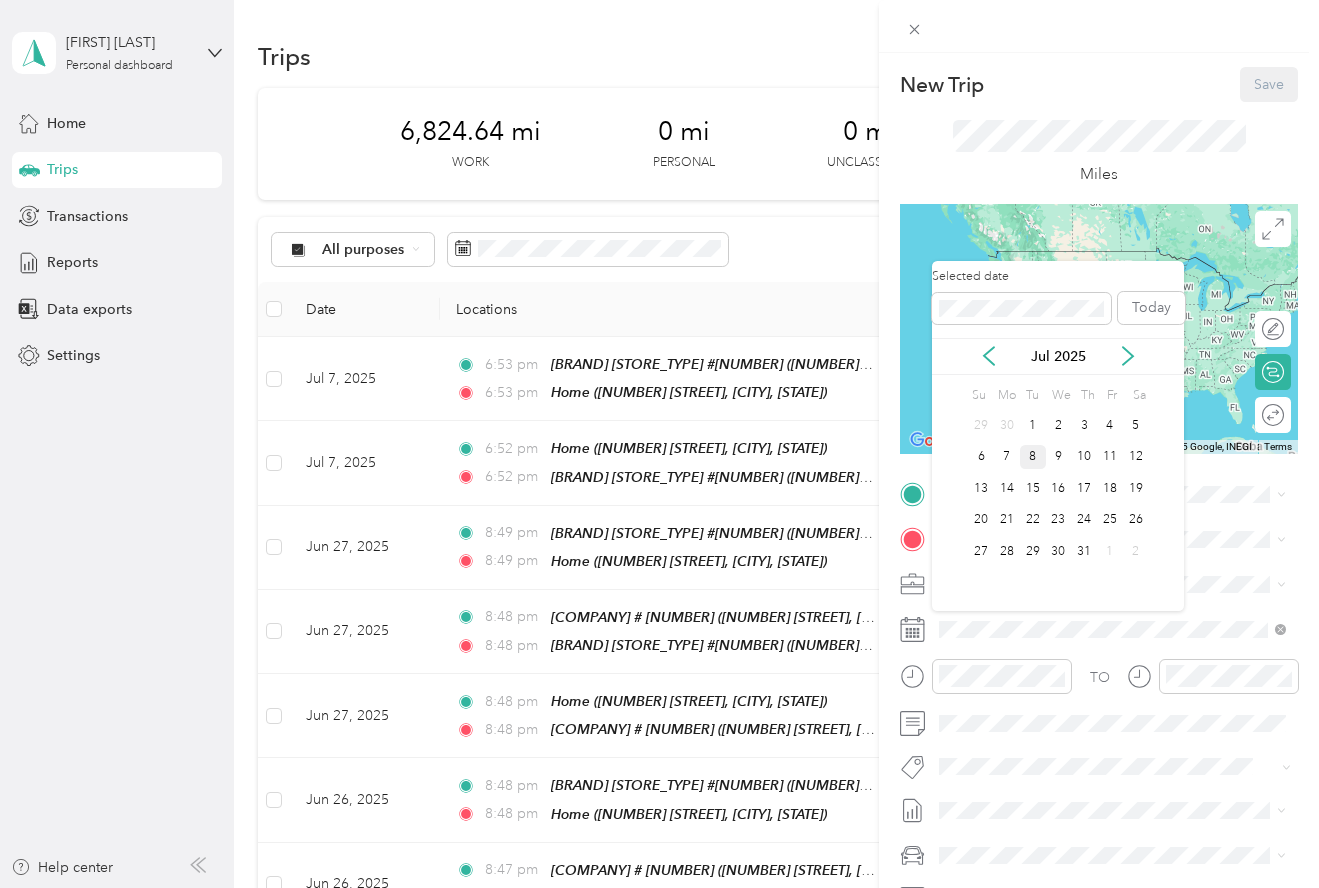 click on "8" at bounding box center (1033, 457) 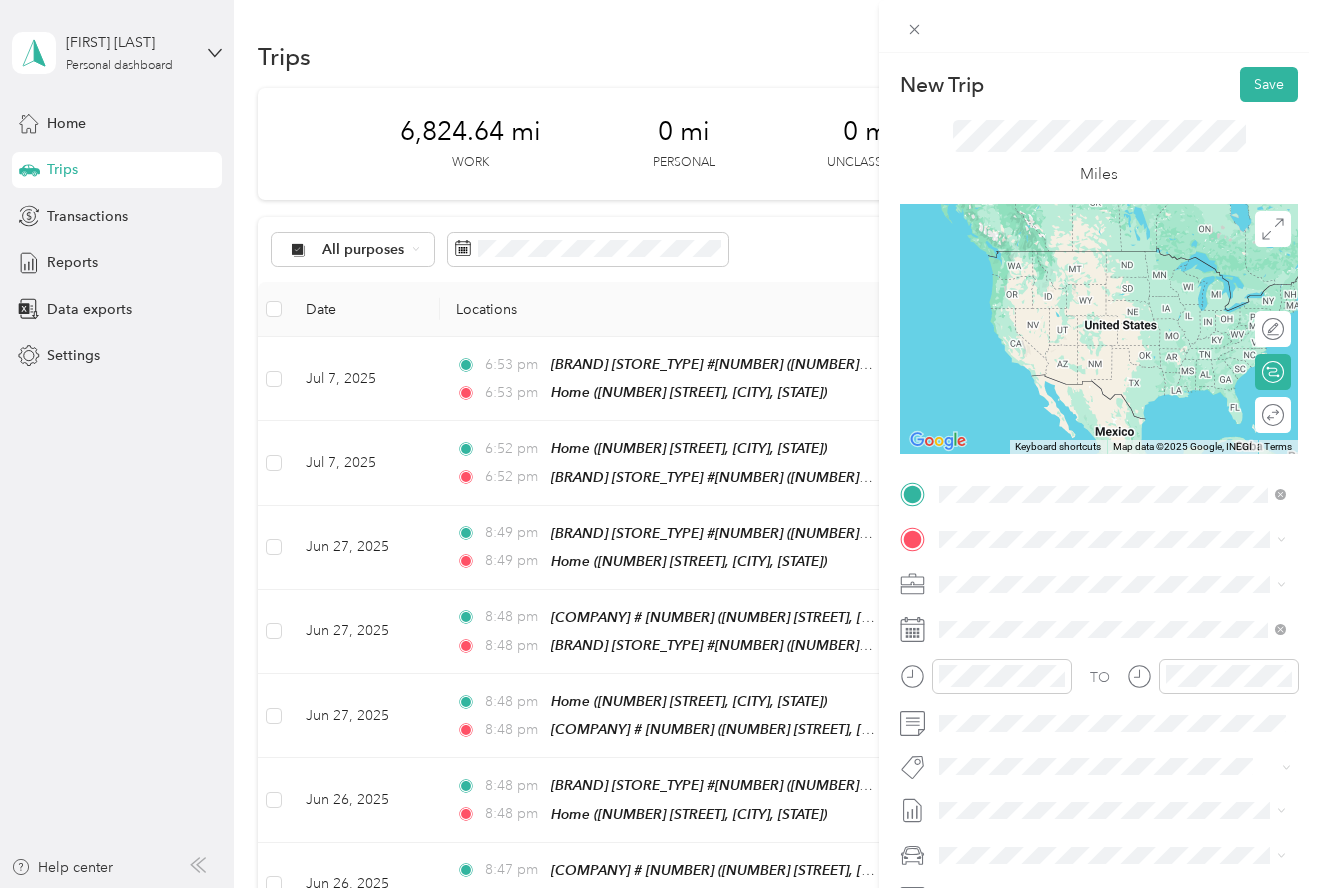 click on "[NUMBER] [STREET], [CITY], [STATE], [COUNTRY]" at bounding box center (1093, 606) 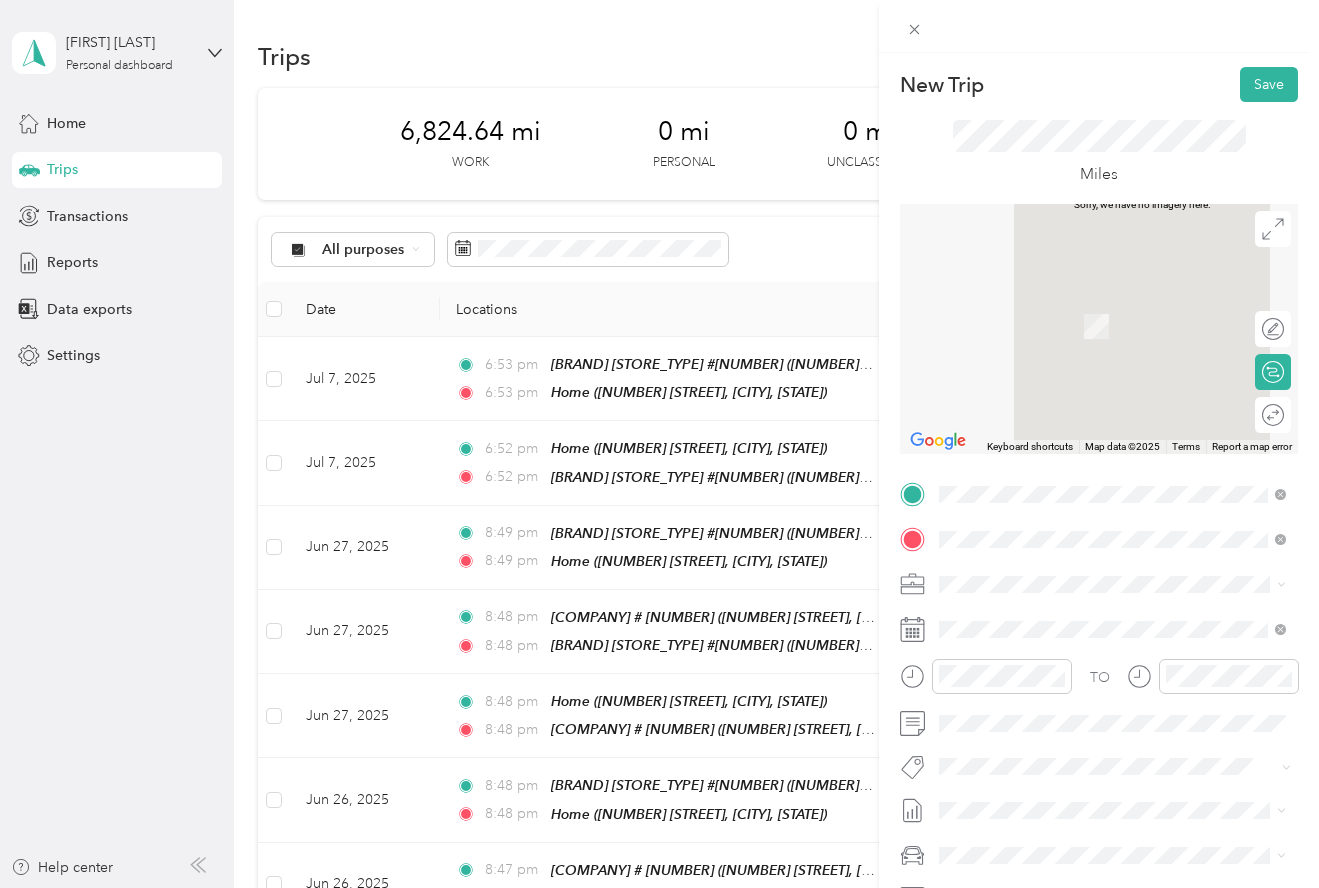 click on "[NUMBER] [STREET], [CITY], [STATE], [COUNTRY]" at bounding box center [1115, 735] 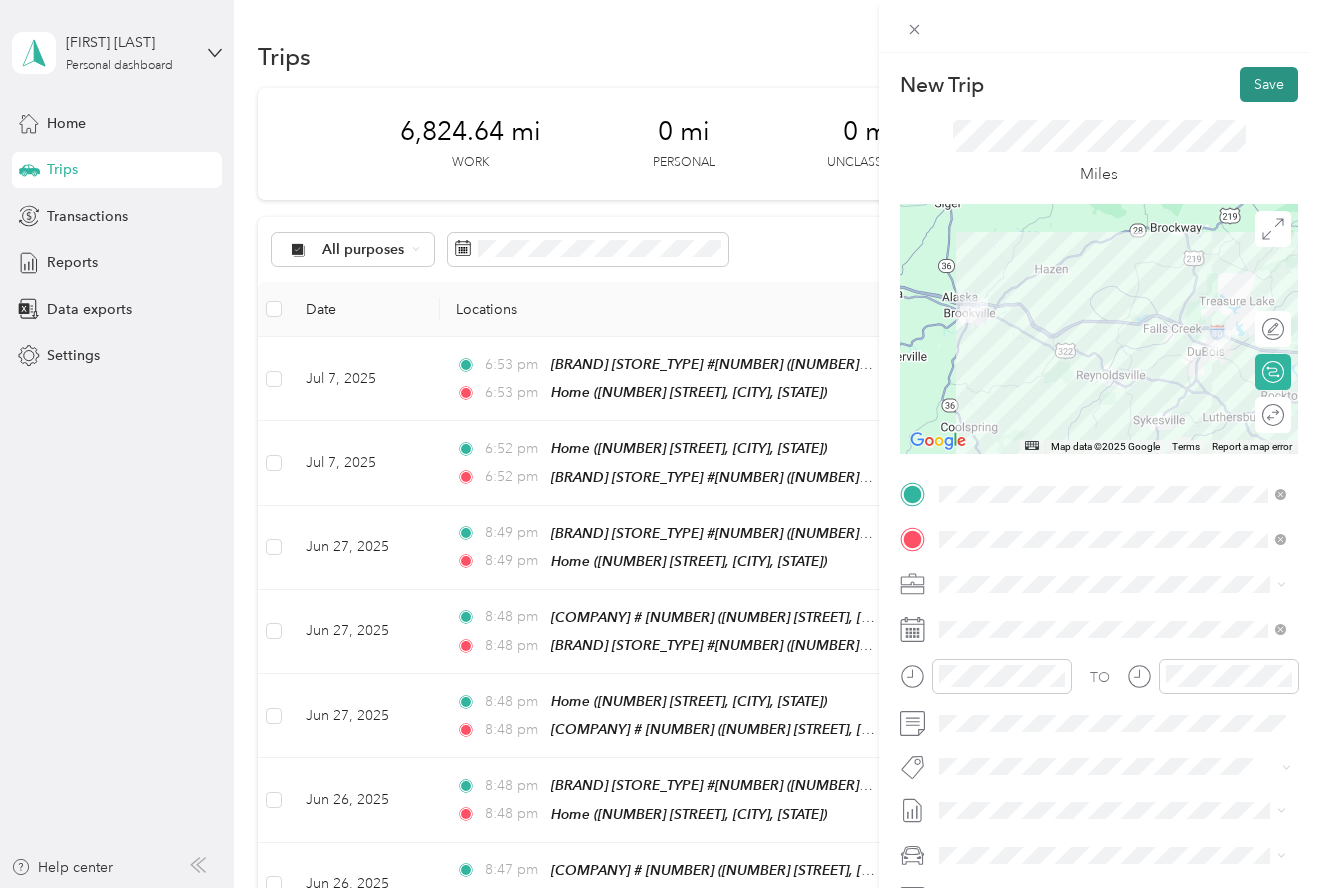 click on "Save" at bounding box center (1269, 84) 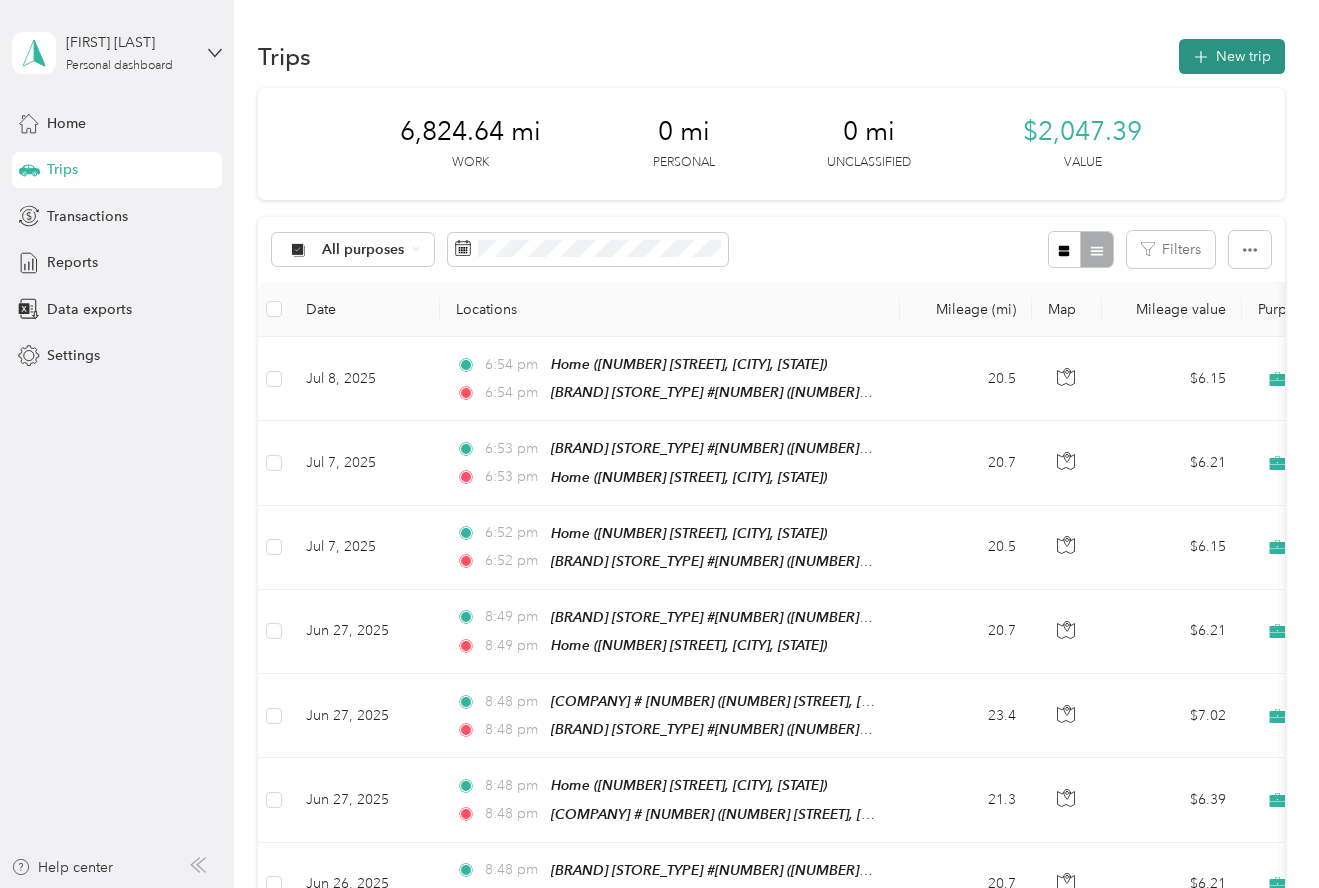 click on "New trip" at bounding box center (1232, 56) 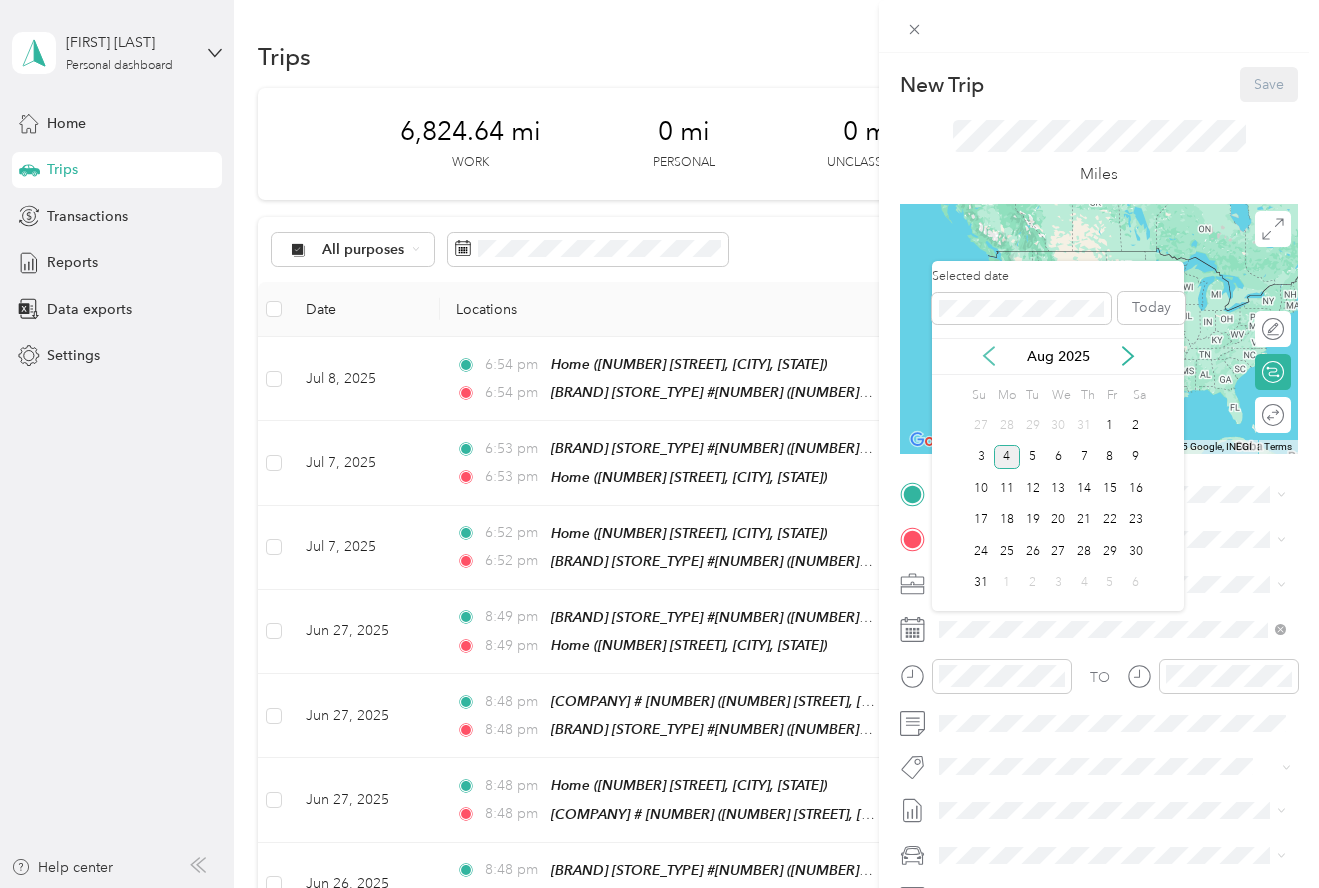 click 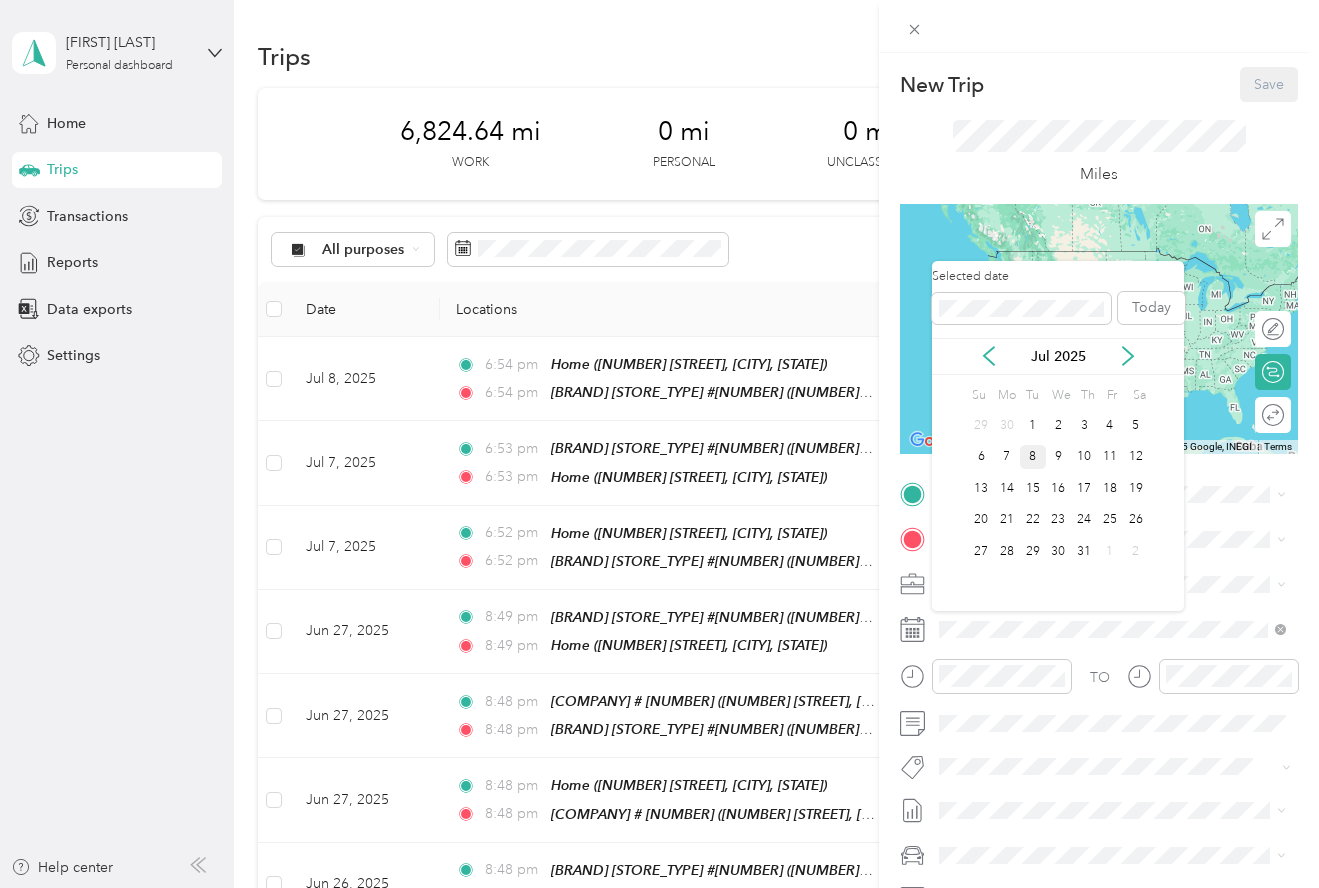 click on "8" at bounding box center [1033, 457] 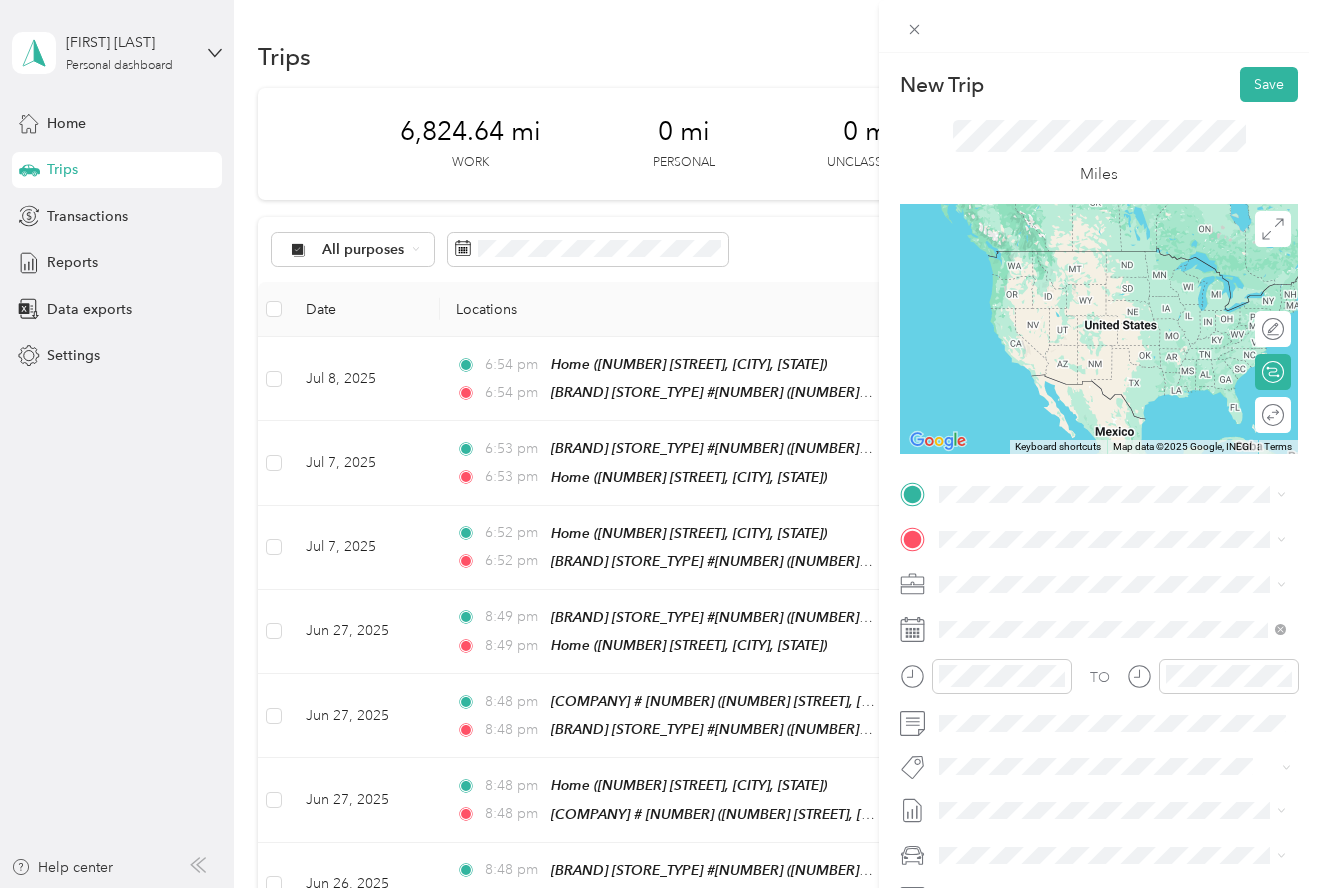 click on "[NUMBER] [STREET], [CITY], [STATE], [COUNTRY]" at bounding box center [1115, 681] 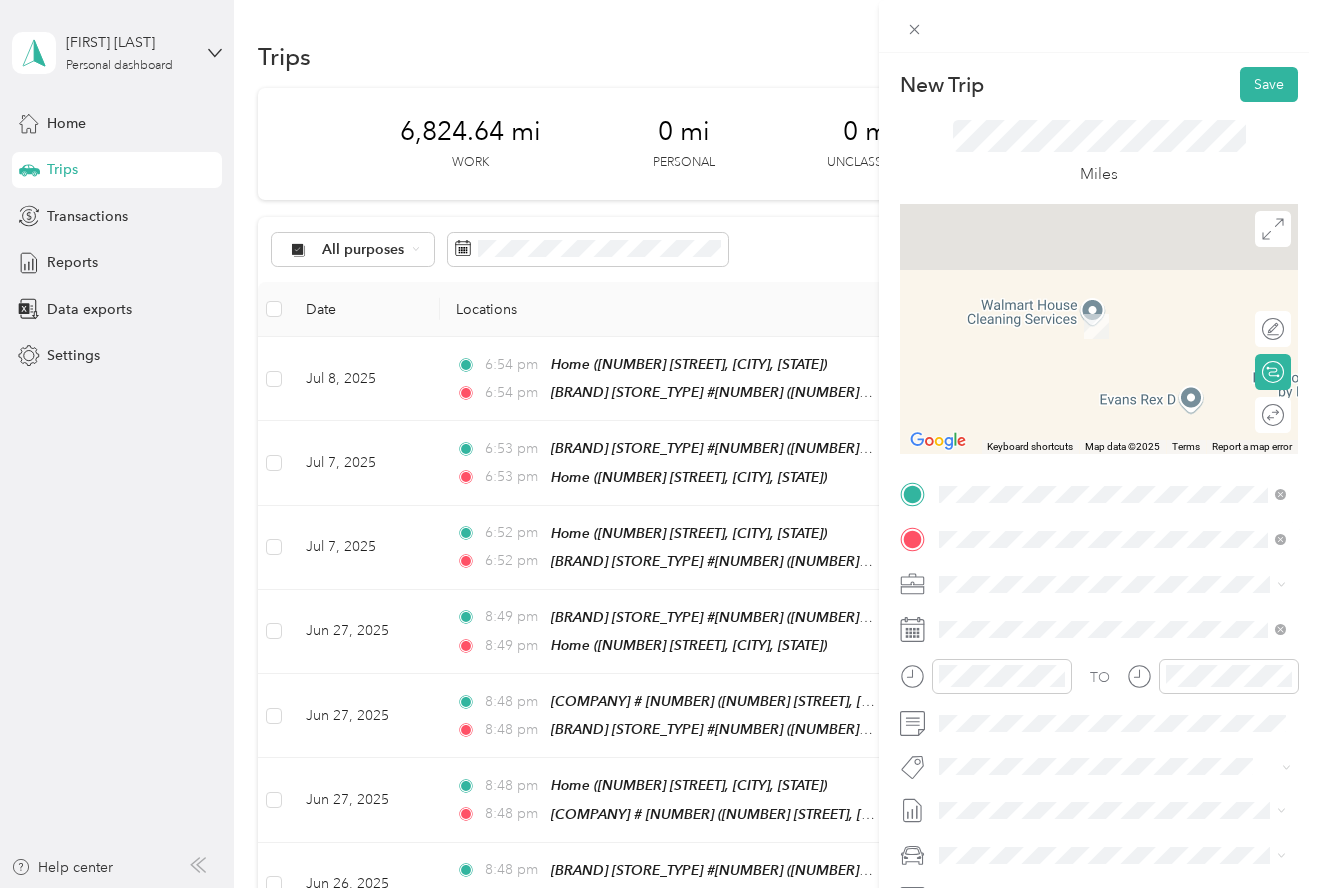 click on "[COMPANY] [STORE_NUMBER] [NUMBER] [STREET], [CITY], [STATE], [COUNTRY]" at bounding box center [1128, 724] 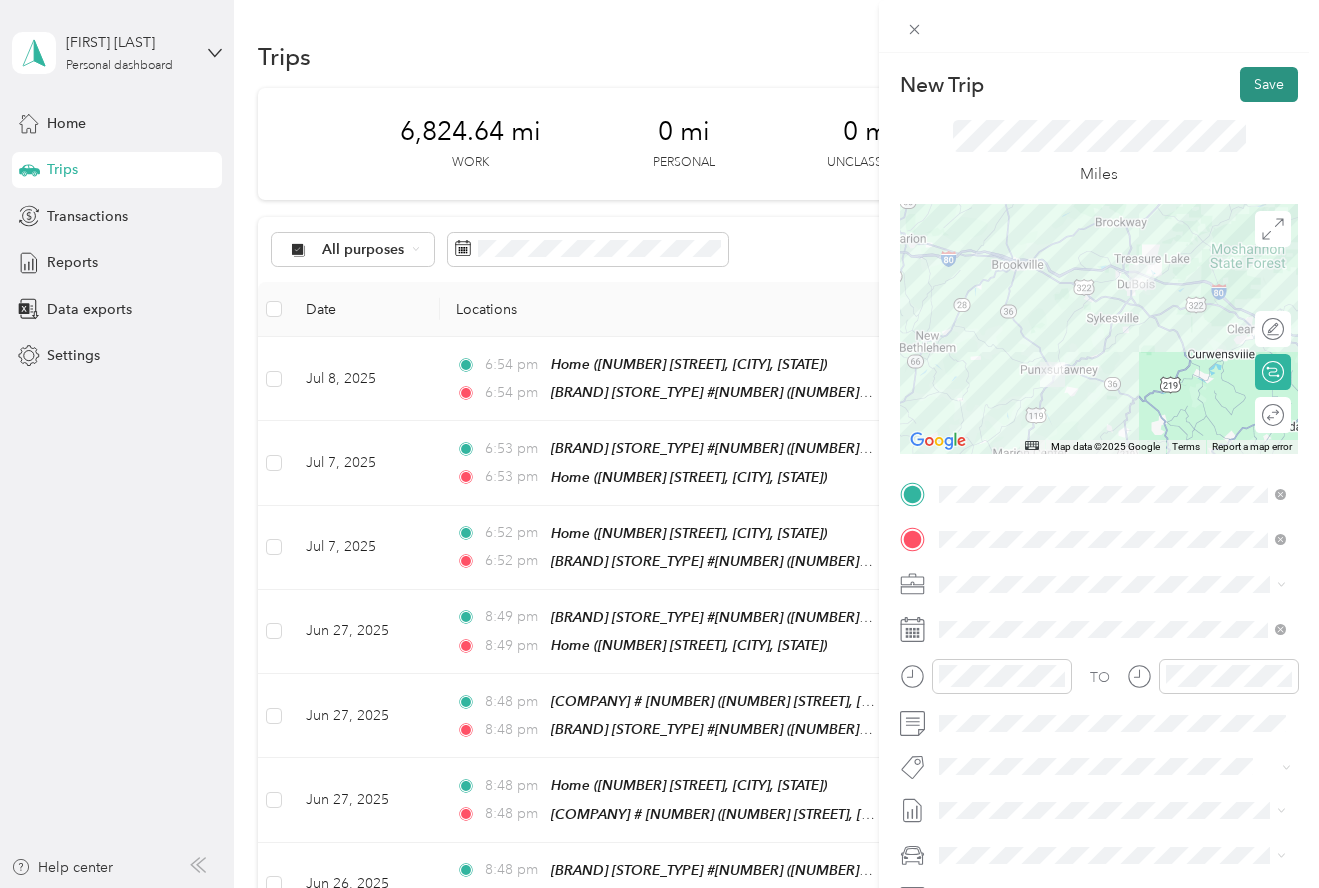 click on "Save" at bounding box center [1269, 84] 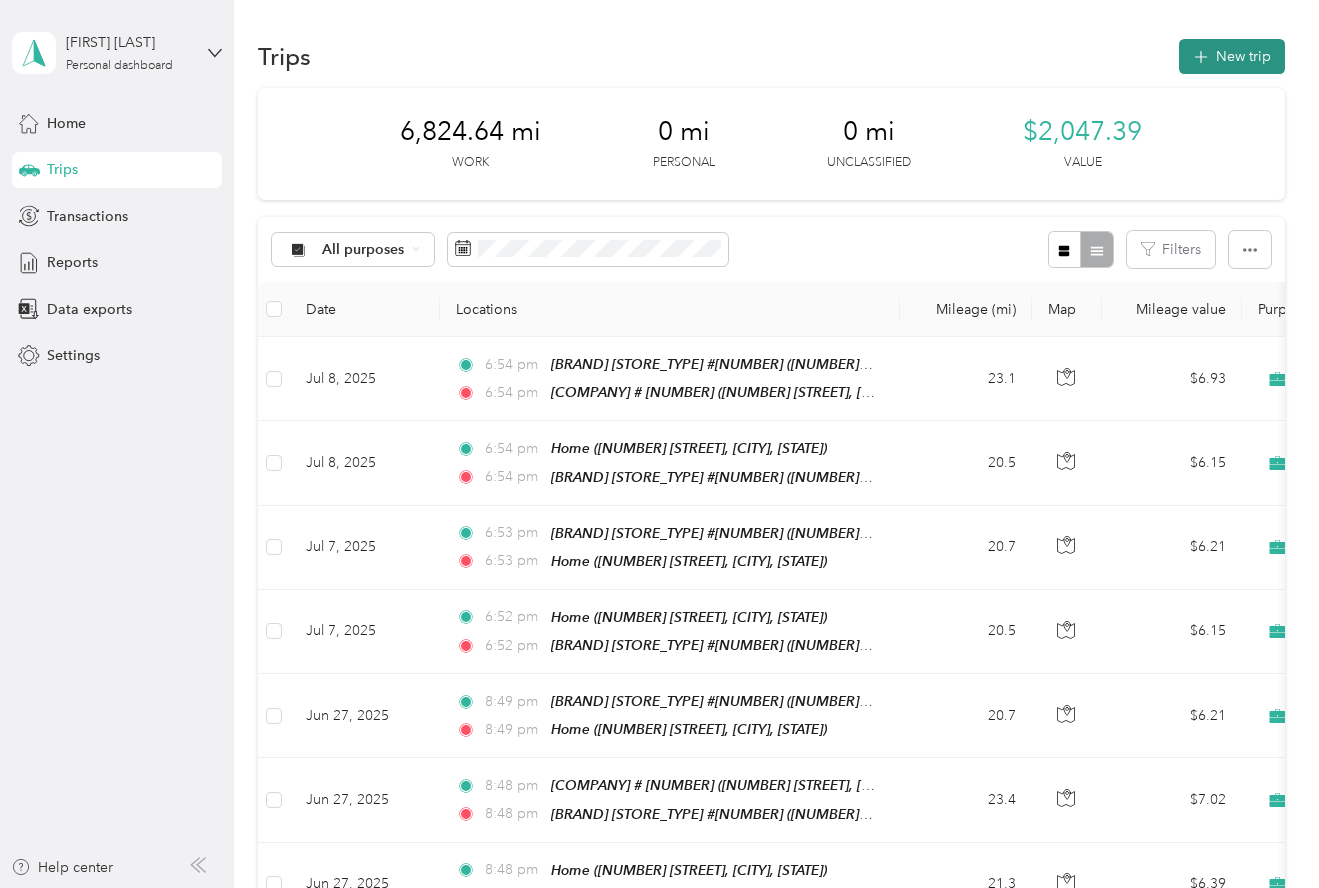 click on "New trip" at bounding box center (1232, 56) 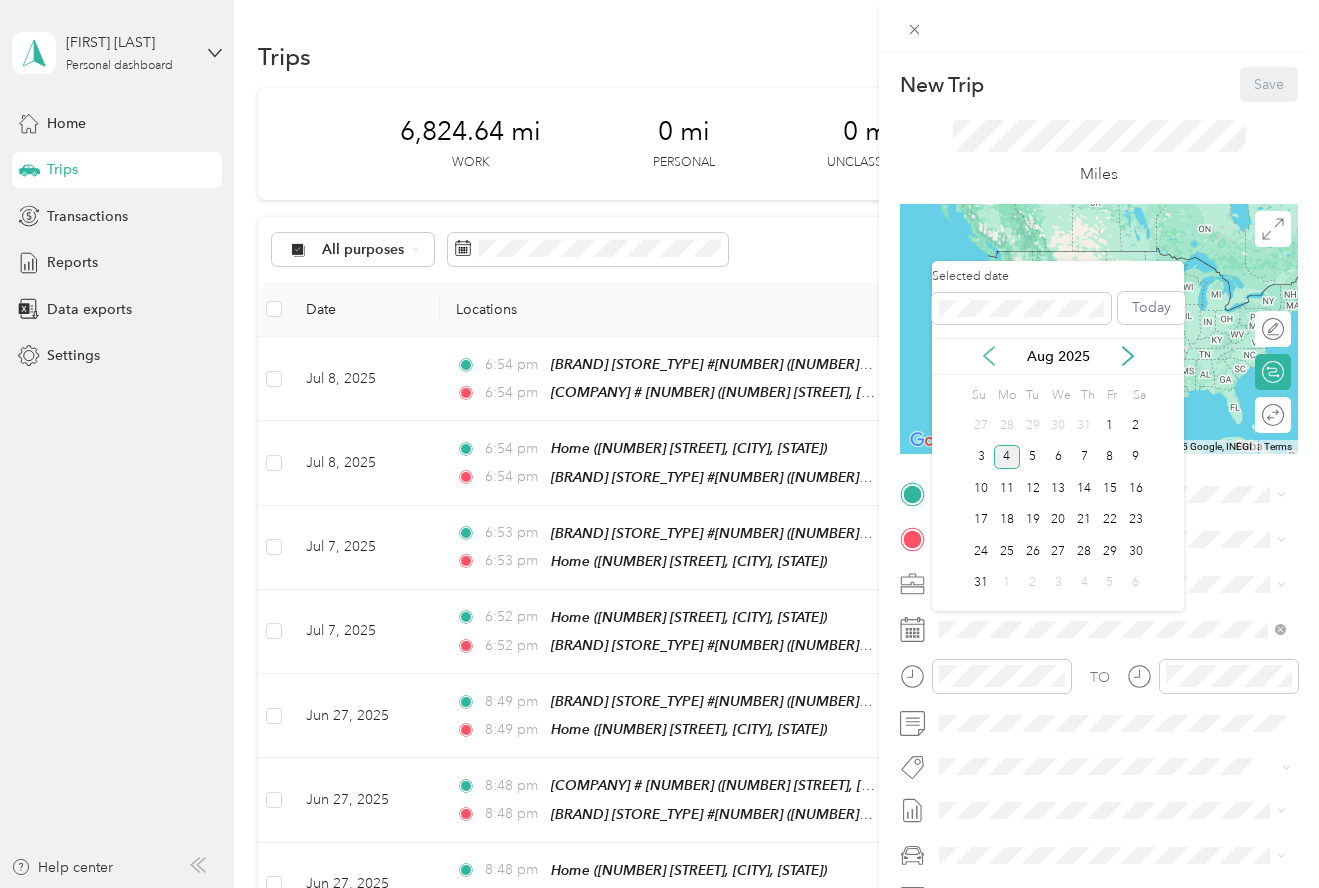 click 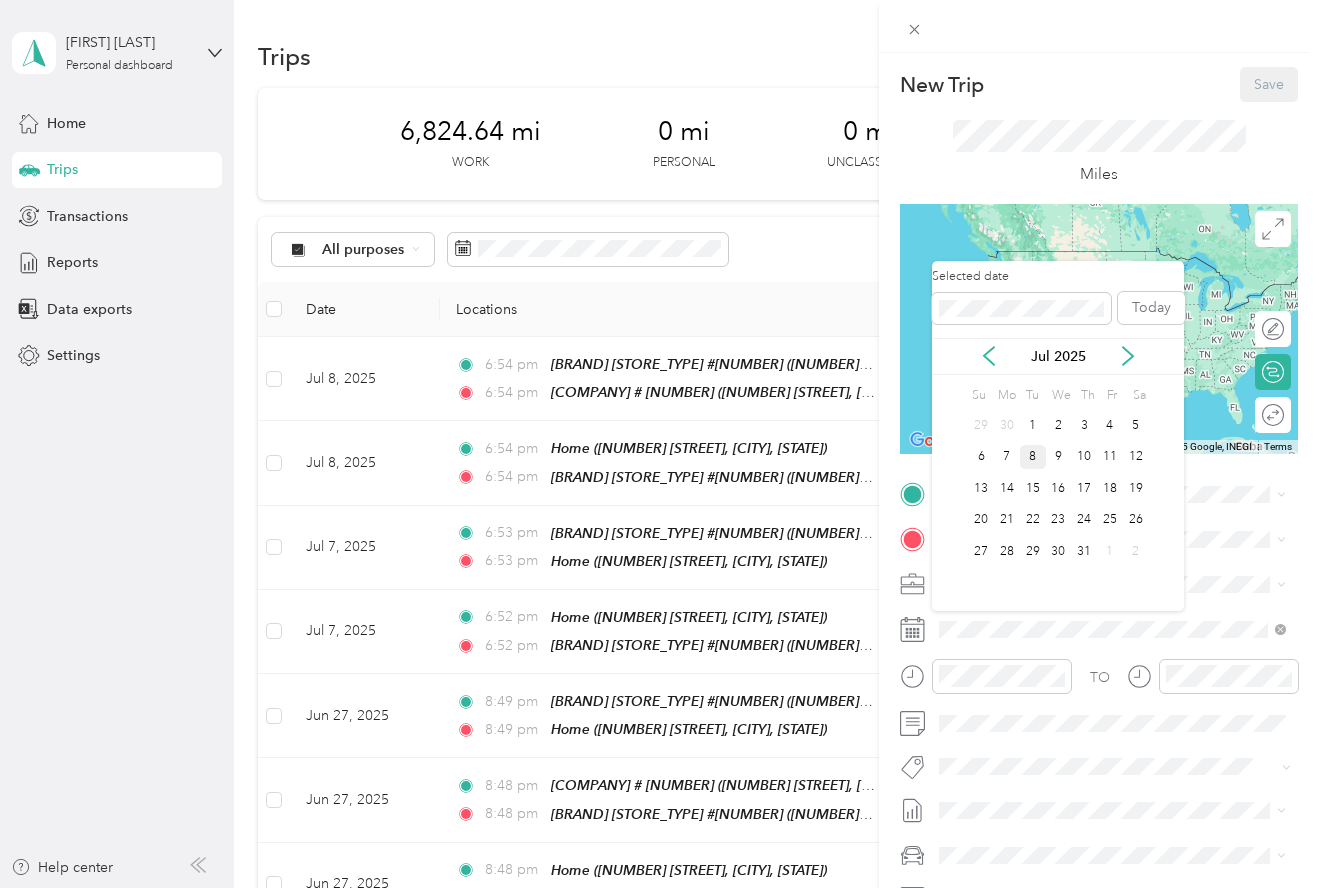 click on "8" at bounding box center (1033, 457) 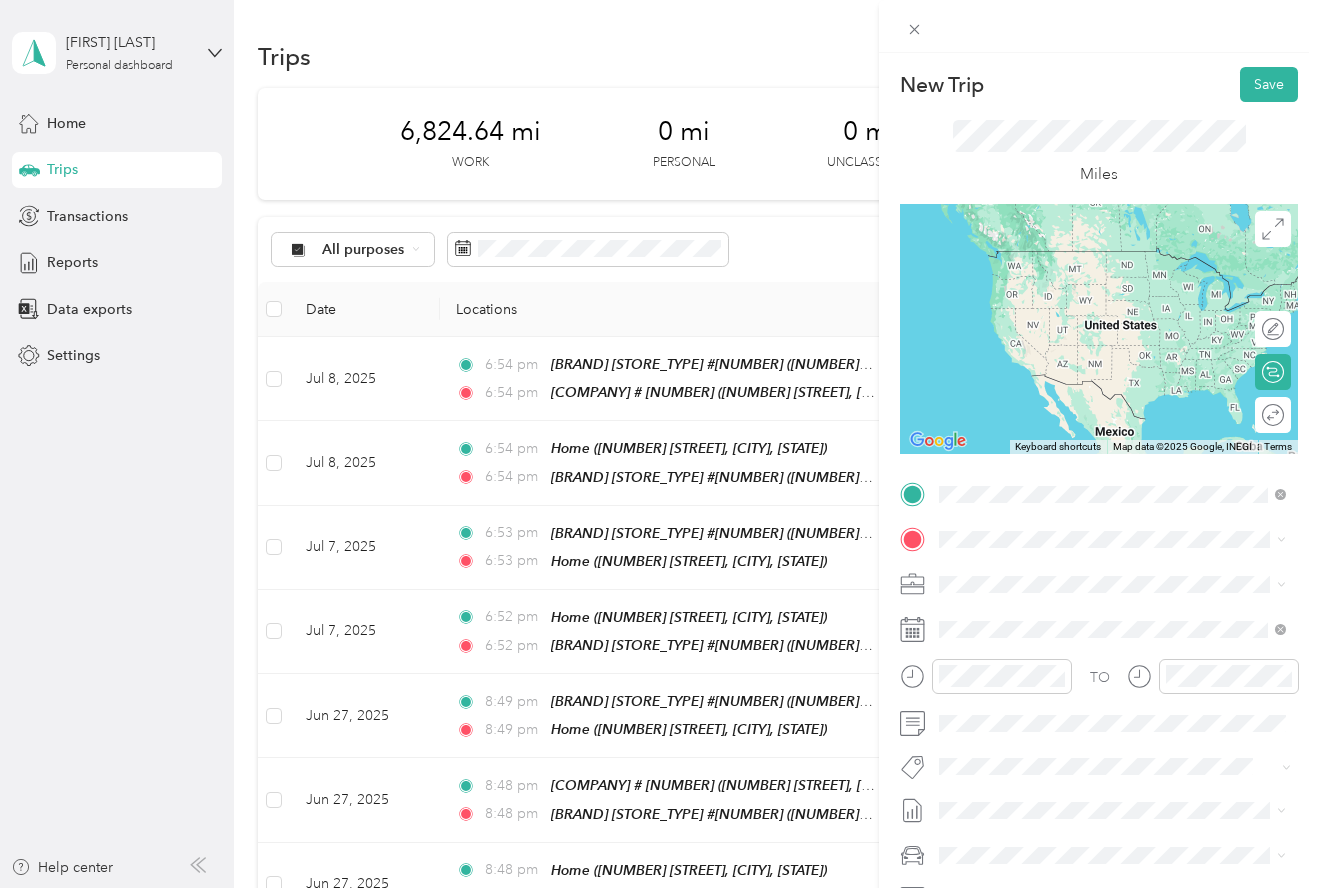 click on "[COMPANY] [STORE_NUMBER] [NUMBER] [STREET], [CITY], [STATE], [COUNTRY]" at bounding box center (1128, 679) 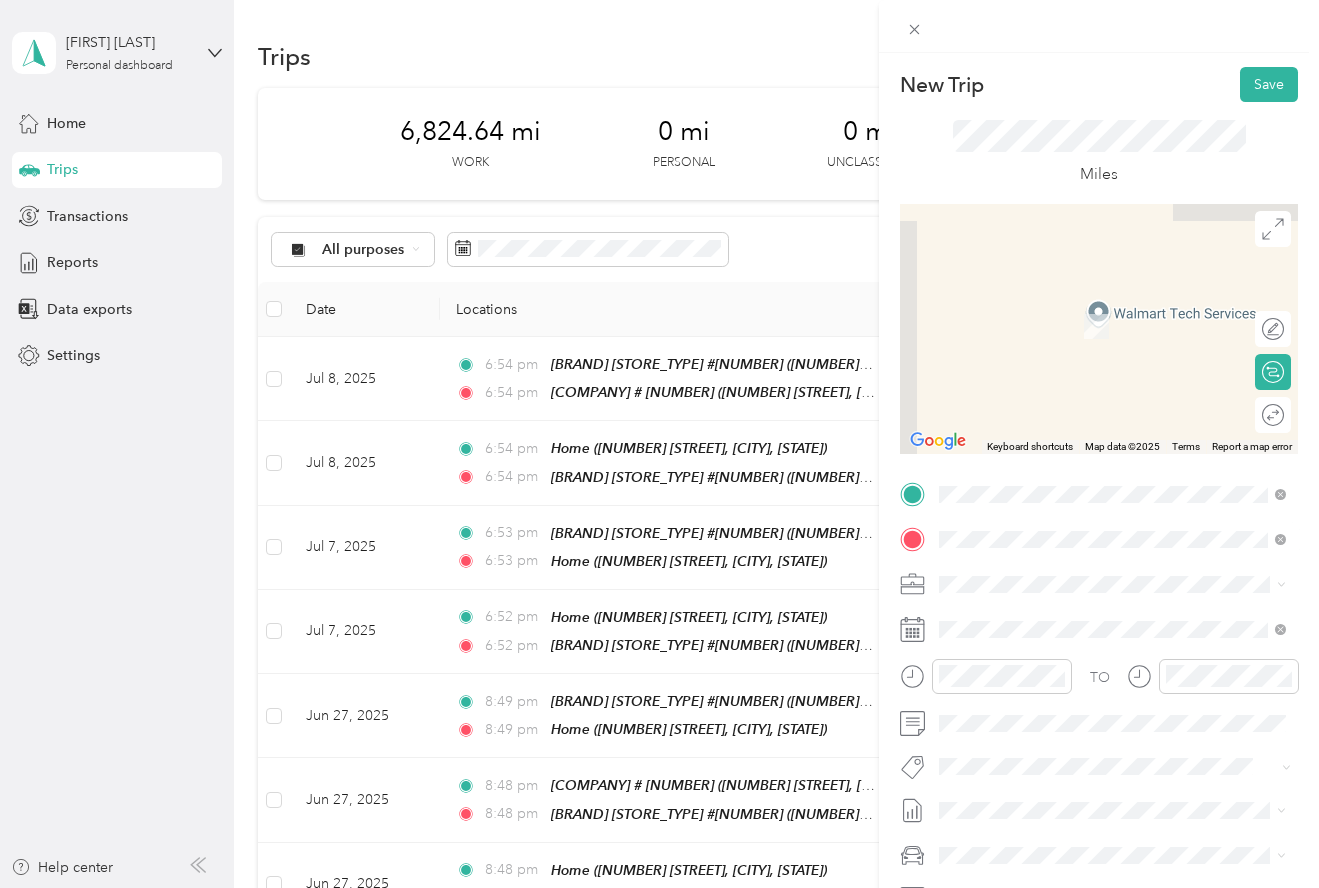 click on "[NUMBER] [STREET], [CITY], [STATE], [COUNTRY]" at bounding box center (1093, 651) 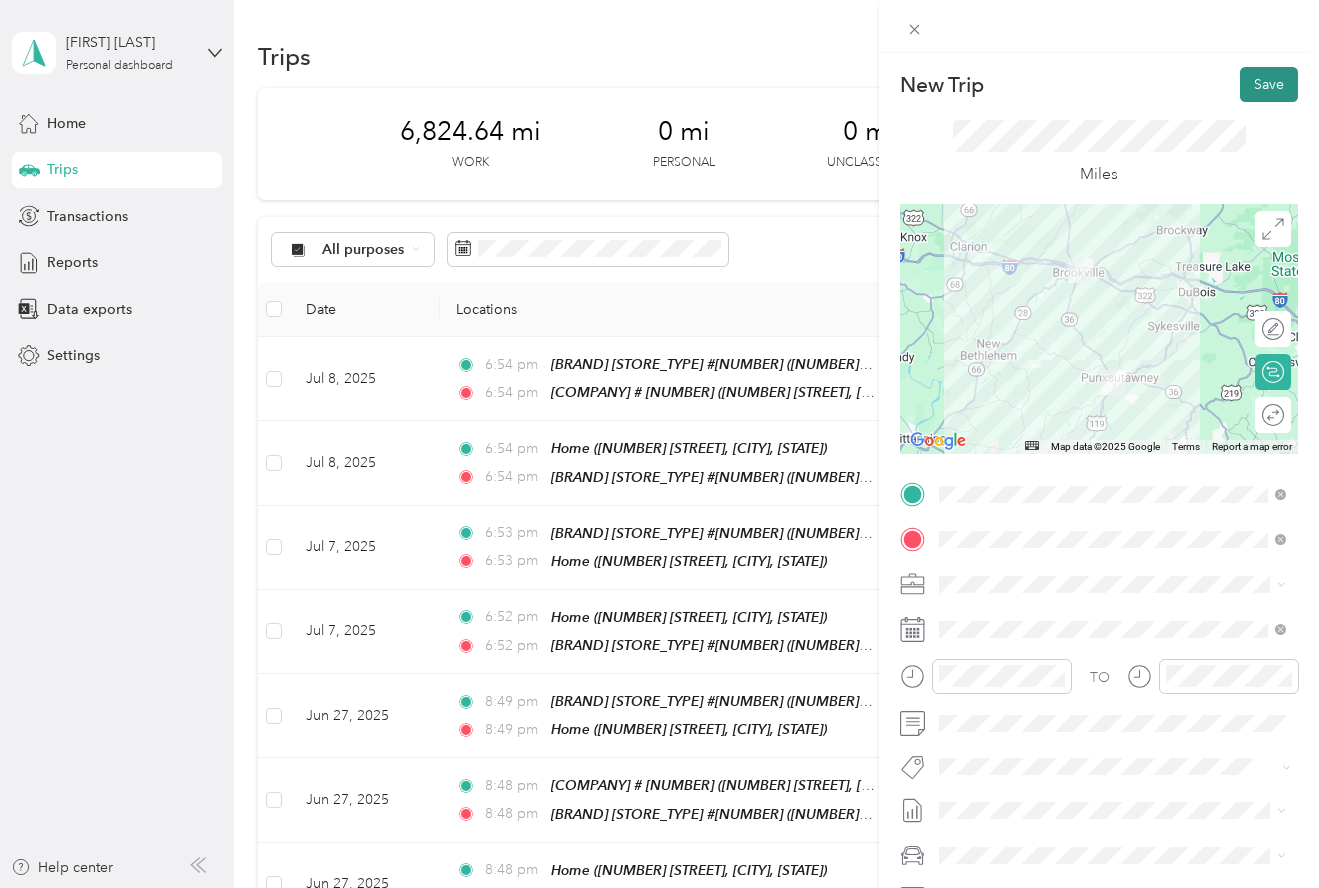 click on "Save" at bounding box center (1269, 84) 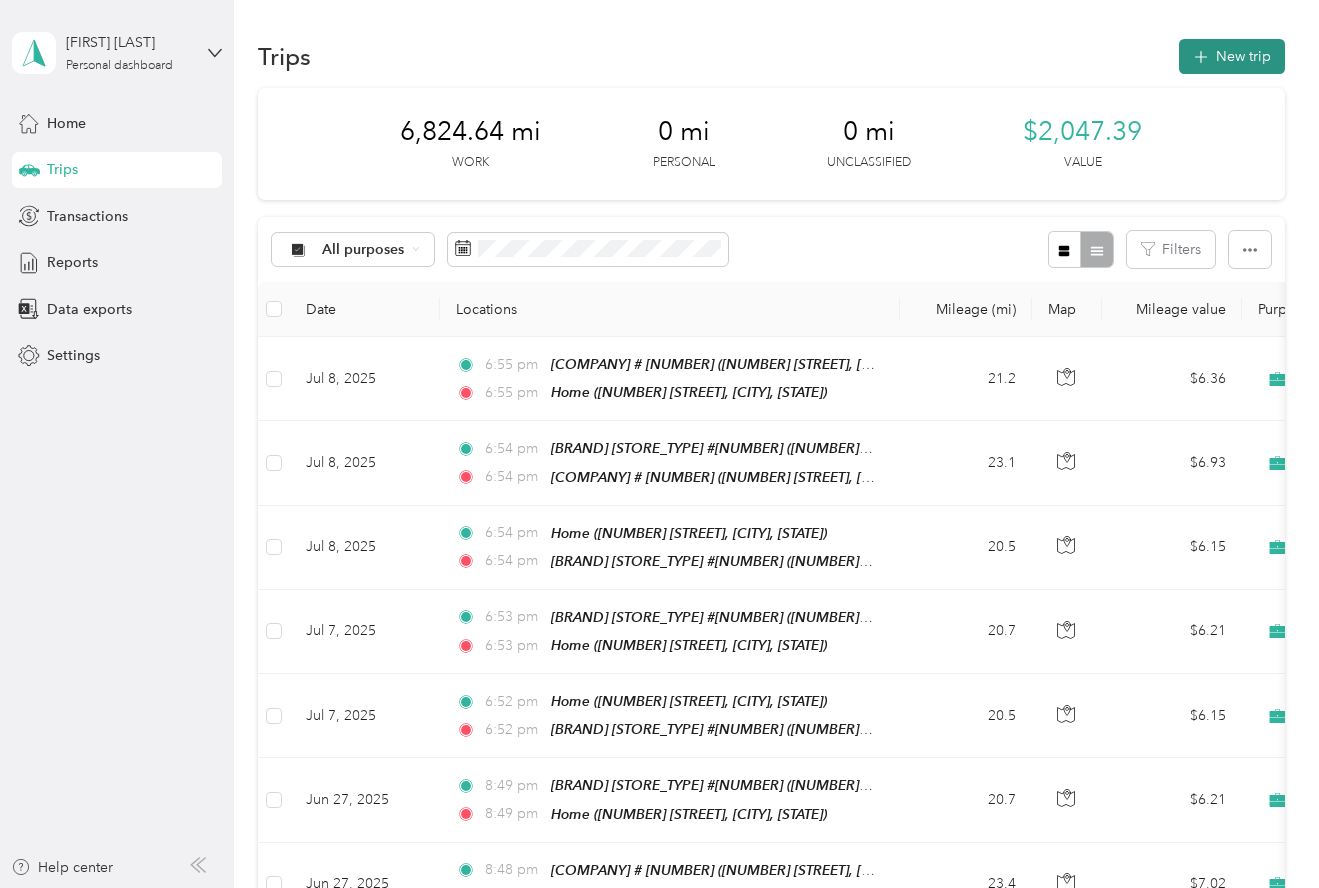 click on "New trip" at bounding box center (1232, 56) 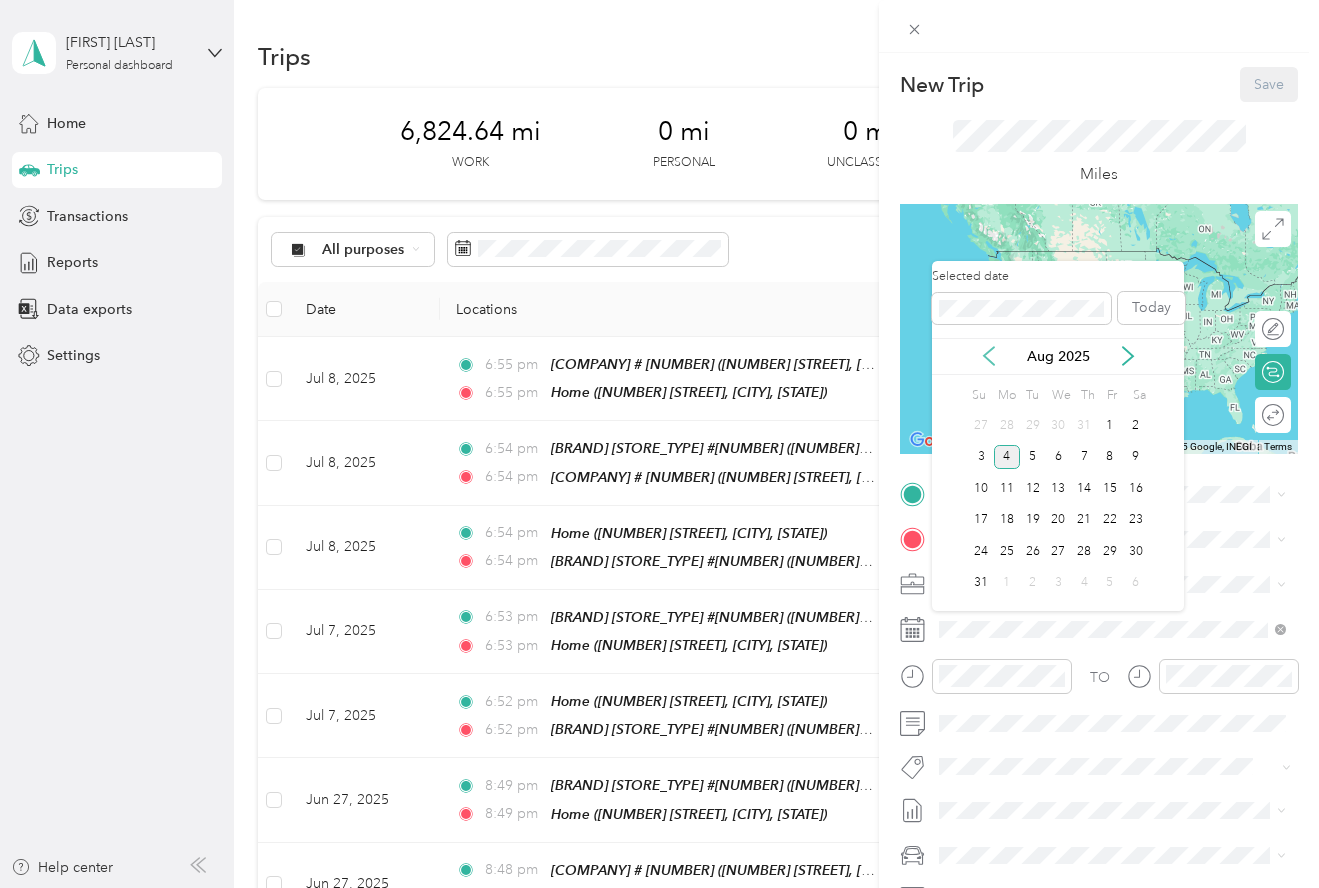 click 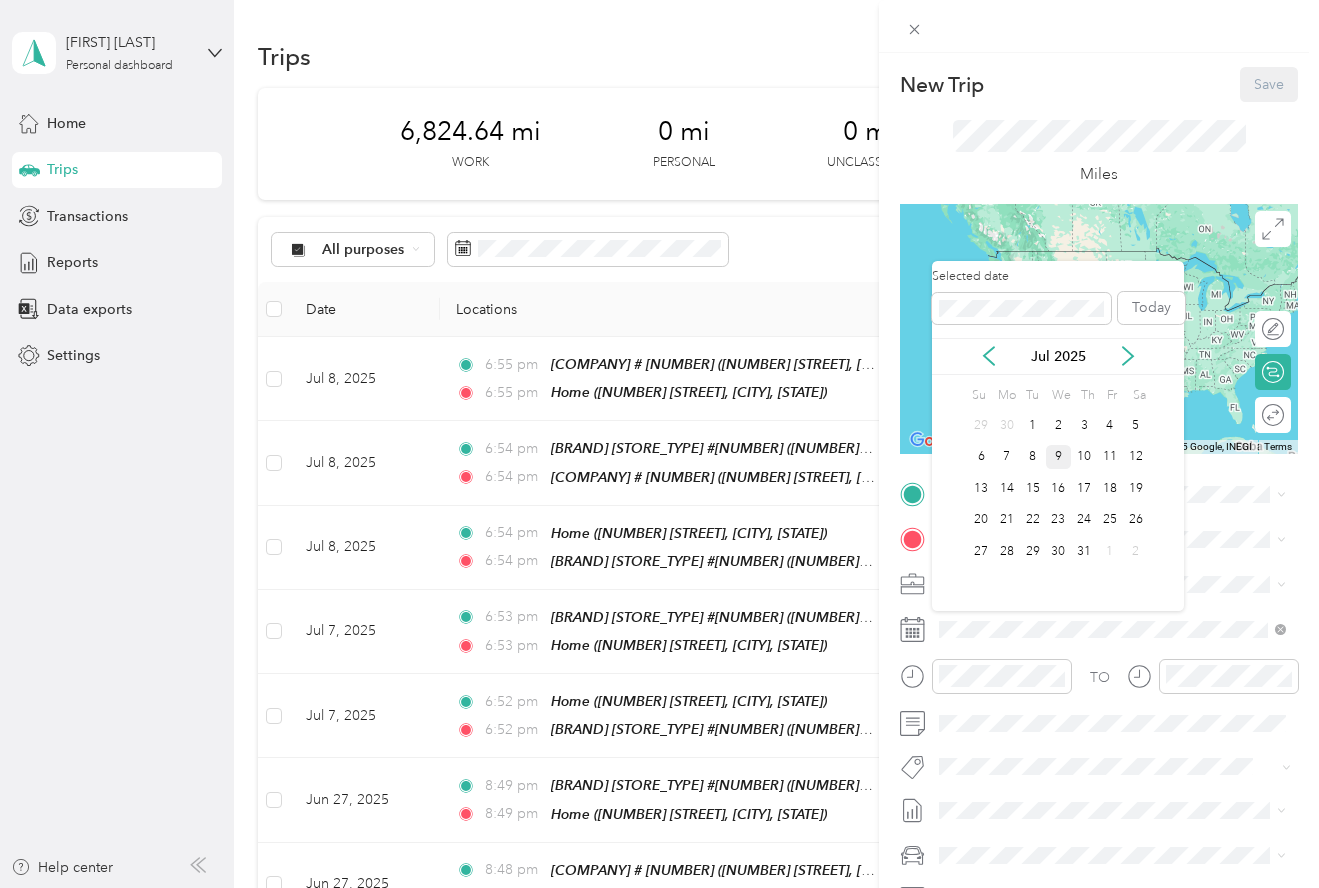 click on "9" at bounding box center (1059, 457) 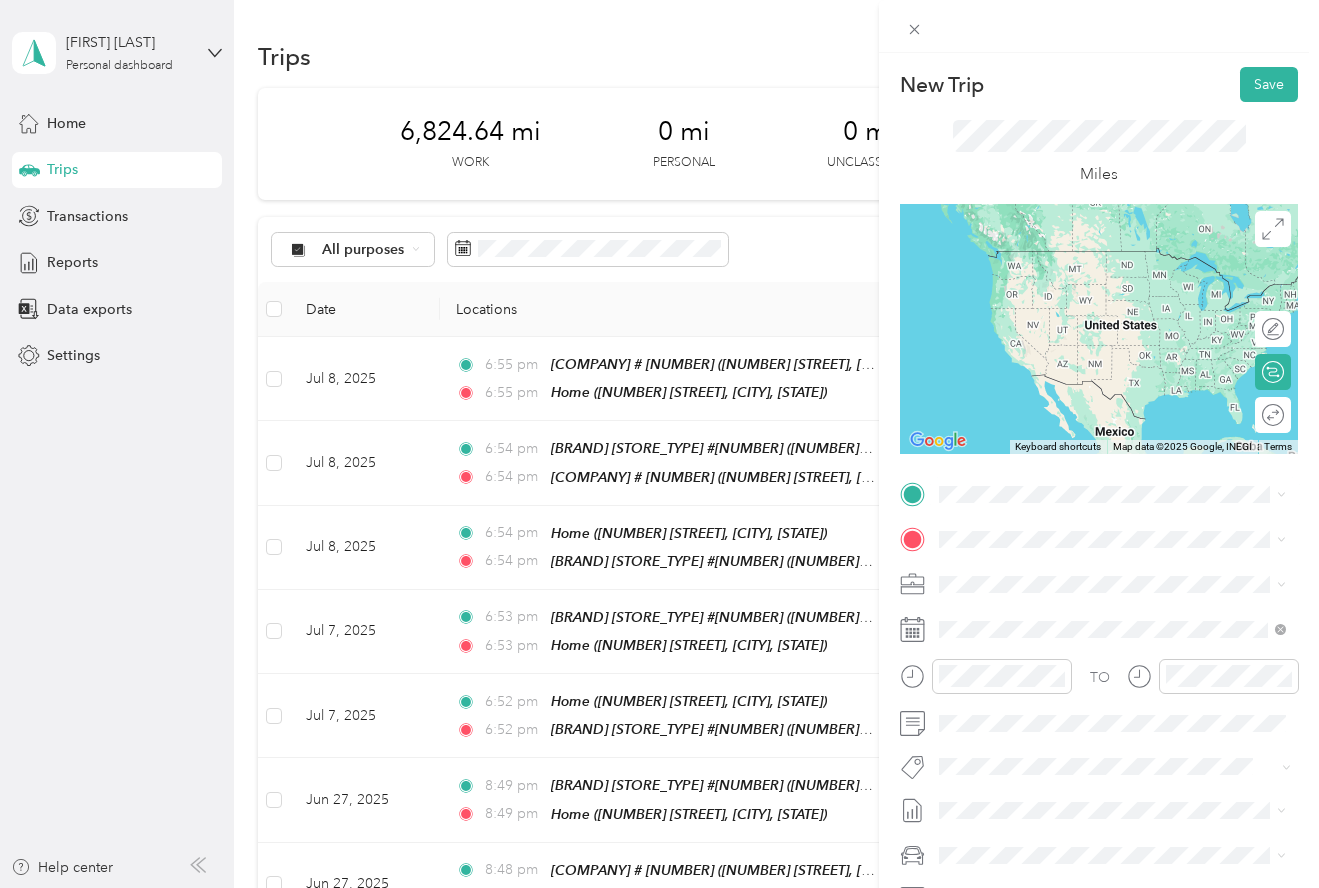 click on "[HOME] [NUMBER] [STREET], [CITY], [STATE], [COUNTRY]" at bounding box center [1128, 583] 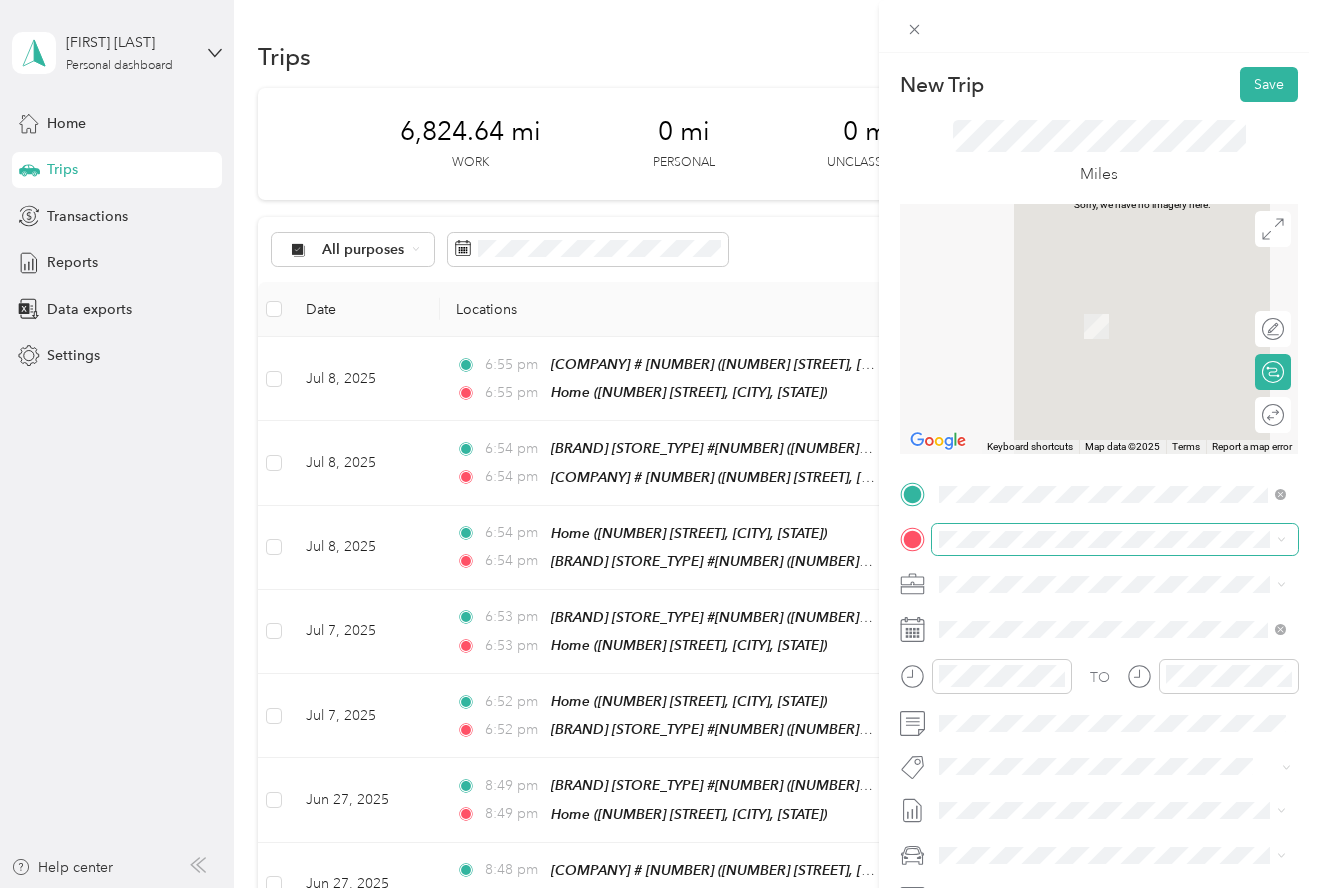 click at bounding box center (1115, 539) 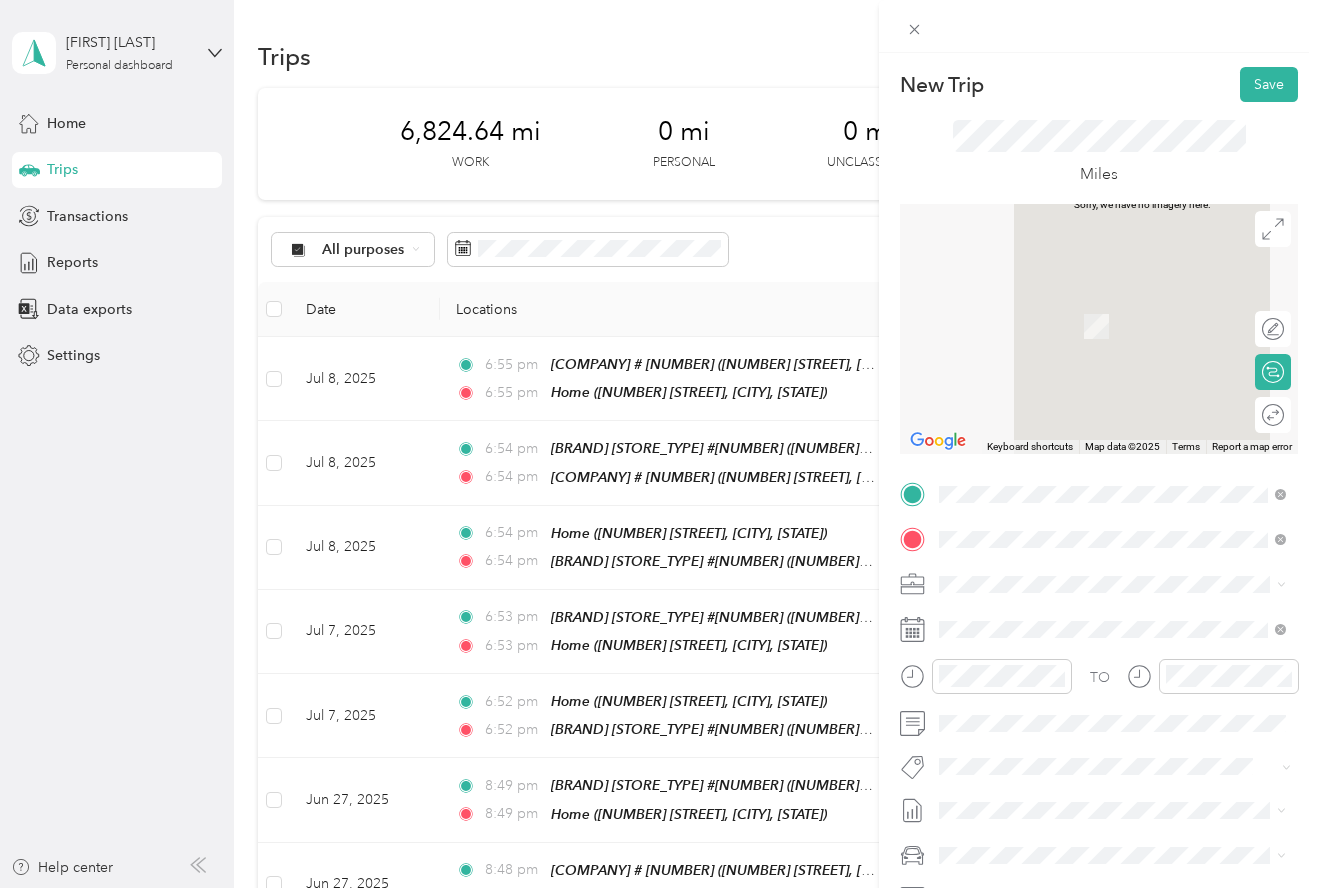 click on "[NUMBER] [STREET], [CITY], [STATE], [COUNTRY]" at bounding box center (1115, 735) 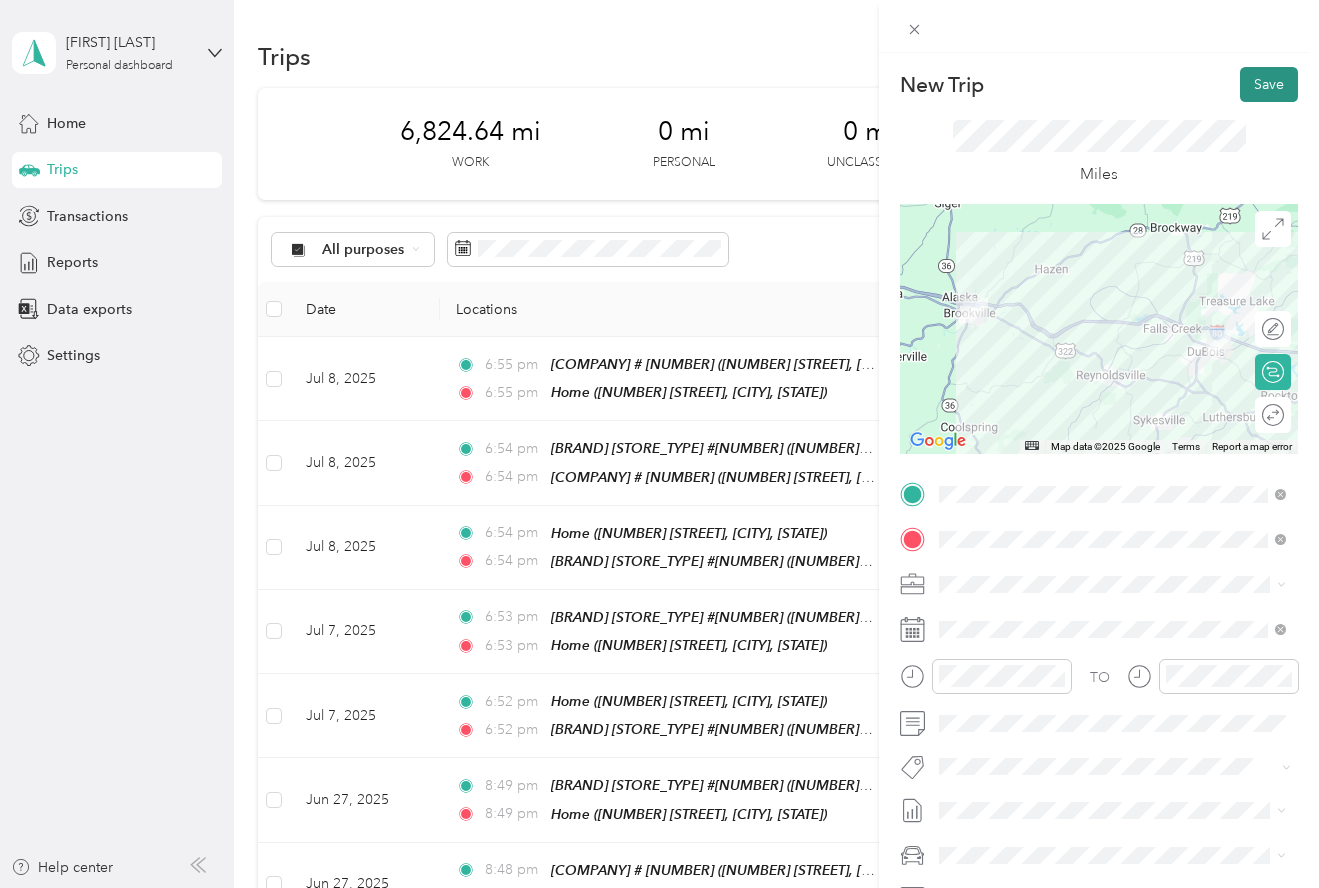 click on "Save" at bounding box center [1269, 84] 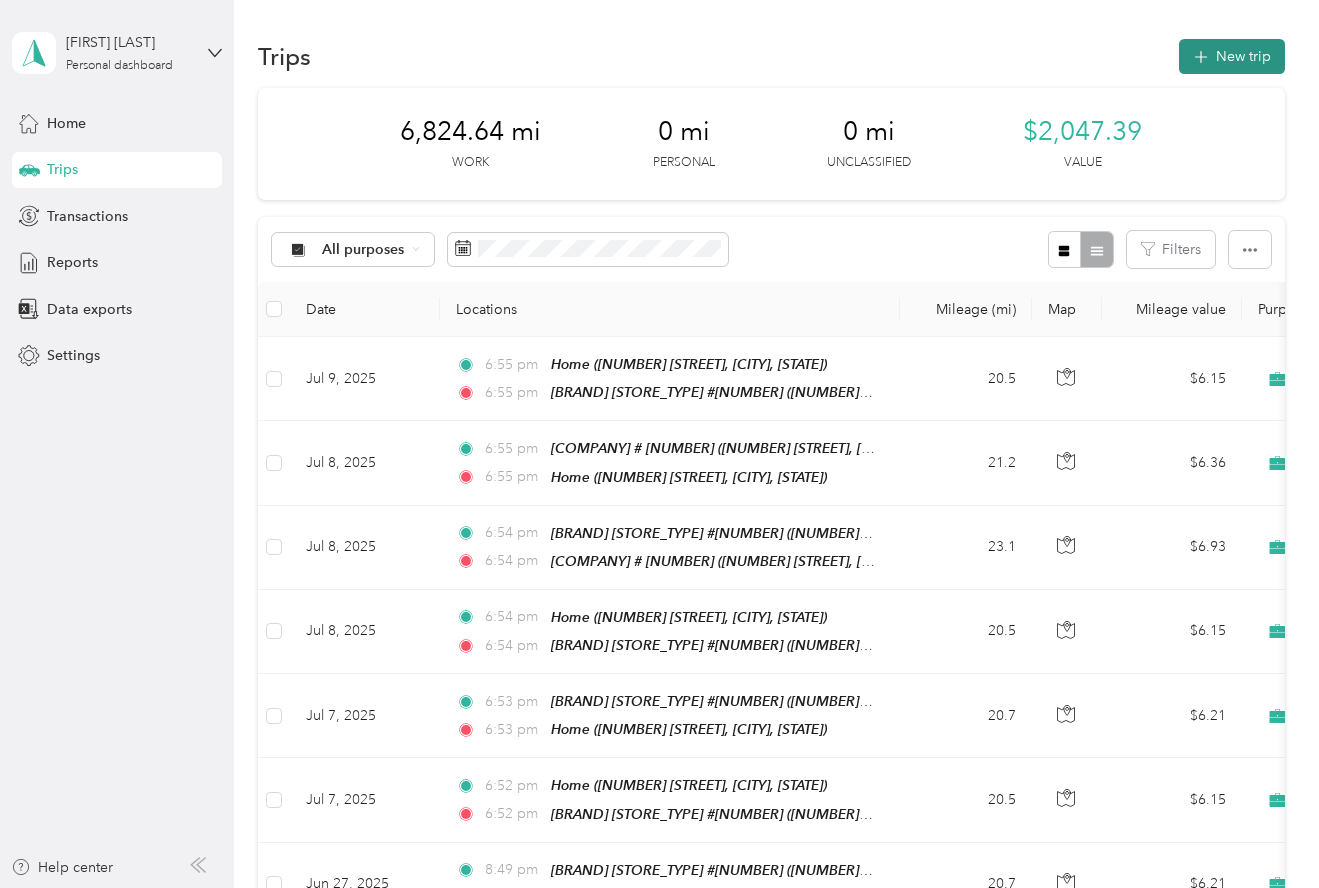 click on "New trip" at bounding box center (1232, 56) 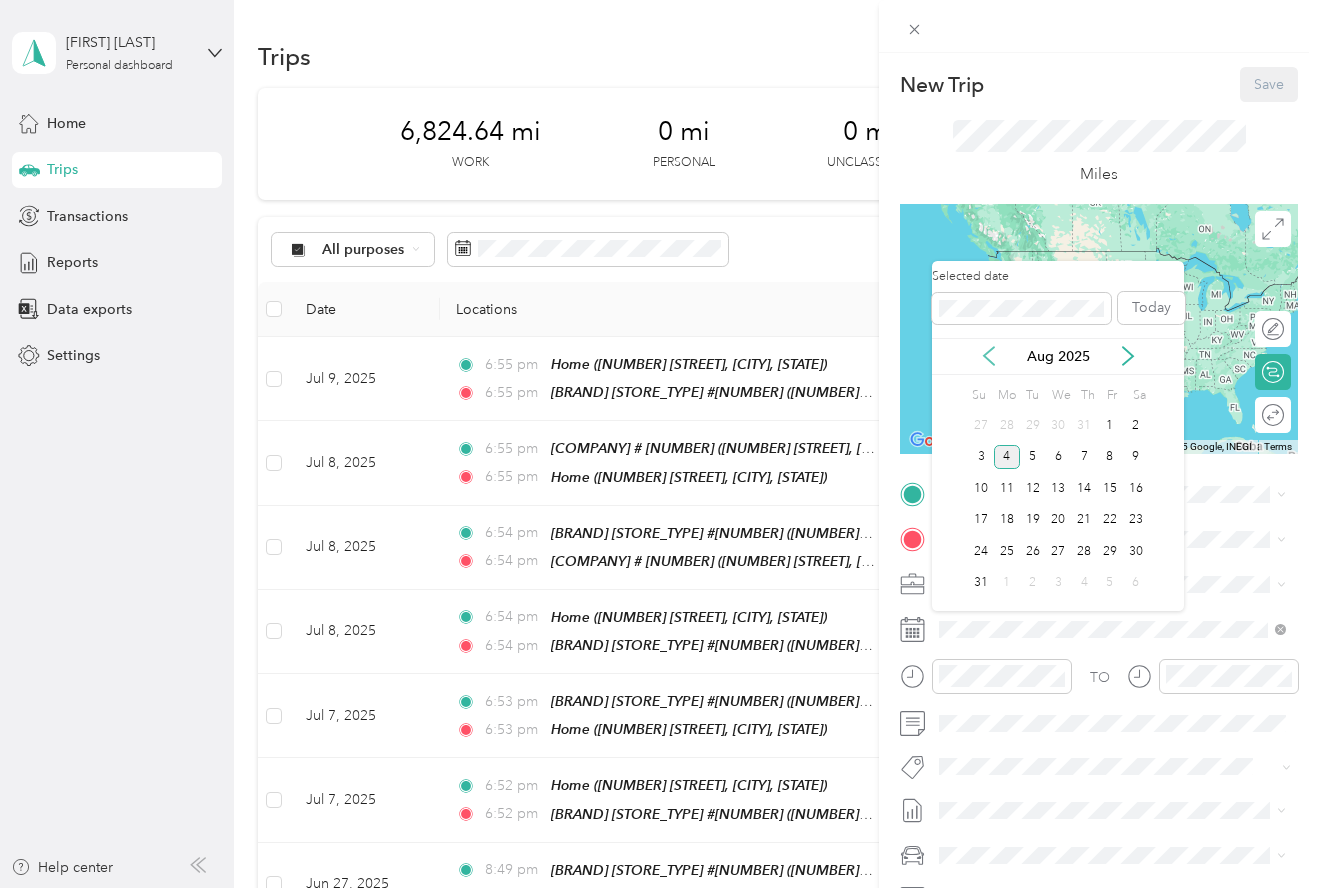 click 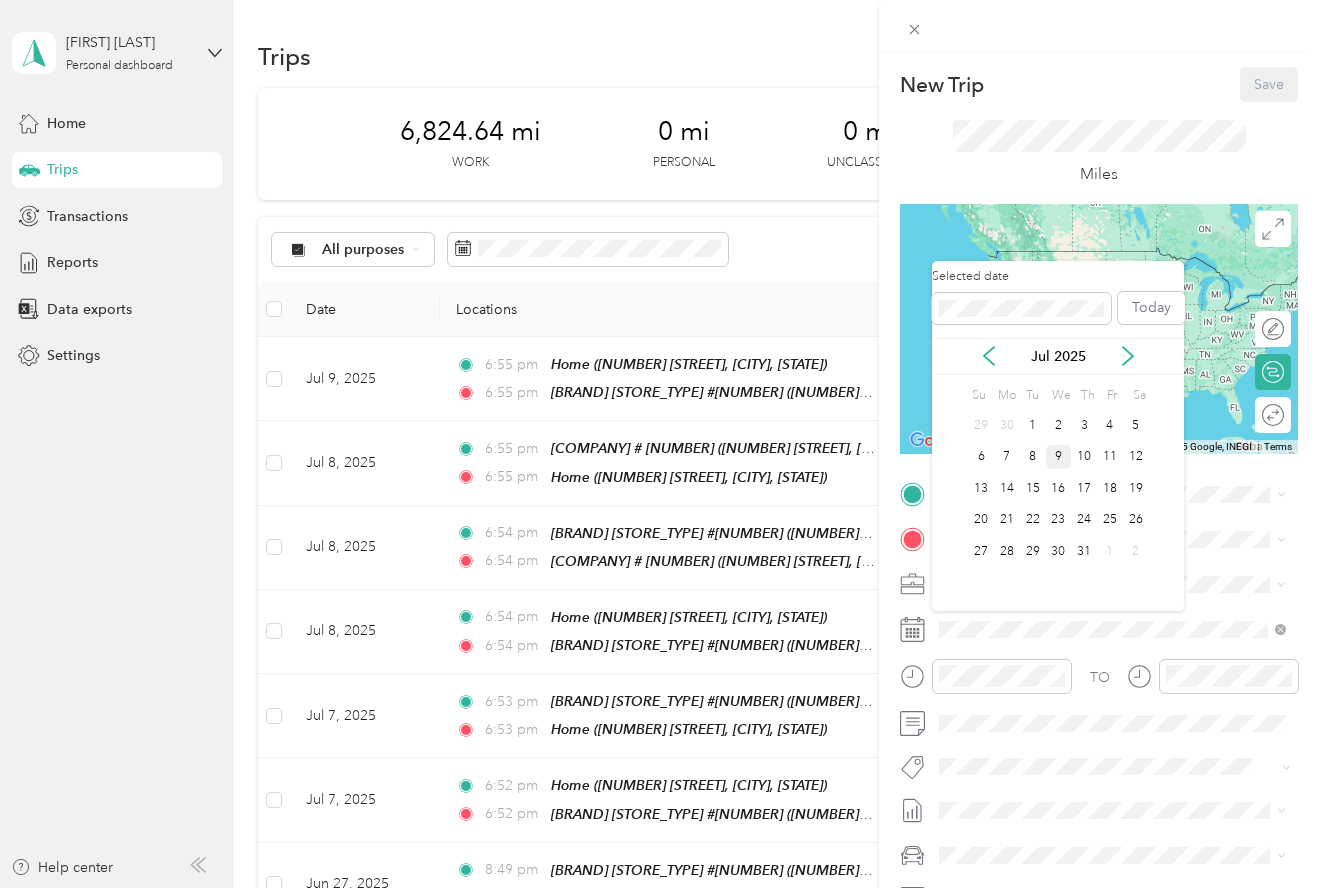 click on "9" at bounding box center (1059, 457) 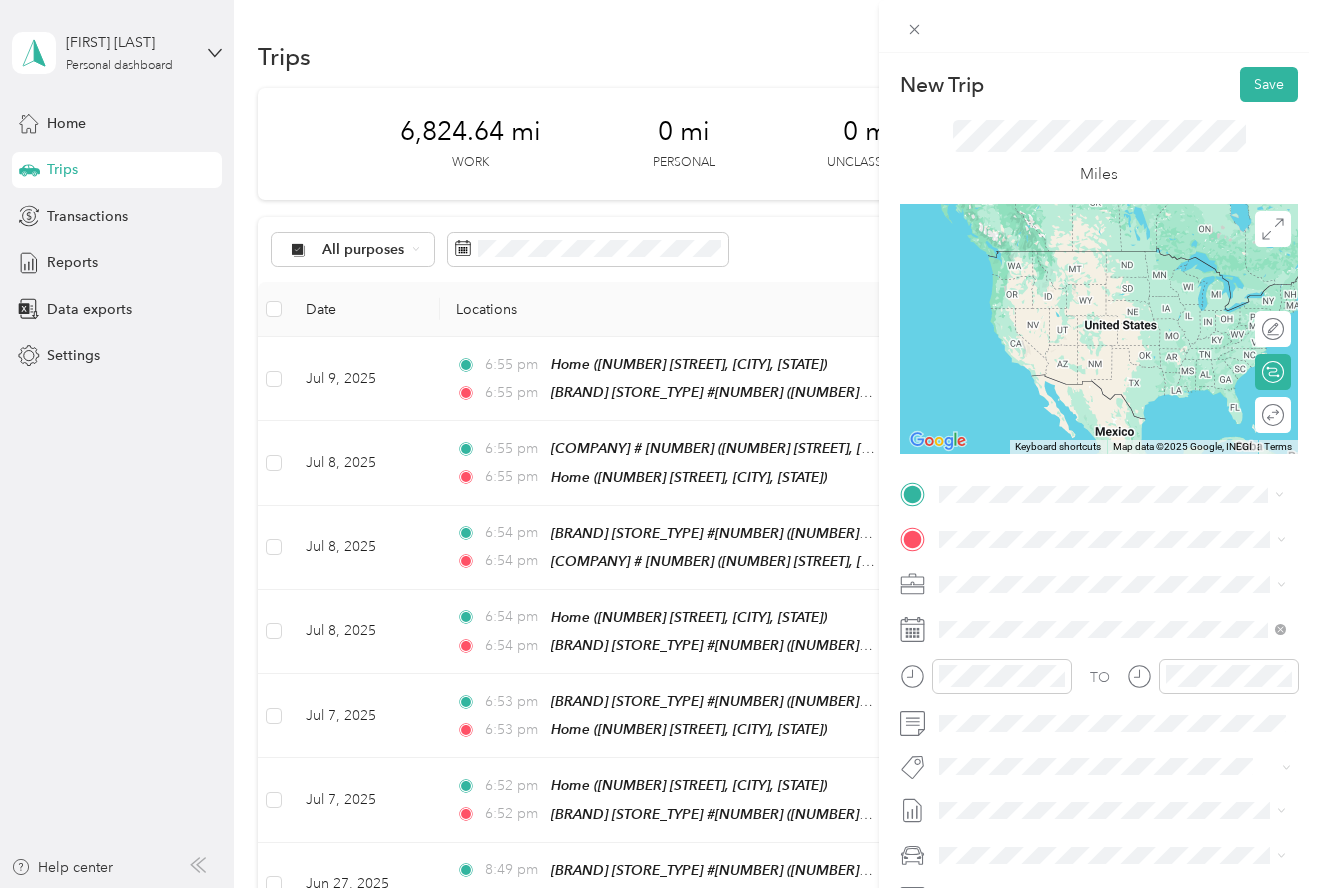 drag, startPoint x: 1083, startPoint y: 668, endPoint x: 1071, endPoint y: 667, distance: 12.0415945 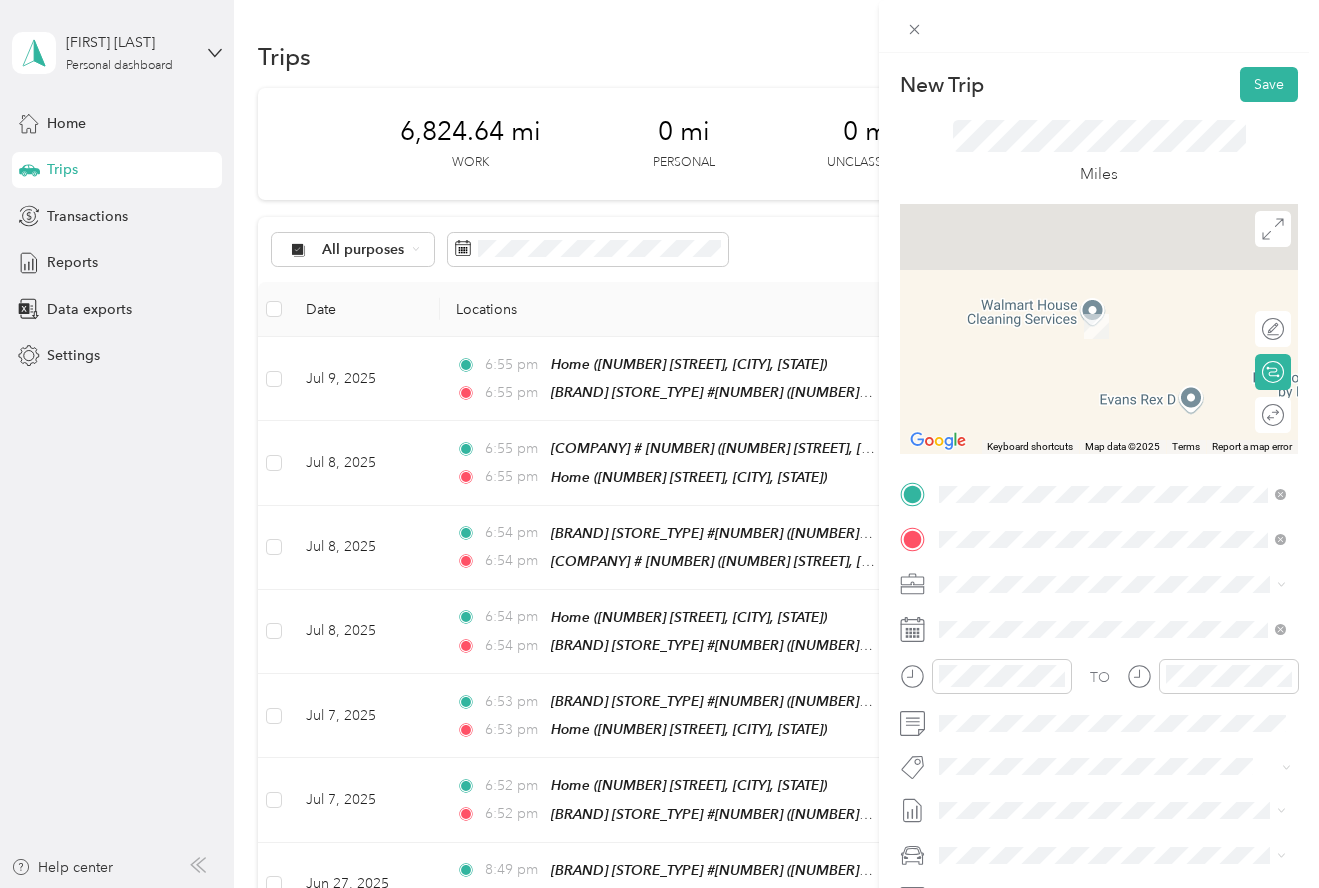 click on "[NUMBER] [STREET], [CITY], [STATE], [COUNTRY]" at bounding box center [1093, 651] 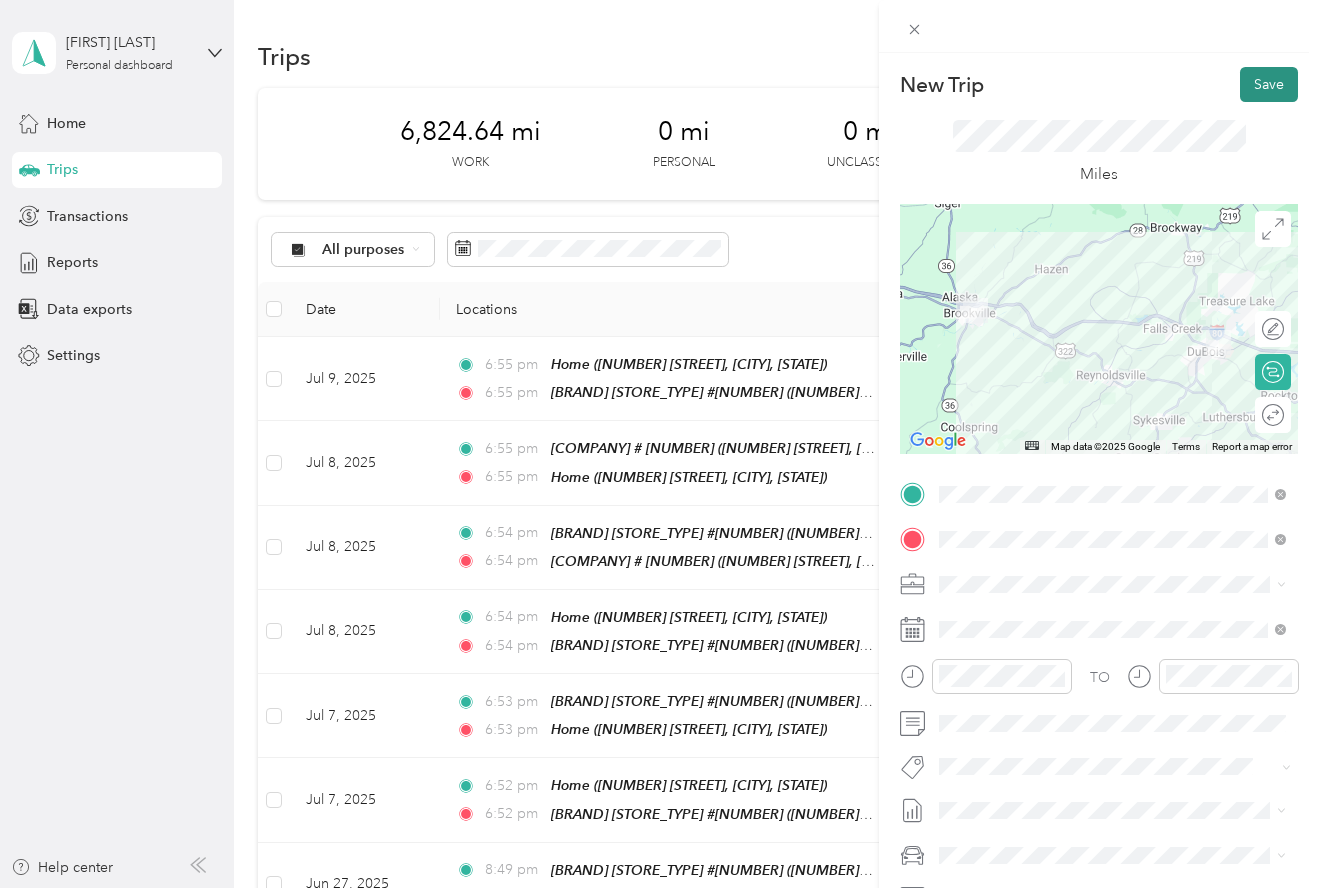 click on "Save" at bounding box center (1269, 84) 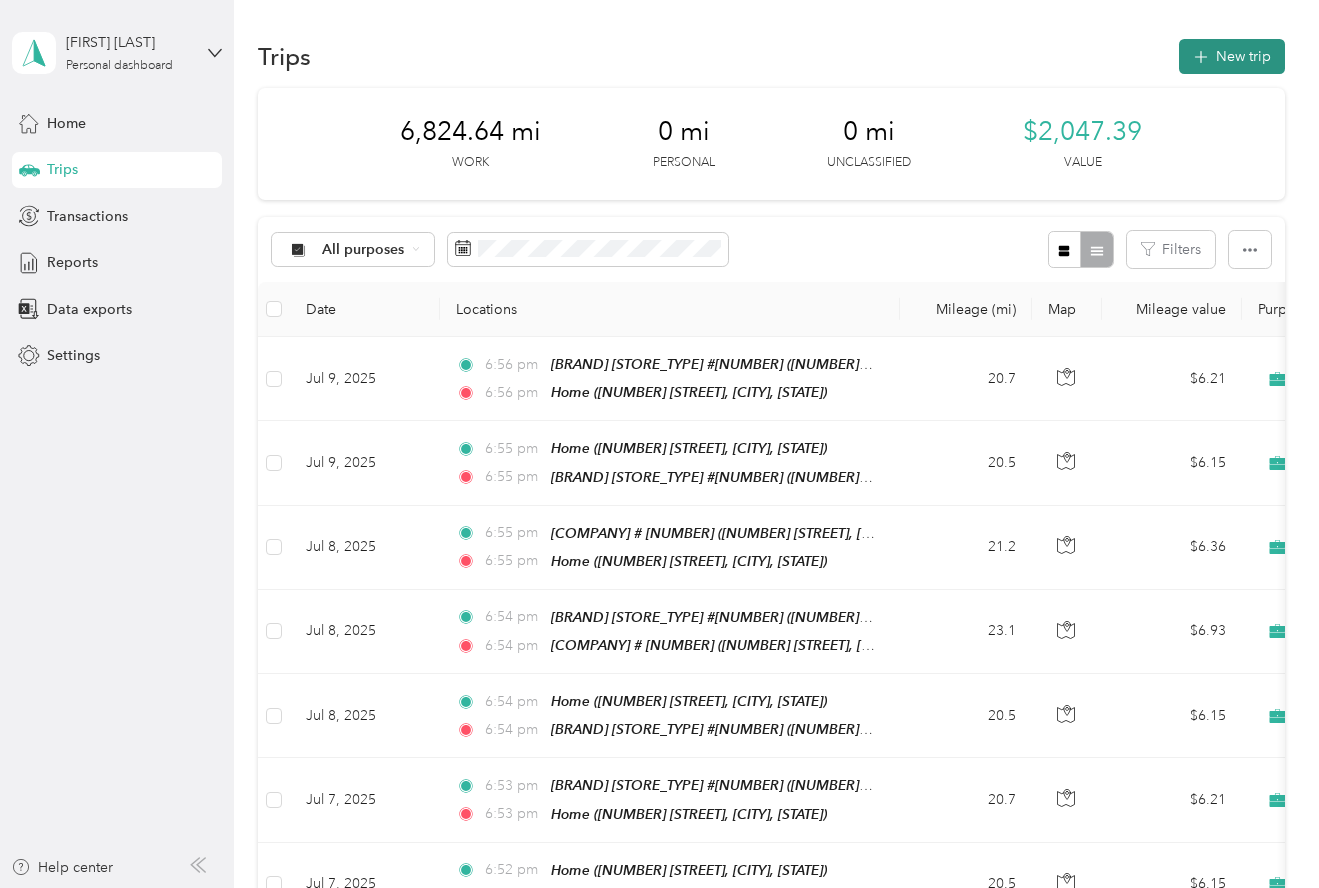 click on "New trip" at bounding box center [1232, 56] 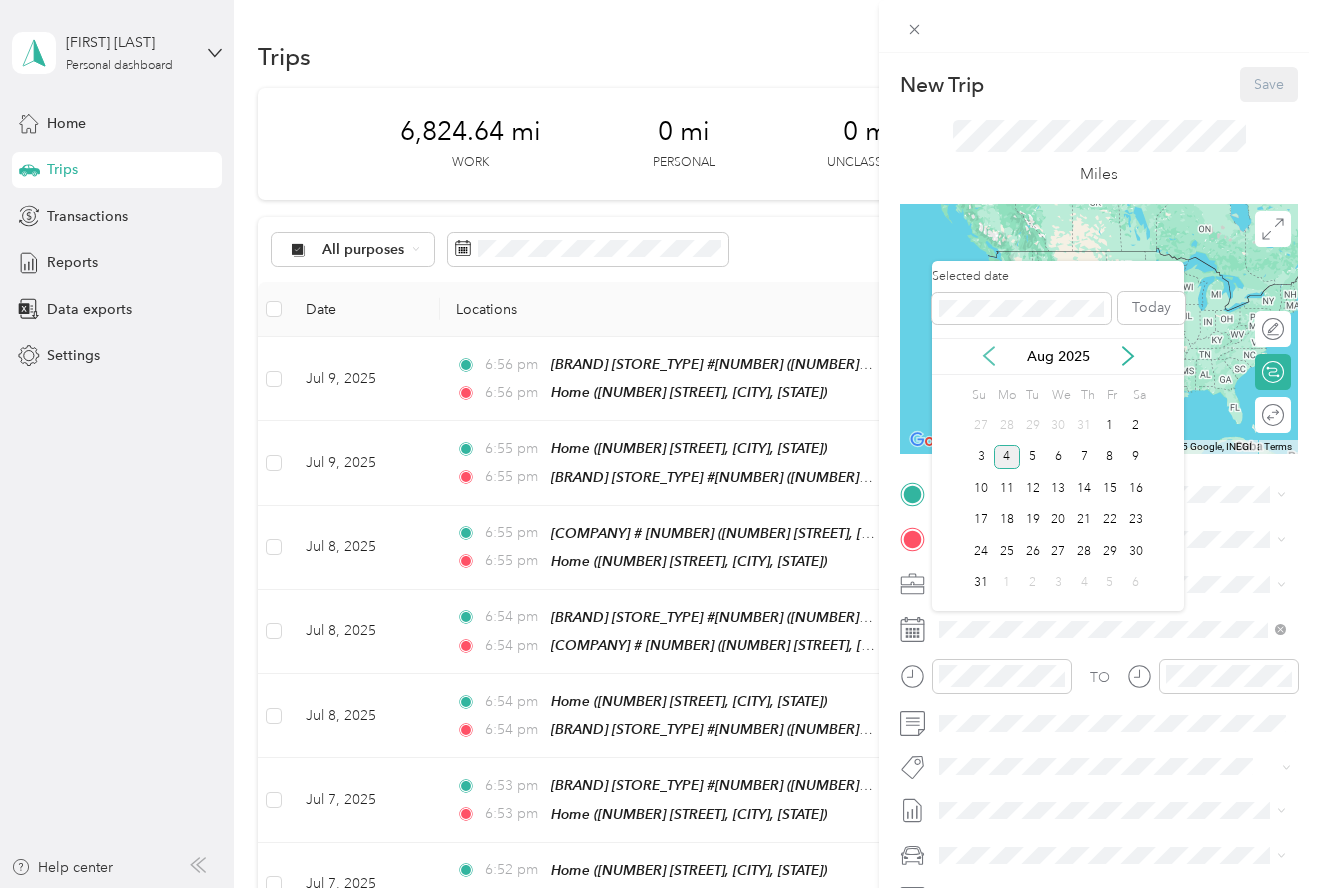 click 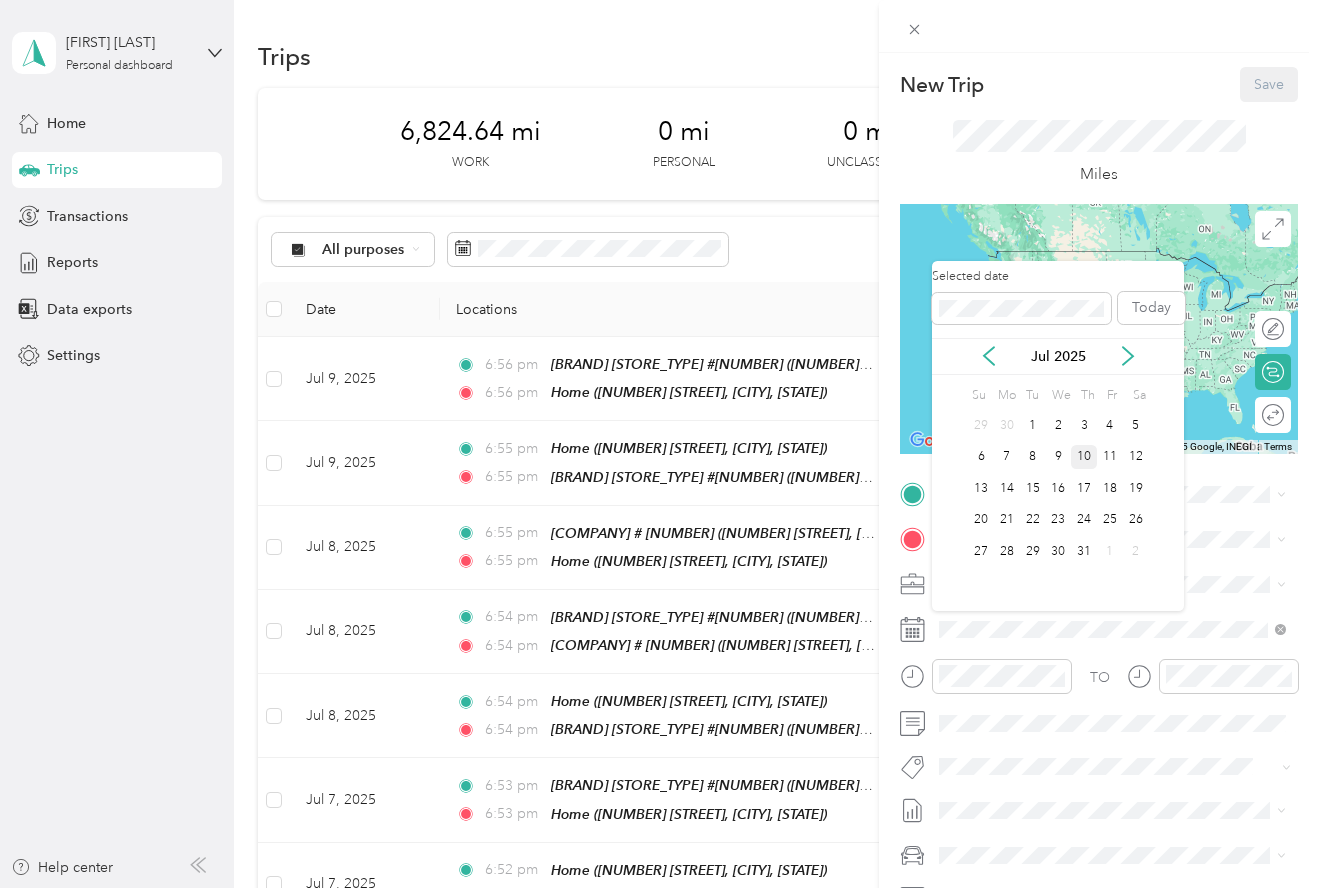 click on "10" at bounding box center [1084, 457] 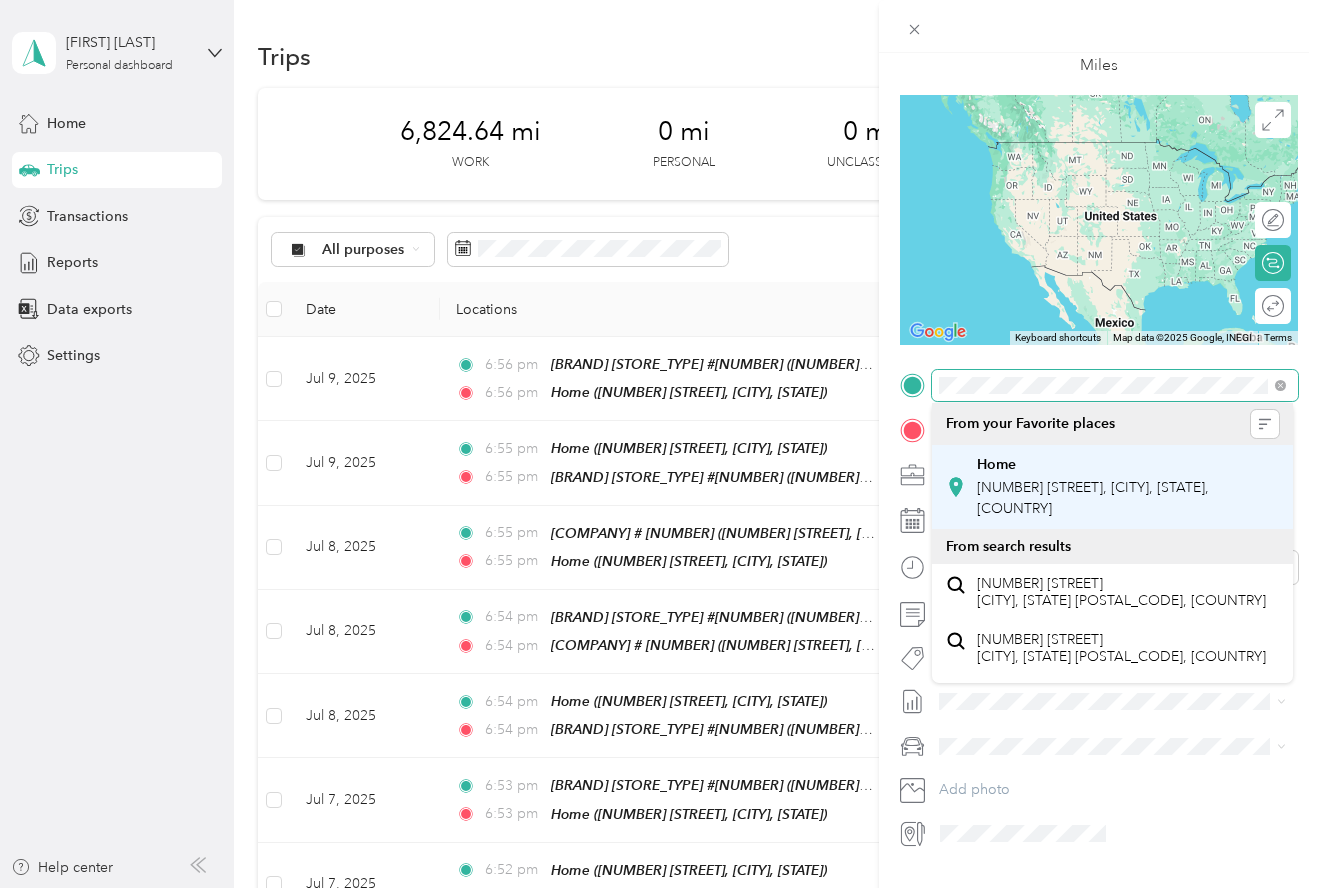 scroll, scrollTop: 110, scrollLeft: 0, axis: vertical 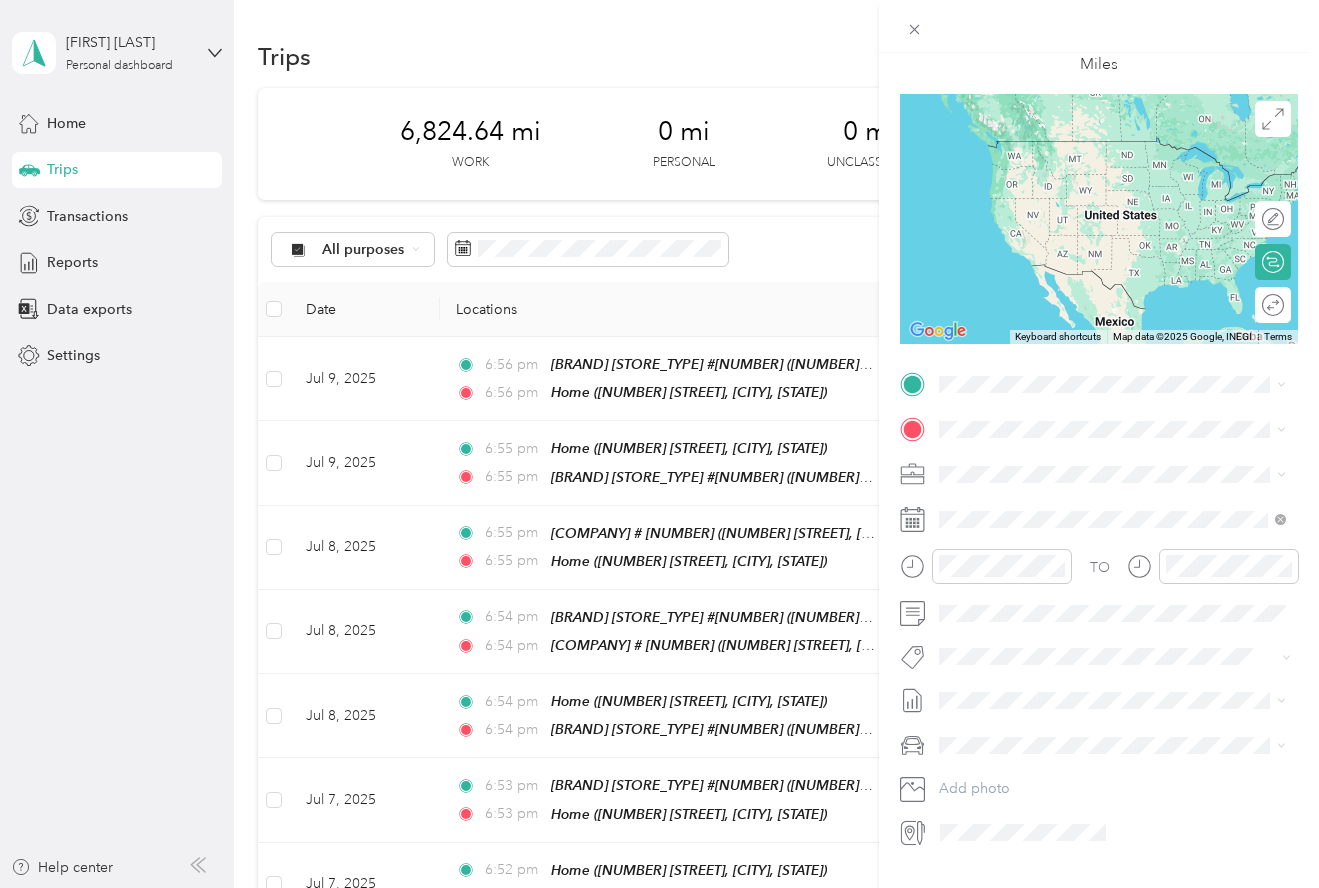 click on "[HOME] [NUMBER] [STREET], [CITY], [STATE], [COUNTRY]" at bounding box center (1128, 484) 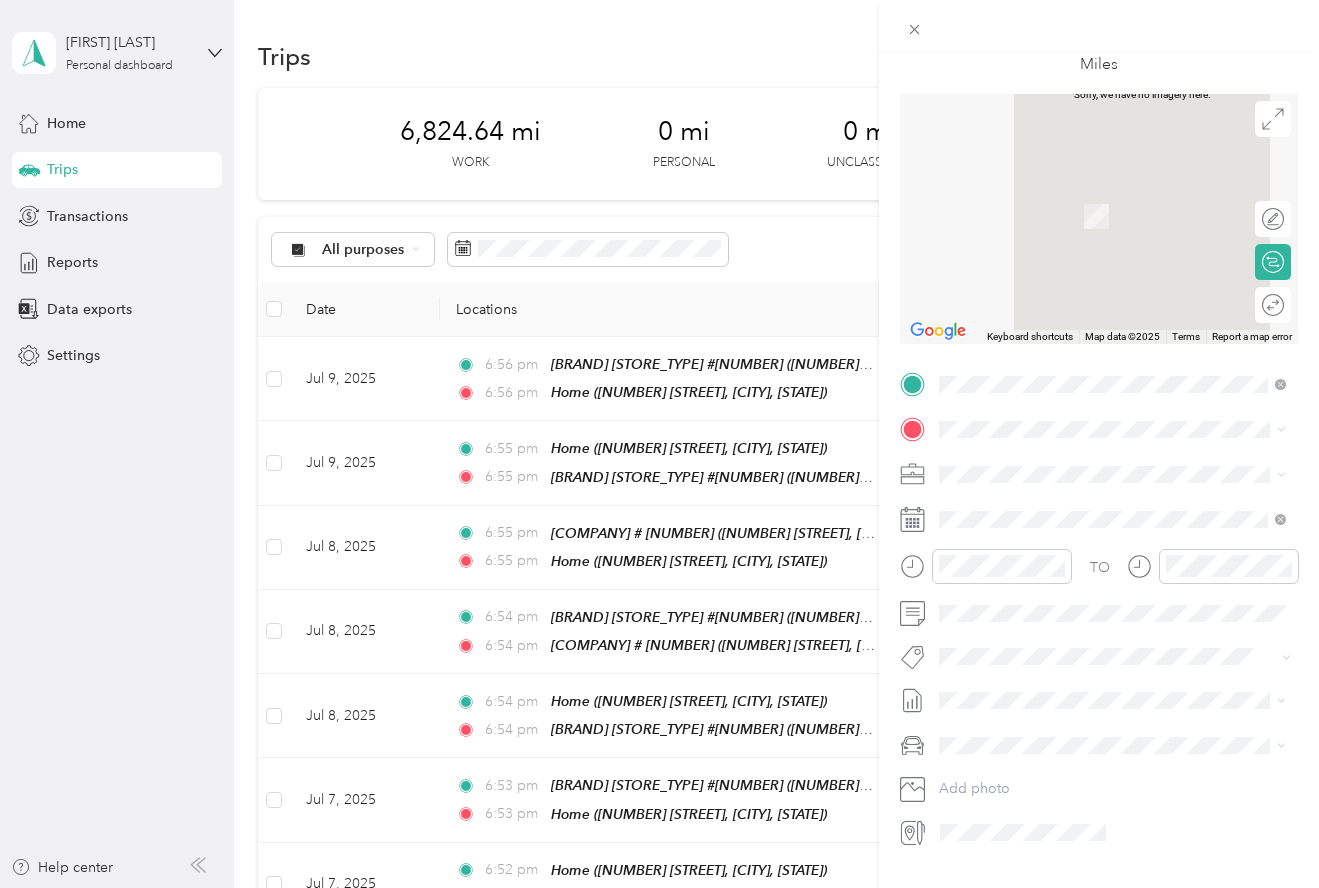 click on "[COMPANY] [STORE_NUMBER] [NUMBER] [STREET], [CITY], [STATE], [COUNTRY]" at bounding box center (1128, 606) 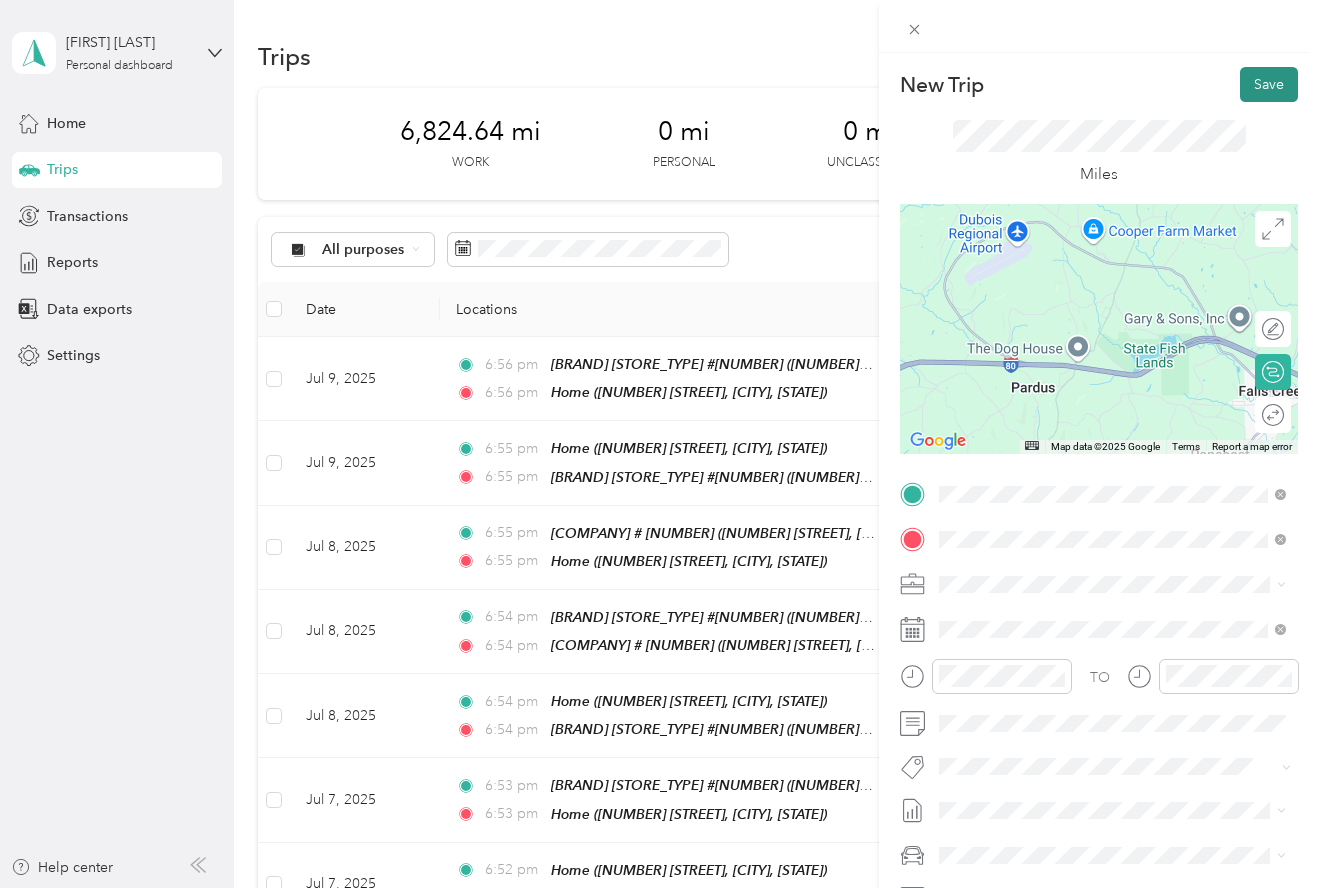 scroll, scrollTop: 0, scrollLeft: 0, axis: both 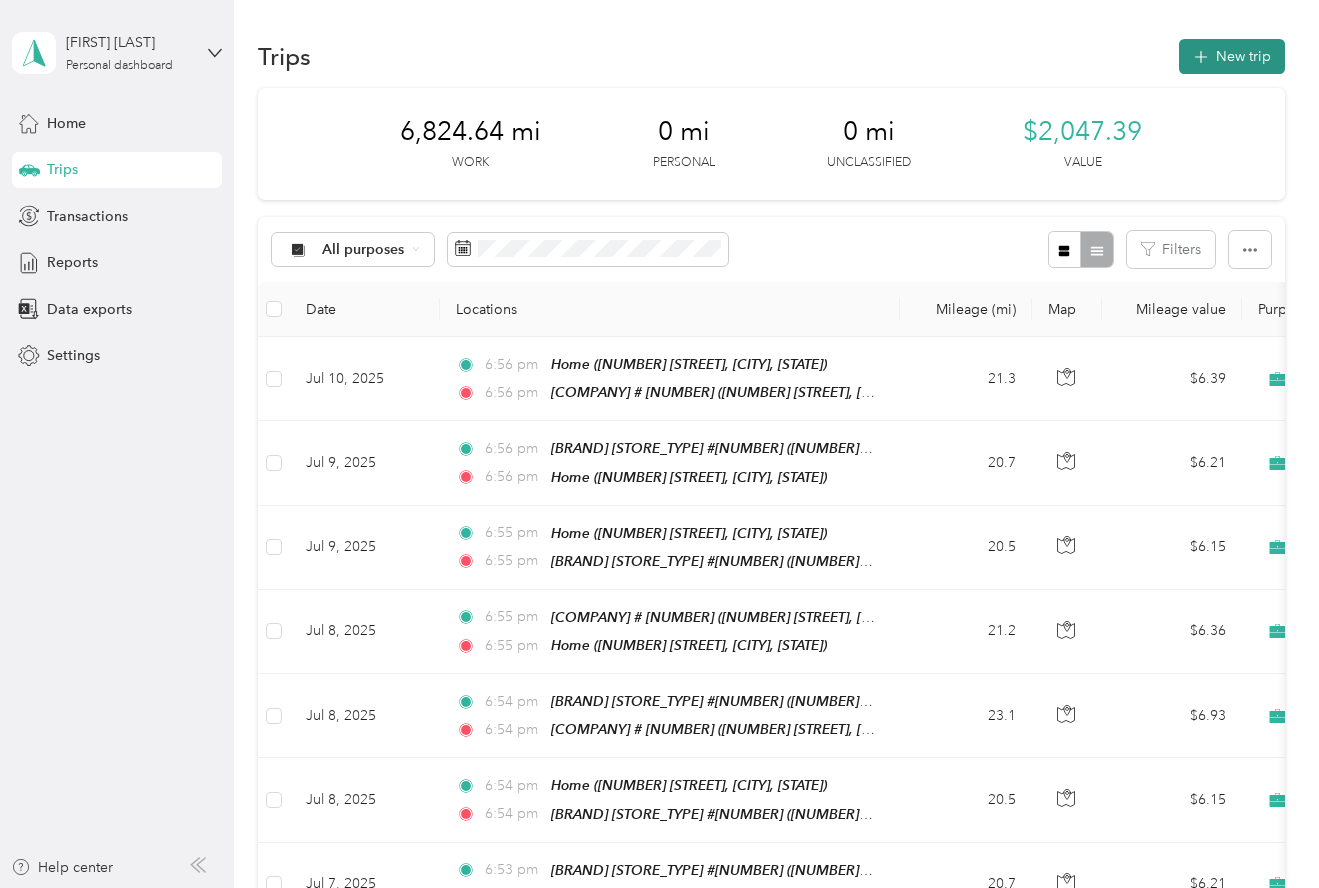 click on "New trip" at bounding box center [1232, 56] 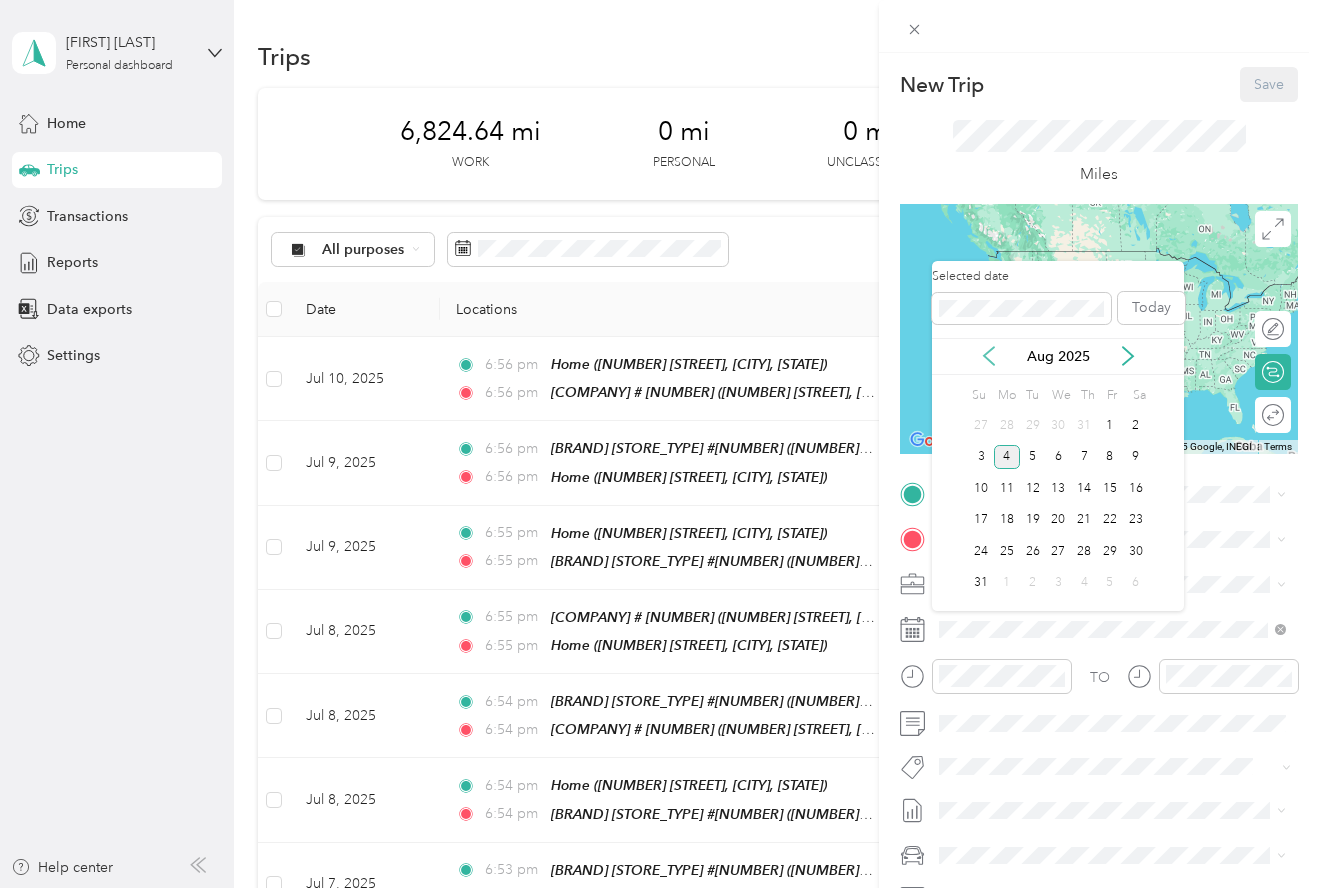 click 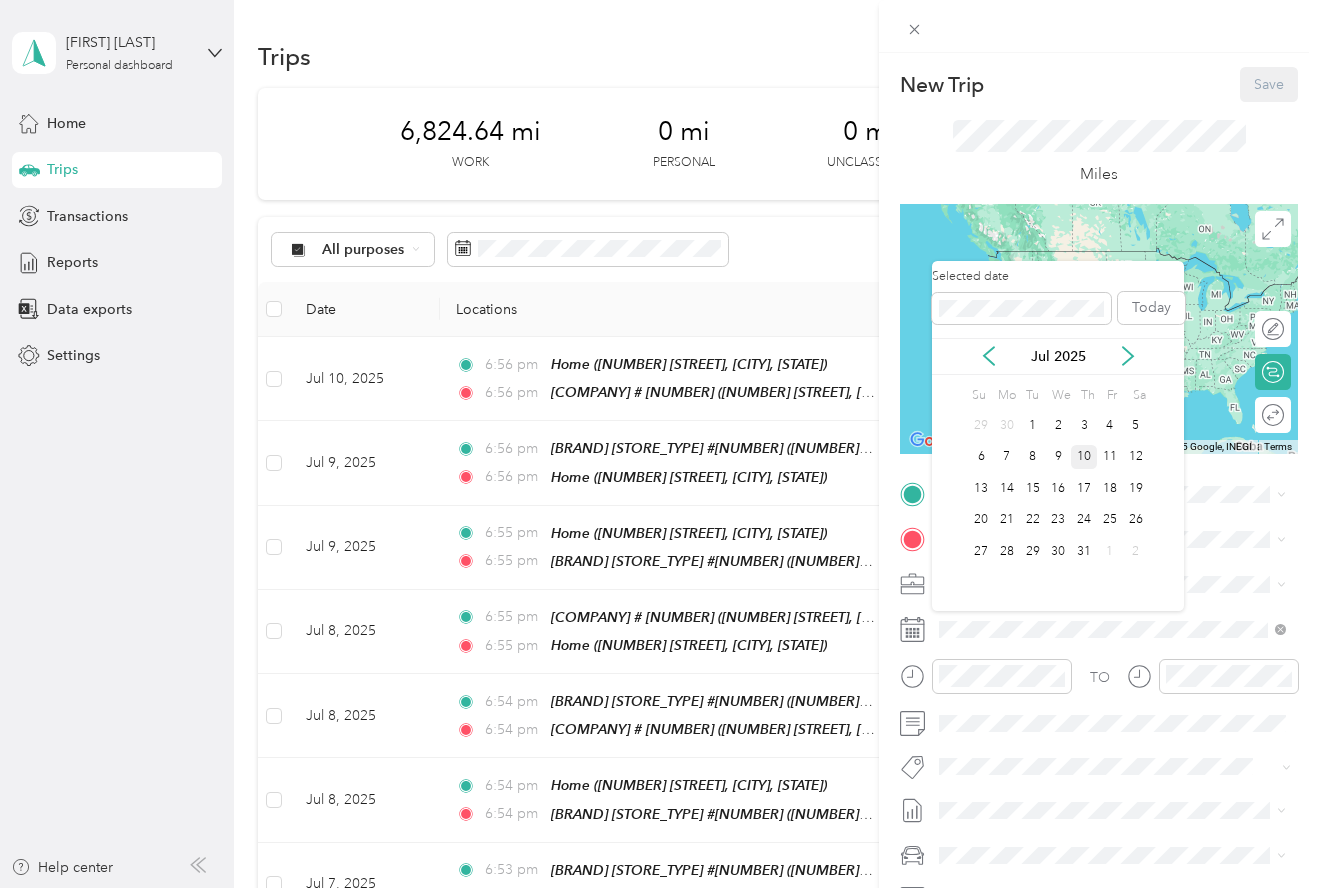 click on "10" at bounding box center (1084, 457) 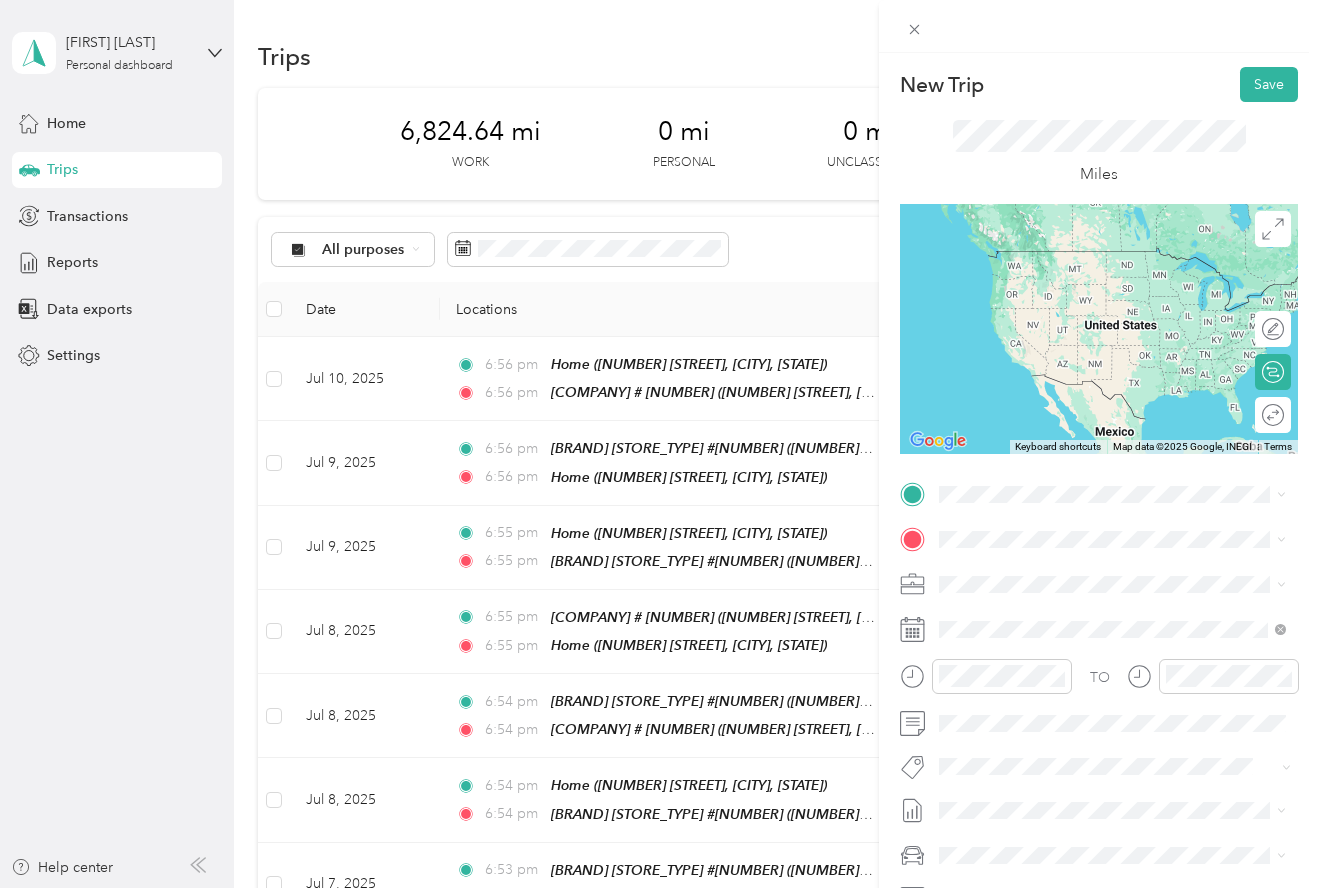 click on "[NUMBER] [STREET], [CITY], [STATE], [COUNTRY]" at bounding box center (1113, 684) 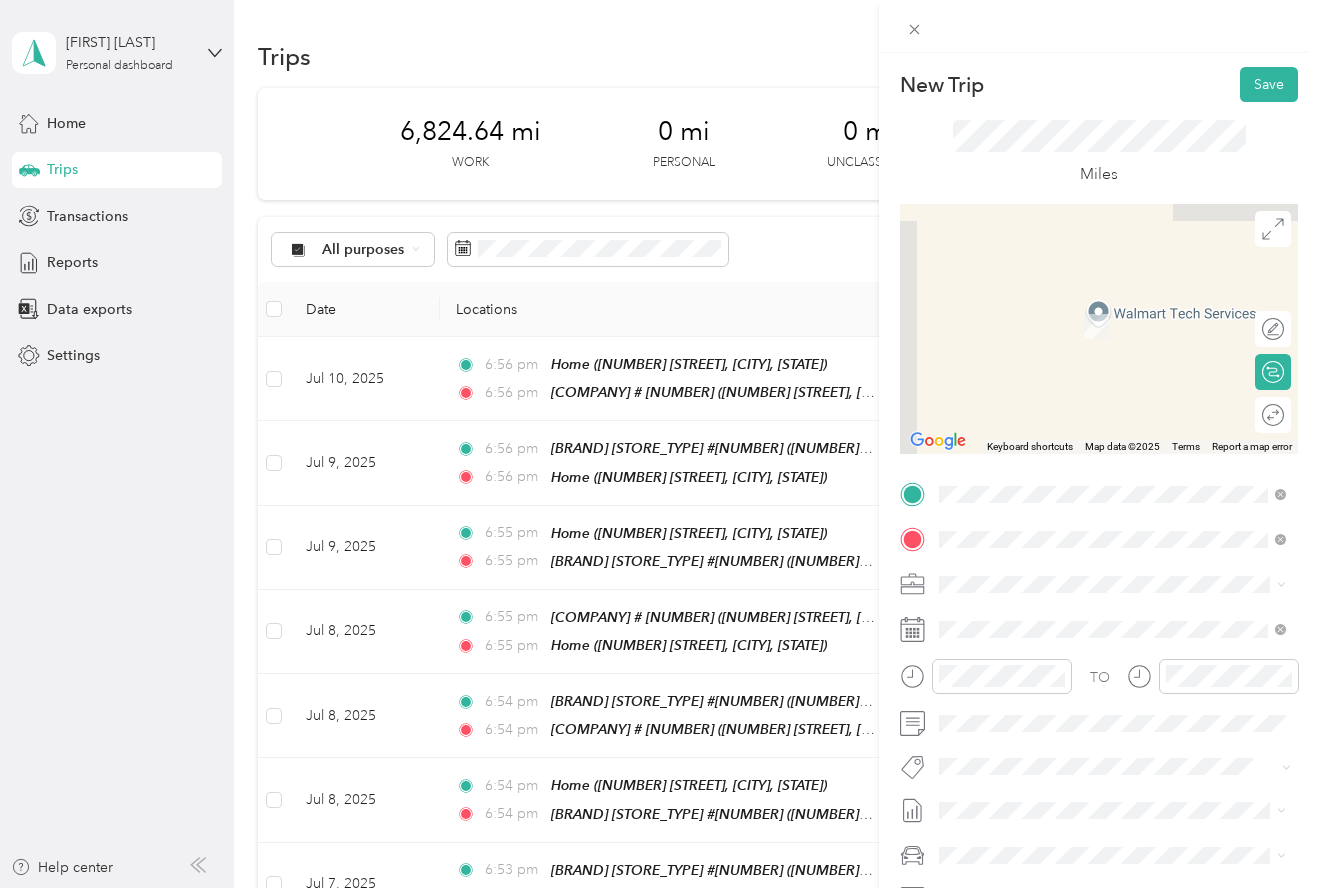 click on "[COMPANY] [STORE_NUMBER] [NUMBER] [STREET], [CITY], [STATE], [COUNTRY]" at bounding box center [1128, 724] 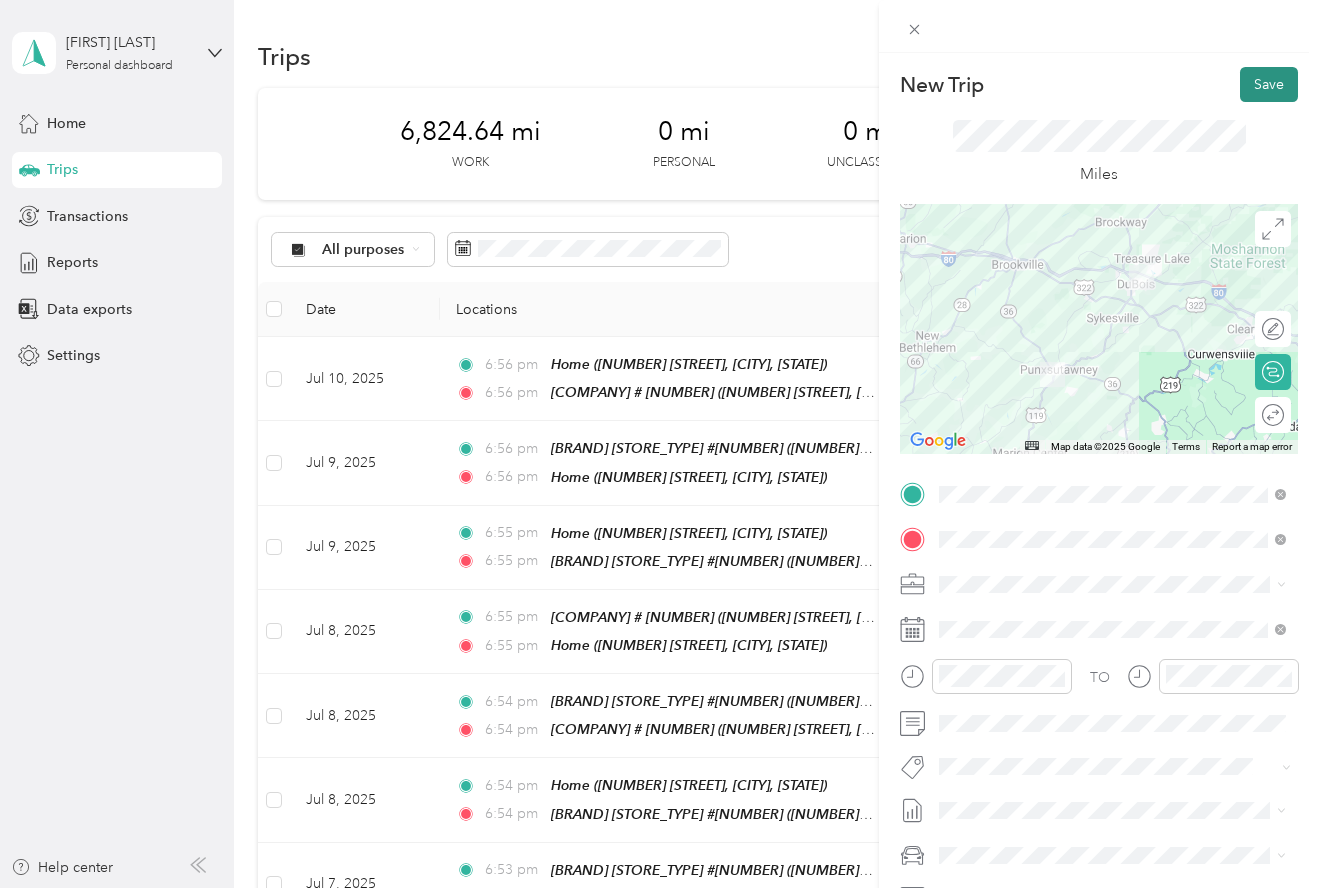 click on "Save" at bounding box center [1269, 84] 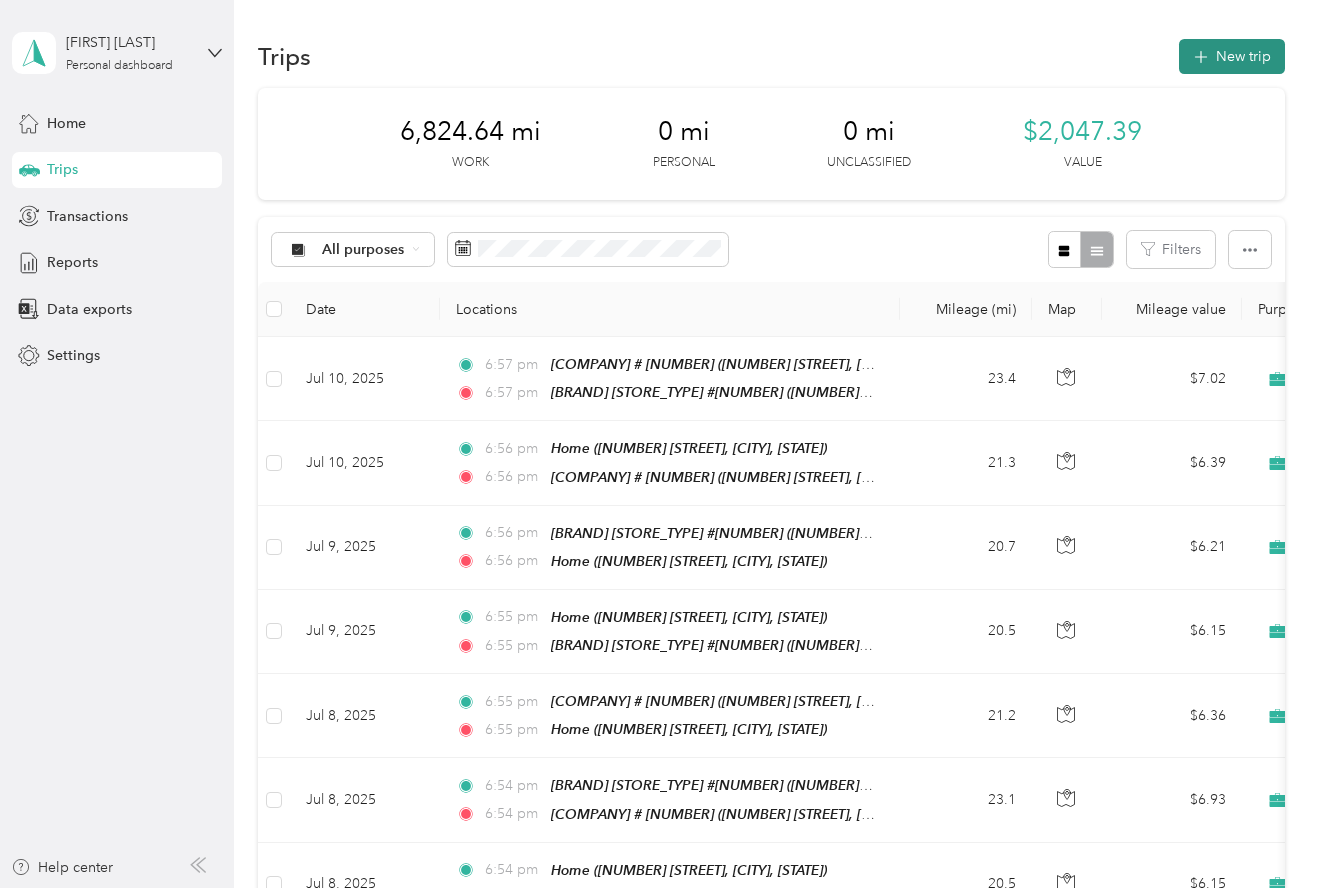click on "New trip" at bounding box center (1232, 56) 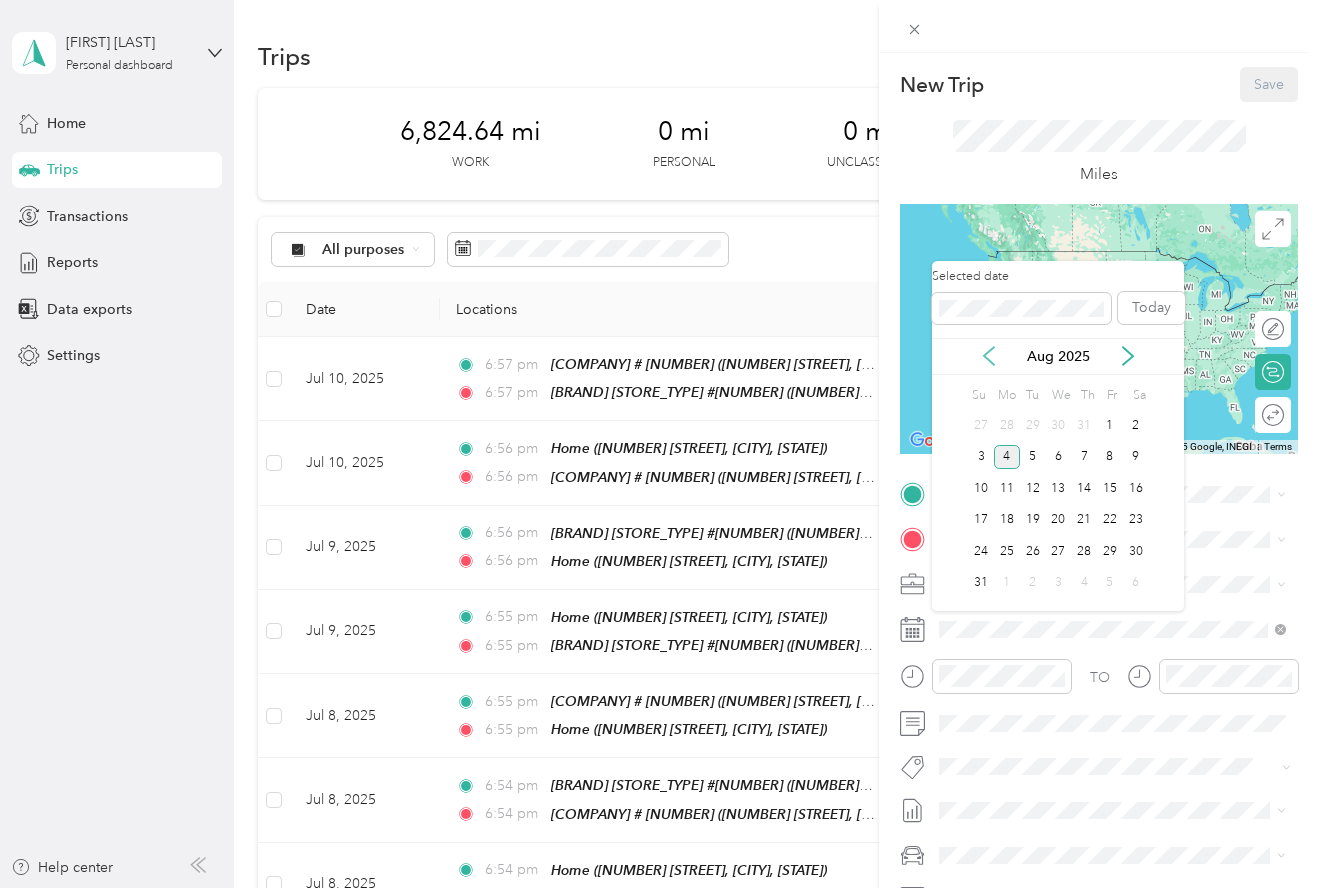 click 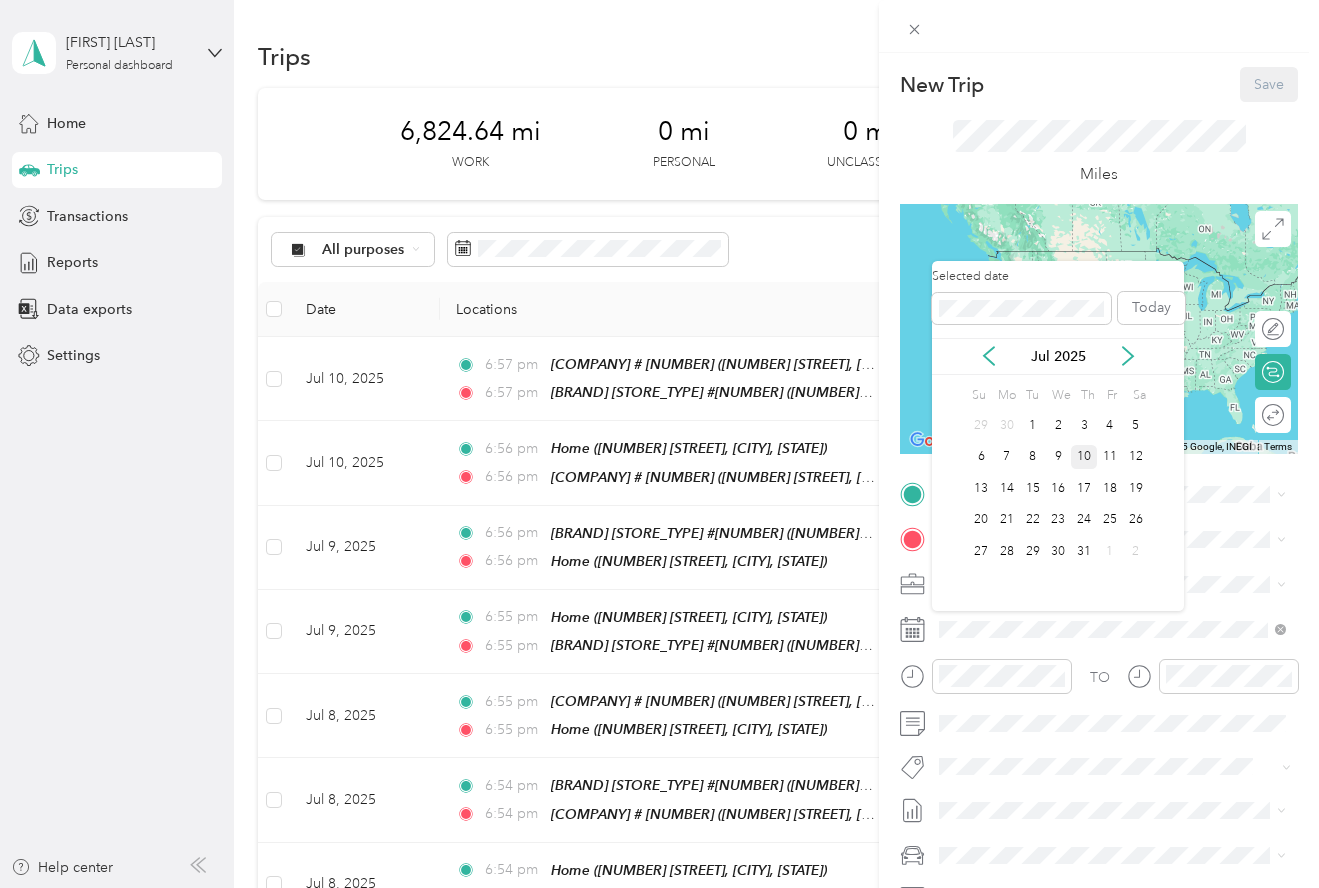 click on "10" at bounding box center [1084, 457] 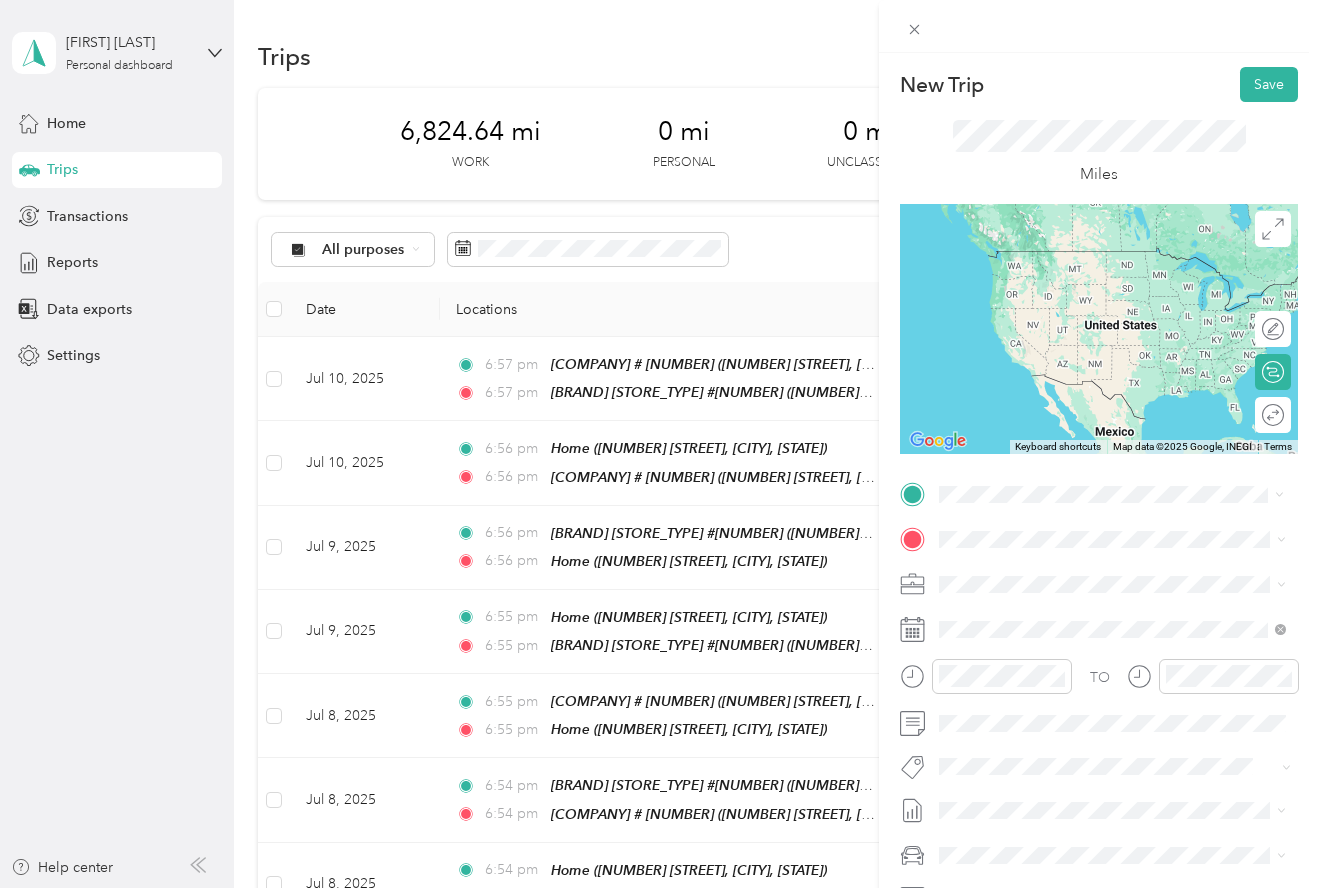 click on "[COMPANY] [STORE_NUMBER] [NUMBER] [STREET], [CITY], [STATE], [COUNTRY]" at bounding box center (1128, 679) 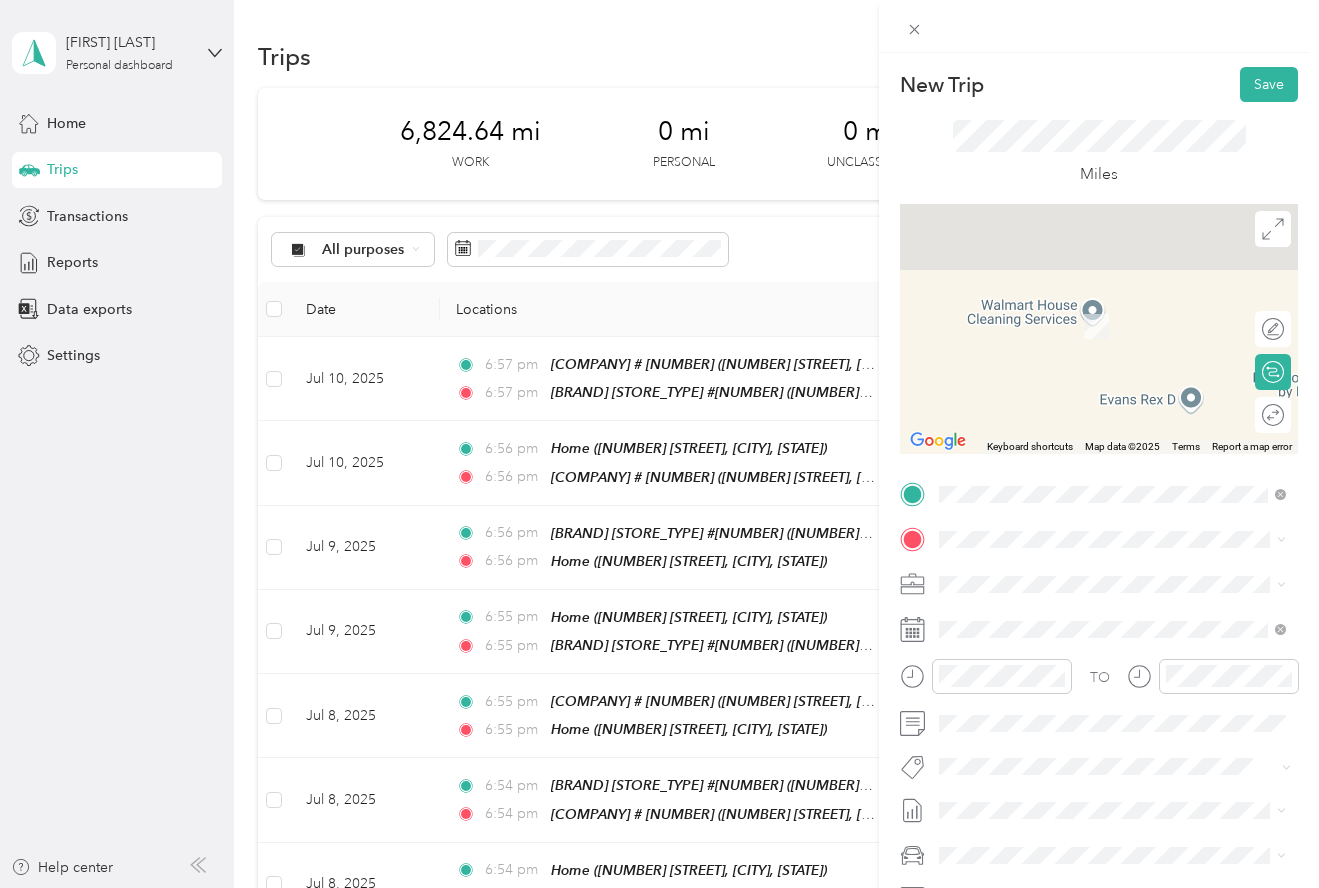 click on "[NUMBER] [STREET], [CITY], [STATE], [COUNTRY]" at bounding box center [1093, 643] 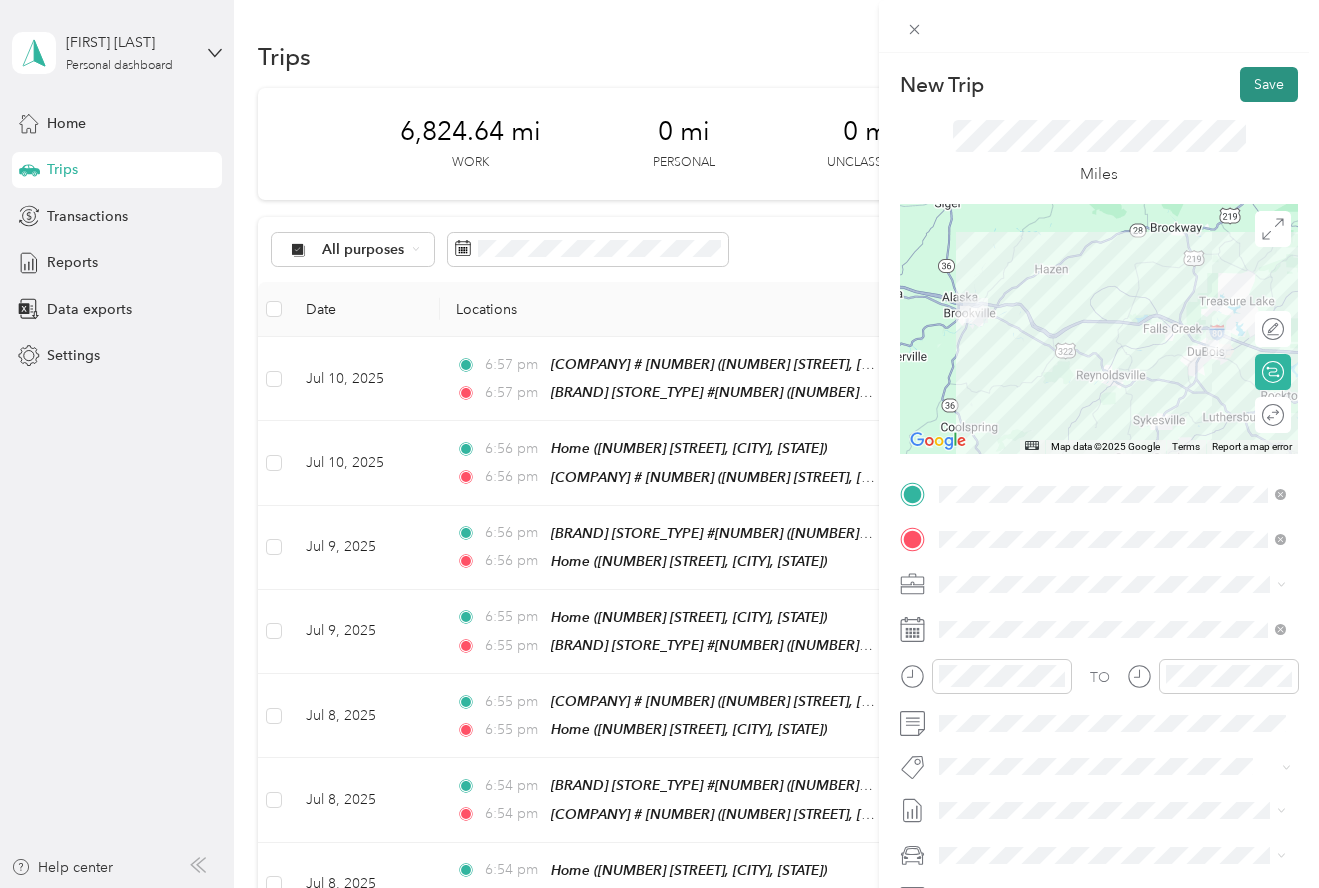 click on "Save" at bounding box center (1269, 84) 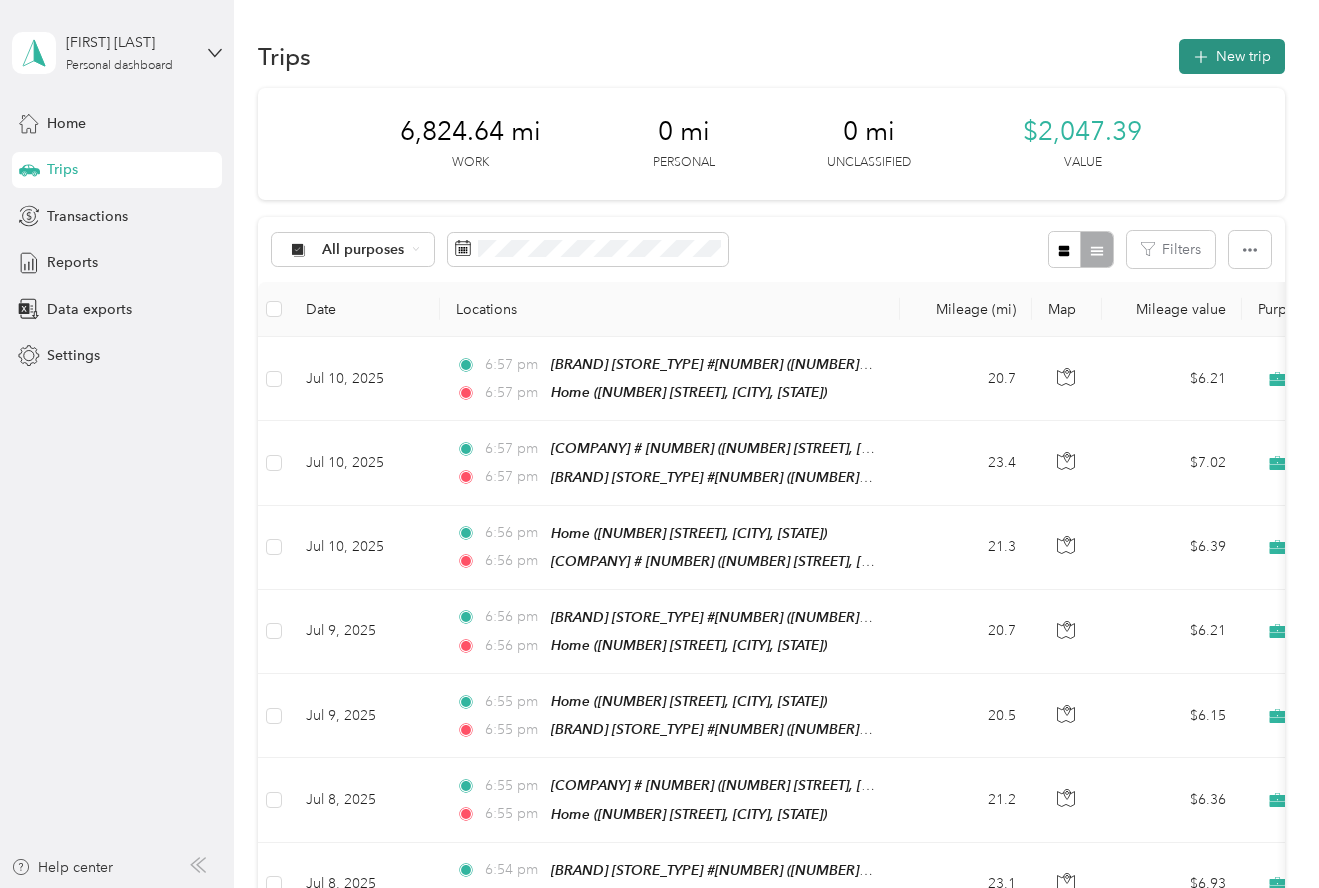 click on "New trip" at bounding box center [1232, 56] 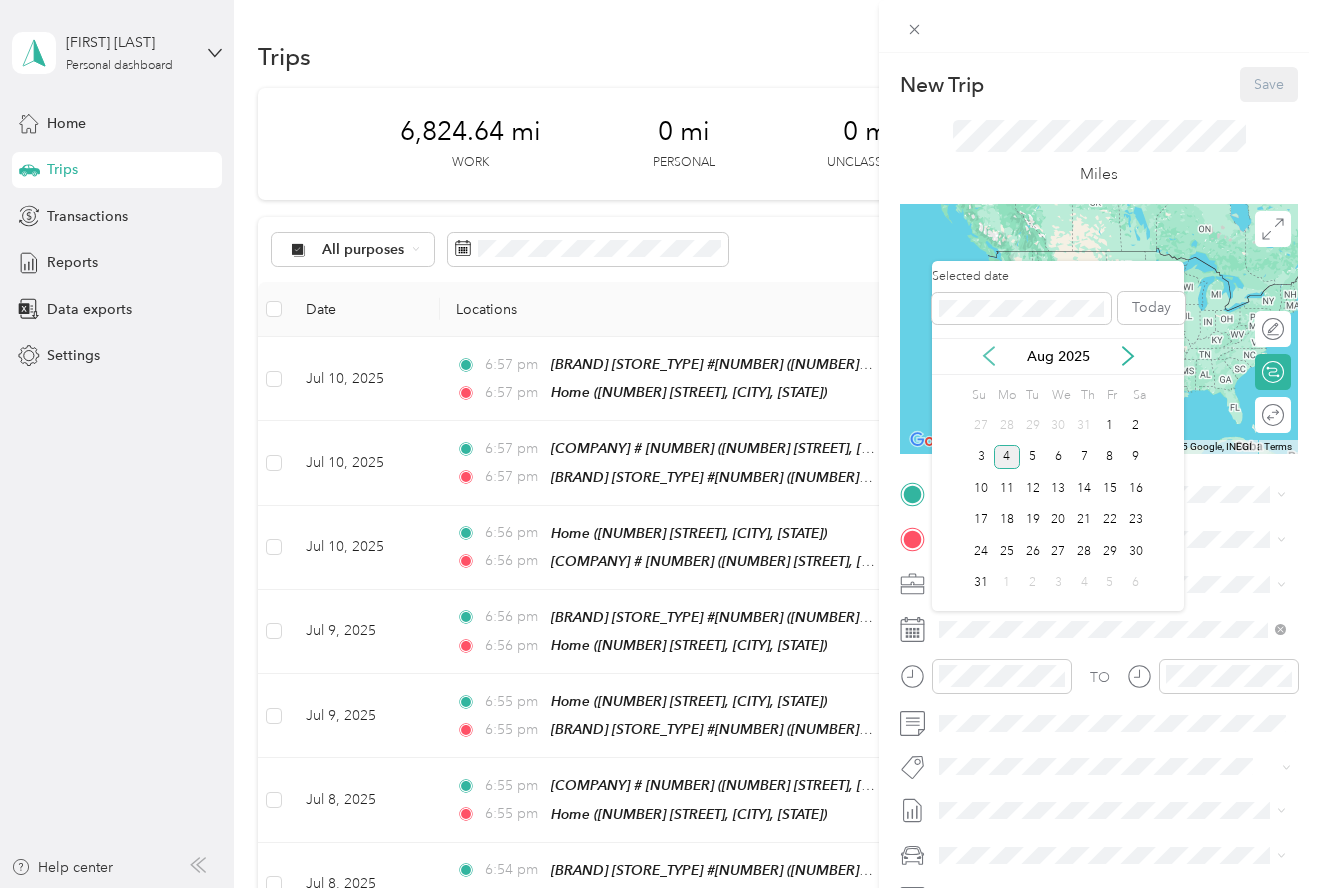 click 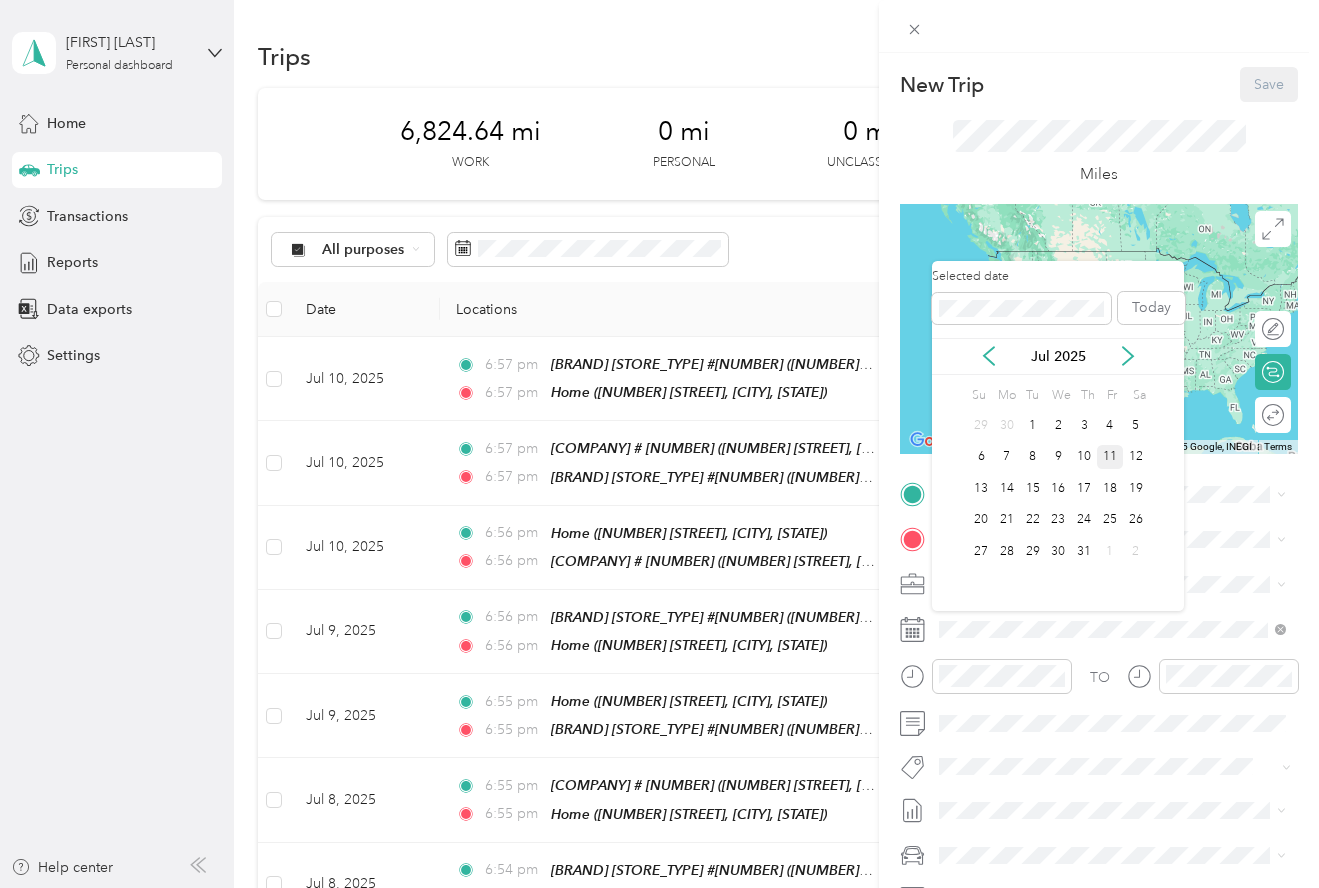 click on "11" at bounding box center [1110, 457] 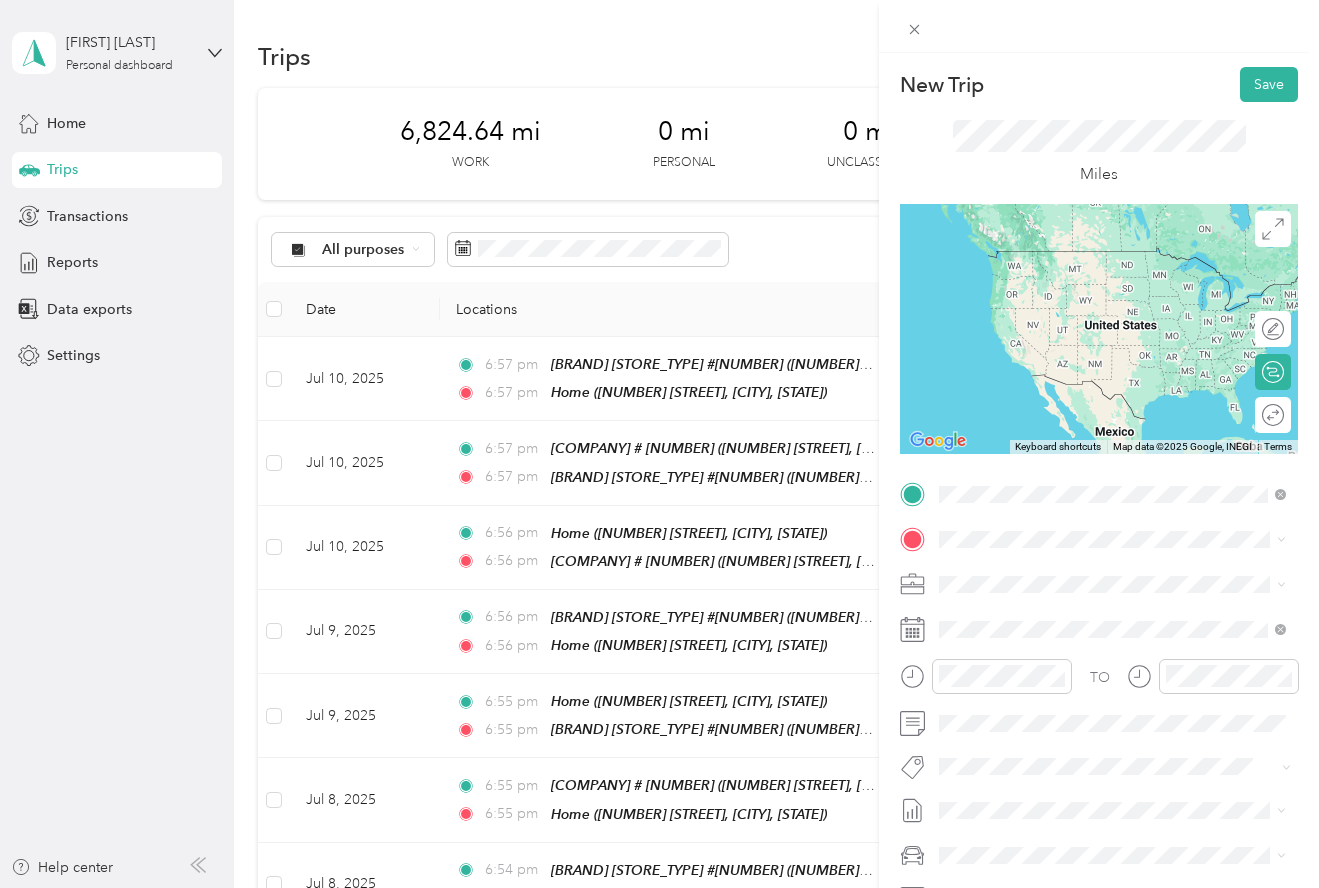click on "[NUMBER] [STREET], [CITY], [STATE], [COUNTRY]" at bounding box center (1093, 606) 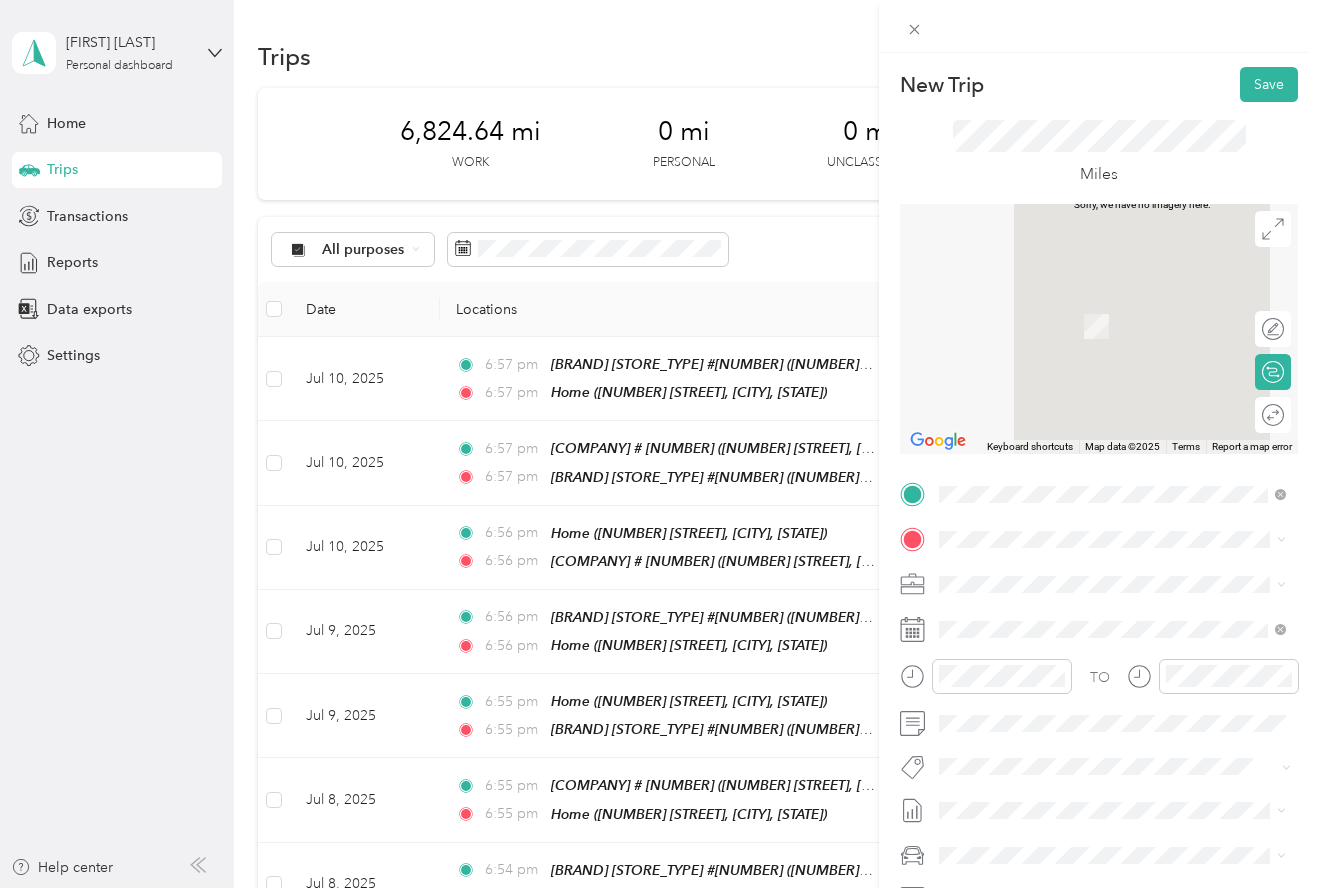 click on "[COMPANY] [STORE_NUMBER] [NUMBER] [STREET], [CITY], [STATE], [COUNTRY]" at bounding box center (1128, 714) 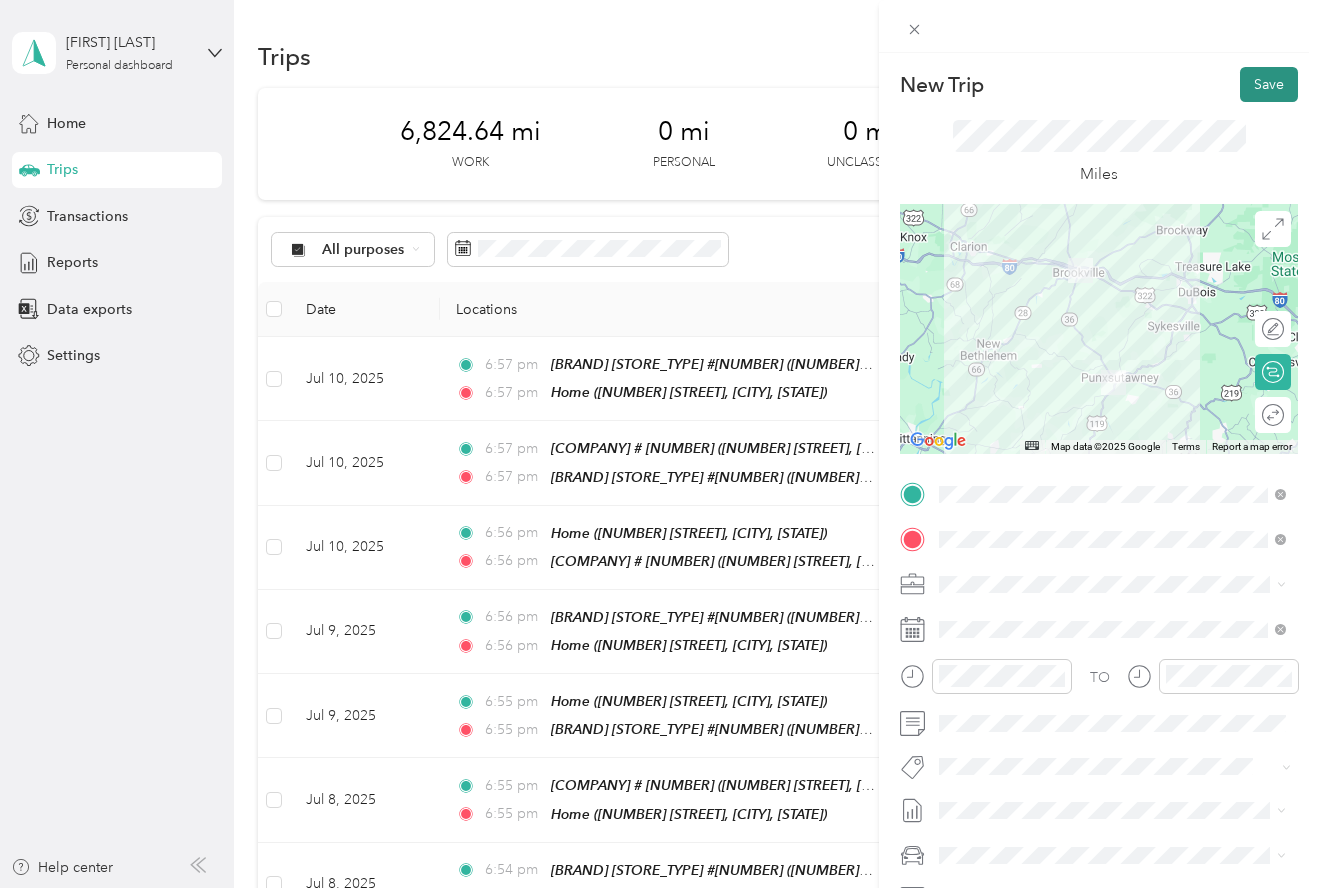 click on "Save" at bounding box center [1269, 84] 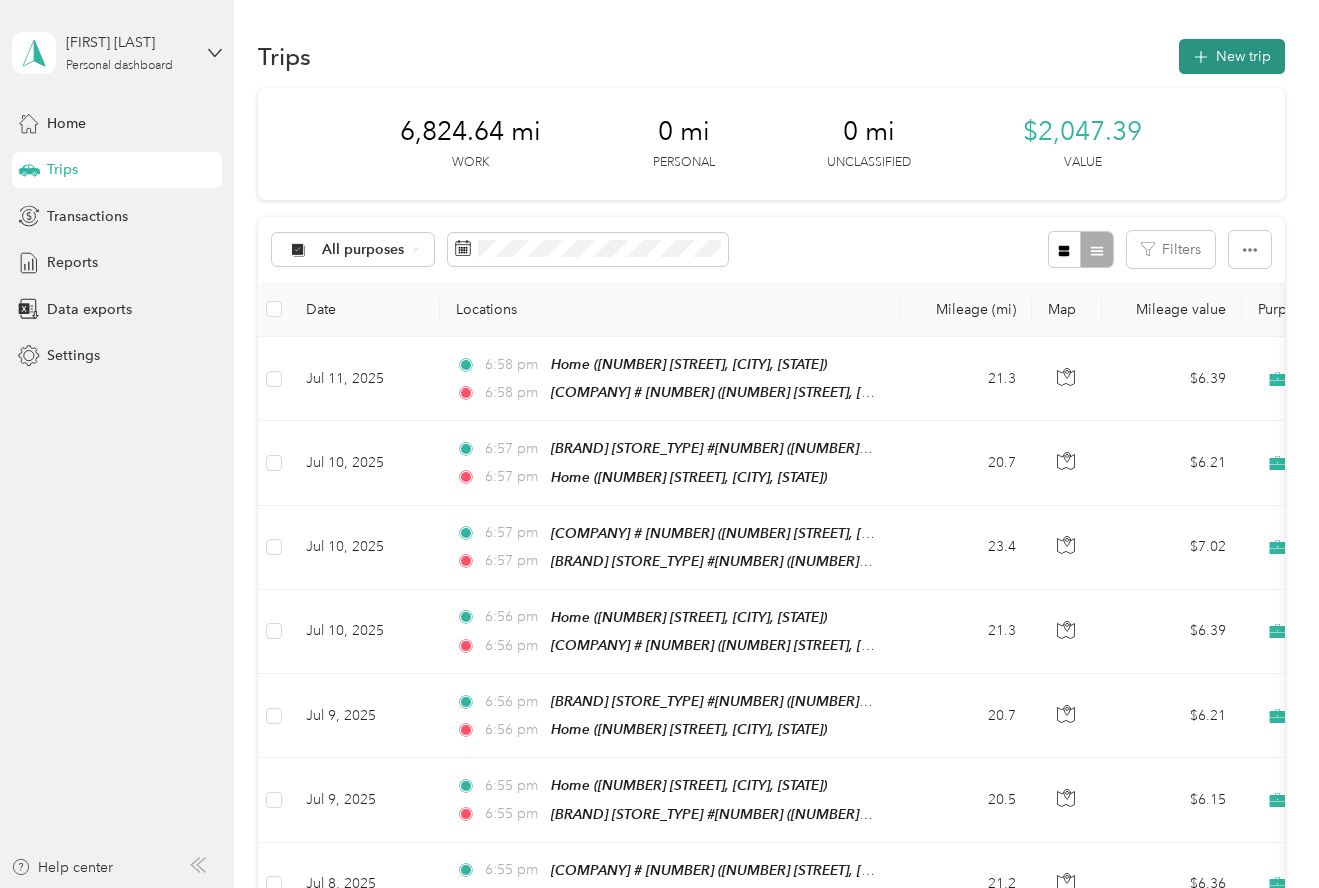 click on "New trip" at bounding box center [1232, 56] 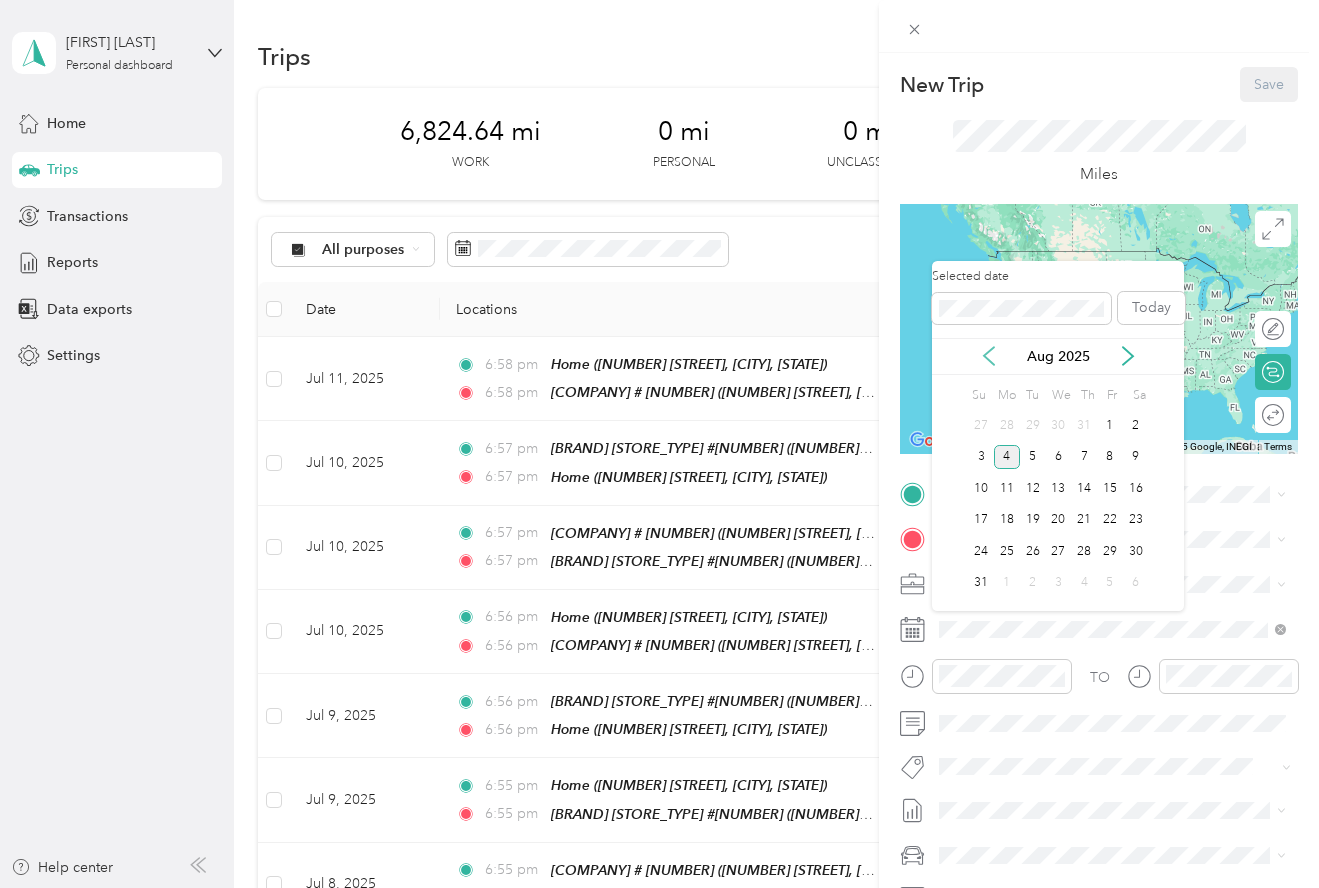 click 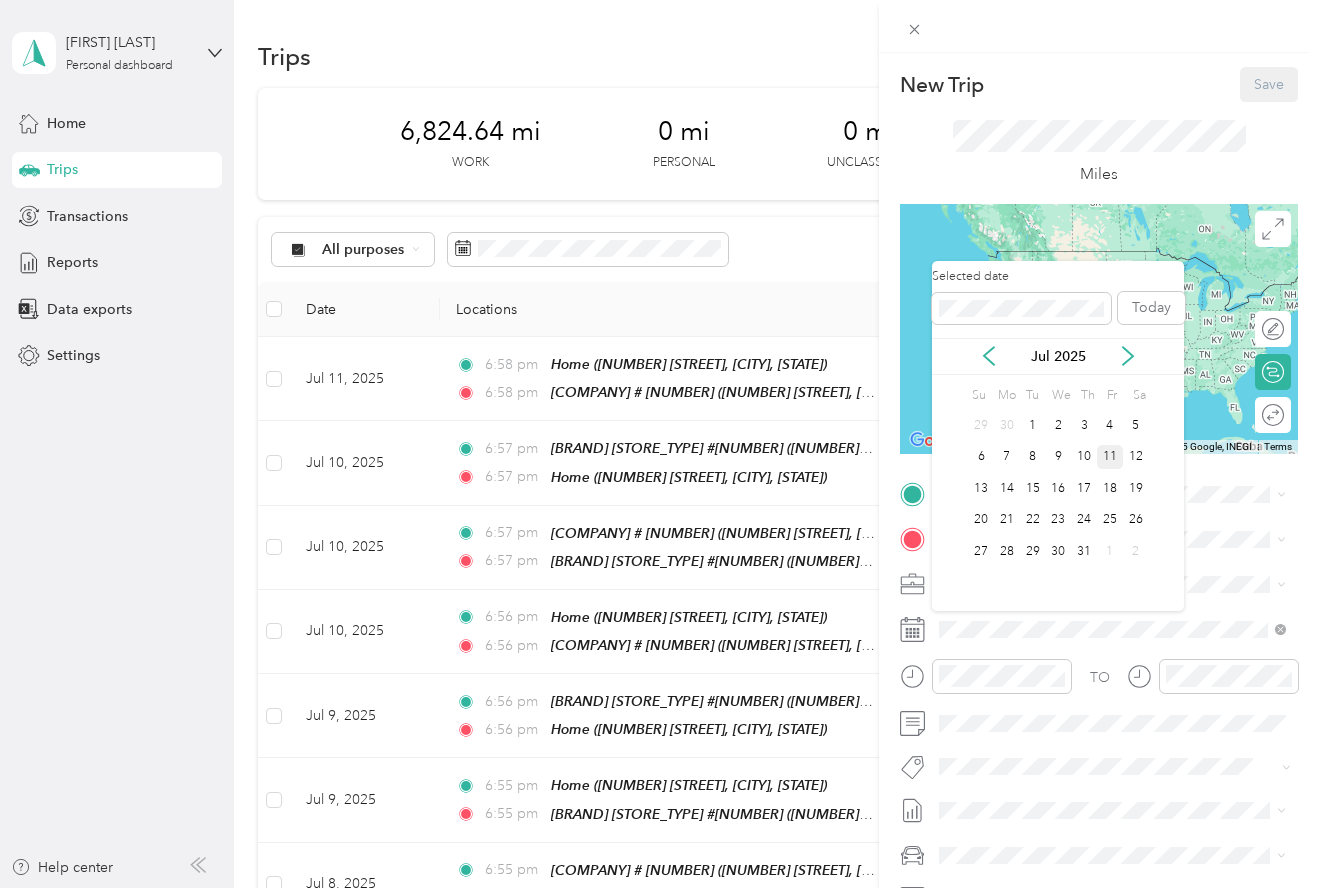 click on "11" at bounding box center [1110, 457] 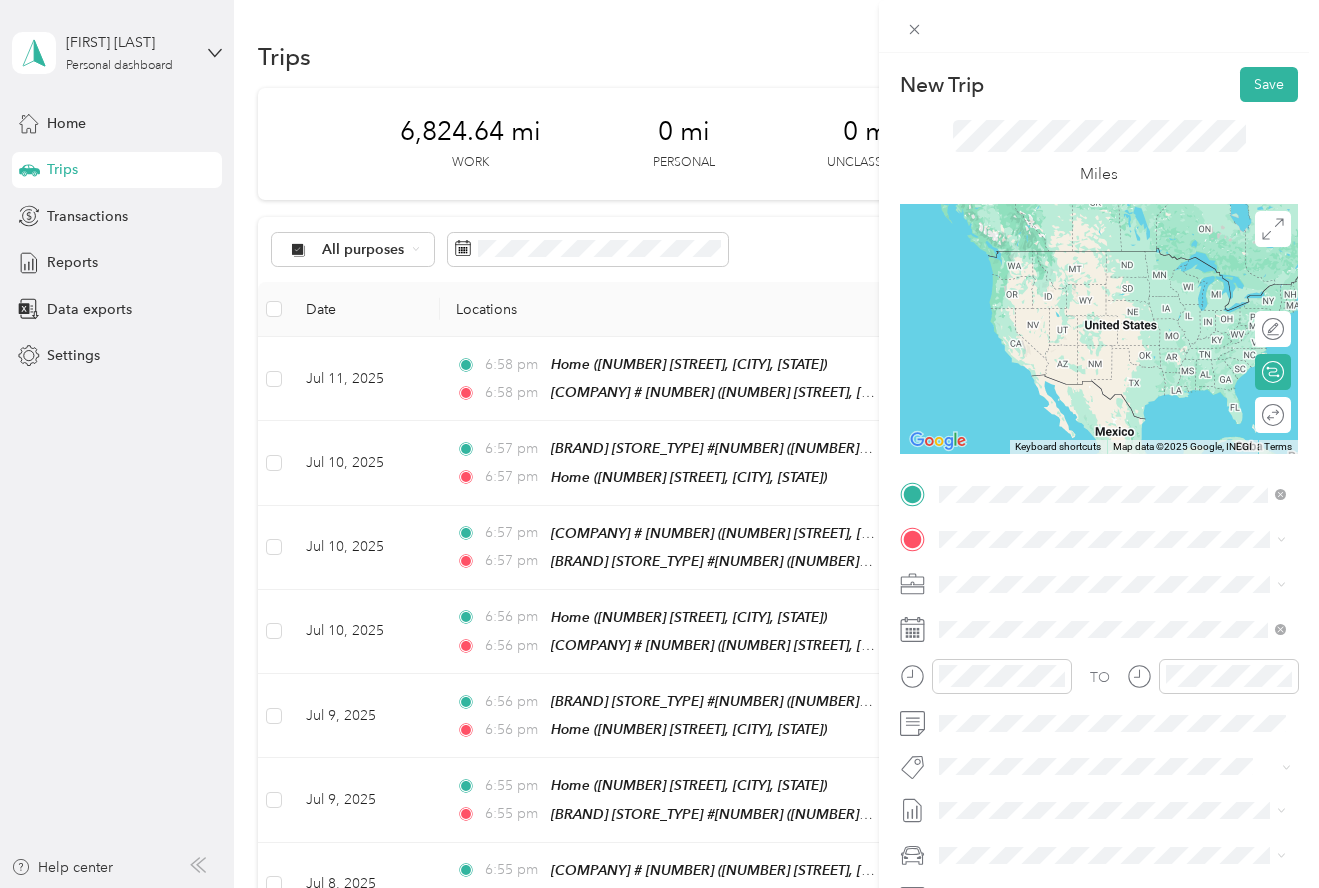click on "[NUMBER] [STREET], [CITY], [STATE], [COUNTRY]" at bounding box center (1113, 690) 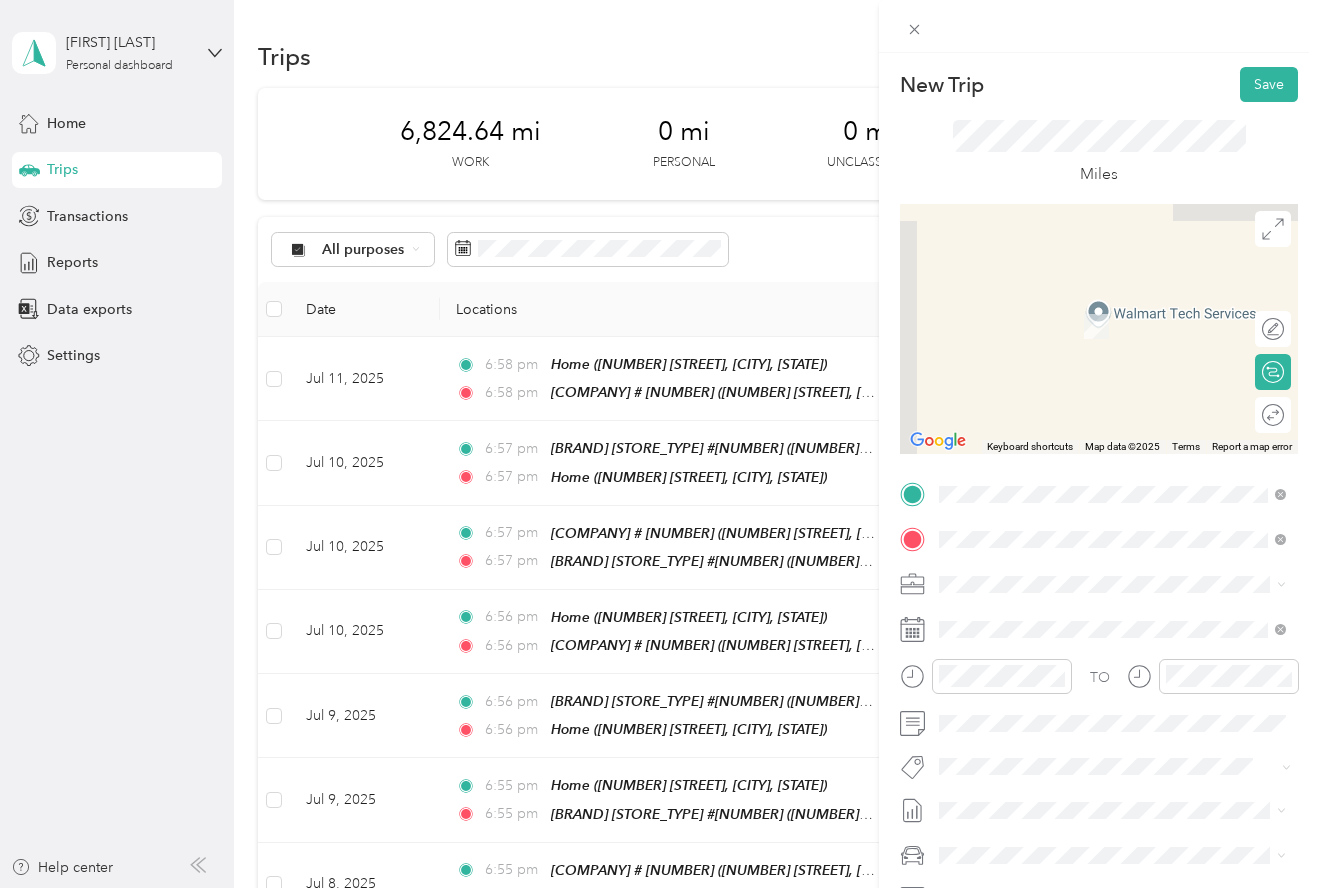 click on "[NUMBER] [STREET], [CITY], [STATE], [COUNTRY]" at bounding box center [1115, 735] 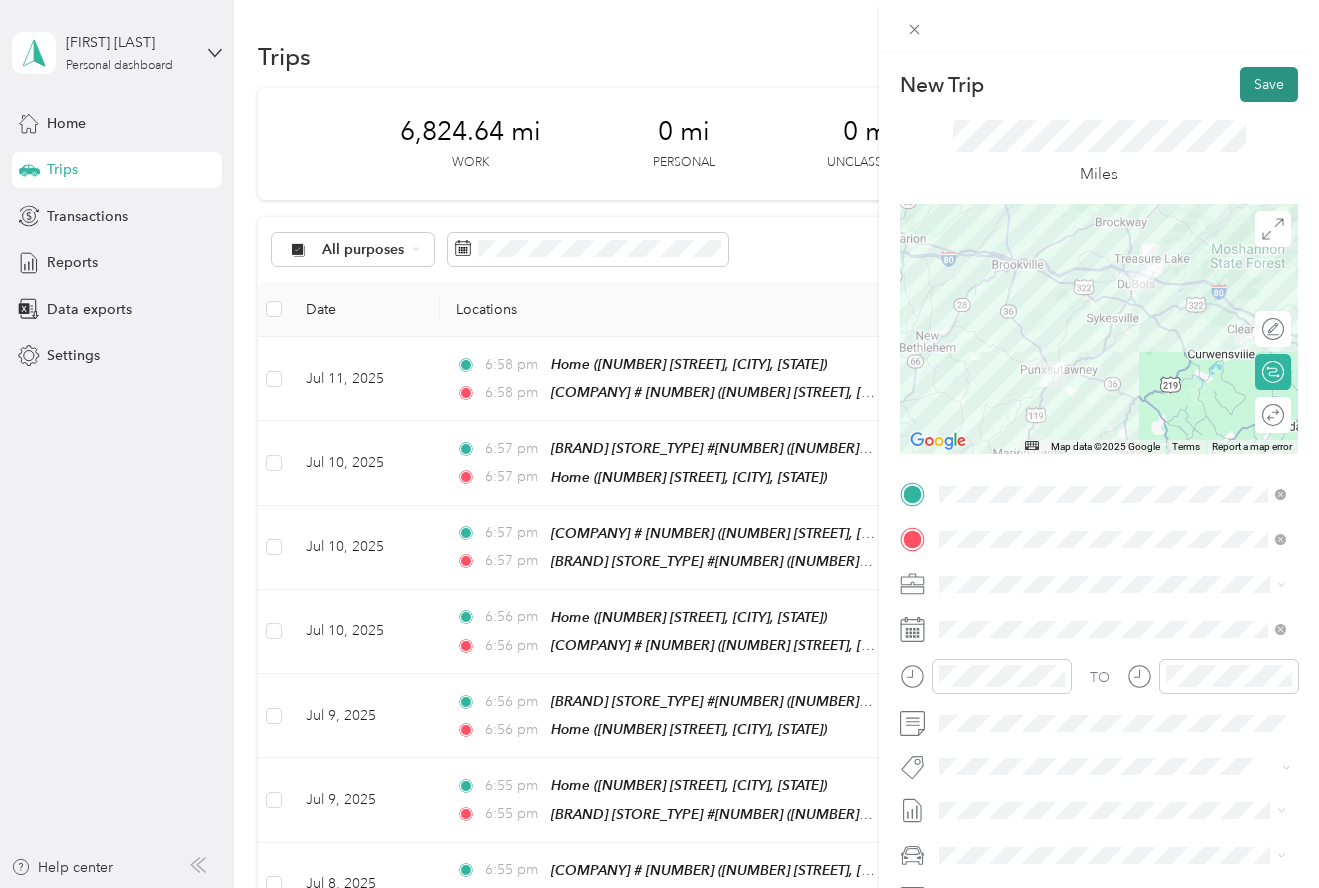 click on "Save" at bounding box center (1269, 84) 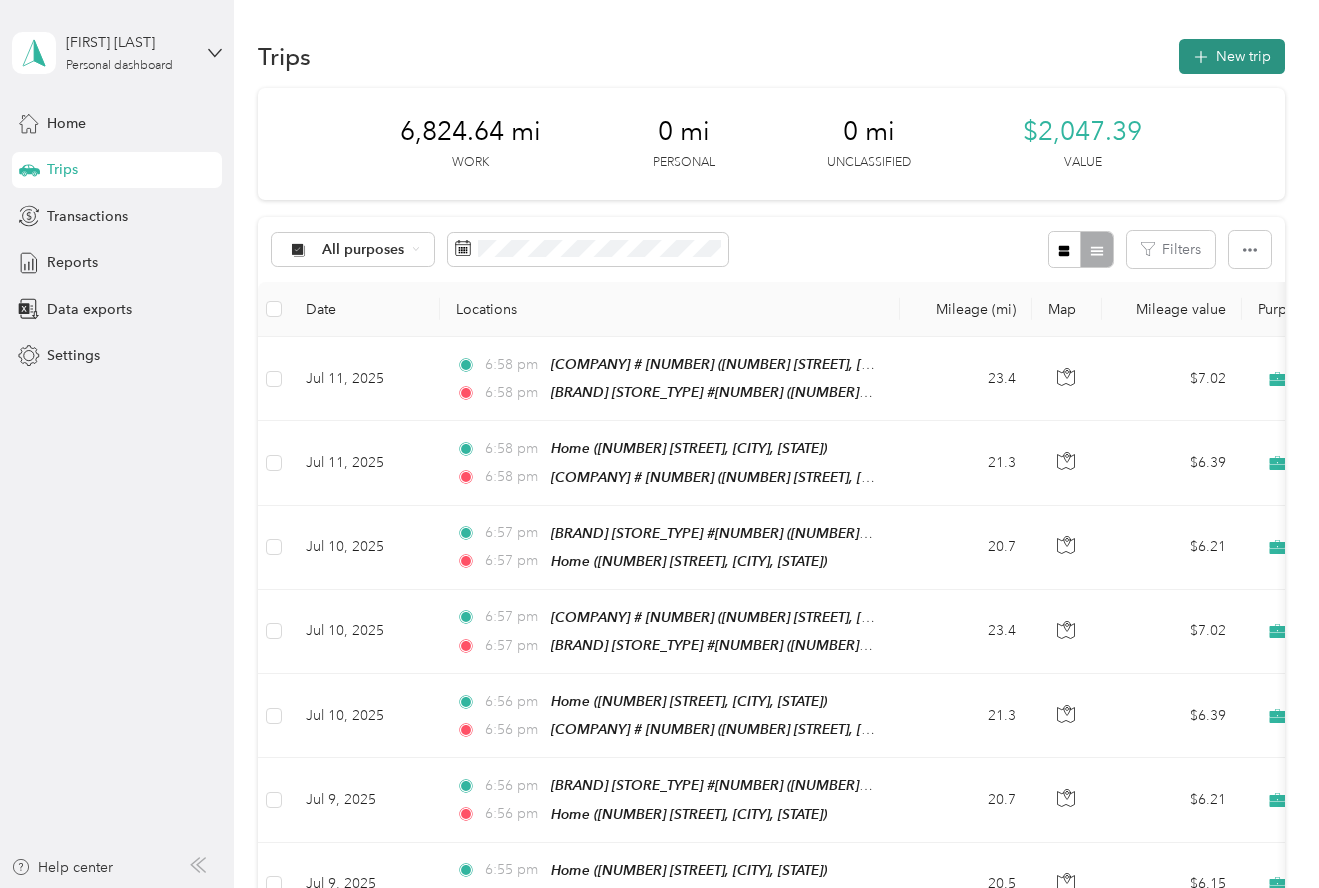 click on "New trip" at bounding box center (1232, 56) 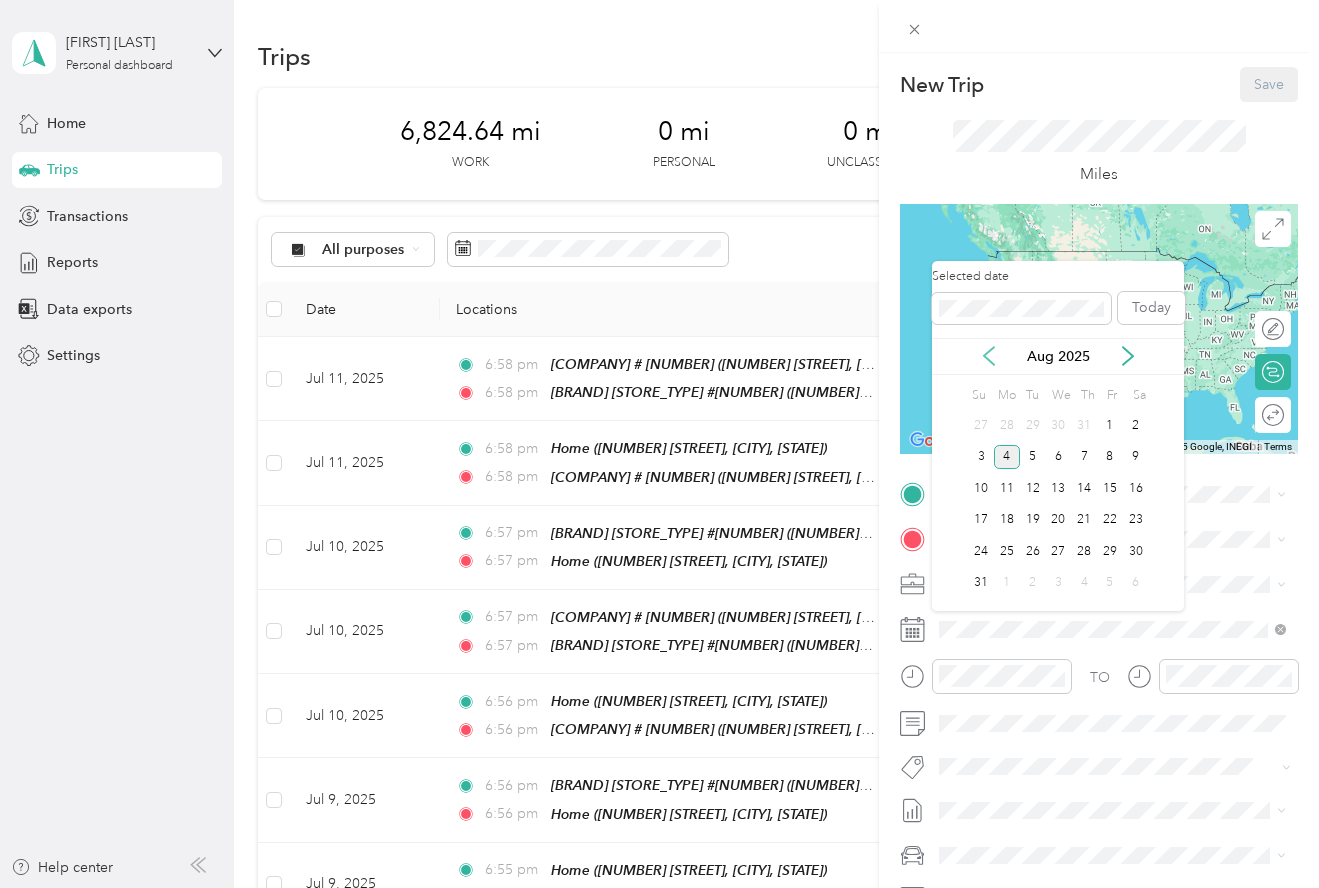 click 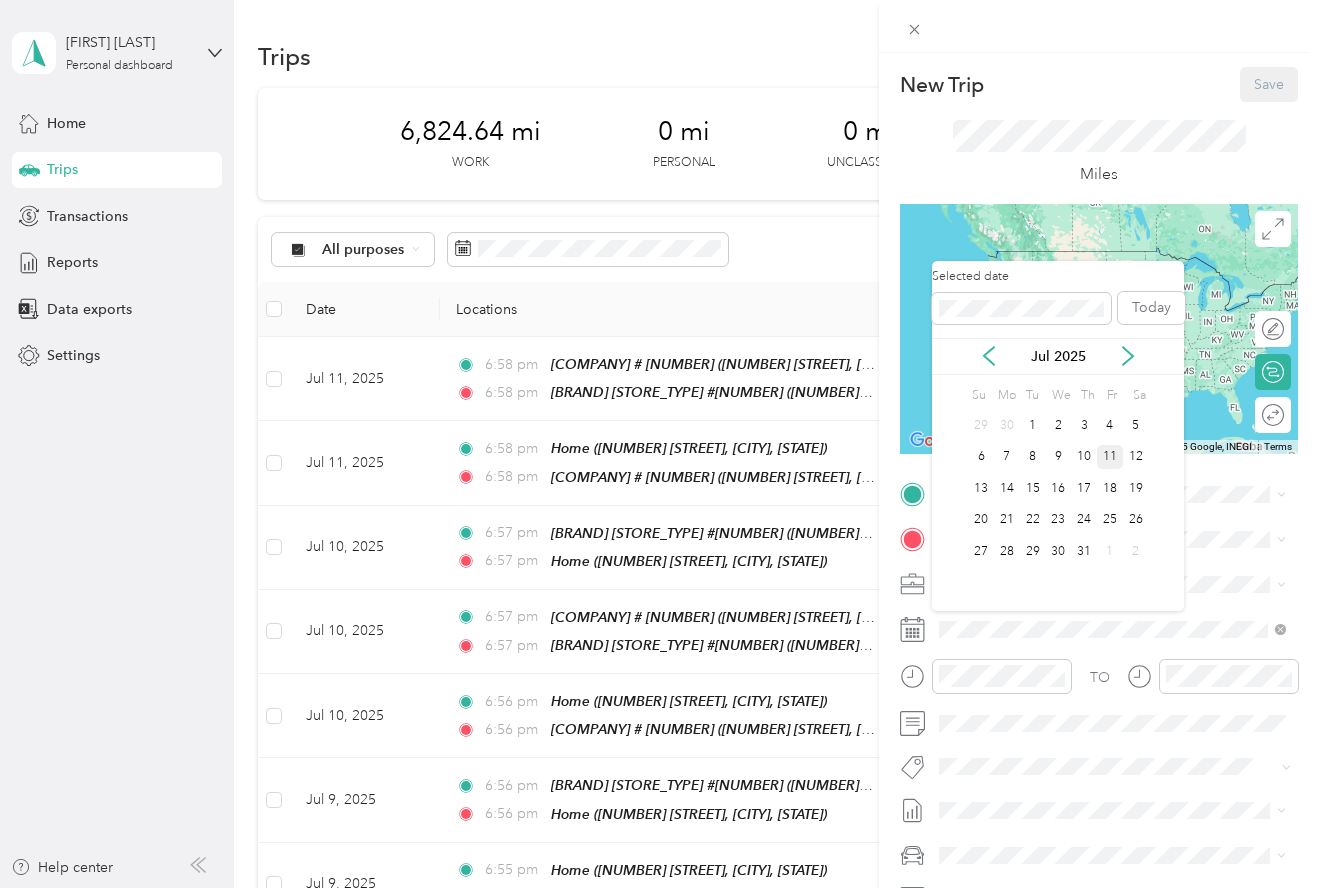 click on "11" at bounding box center [1110, 457] 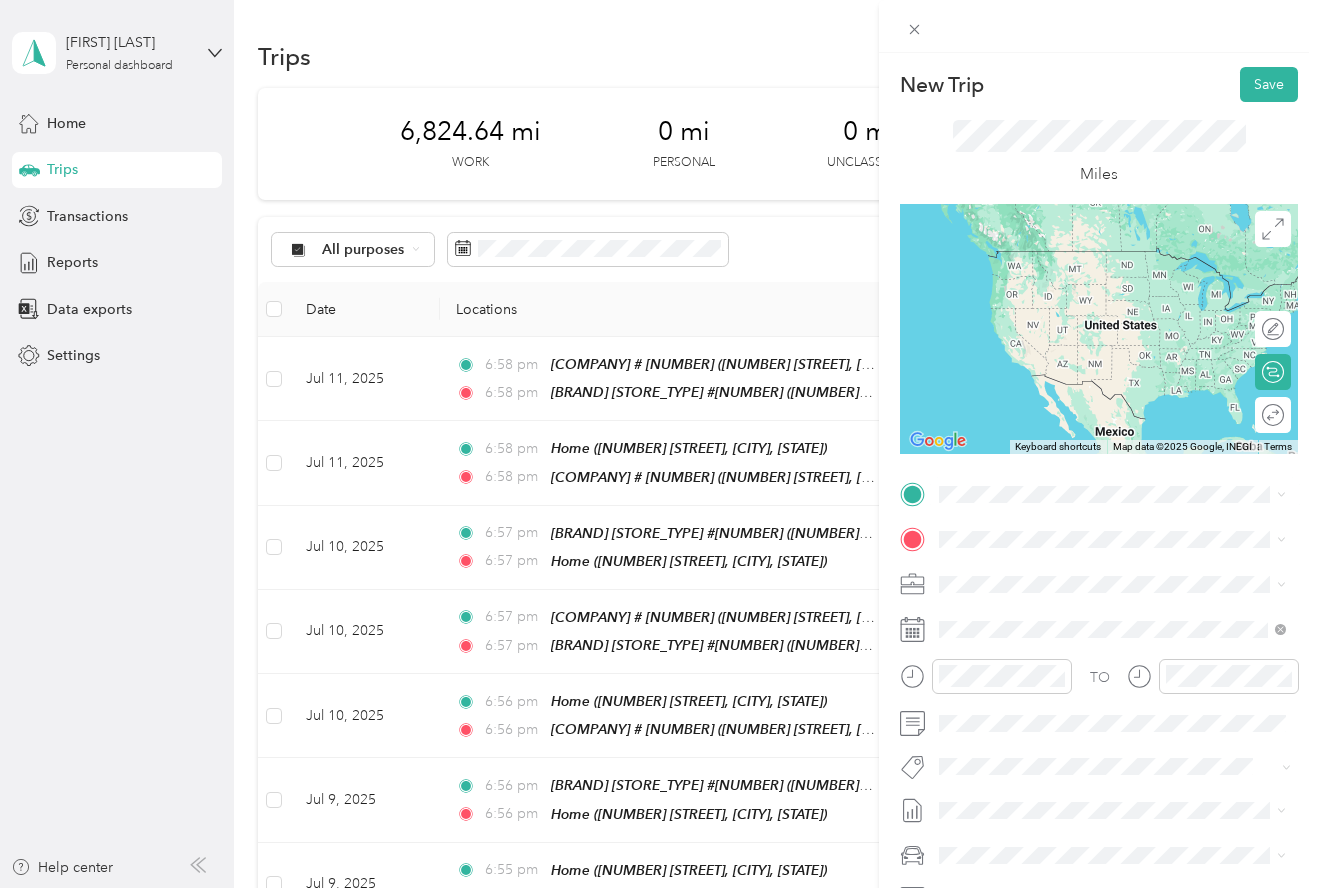 click on "[COMPANY] [STORE_NUMBER] [NUMBER] [STREET], [CITY], [STATE], [COUNTRY]" at bounding box center [1128, 675] 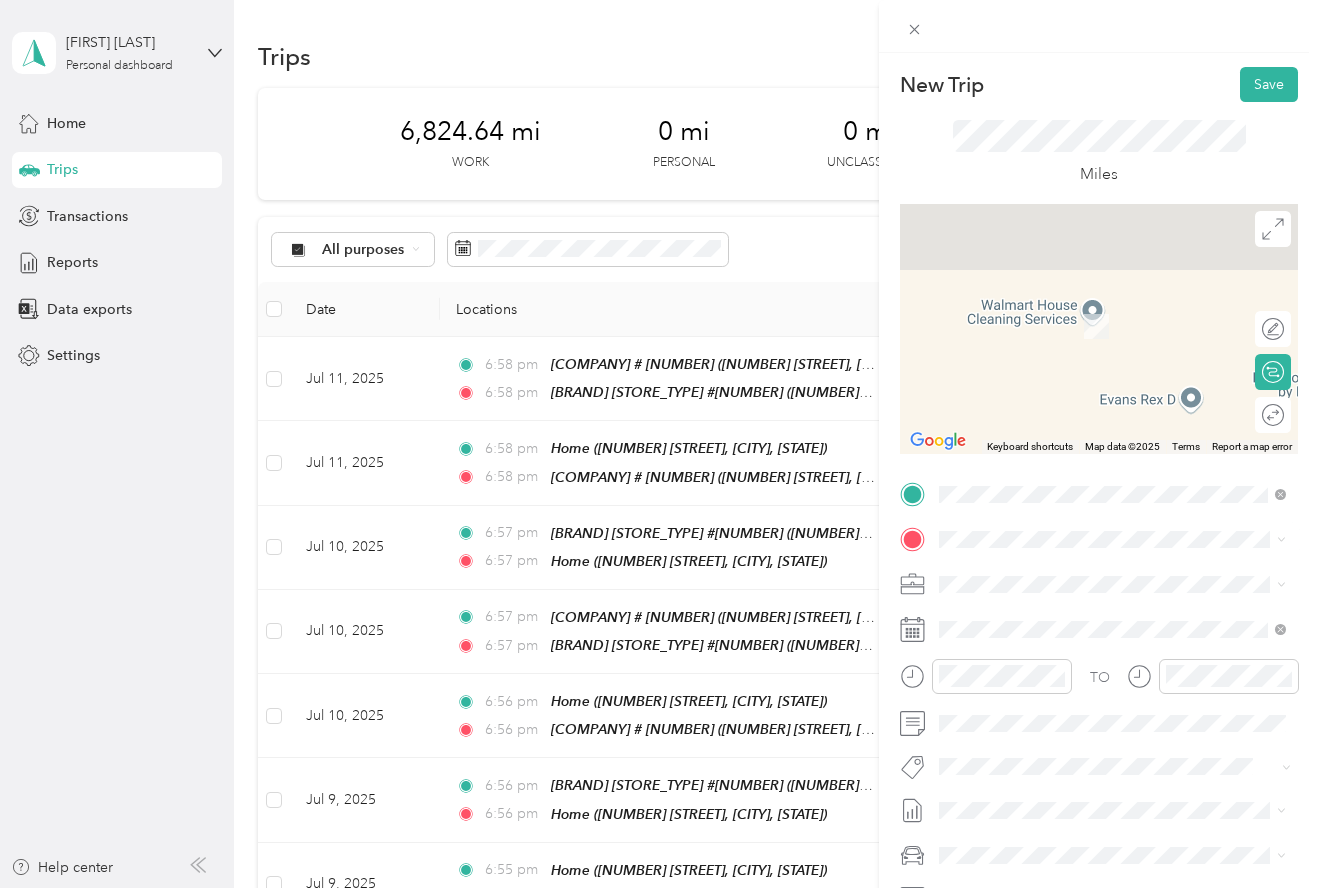 click on "[NUMBER] [STREET], [CITY], [STATE], [COUNTRY]" at bounding box center [1093, 649] 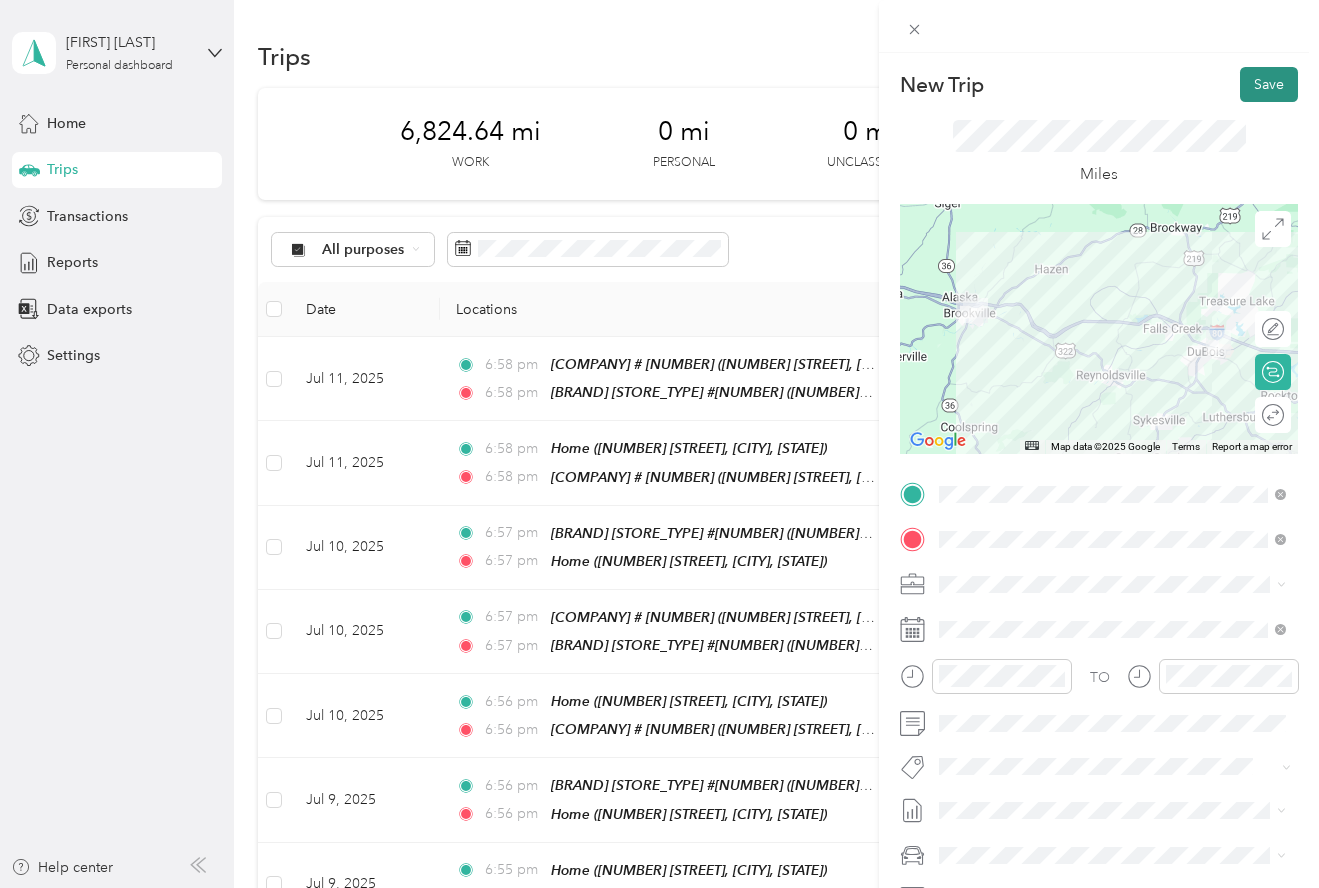 click on "Save" at bounding box center (1269, 84) 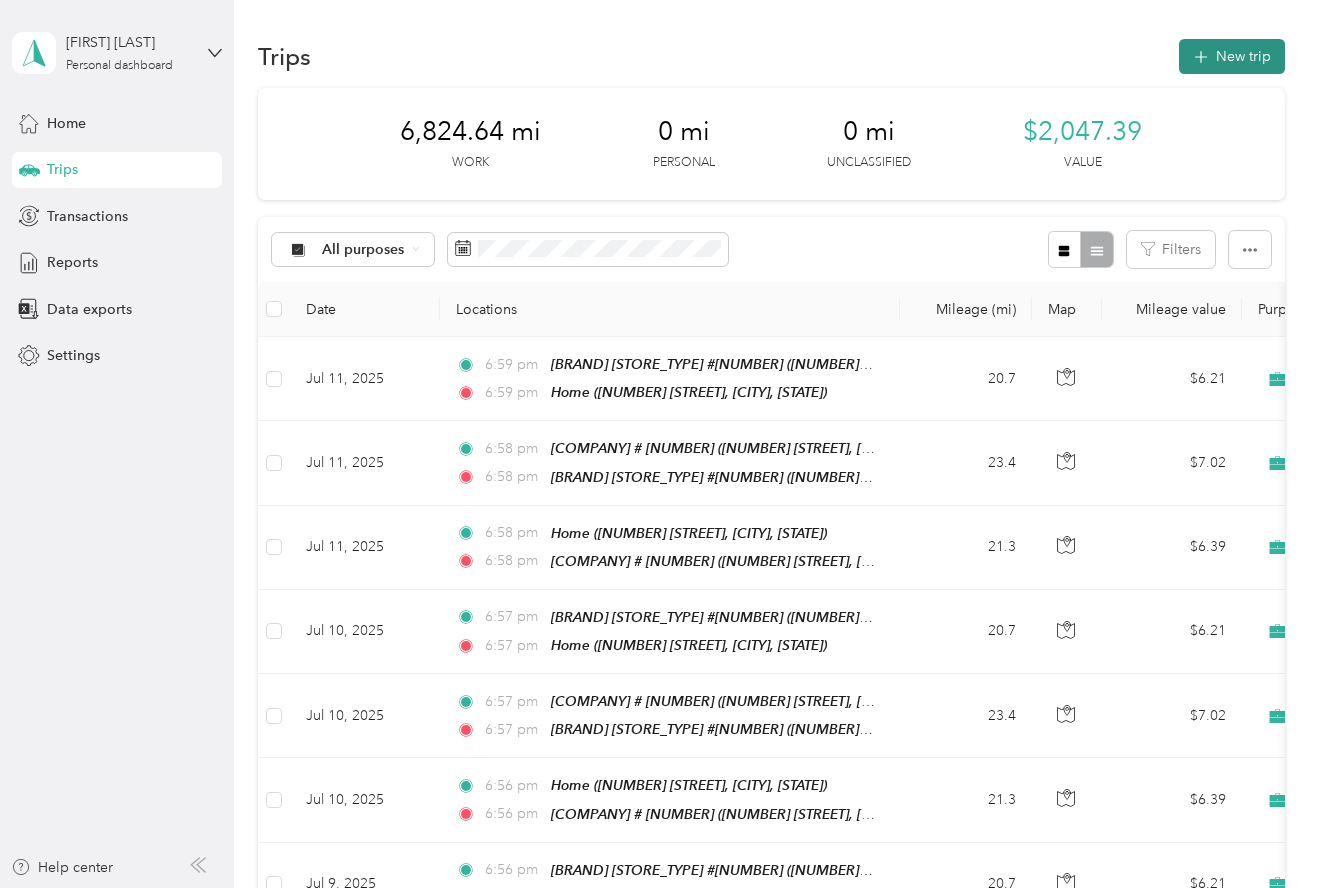 click on "New trip" at bounding box center [1232, 56] 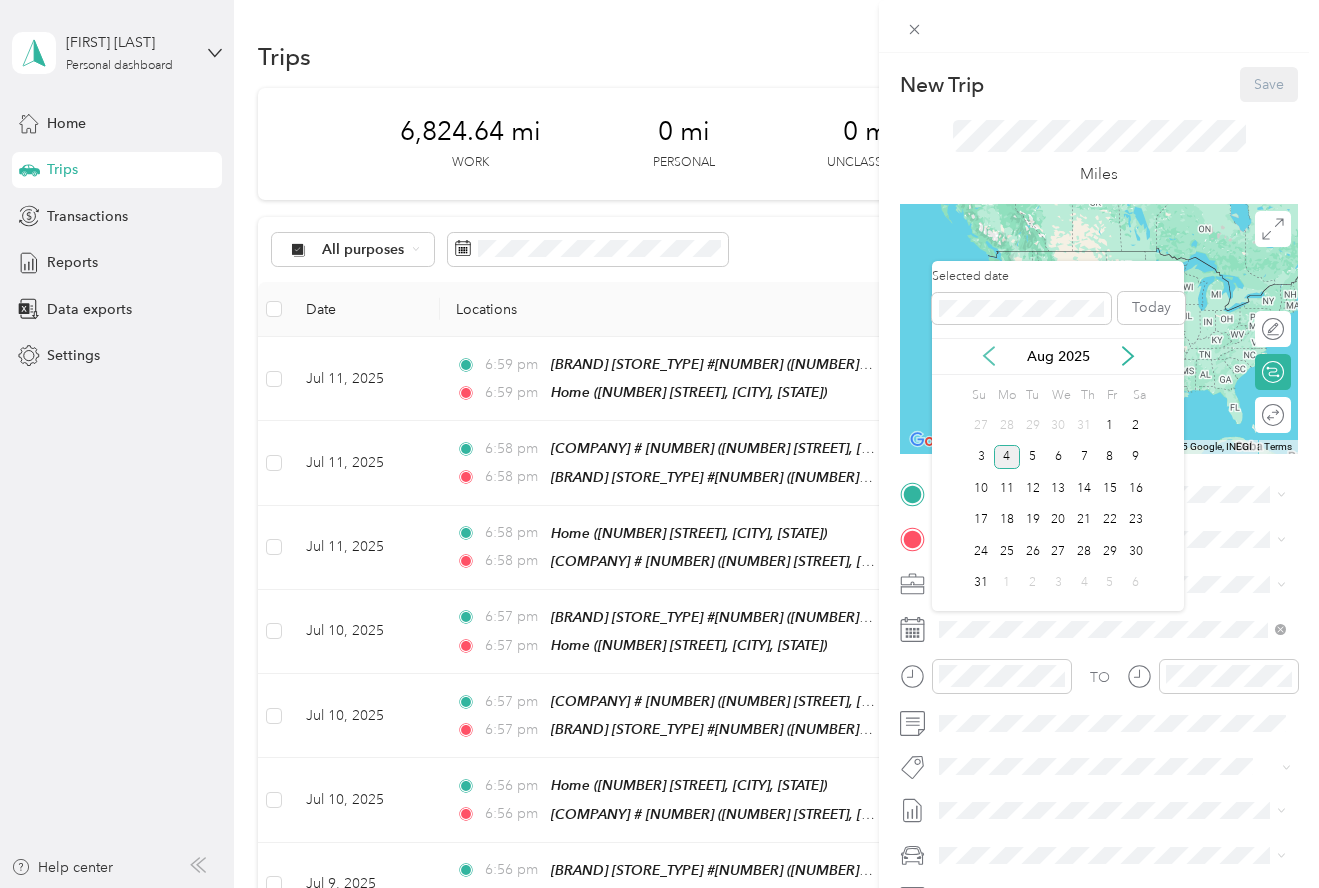 click 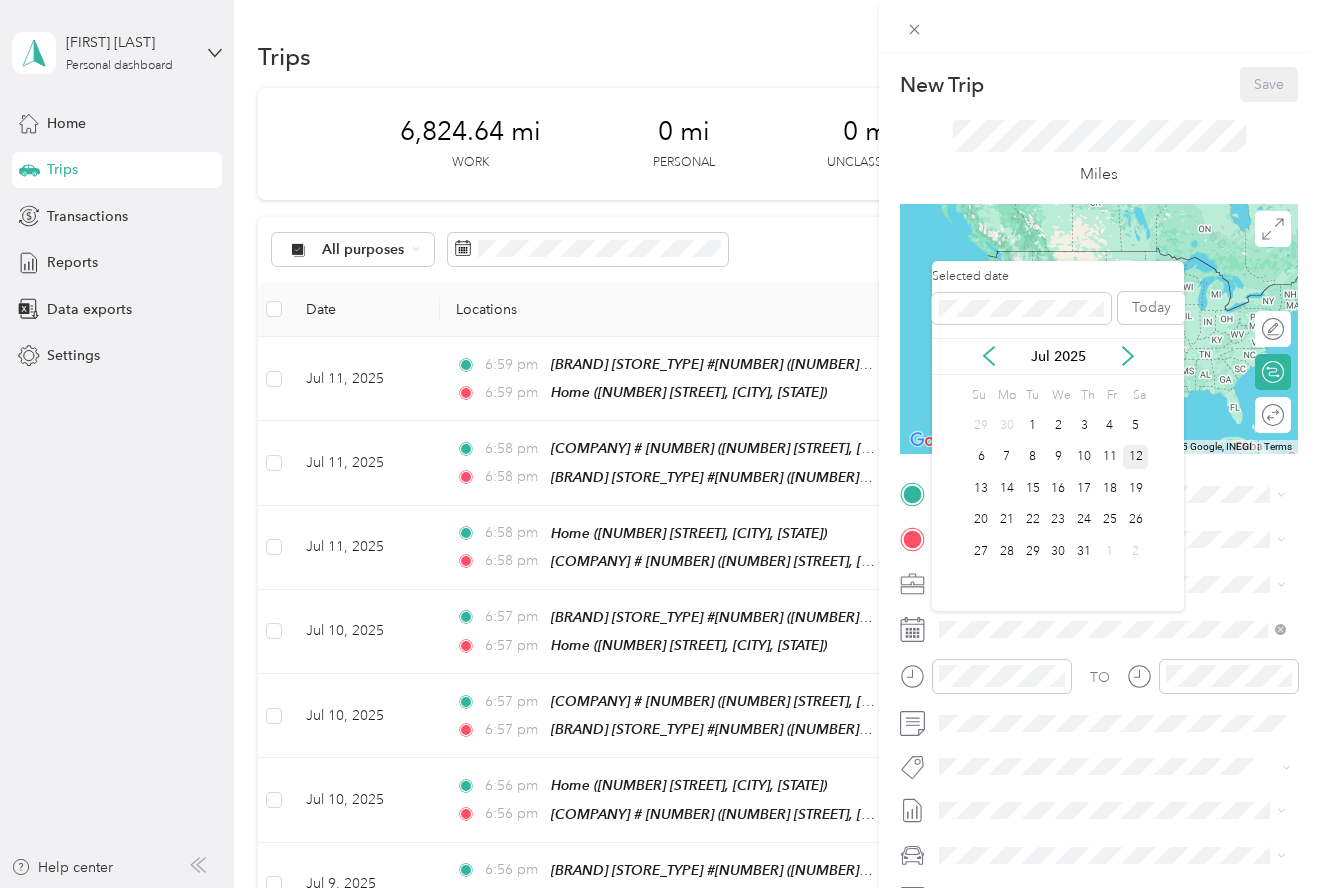 click on "12" at bounding box center [1136, 457] 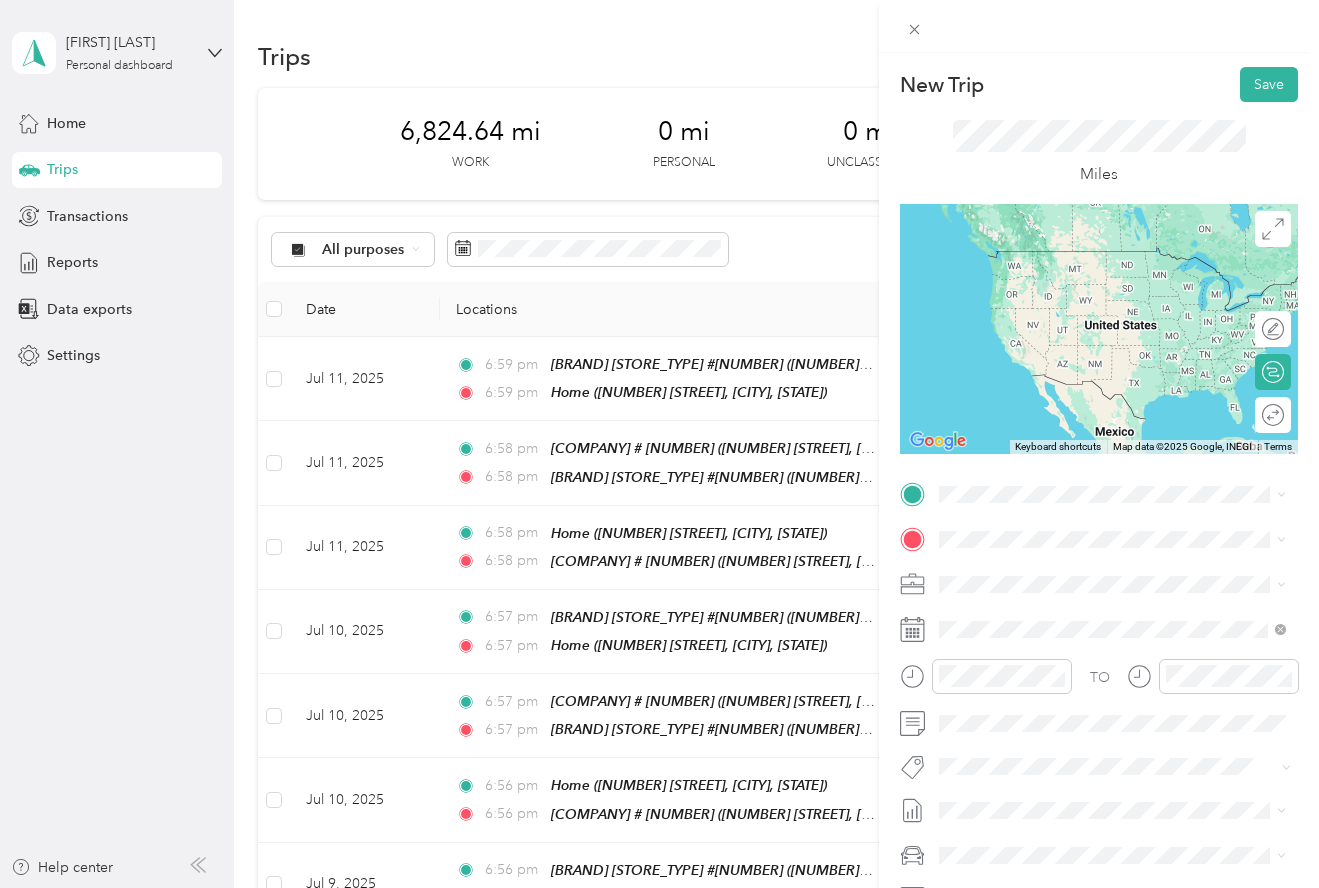 click on "[NUMBER] [STREET], [CITY], [STATE], [COUNTRY]" at bounding box center (1093, 602) 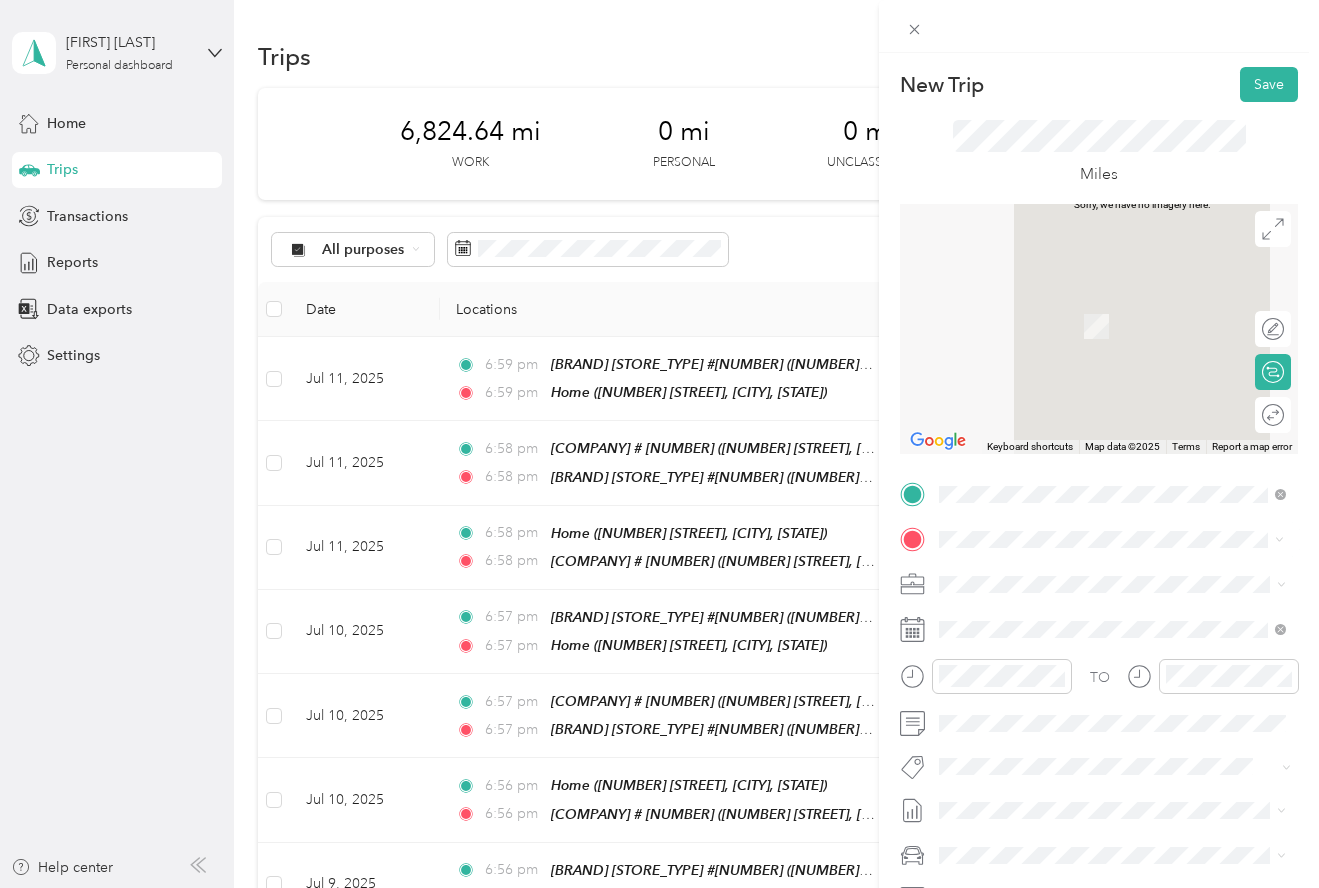 click on "[COMPANY] [STORE_NUMBER] [NUMBER] [STREET], [CITY], [STATE], [COUNTRY]" at bounding box center [1128, 724] 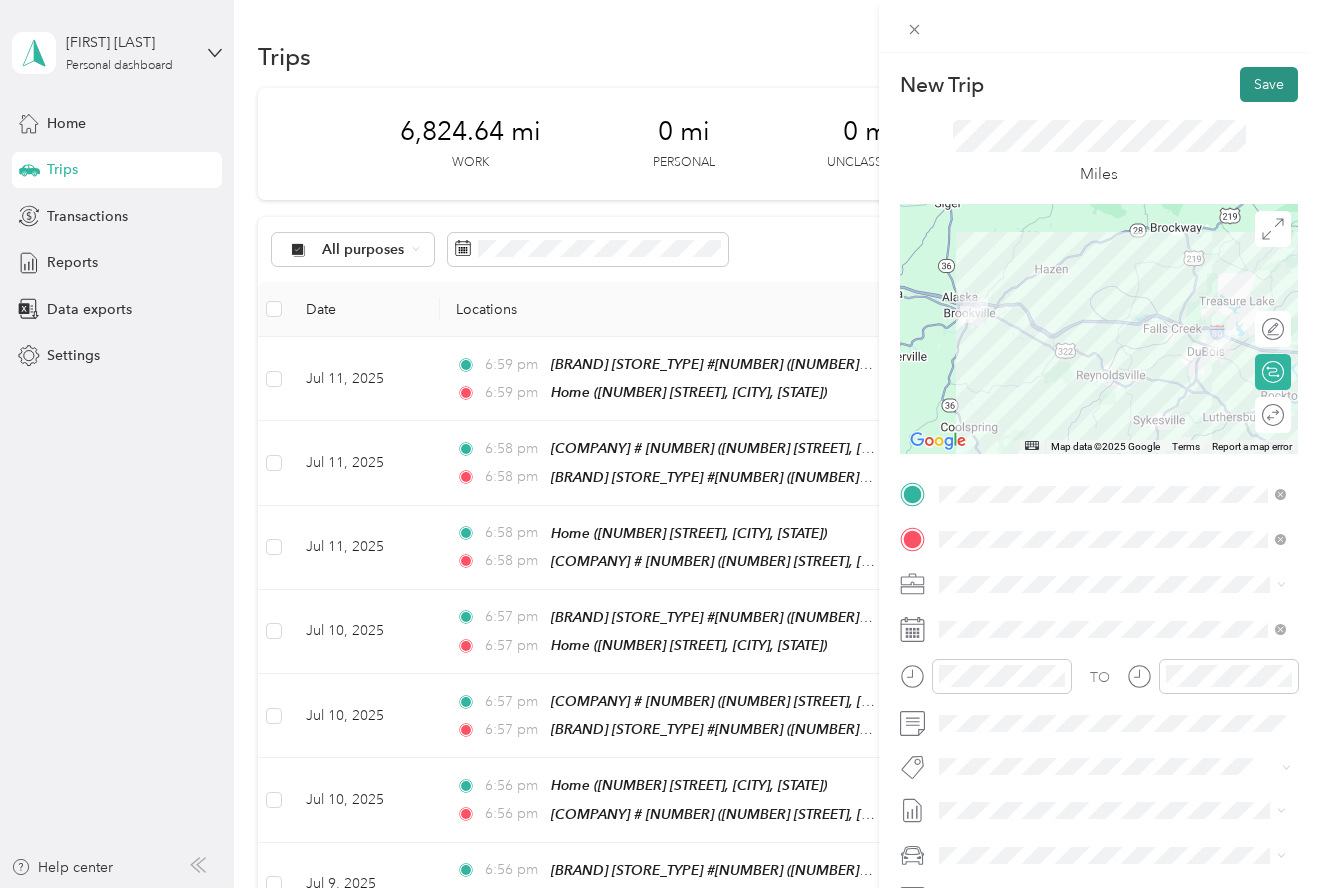 click on "Save" at bounding box center [1269, 84] 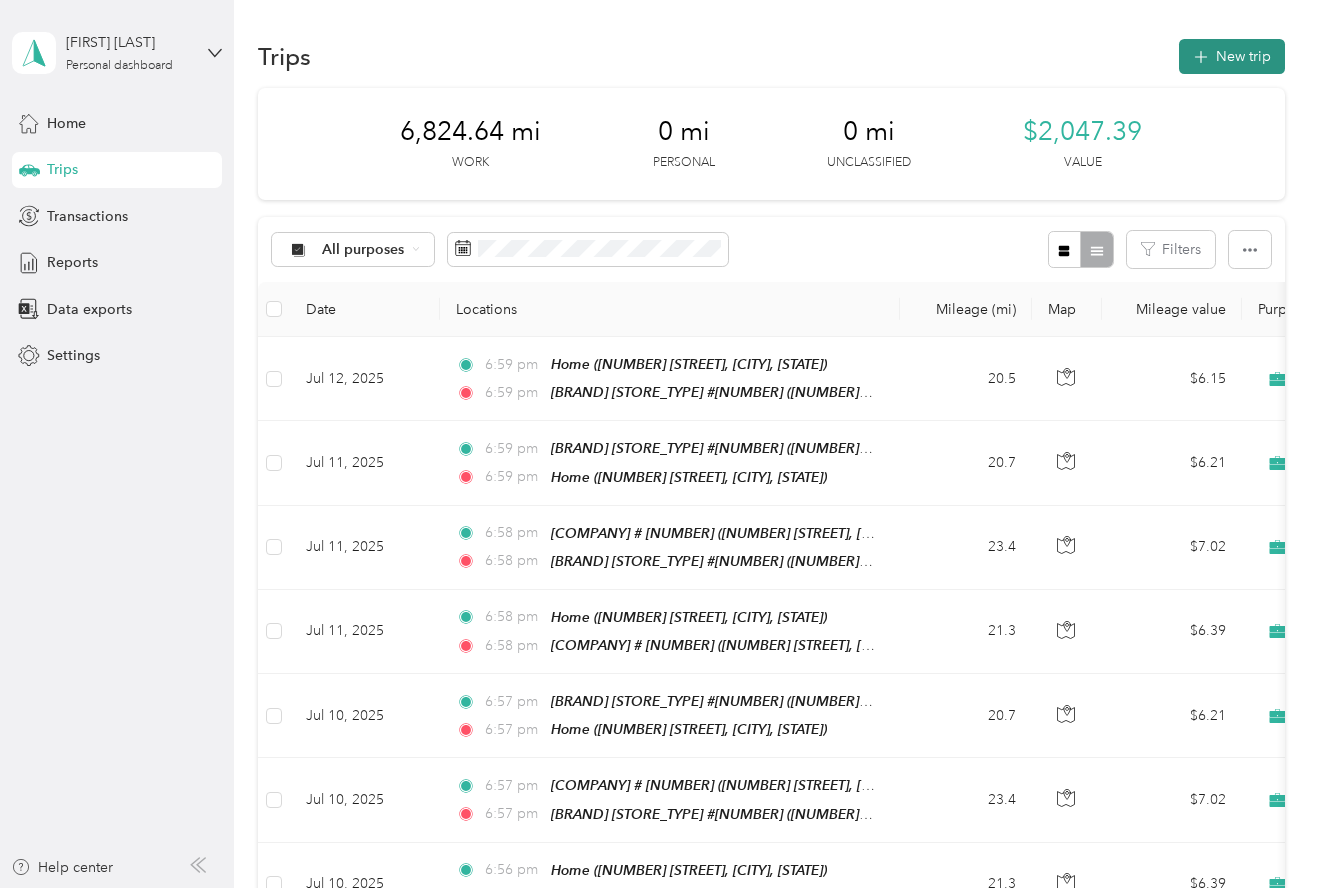 click on "New trip" at bounding box center [1232, 56] 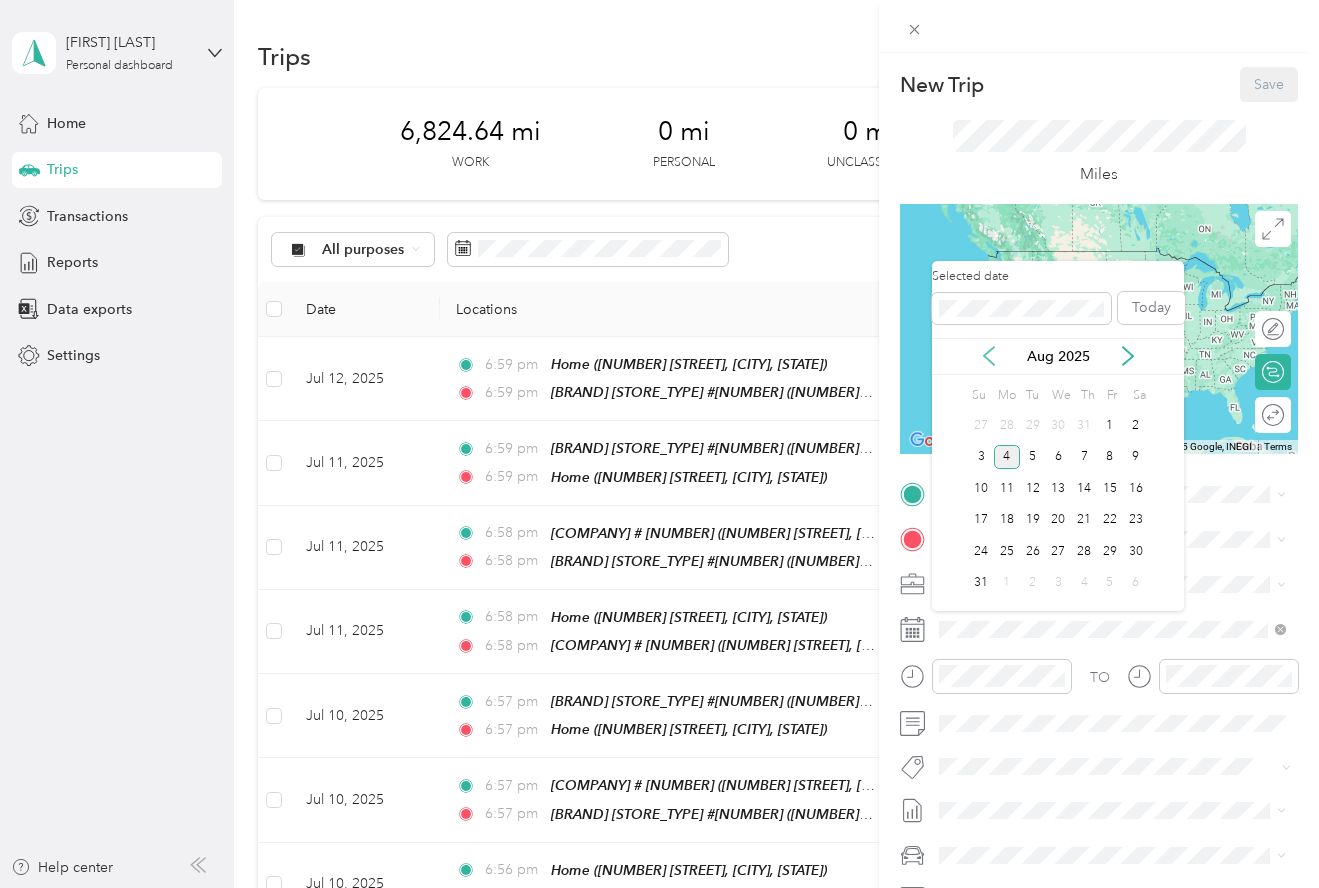 click 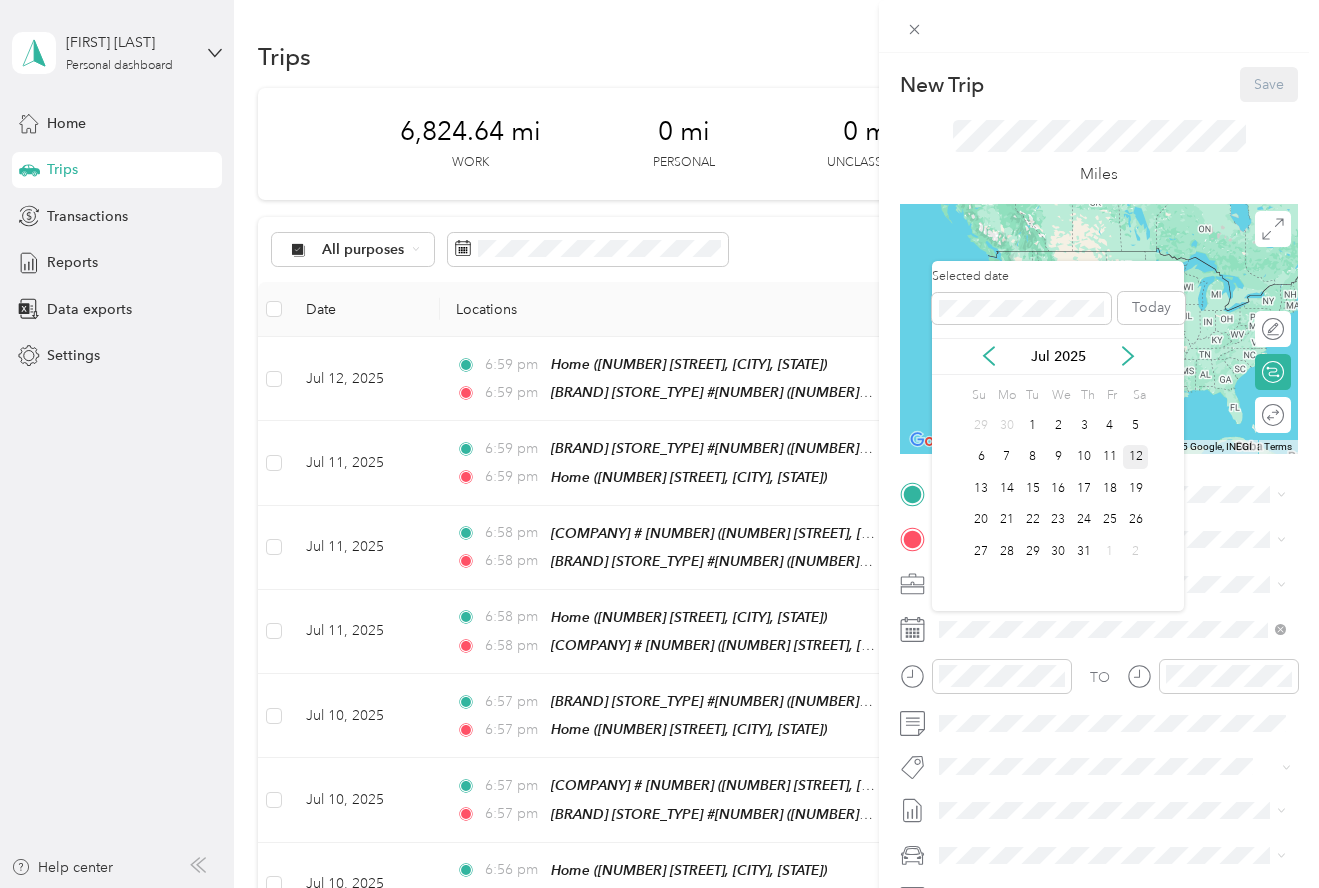 click on "12" at bounding box center [1136, 457] 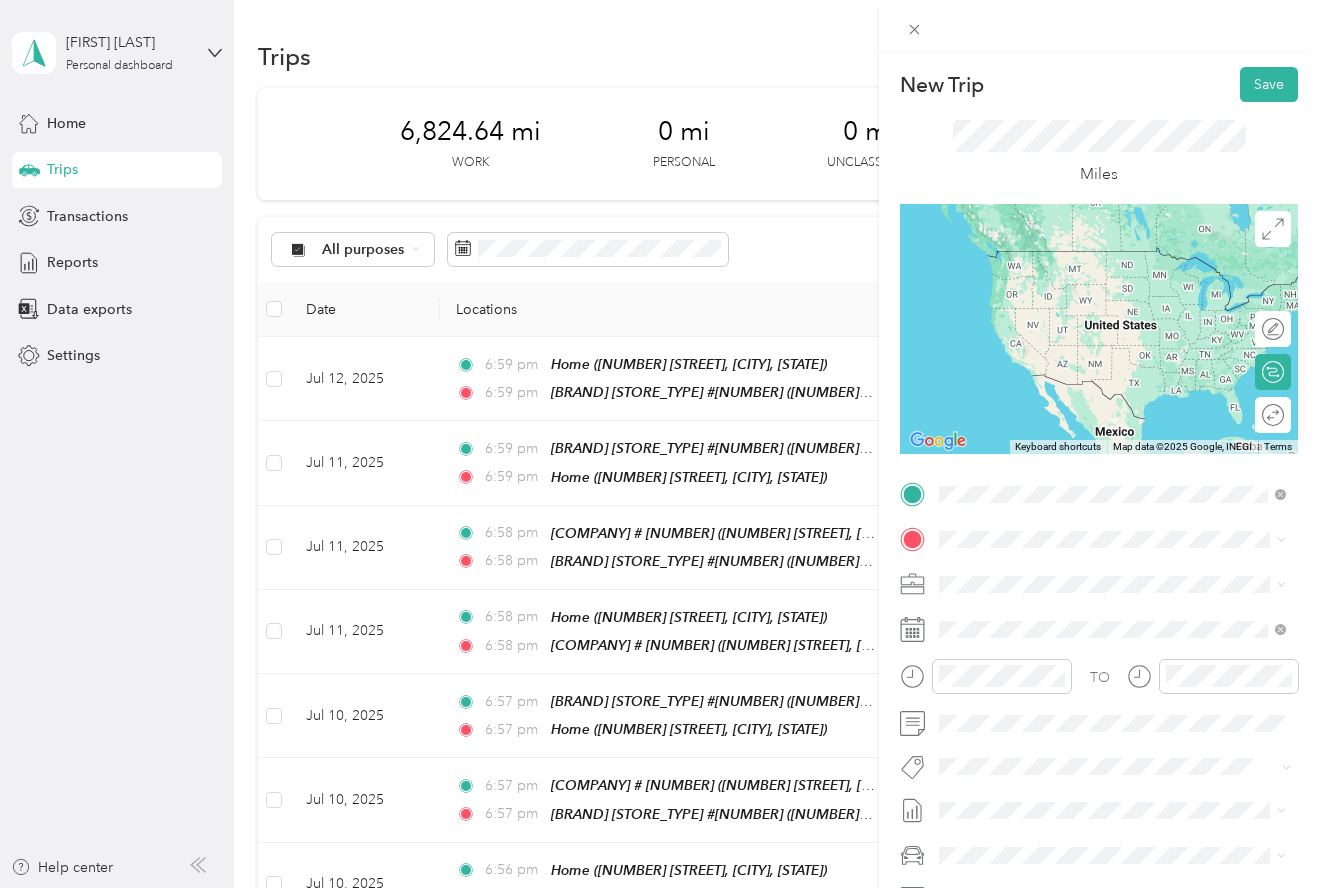 click on "[NUMBER] [STREET], [CITY], [STATE], [COUNTRY]" at bounding box center [1115, 690] 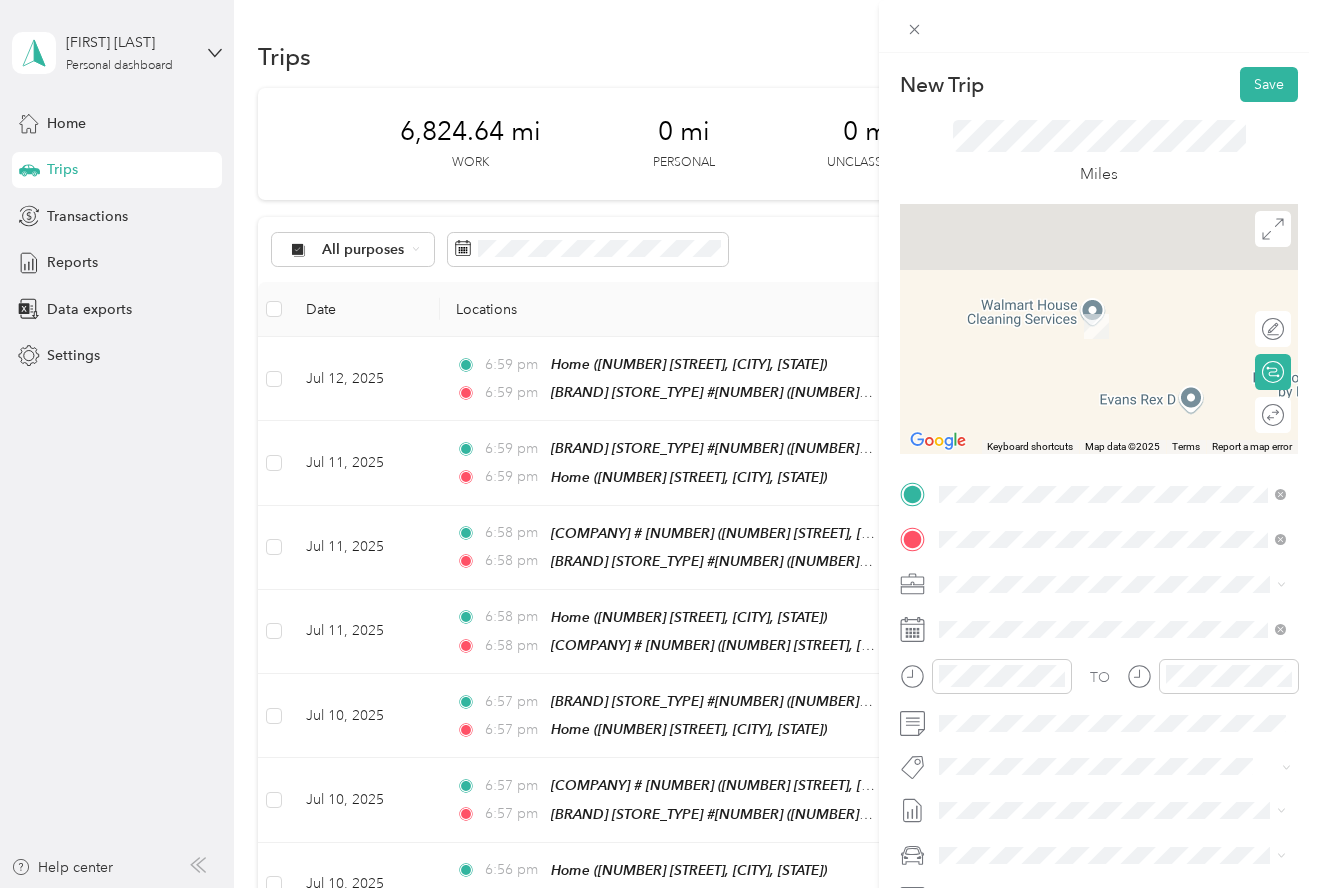 click on "[NUMBER] [STREET], [CITY], [STATE], [COUNTRY]" at bounding box center (1093, 651) 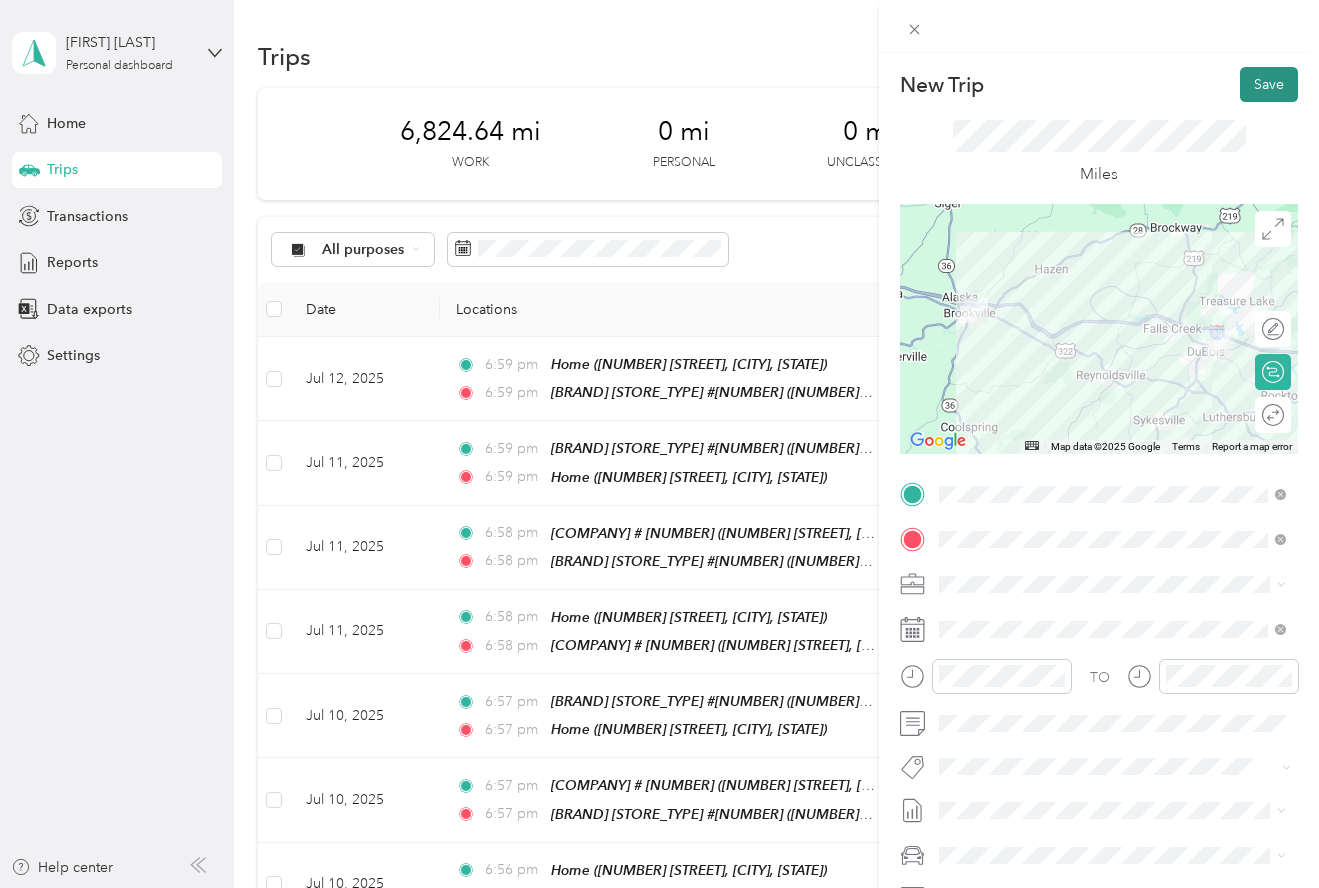 click on "Save" at bounding box center [1269, 84] 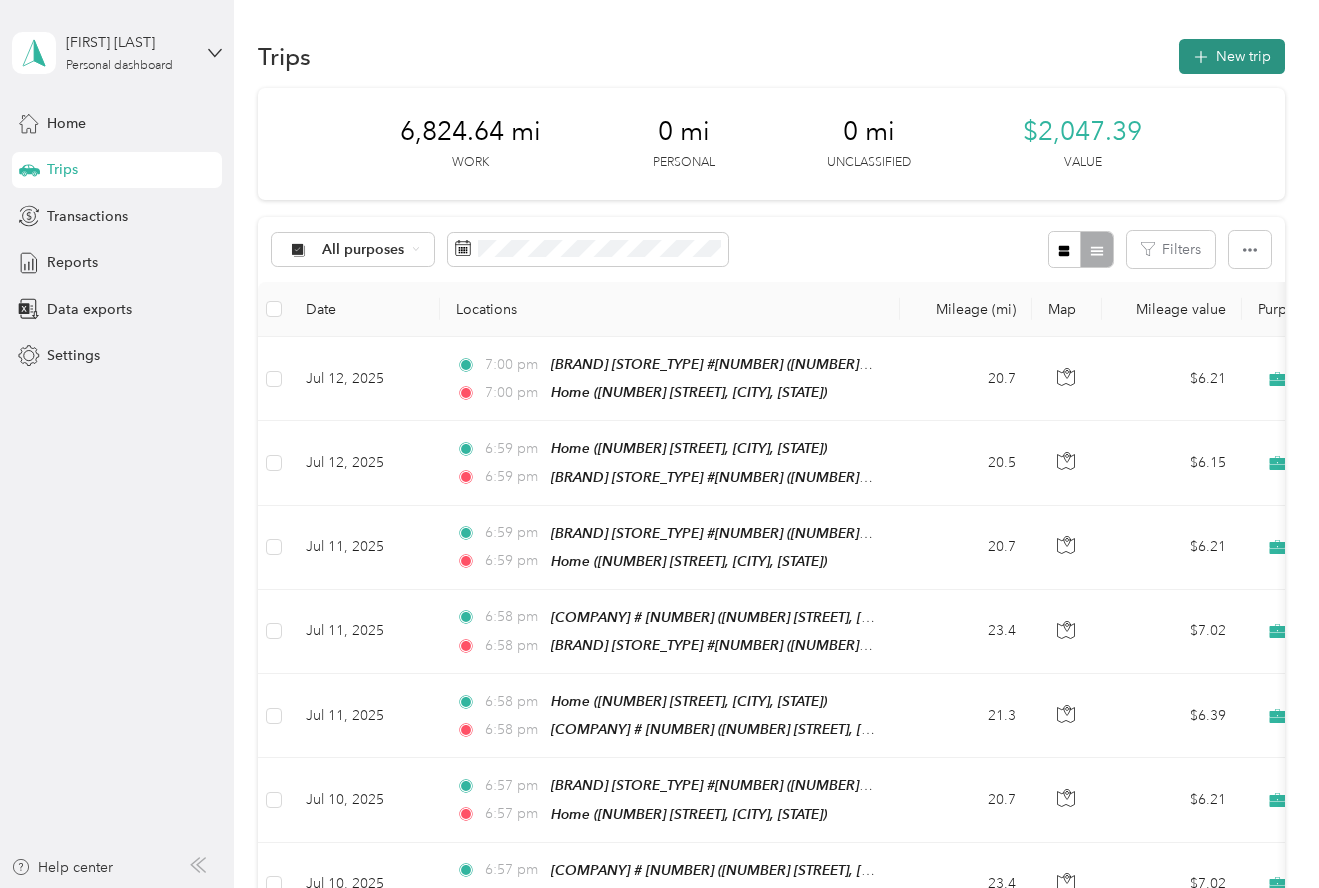 click on "New trip" at bounding box center (1232, 56) 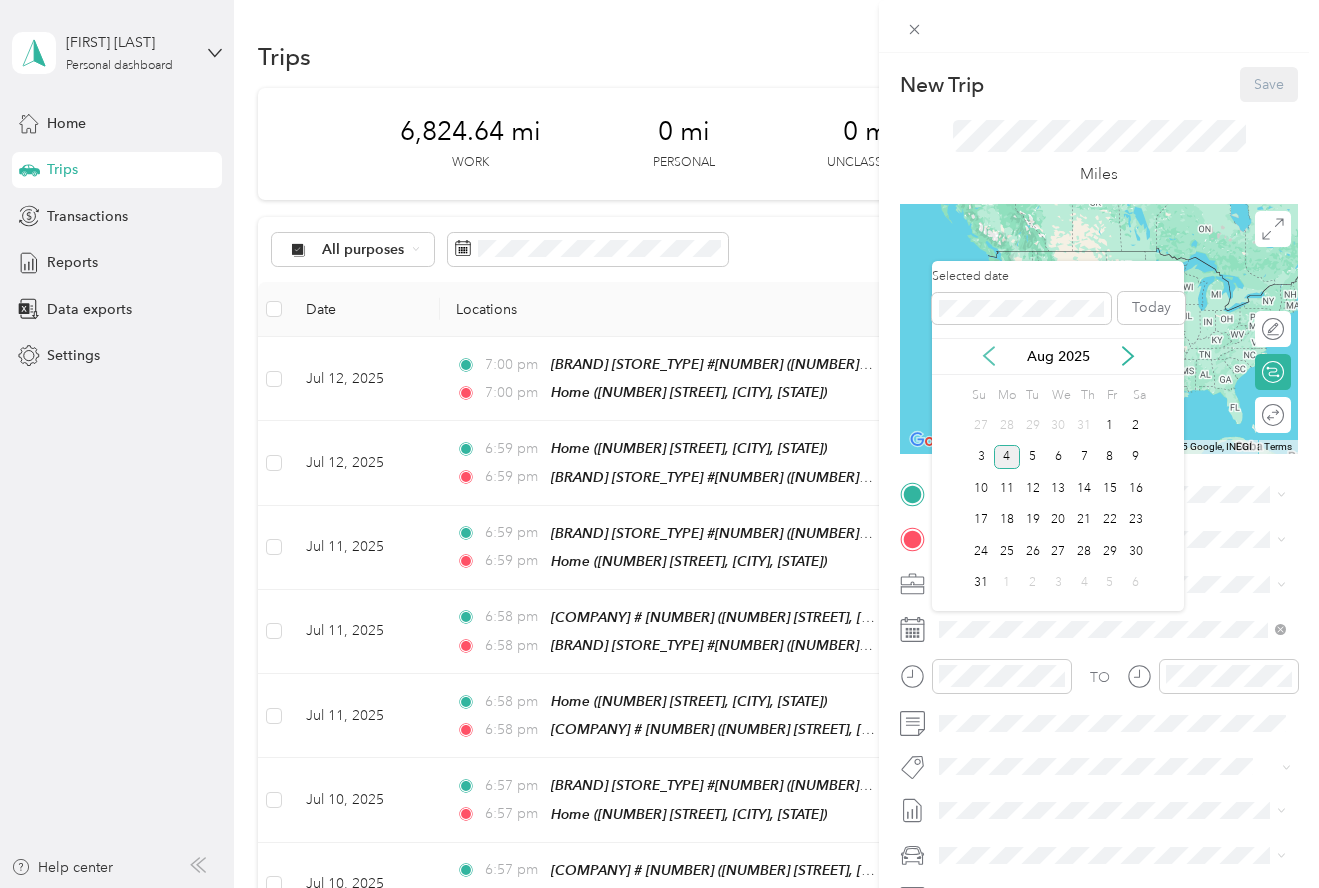 click 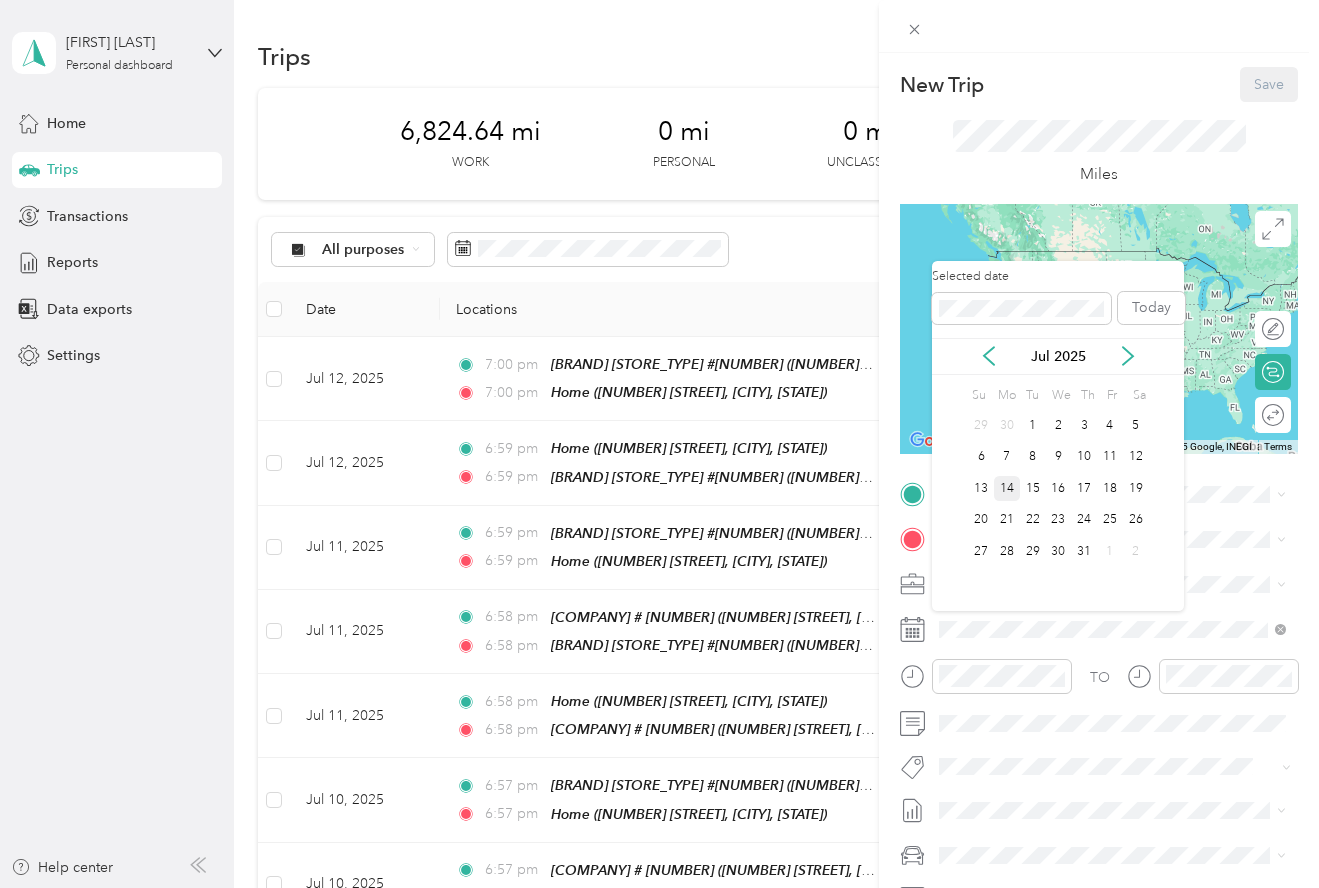 click on "14" at bounding box center [1007, 488] 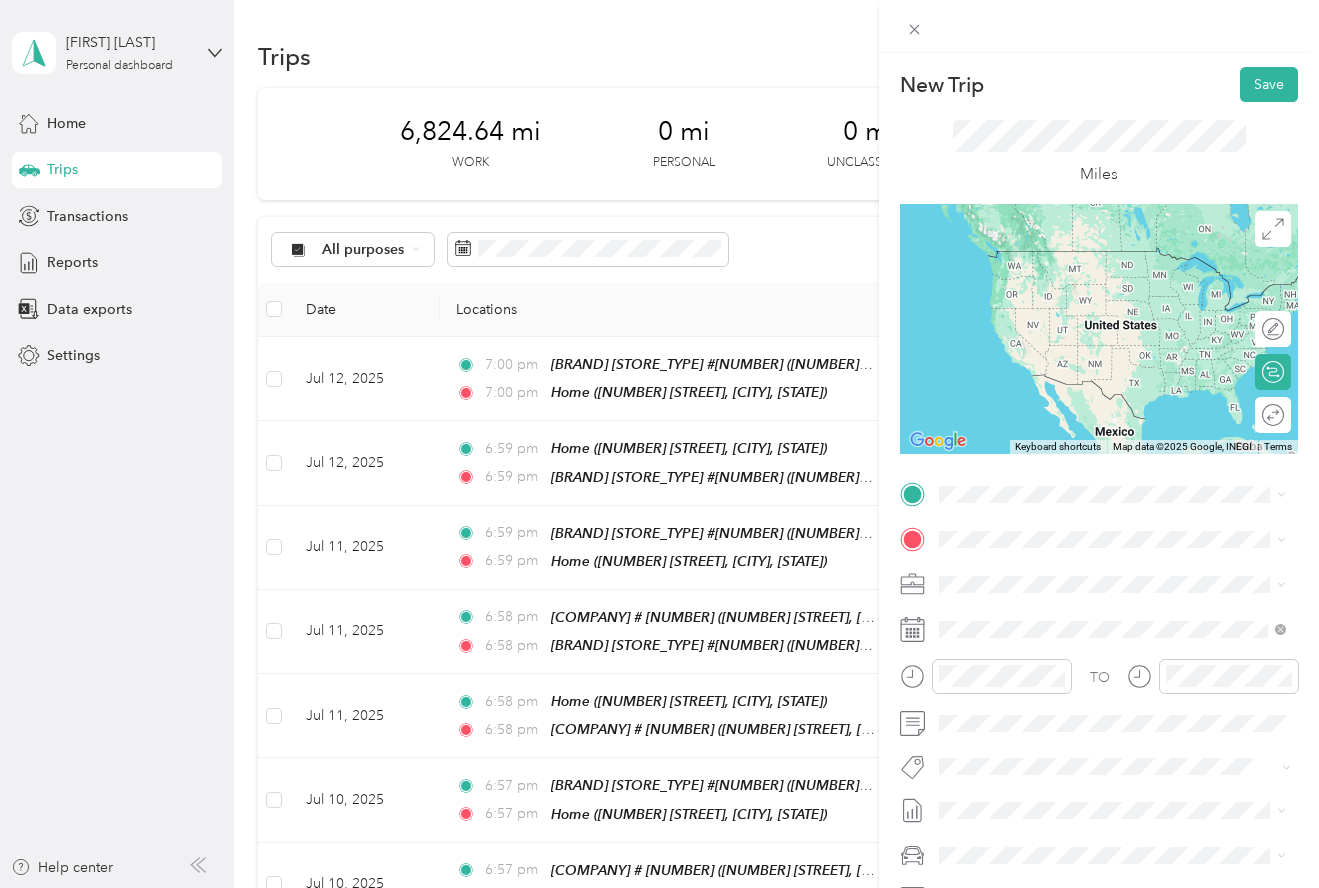 click on "[HOME] [NUMBER] [STREET], [CITY], [STATE], [COUNTRY]" at bounding box center [1128, 583] 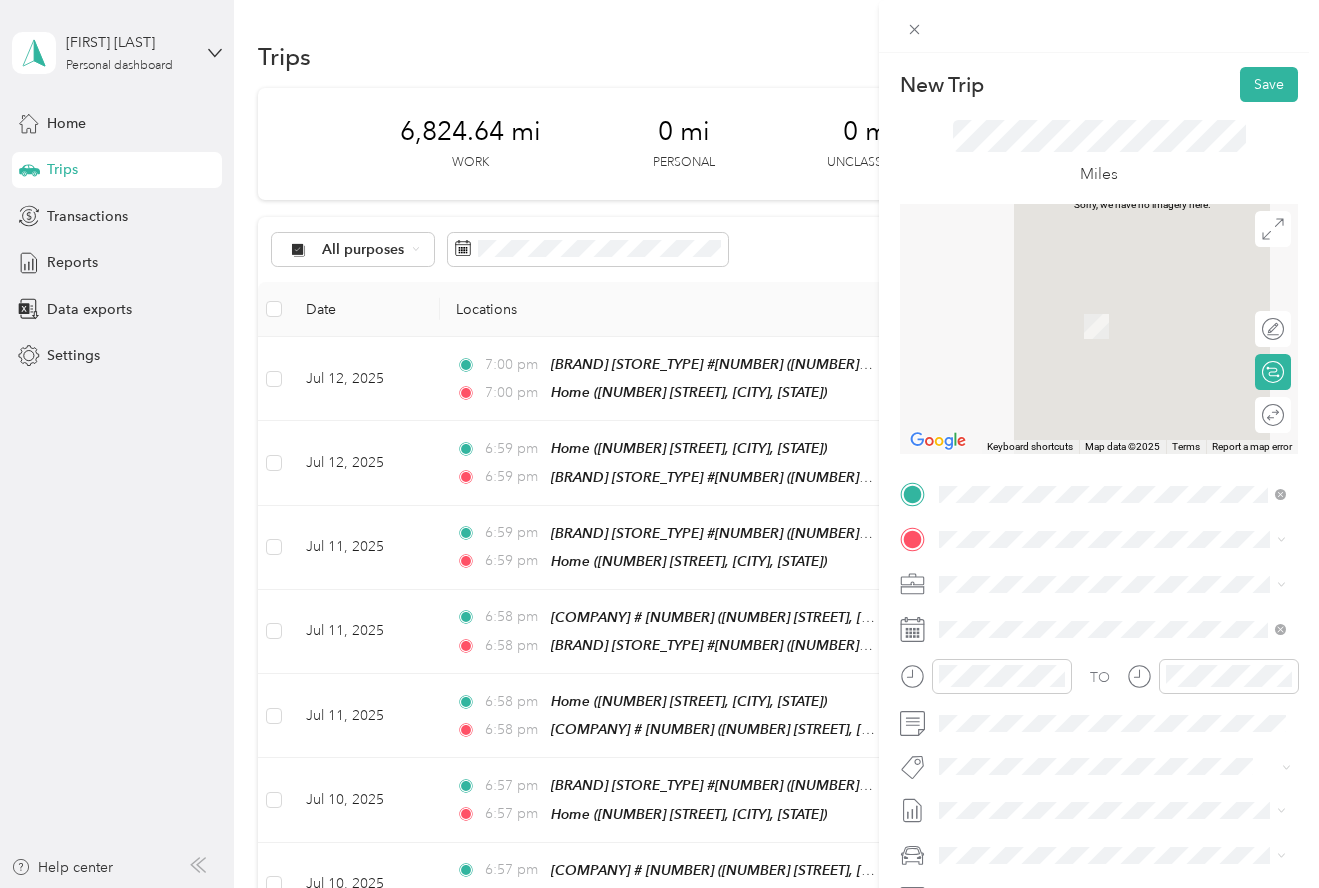 click on "[COMPANY] [STORE_NUMBER] [NUMBER] [STREET], [CITY], [STATE], [COUNTRY]" at bounding box center (1128, 715) 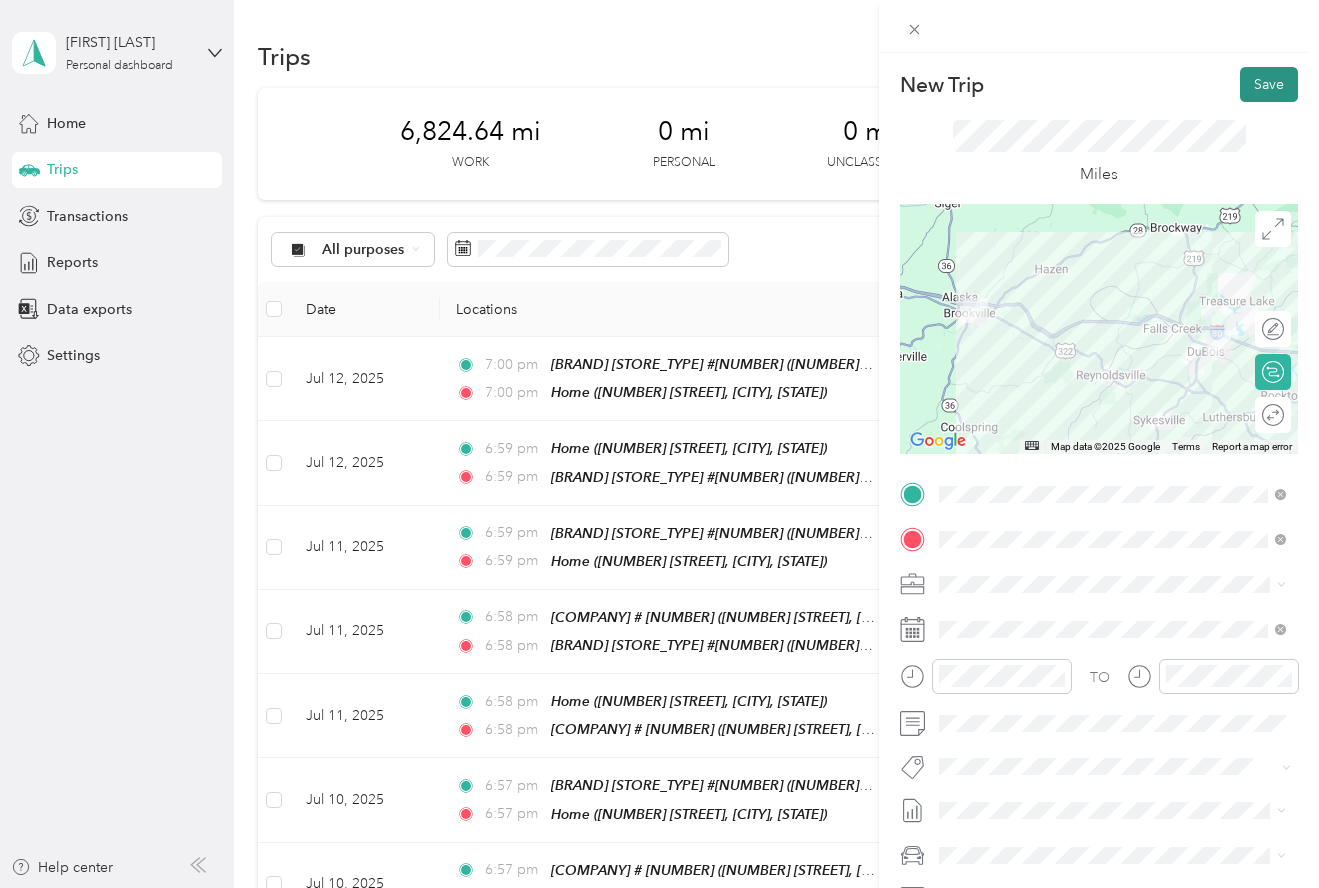 click on "Save" at bounding box center [1269, 84] 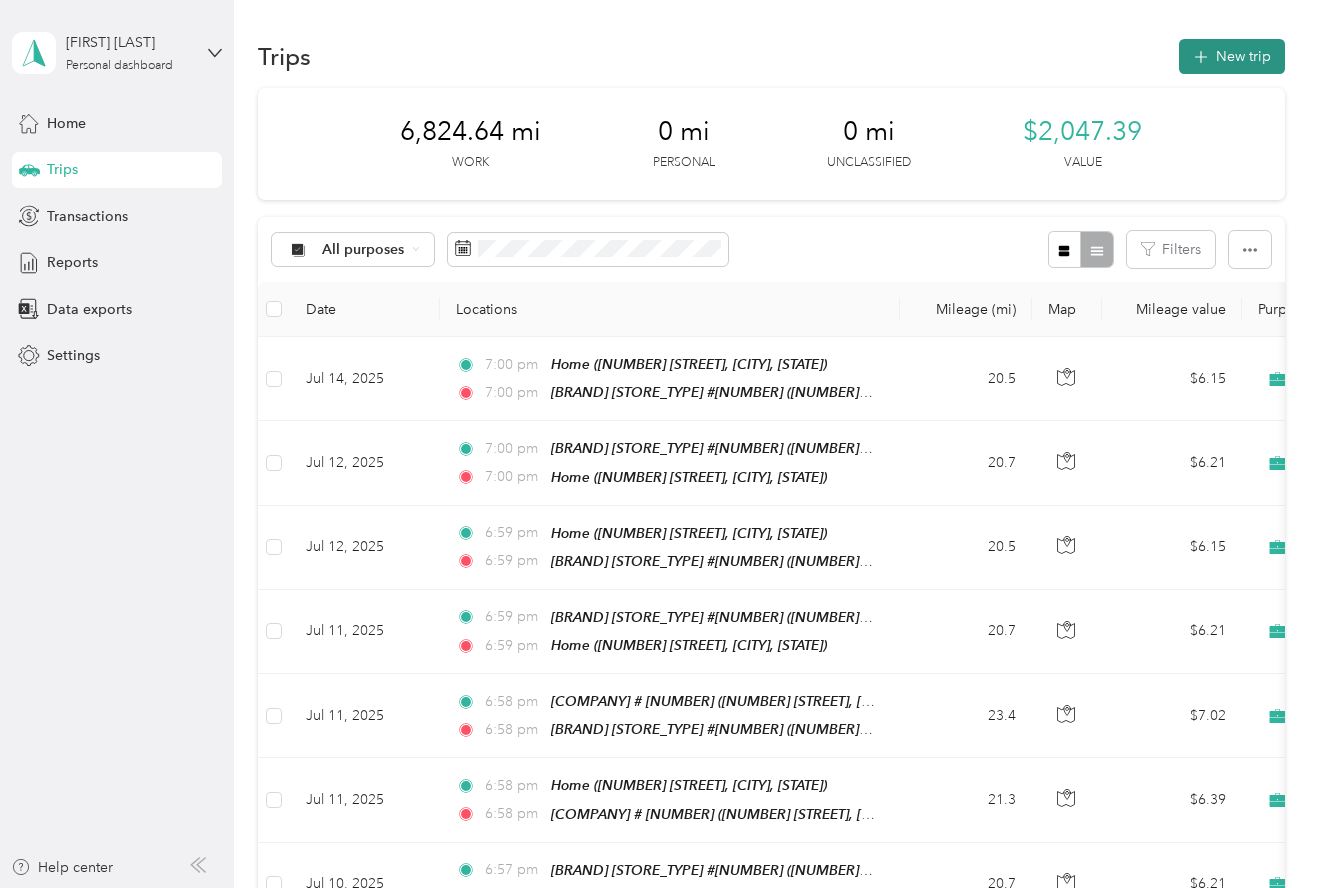 click on "New trip" at bounding box center (1232, 56) 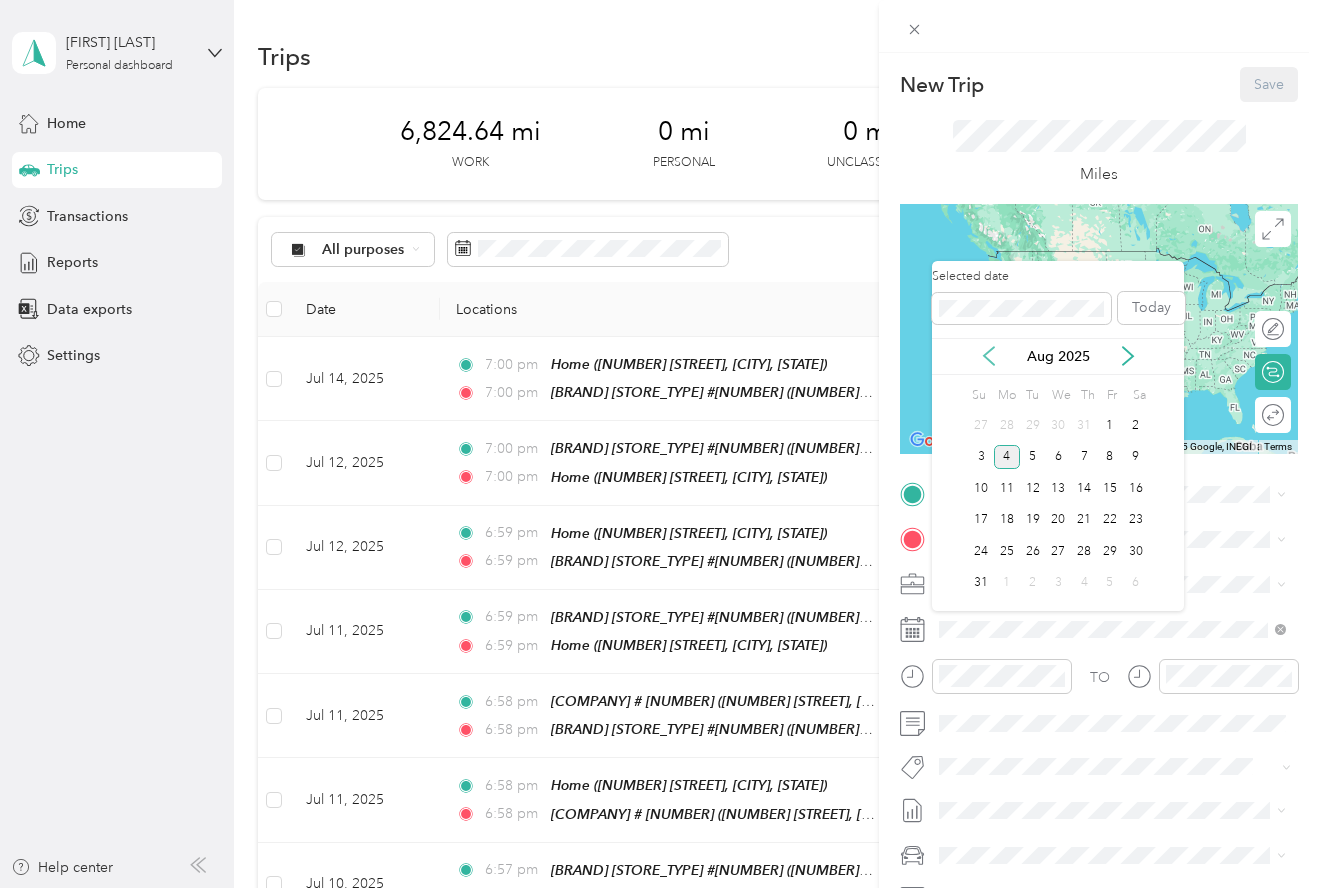 click 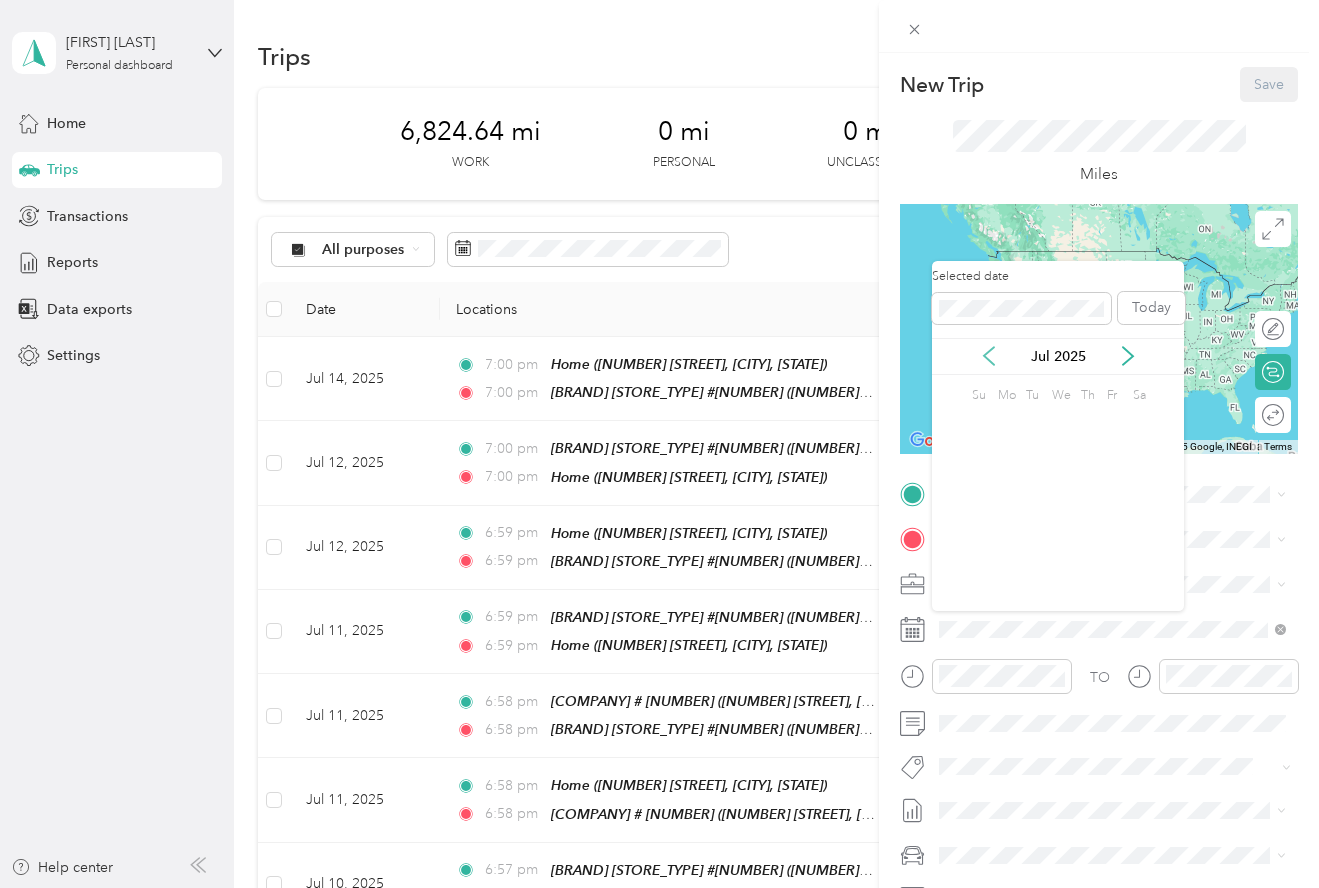 scroll, scrollTop: 0, scrollLeft: 0, axis: both 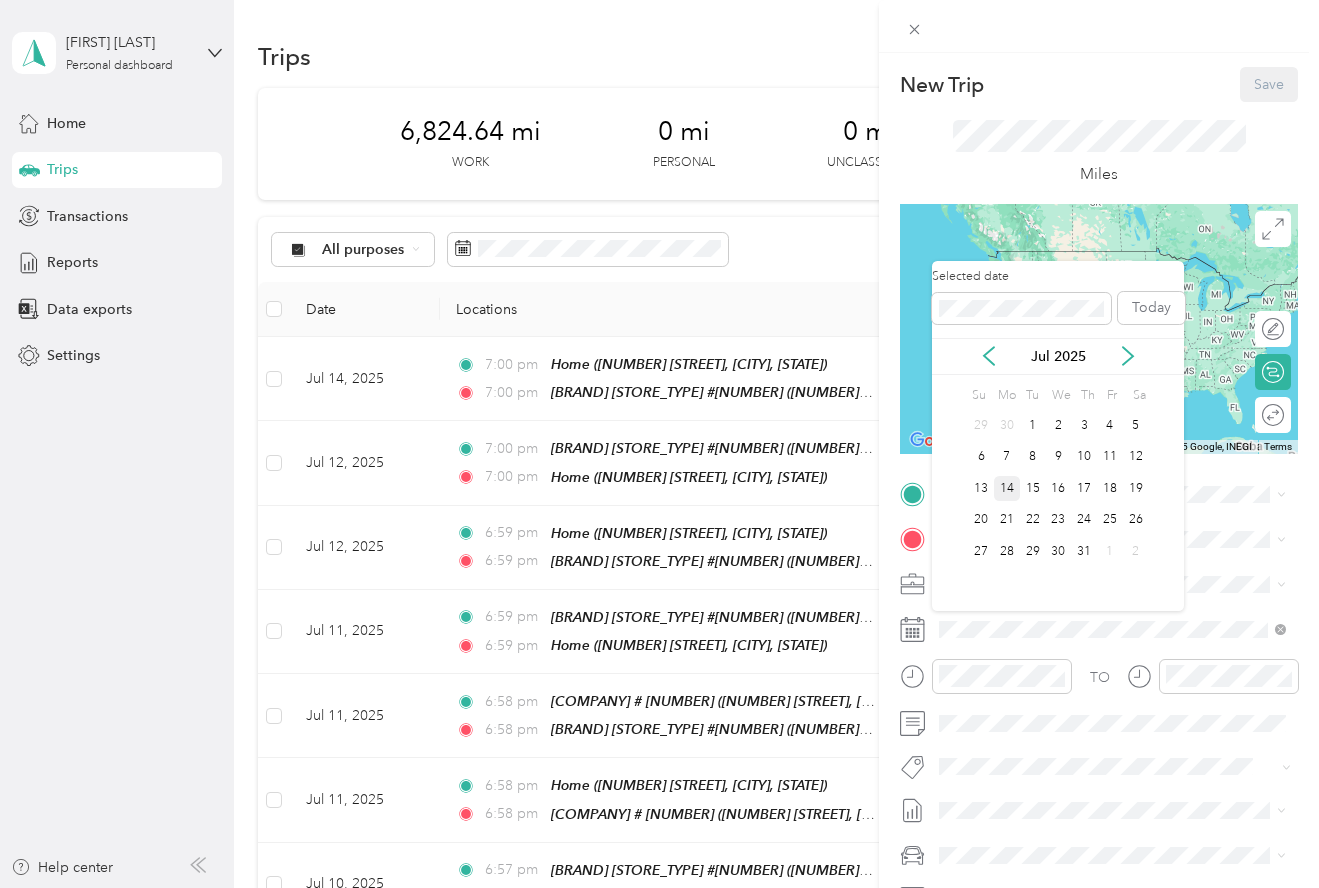 drag, startPoint x: 1012, startPoint y: 487, endPoint x: 1002, endPoint y: 492, distance: 11.18034 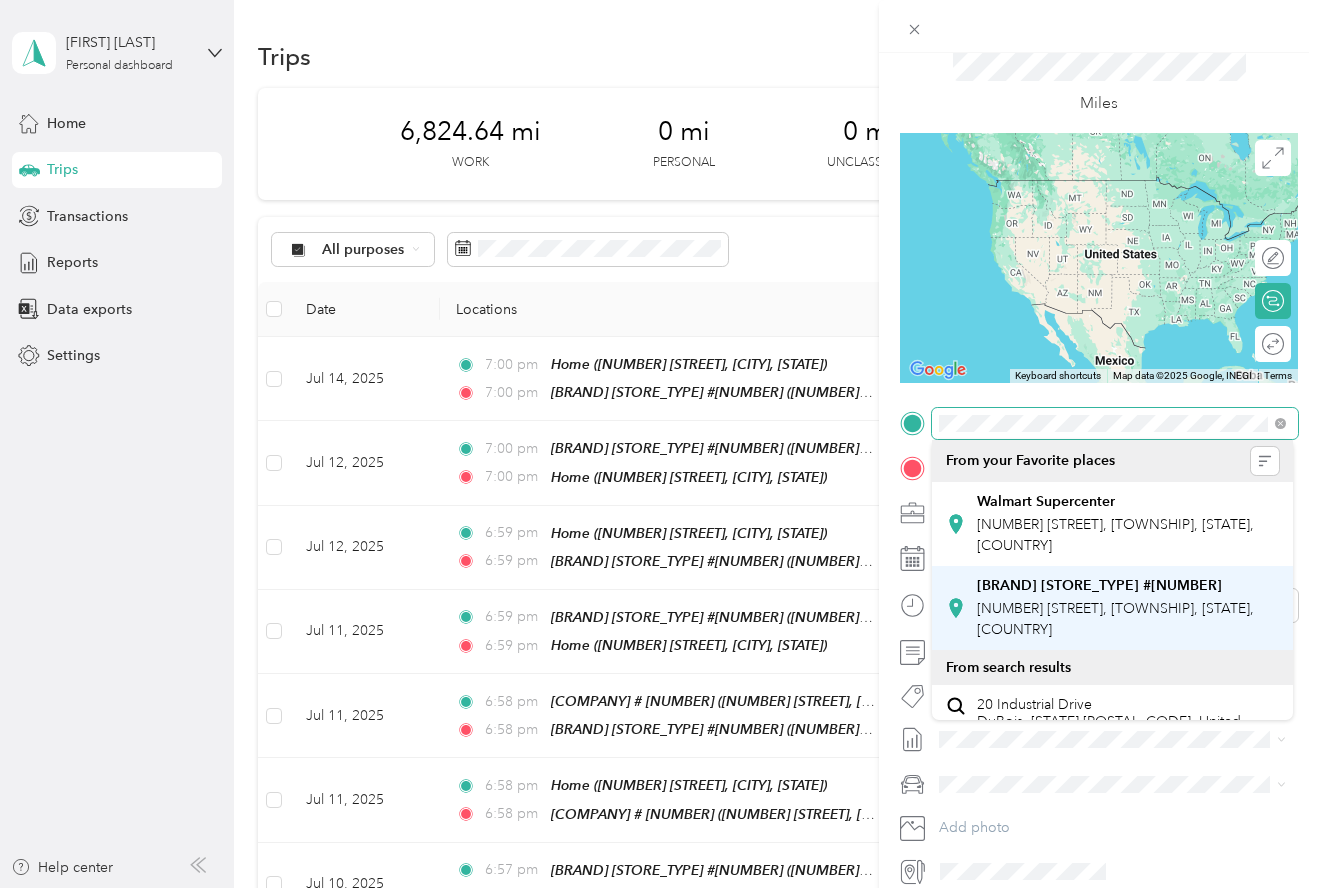 scroll, scrollTop: 73, scrollLeft: 0, axis: vertical 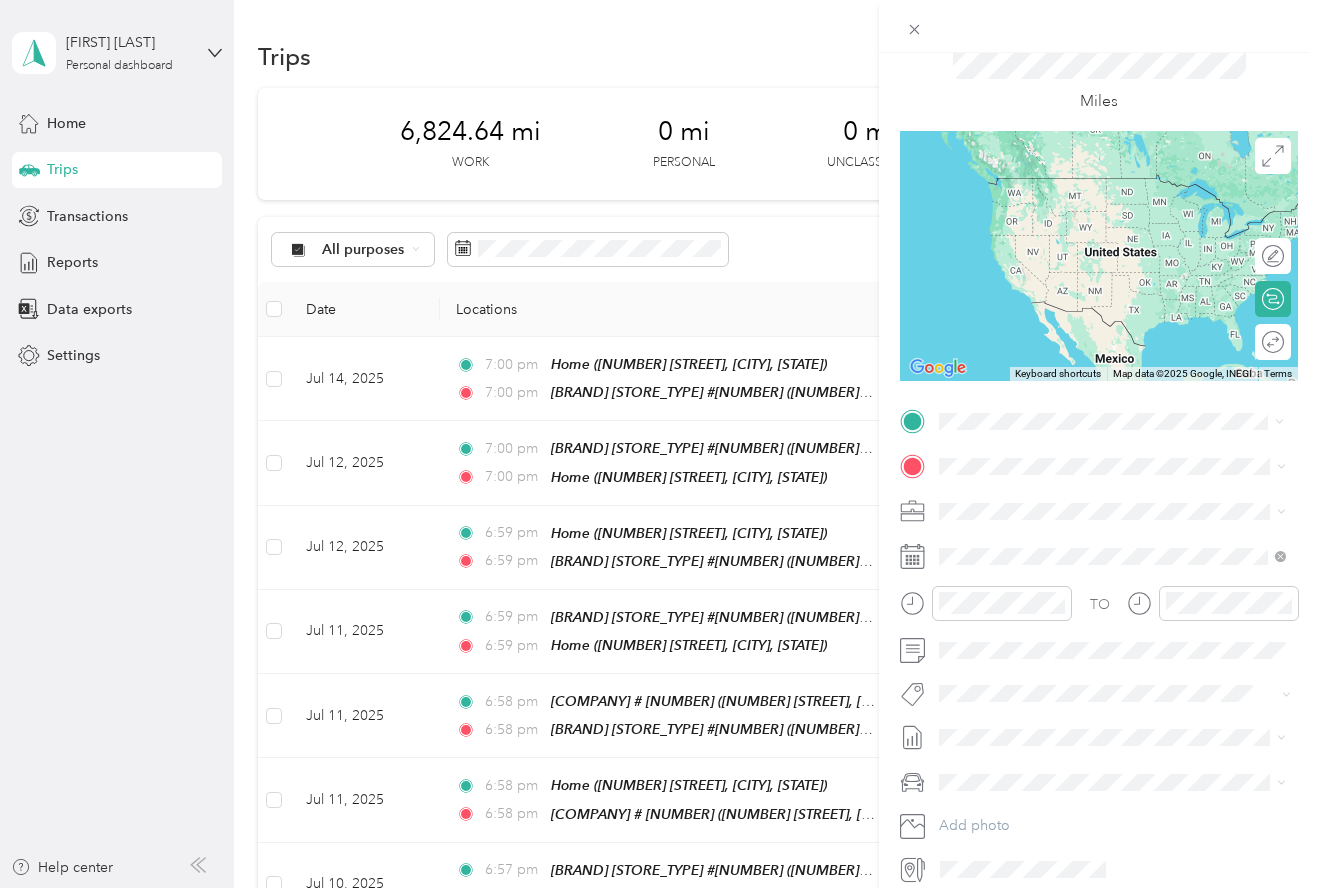 click on "[NUMBER] [STREET], [CITY], [STATE], [COUNTRY]" at bounding box center [1115, 617] 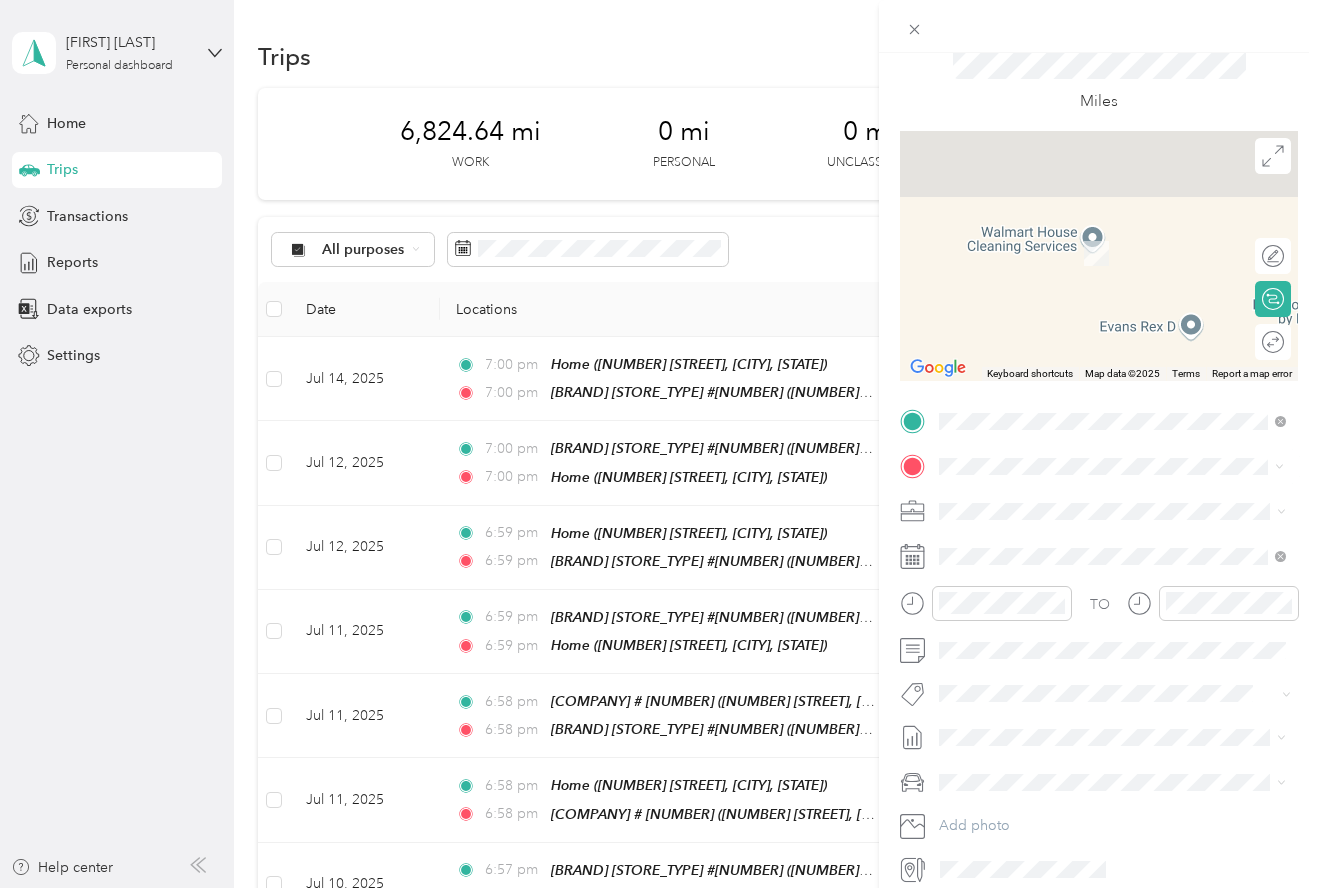 click on "[NUMBER] [STREET], [CITY], [STATE], [COUNTRY]" at bounding box center [1093, 578] 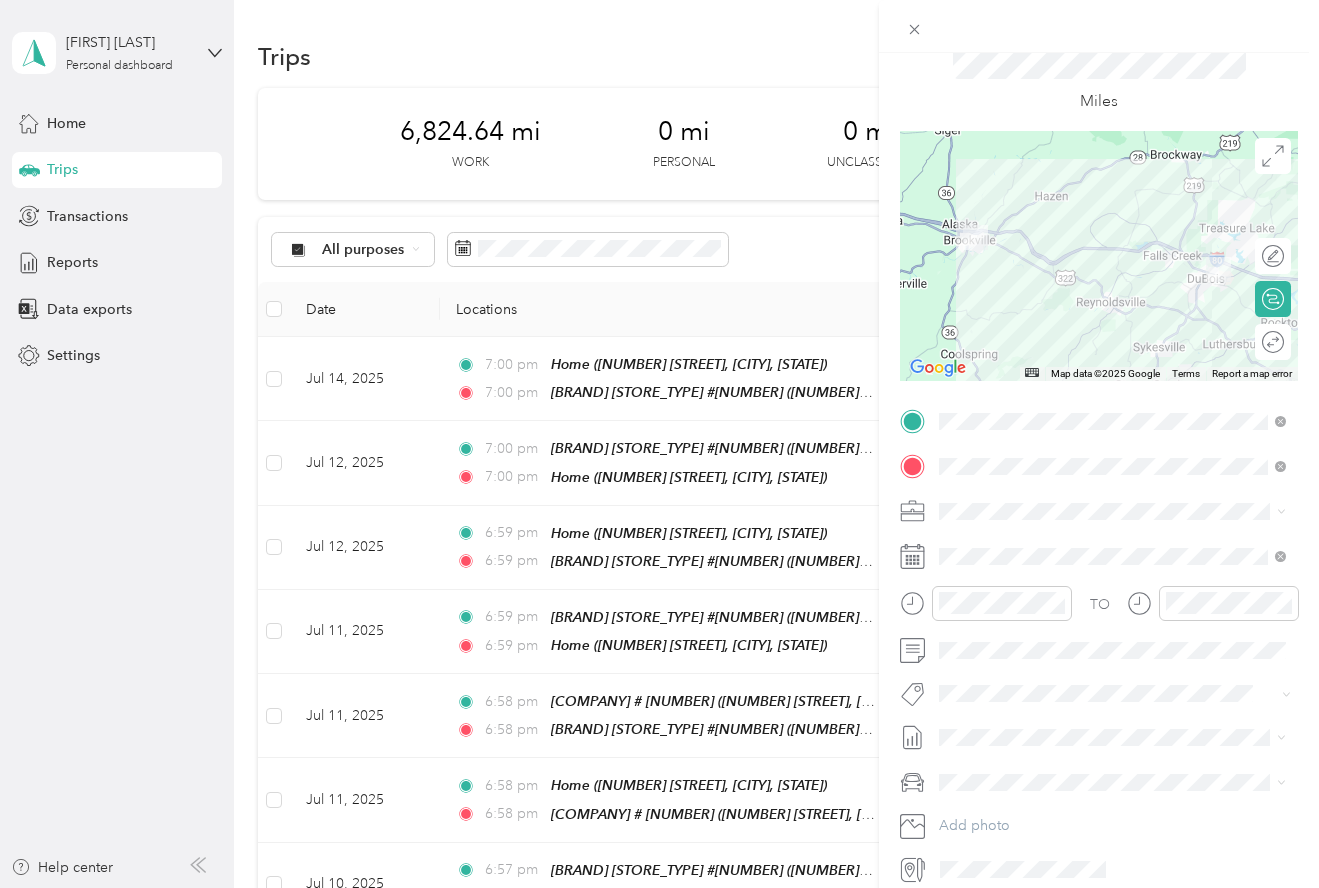scroll, scrollTop: 0, scrollLeft: 0, axis: both 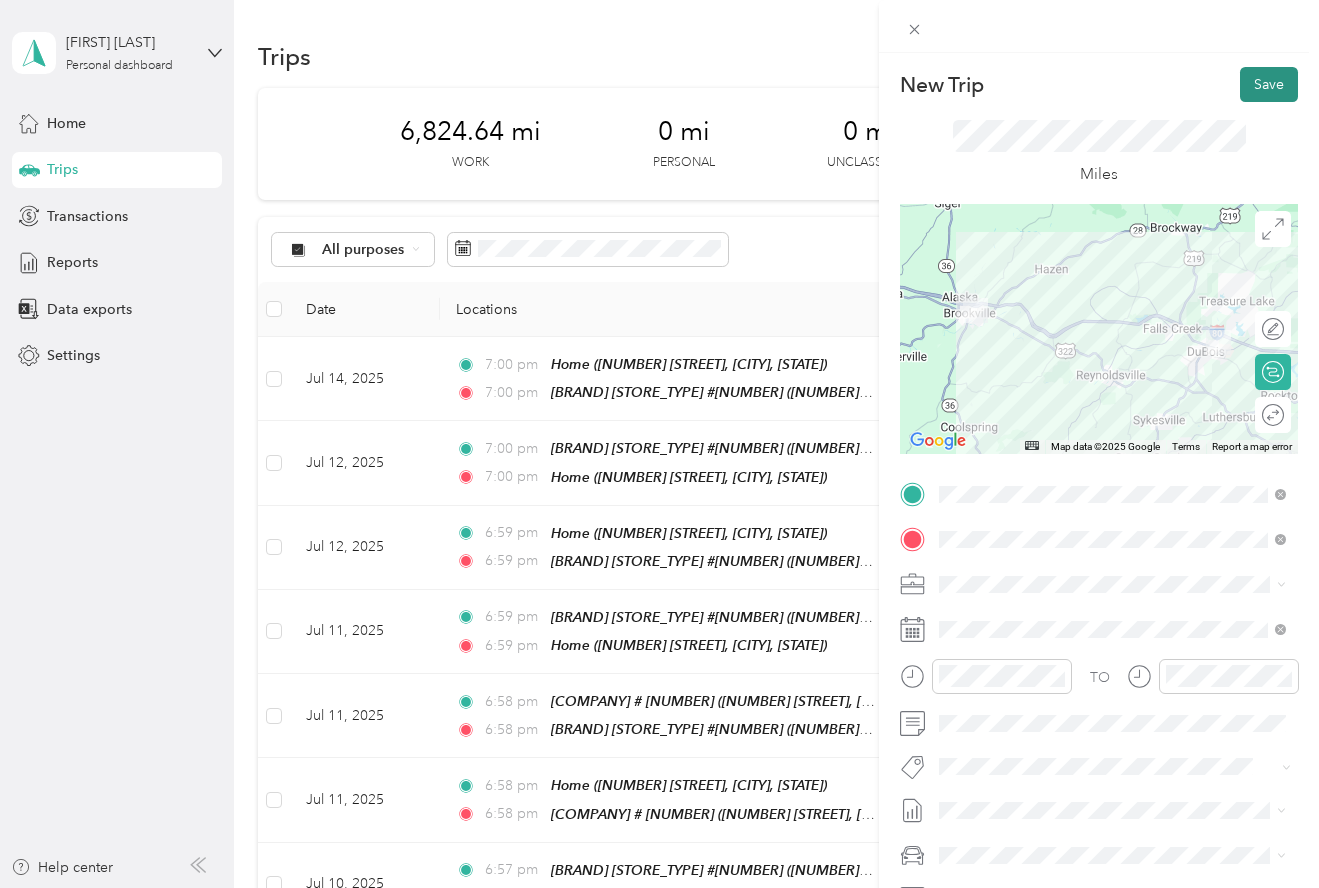 click on "Save" at bounding box center (1269, 84) 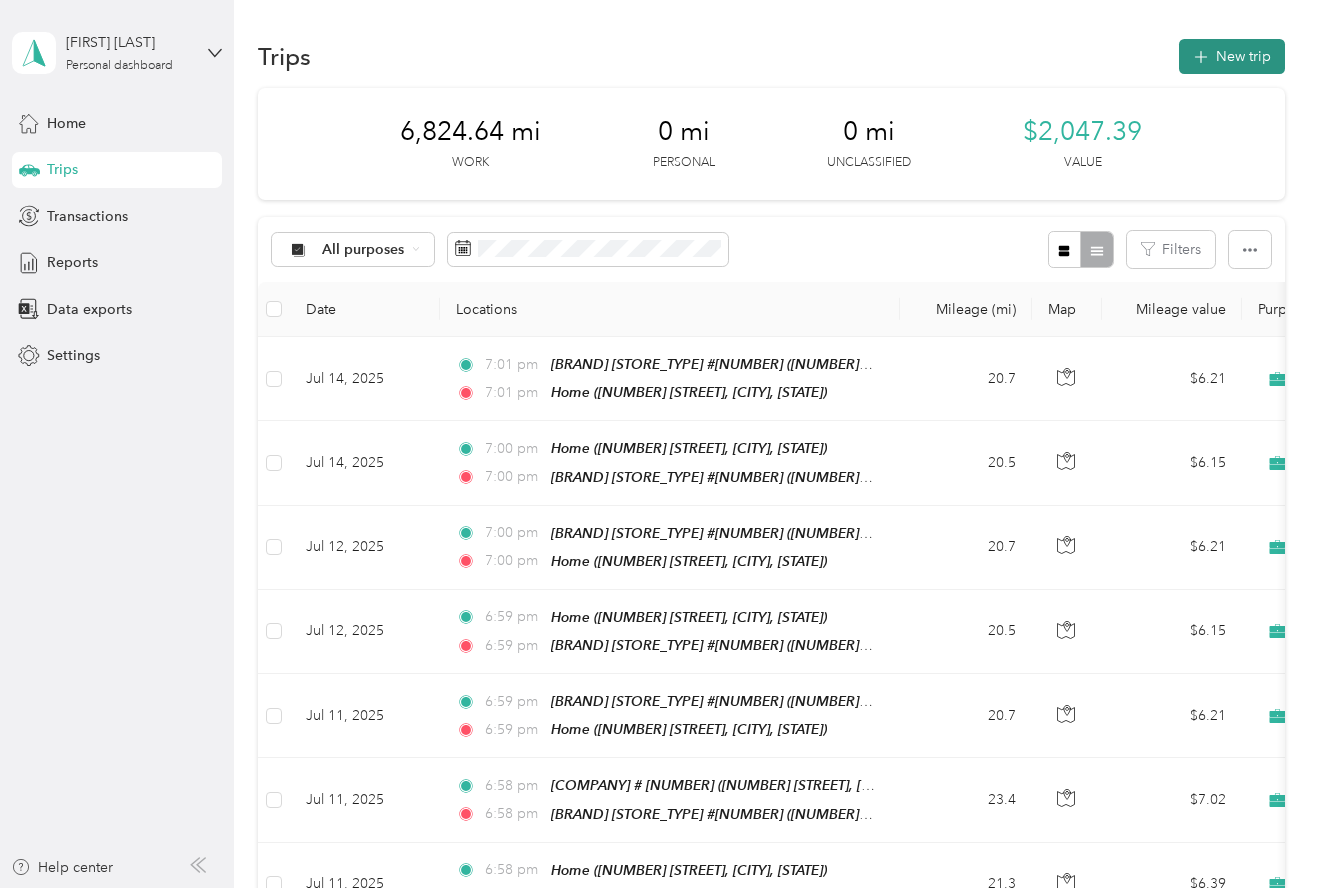 click on "New trip" at bounding box center [1232, 56] 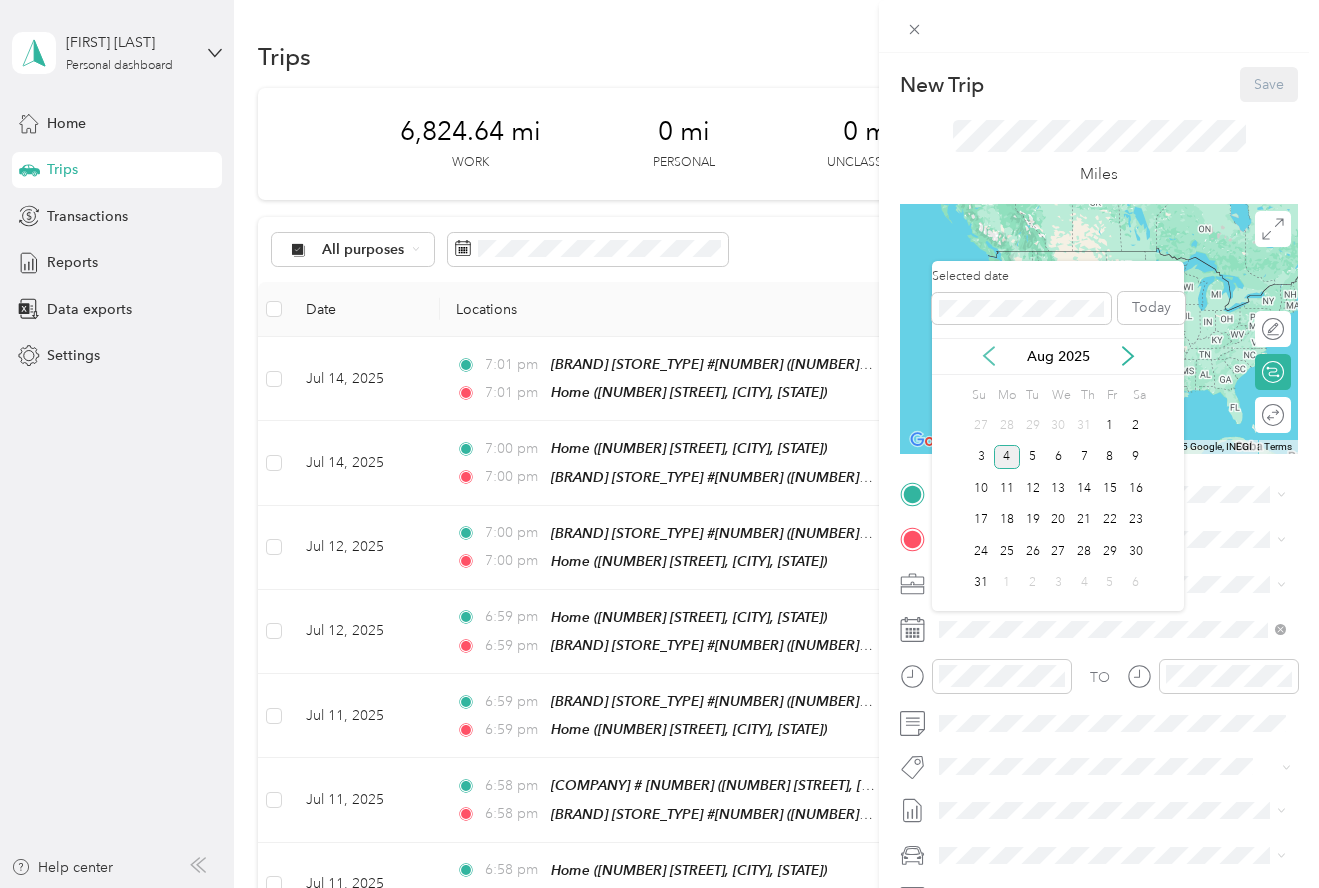 click 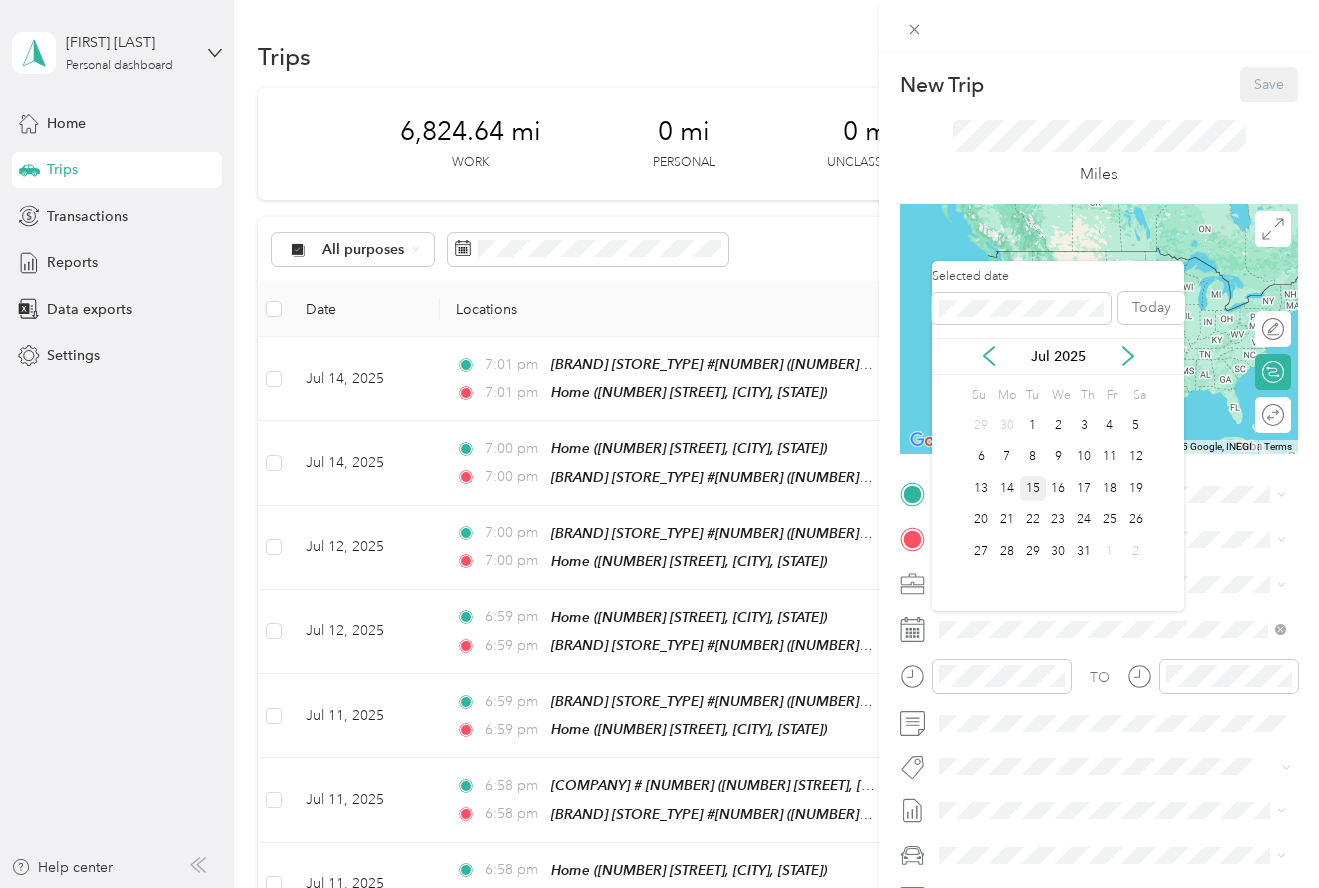 click on "15" at bounding box center [1033, 488] 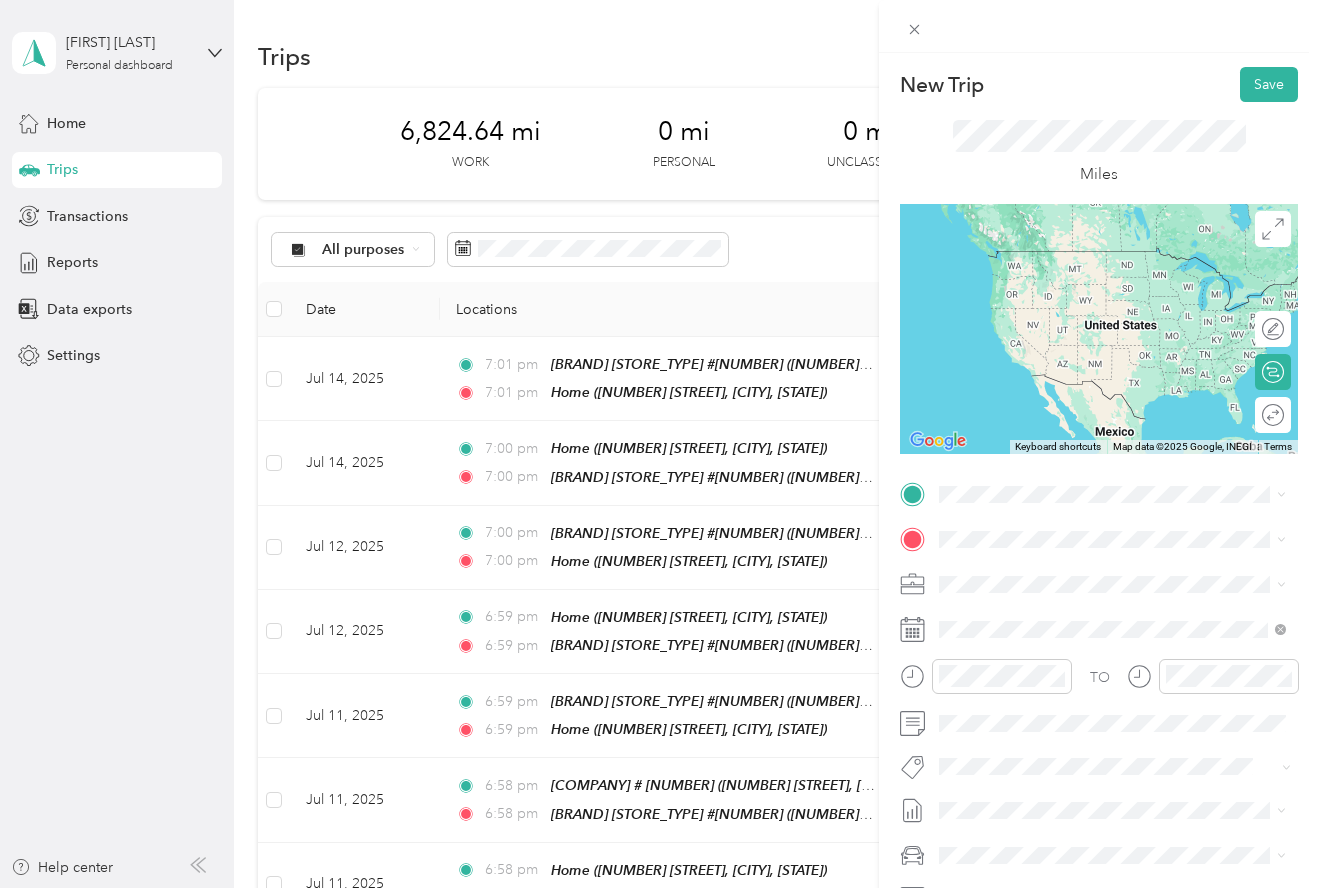 click on "[NUMBER] [STREET], [CITY], [STATE], [COUNTRY]" at bounding box center [1093, 597] 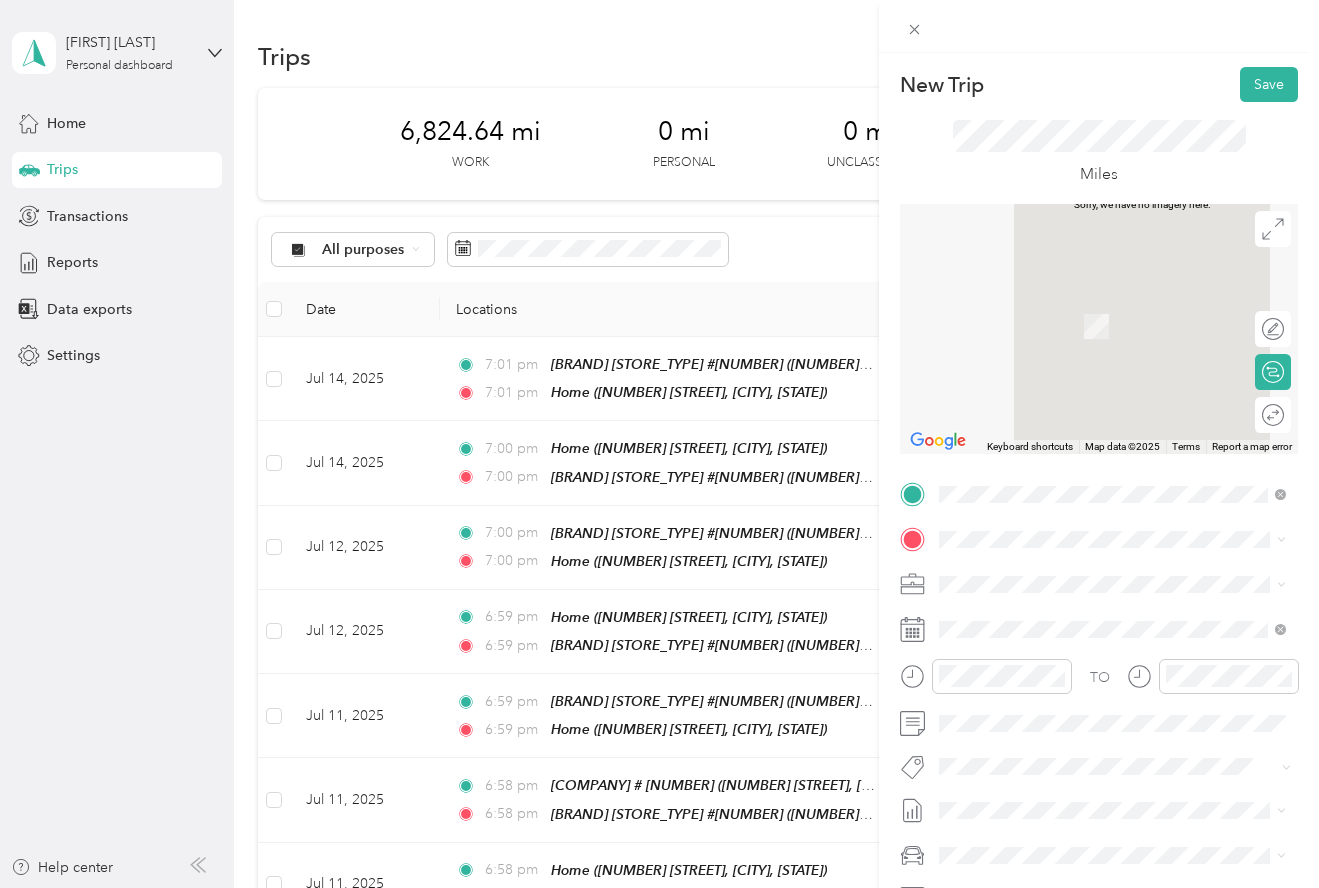 click on "[COMPANY] [STORE_NUMBER] [NUMBER] [STREET], [CITY], [STATE], [COUNTRY]" at bounding box center (1128, 720) 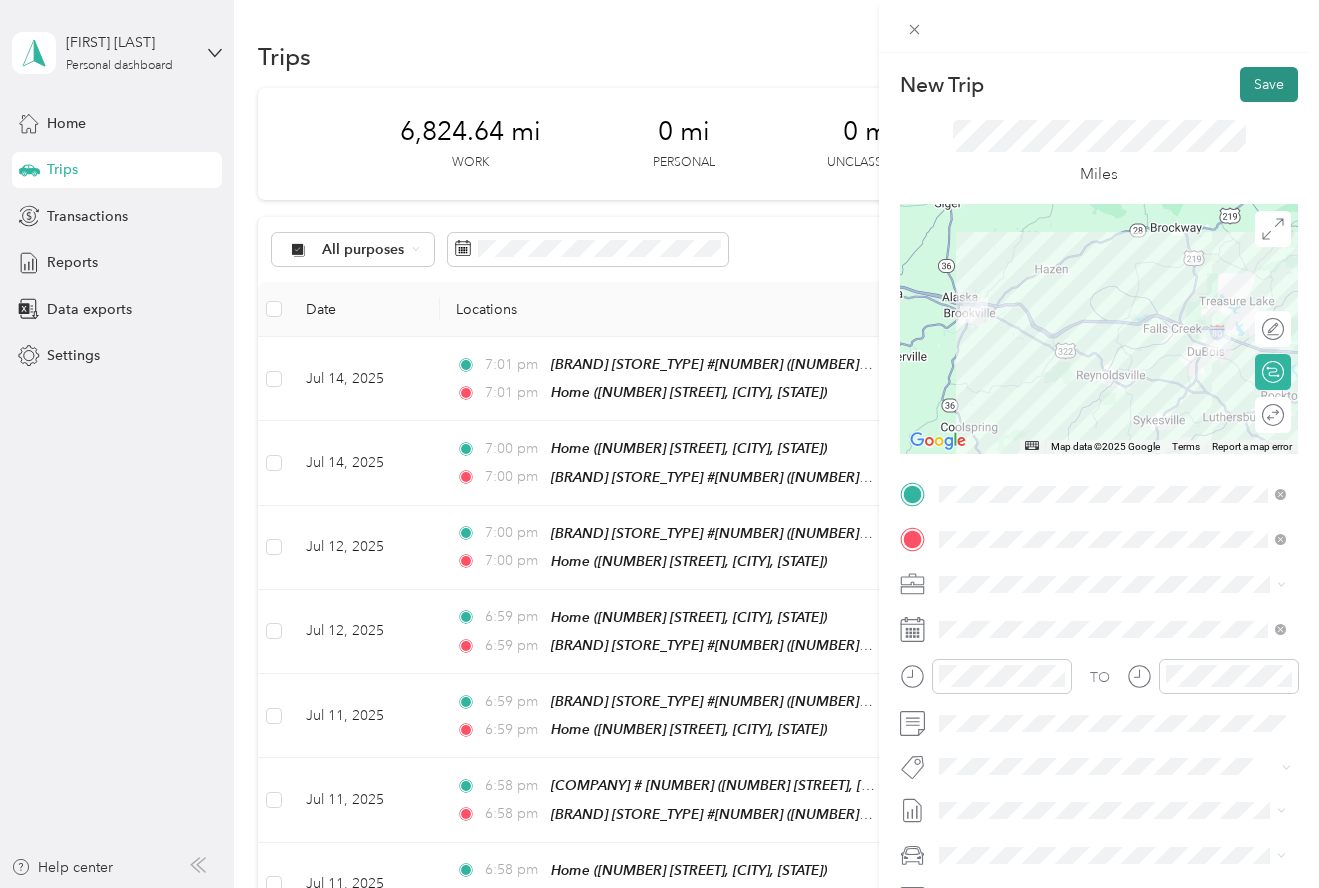 click on "Save" at bounding box center [1269, 84] 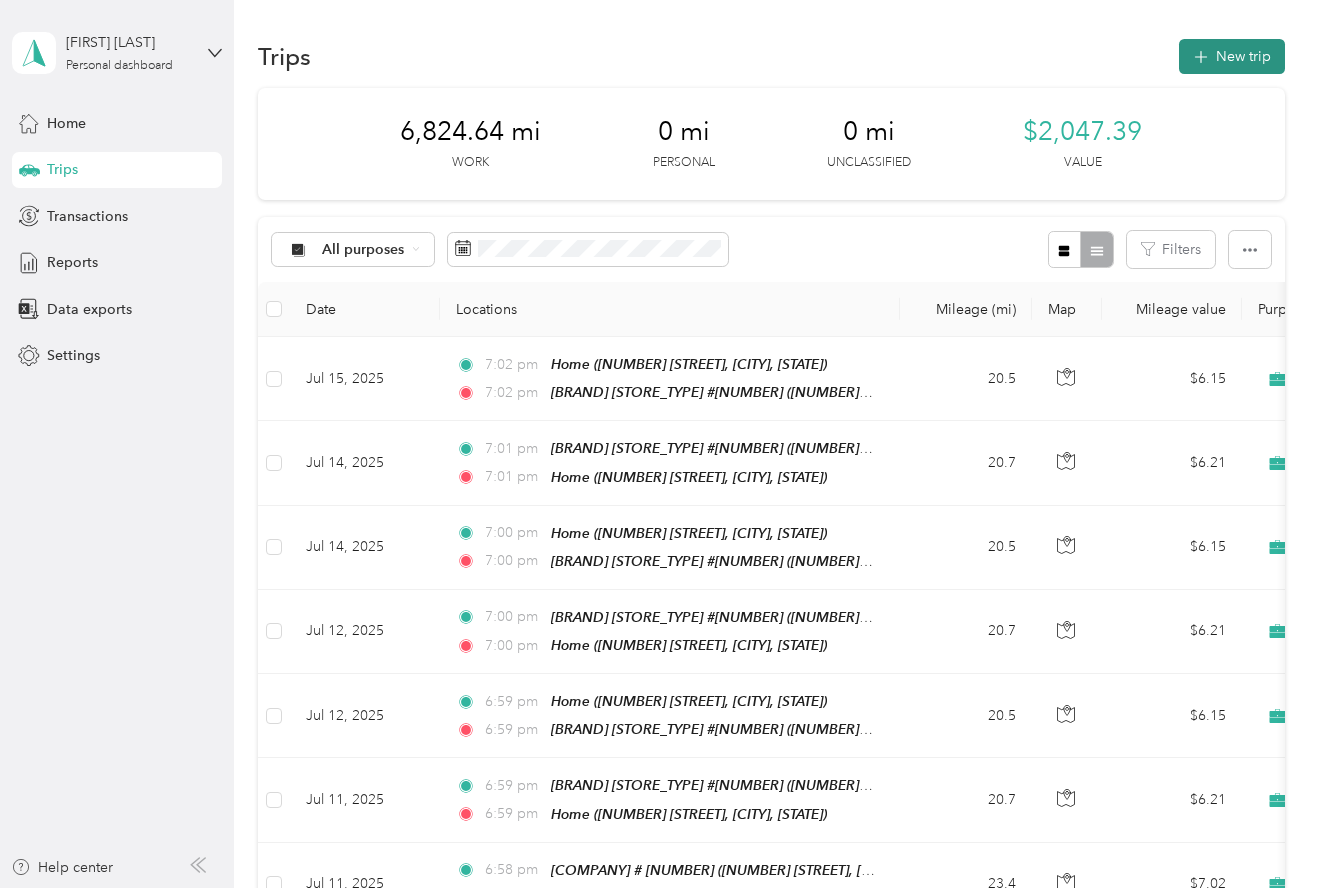 click on "New trip" at bounding box center [1232, 56] 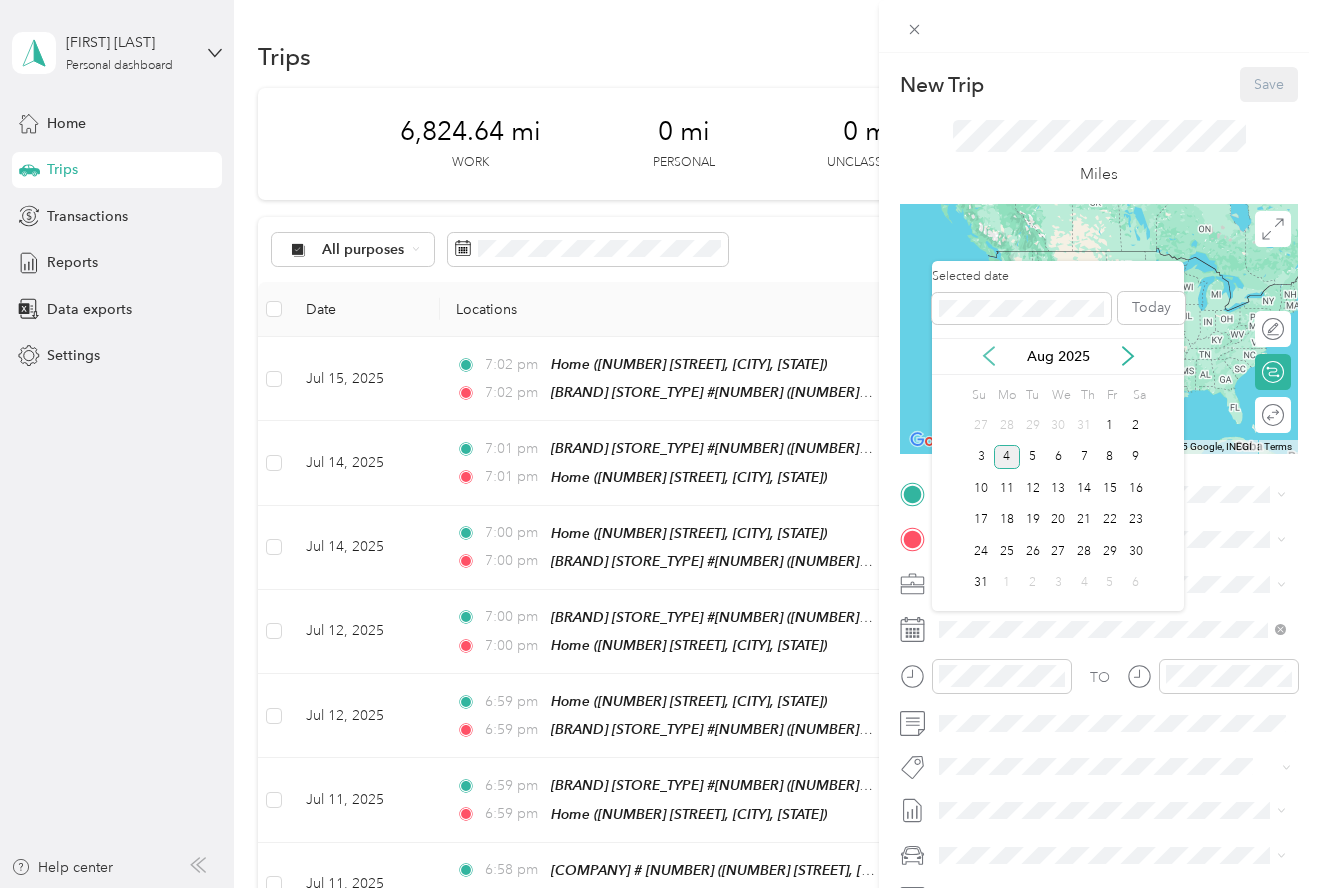 click 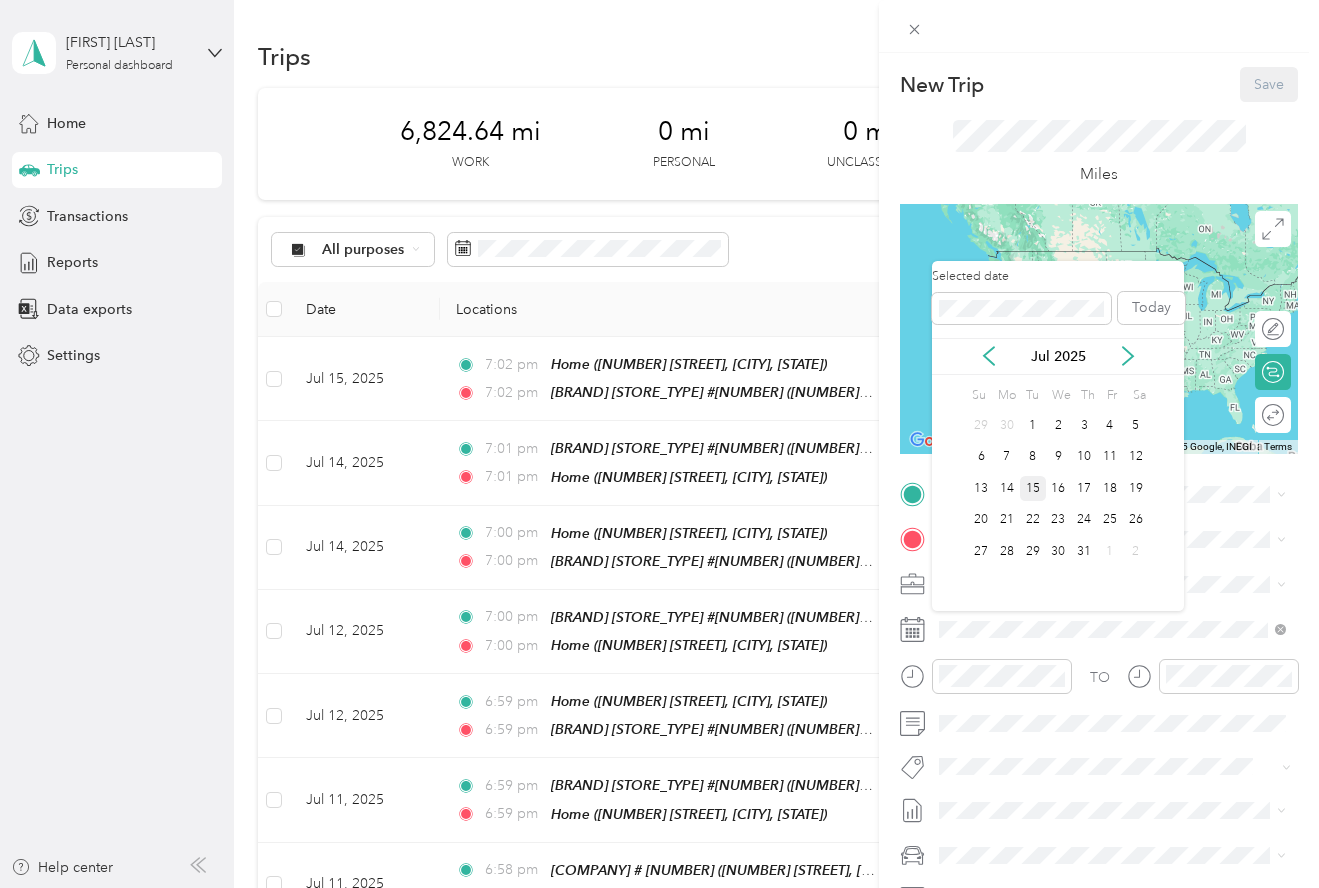 click on "15" at bounding box center [1033, 488] 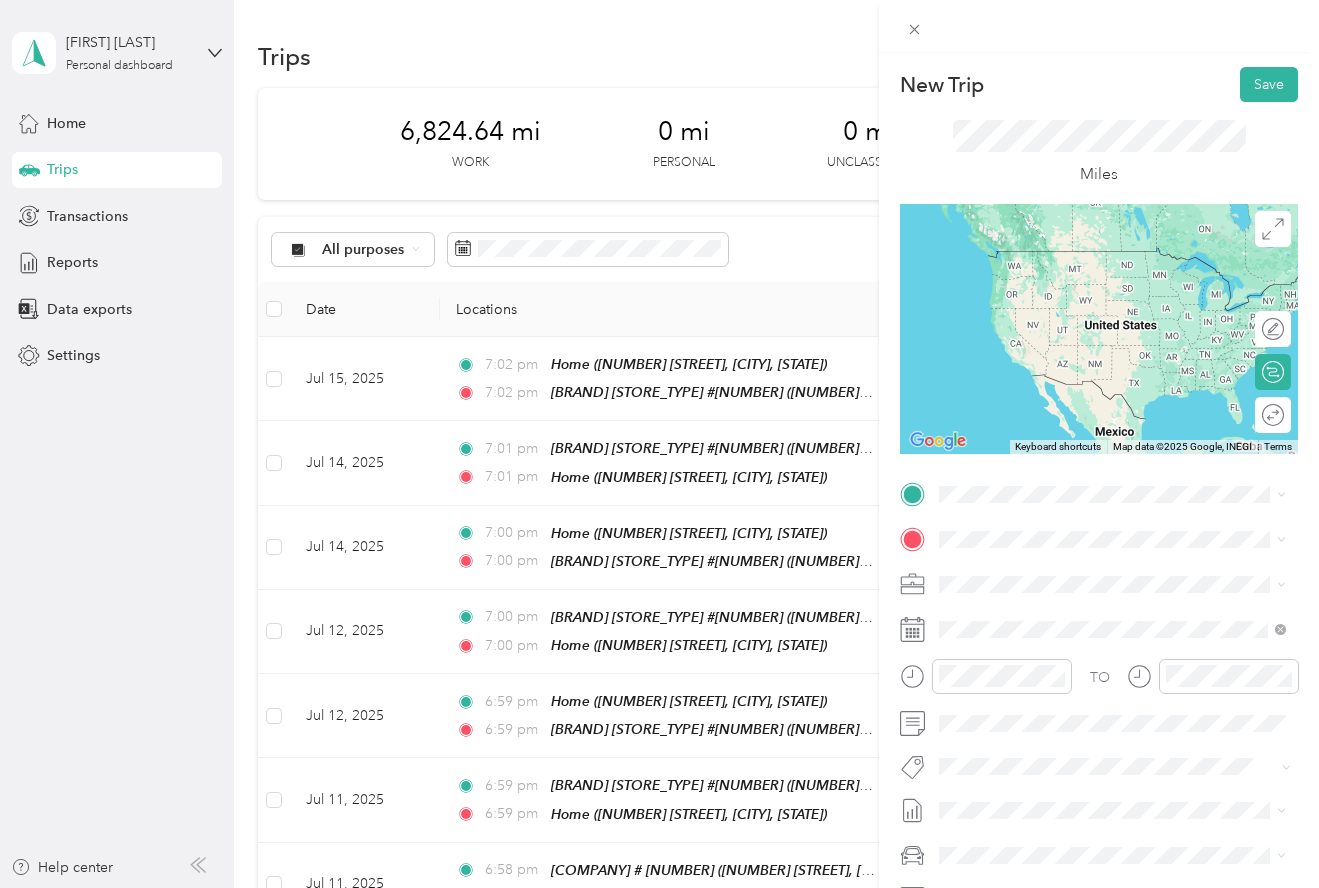 click on "[NUMBER] [STREET], [CITY], [STATE], [COUNTRY]" at bounding box center [1115, 686] 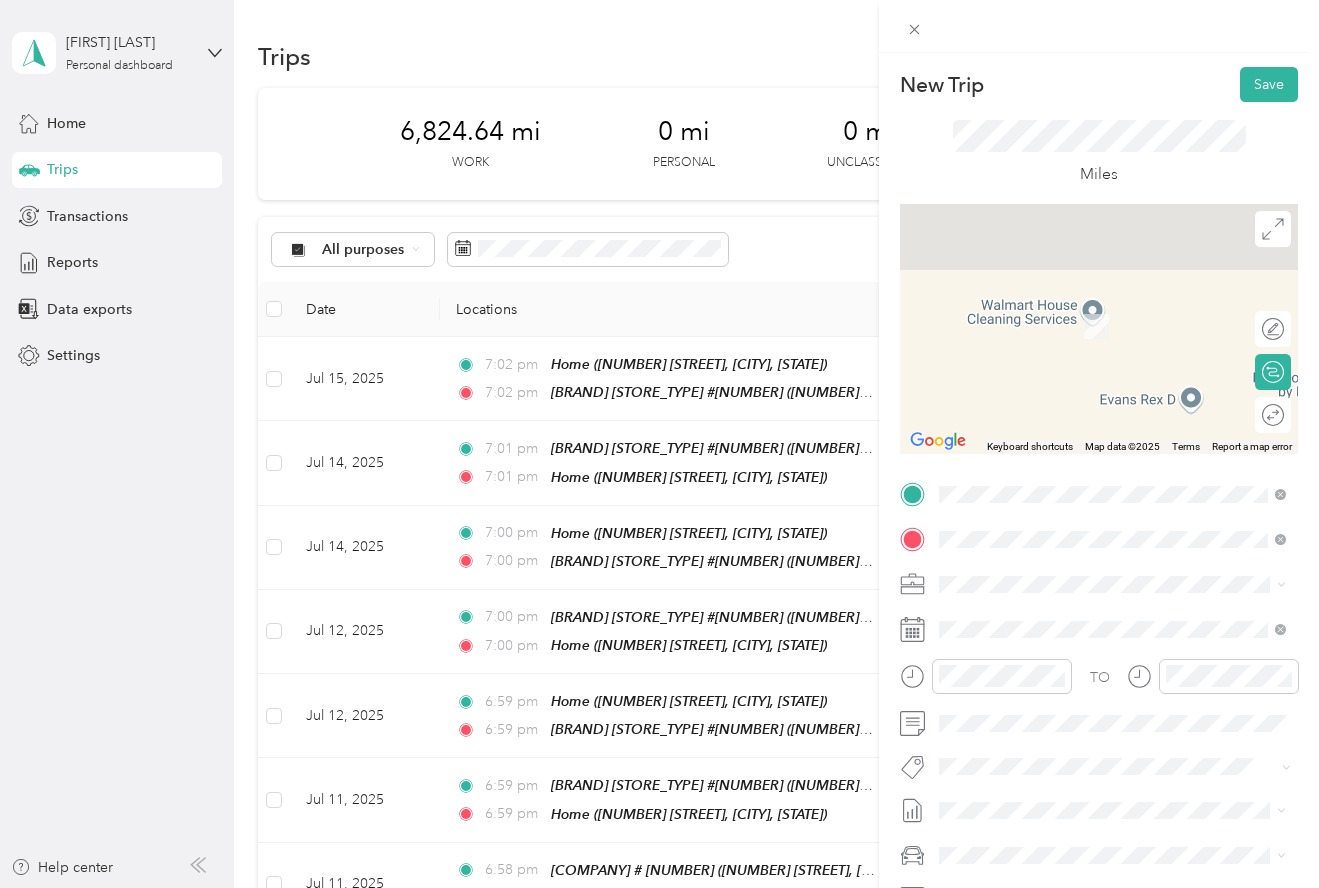 click on "[NUMBER] [STREET], [CITY], [STATE], [COUNTRY]" at bounding box center [1113, 735] 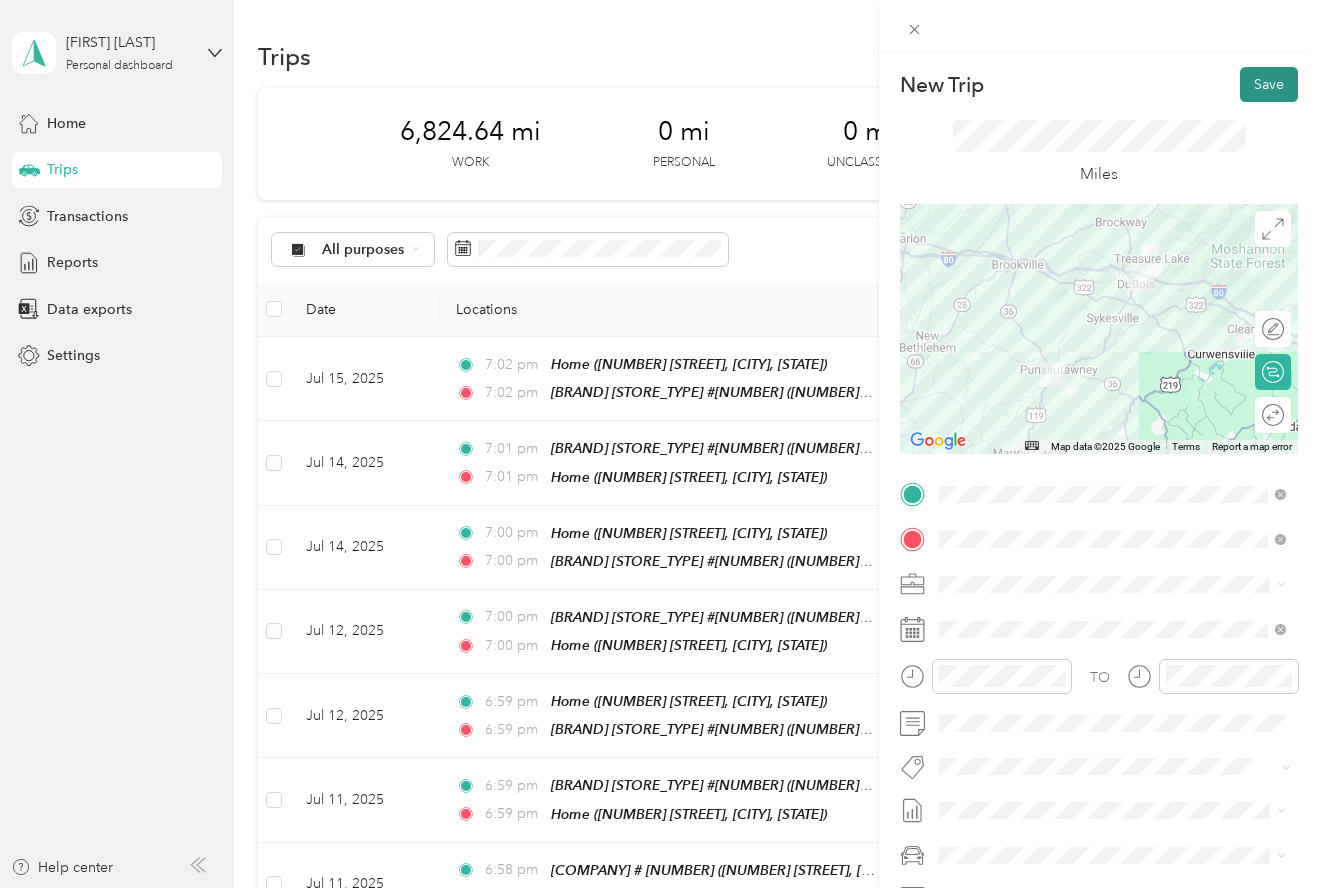 click on "Save" at bounding box center [1269, 84] 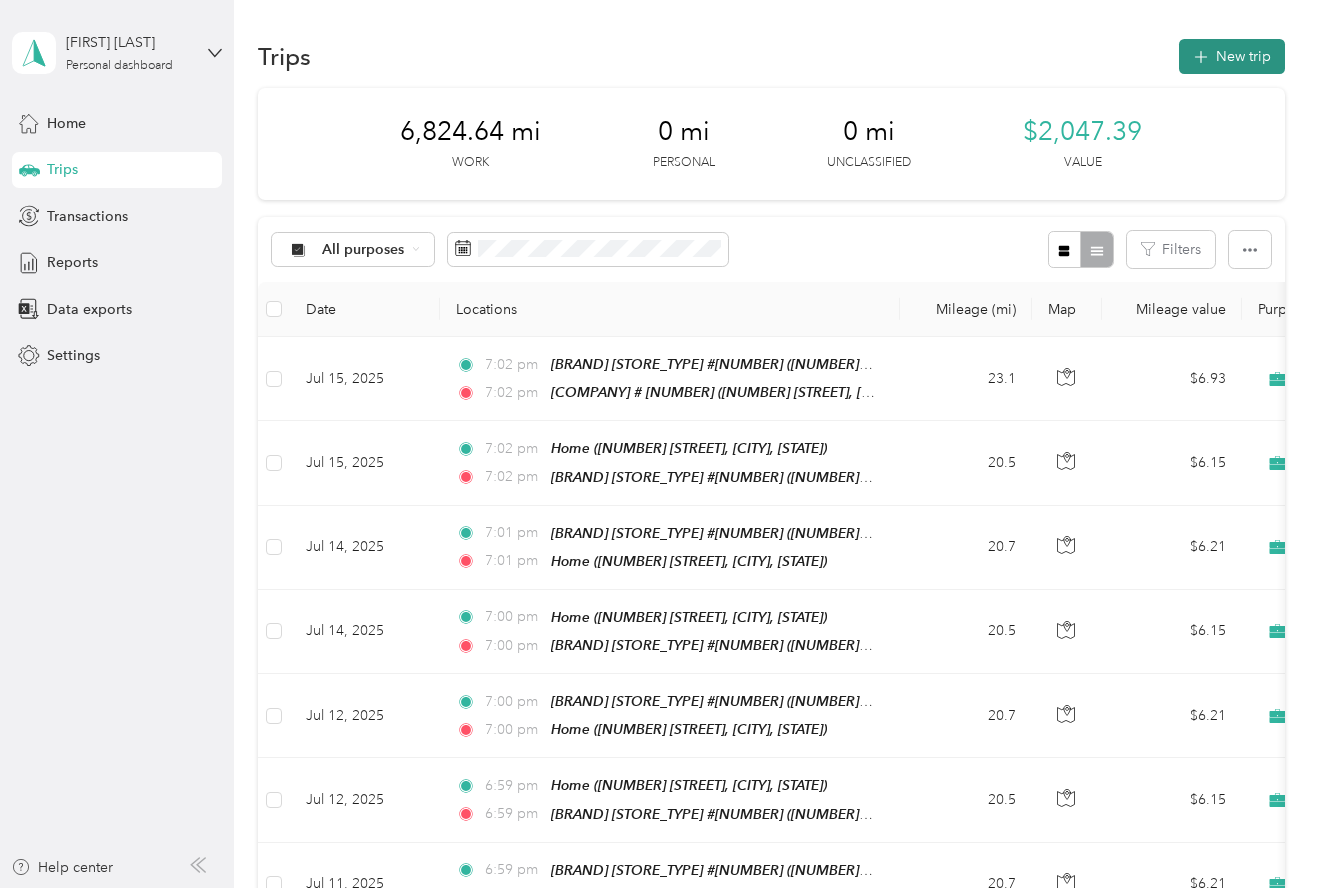 click on "New trip" at bounding box center [1232, 56] 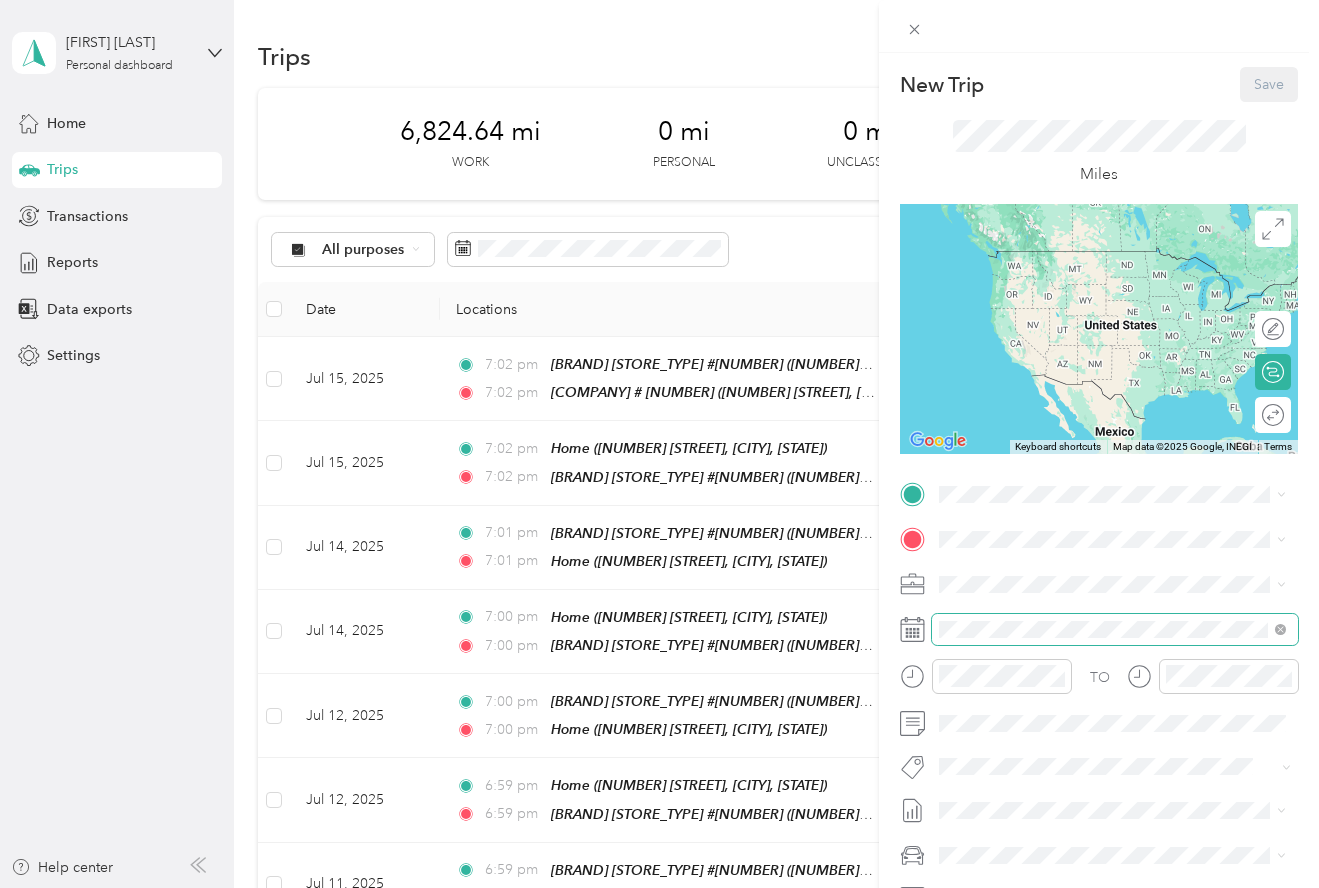 click at bounding box center [1115, 629] 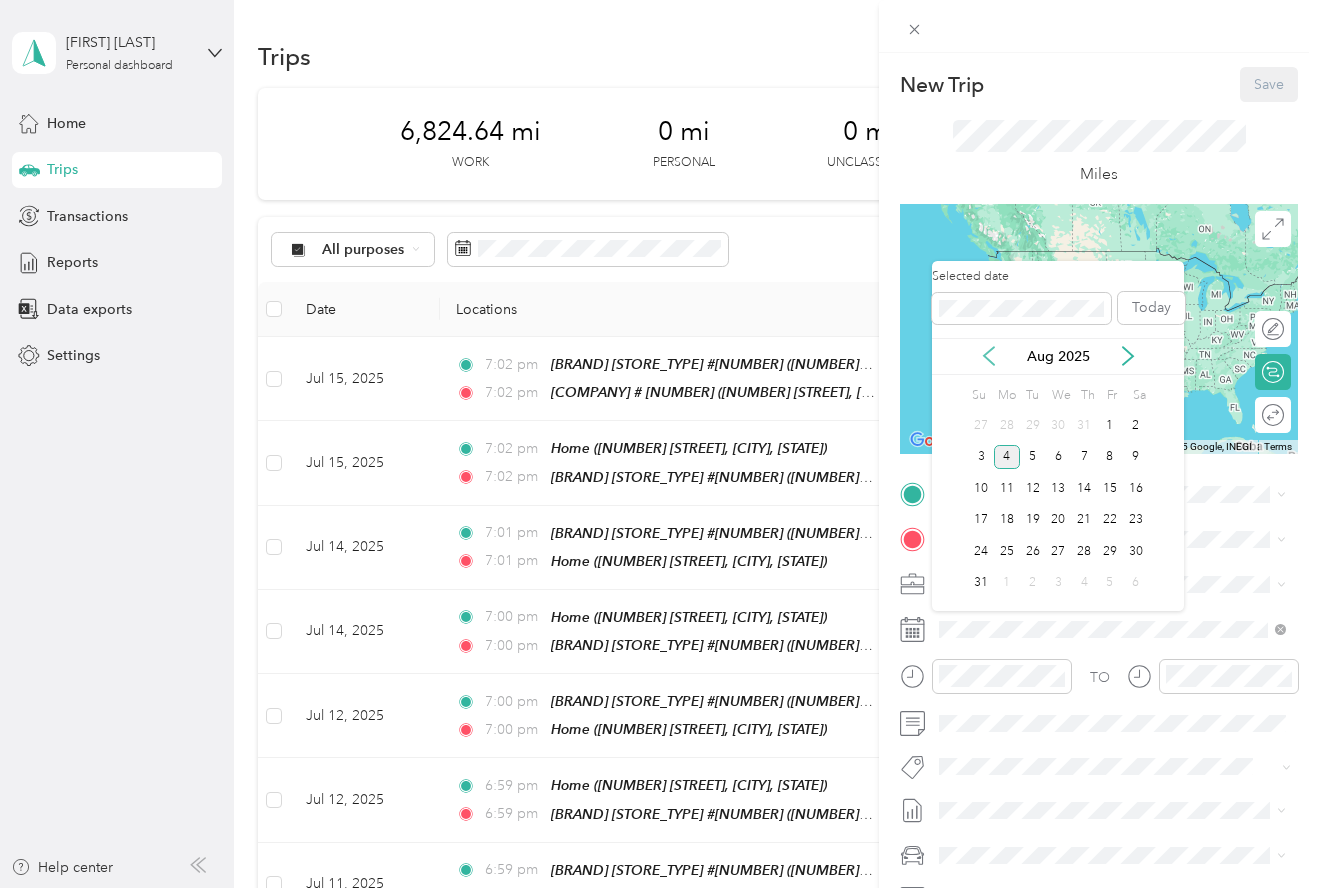 click 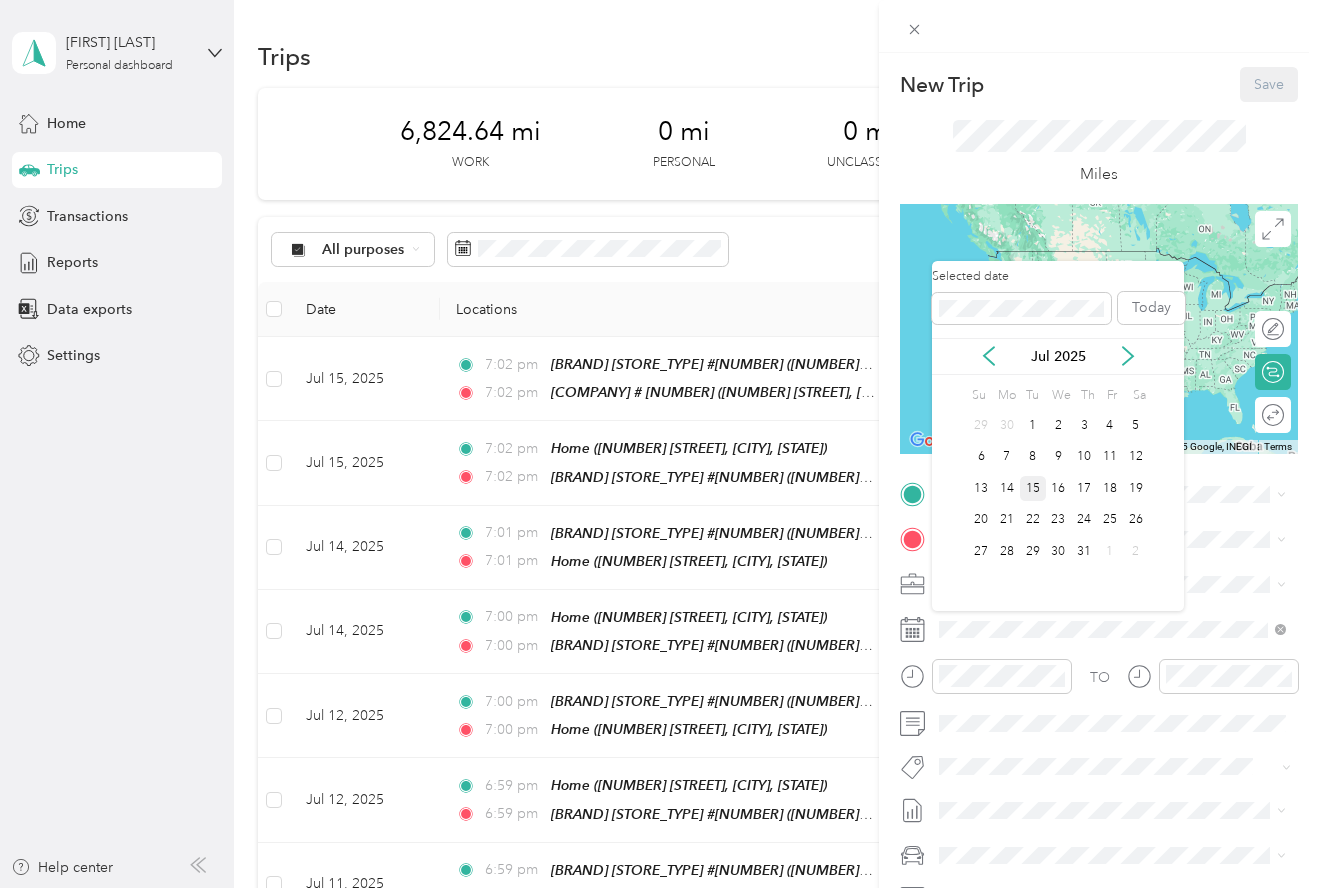 click on "15" at bounding box center [1033, 488] 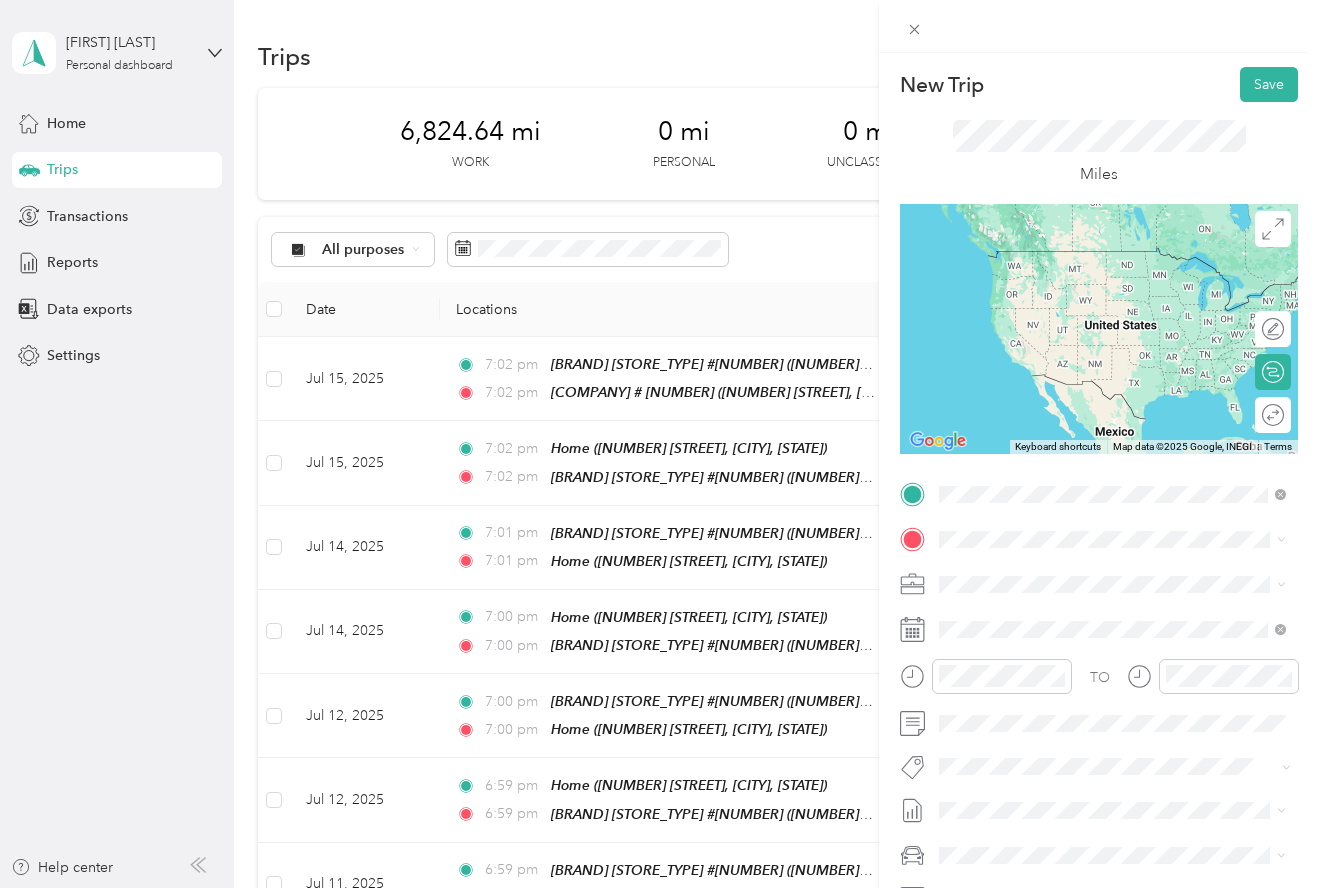 click on "[COMPANY] [STORE_NUMBER] [NUMBER] [STREET], [CITY], [STATE], [COUNTRY]" at bounding box center (1128, 679) 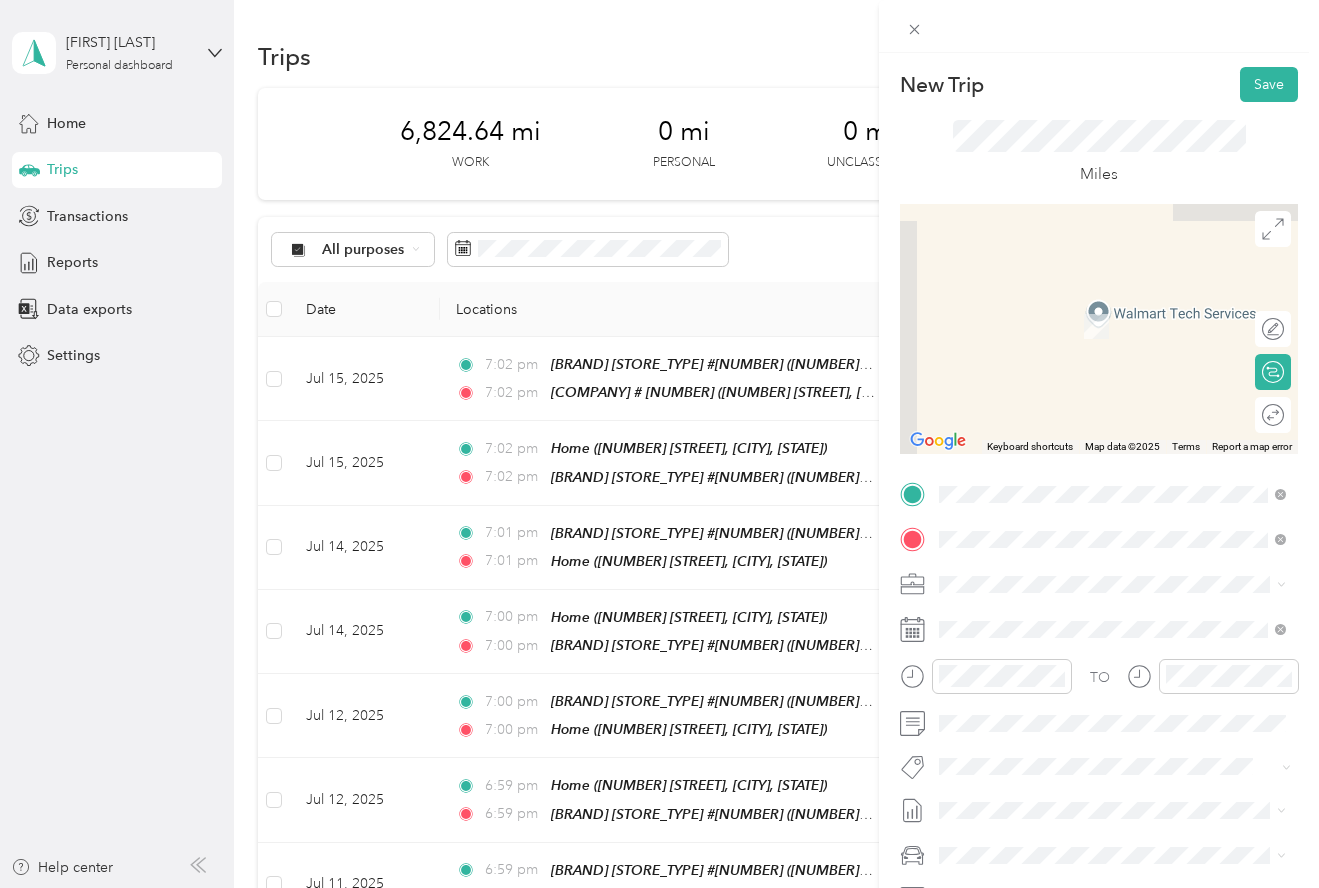 click on "[NUMBER] [STREET], [CITY], [STATE], [COUNTRY]" at bounding box center (1093, 651) 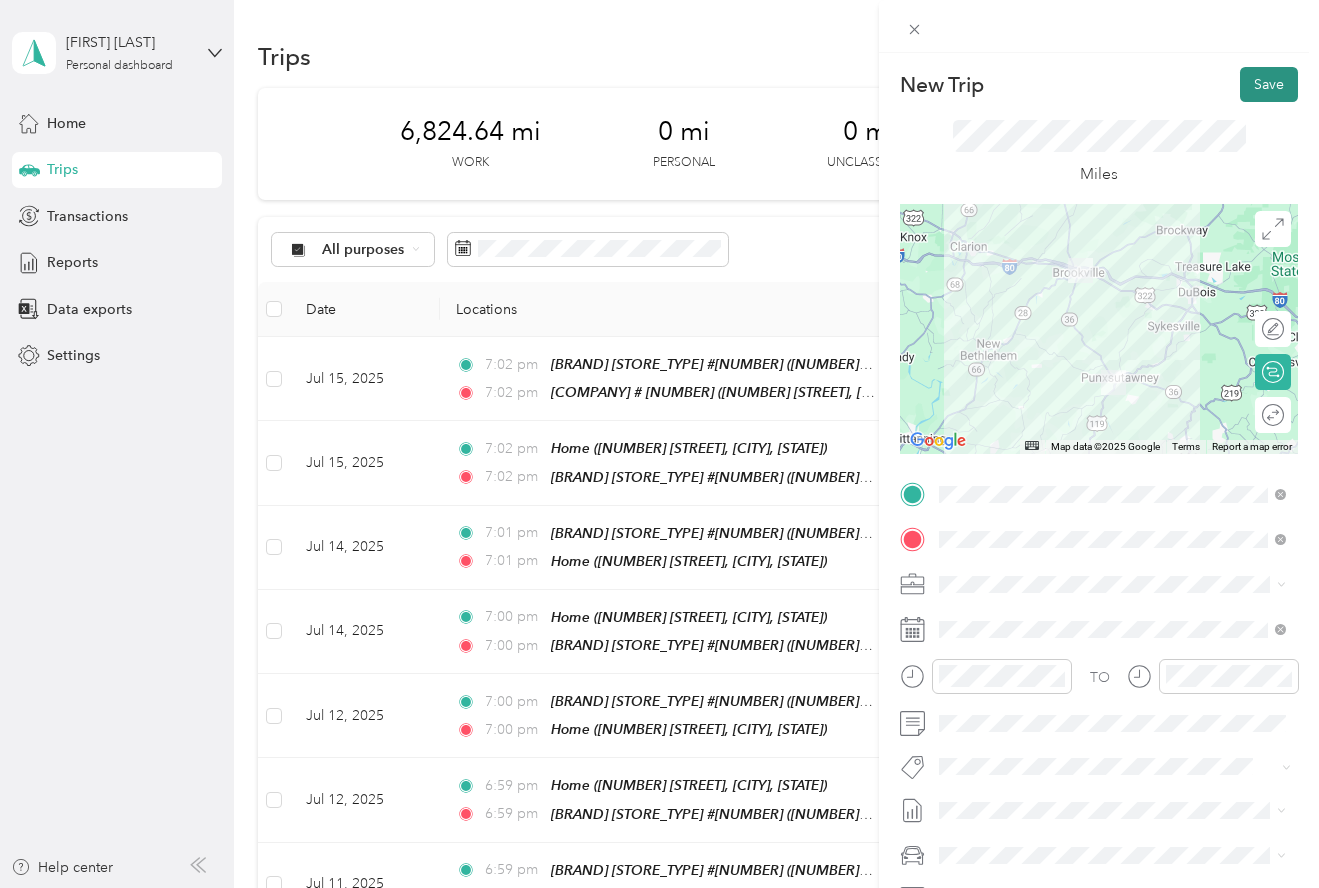 click on "Save" at bounding box center [1269, 84] 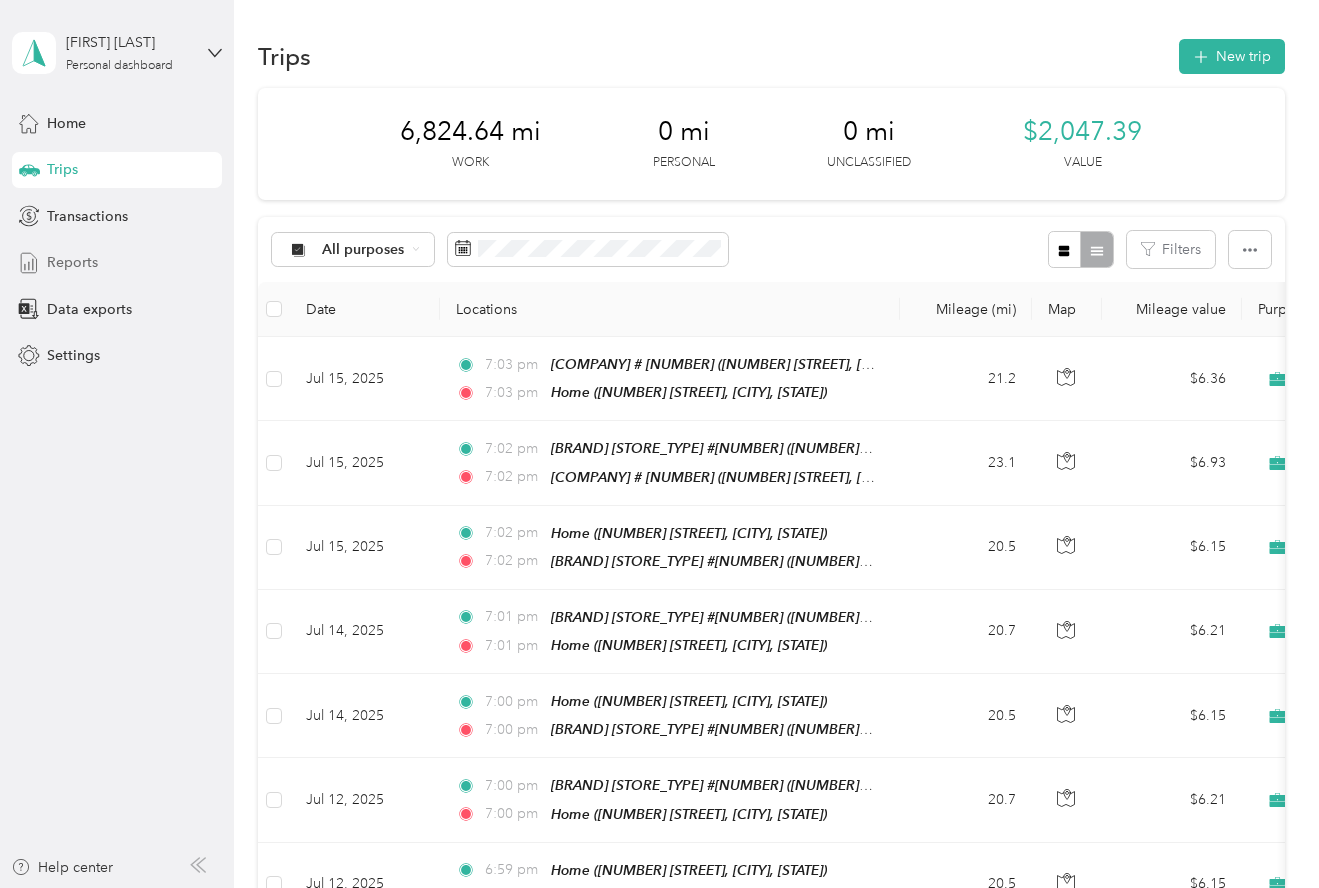 click on "Reports" at bounding box center [72, 262] 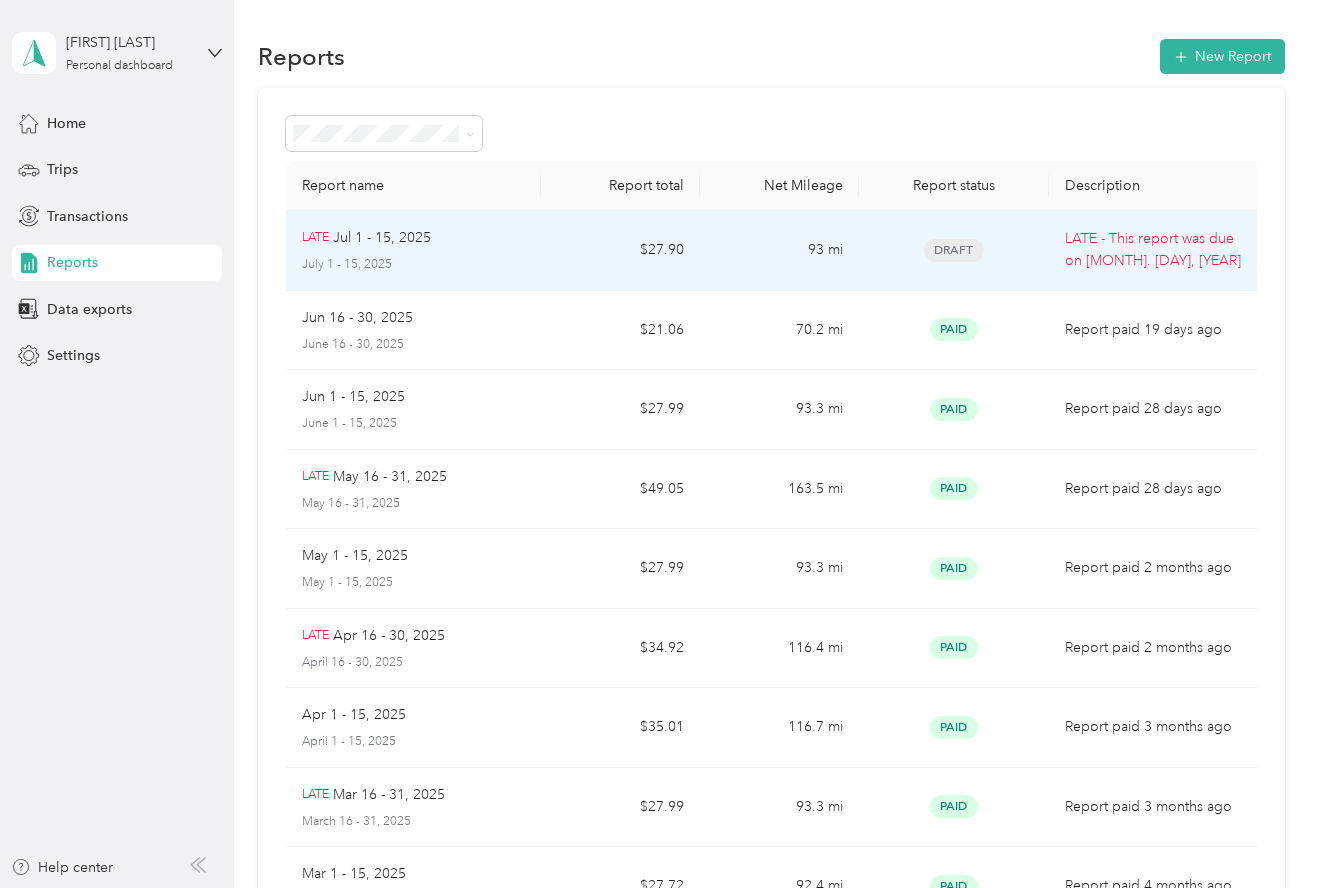 click on "93 mi" at bounding box center [779, 251] 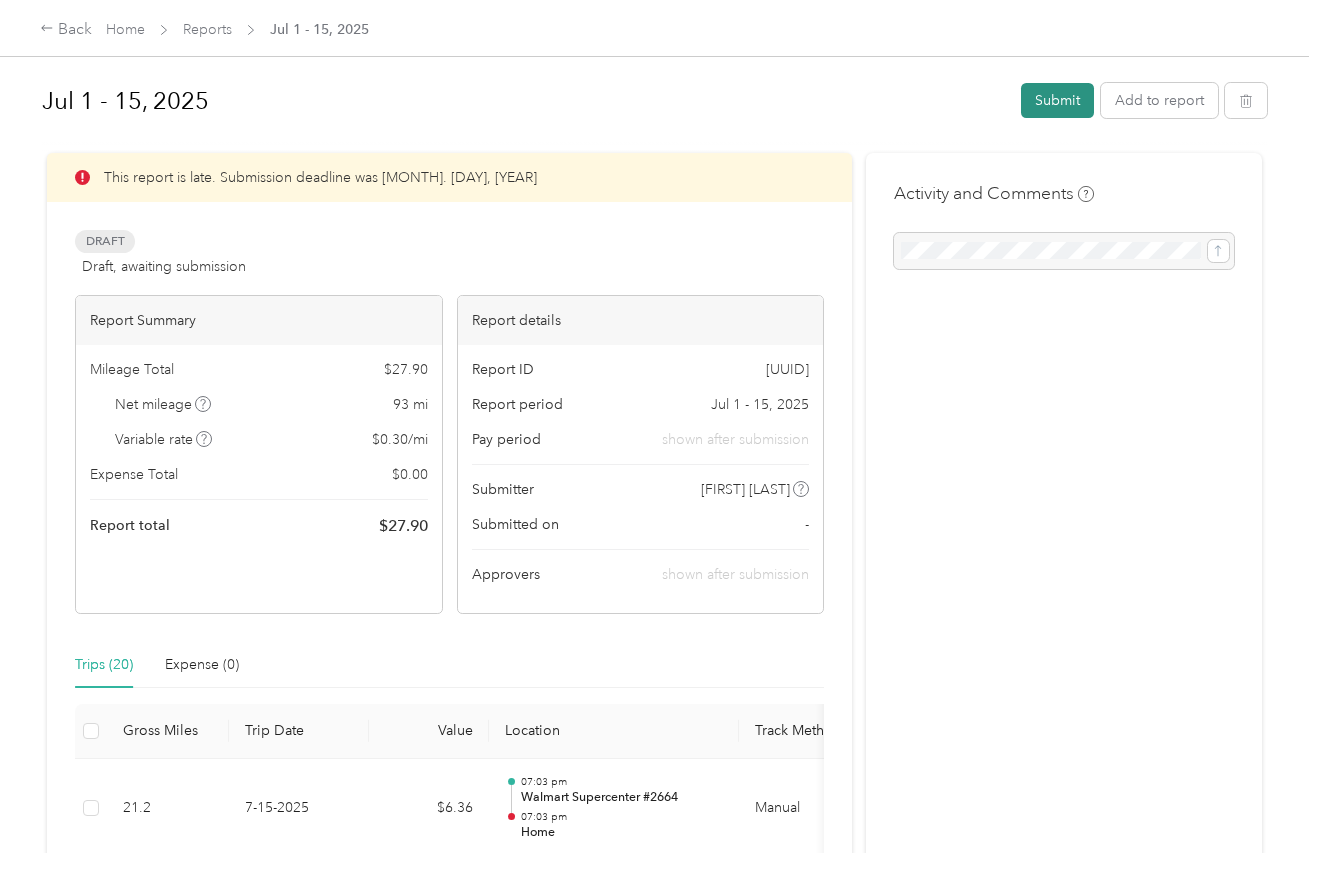click on "Submit" at bounding box center (1057, 100) 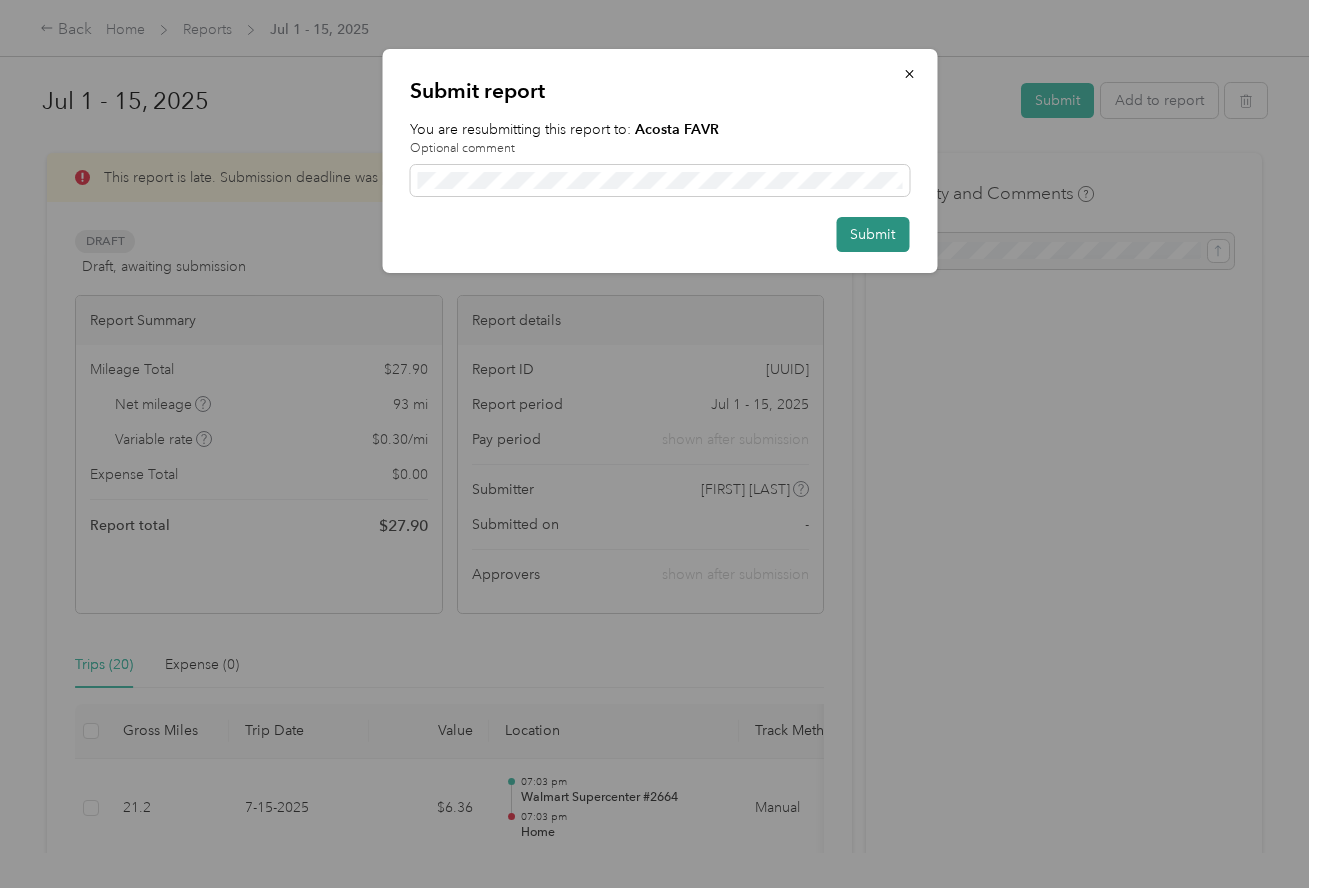 click on "Submit" at bounding box center [872, 234] 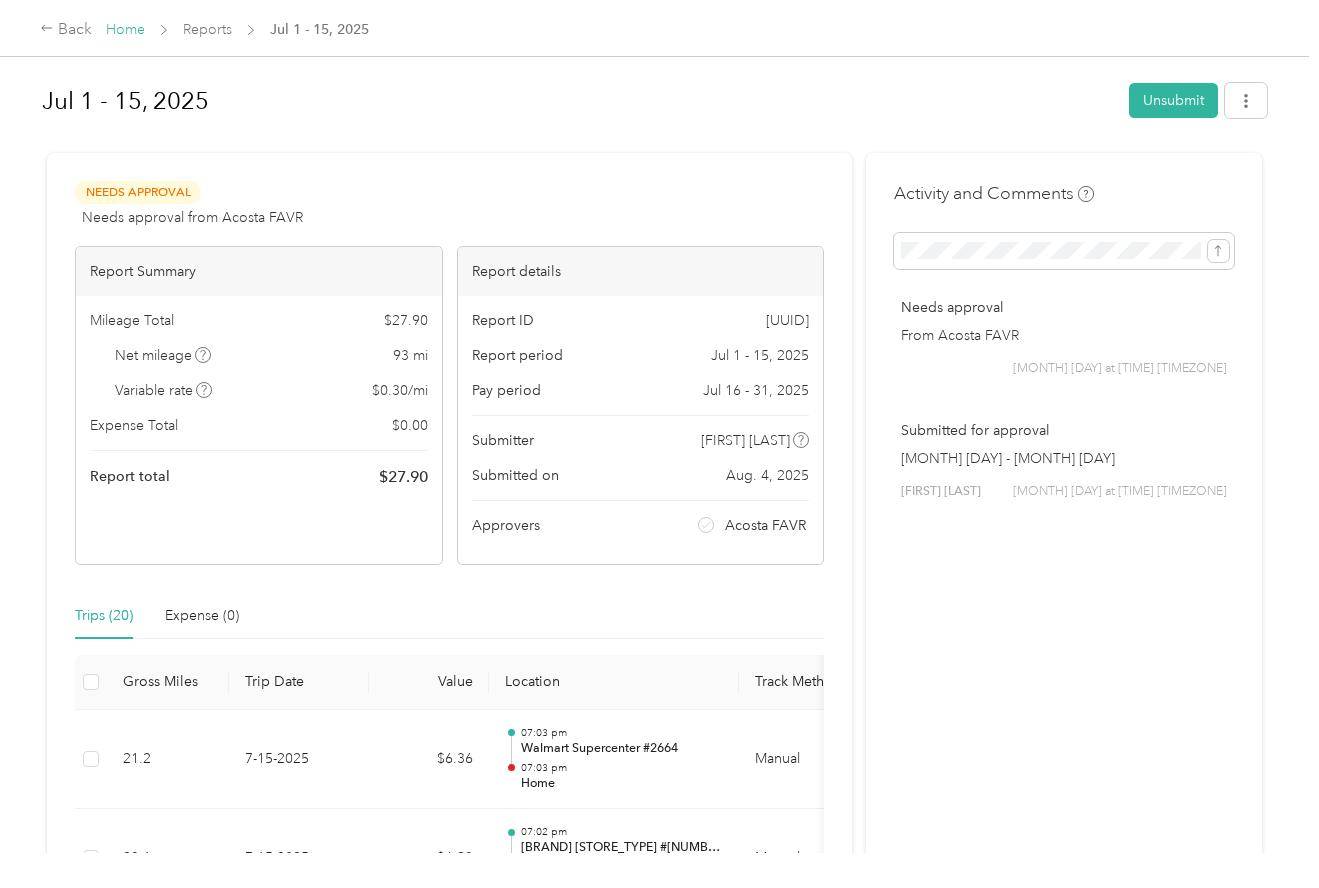 click on "Home" at bounding box center [125, 29] 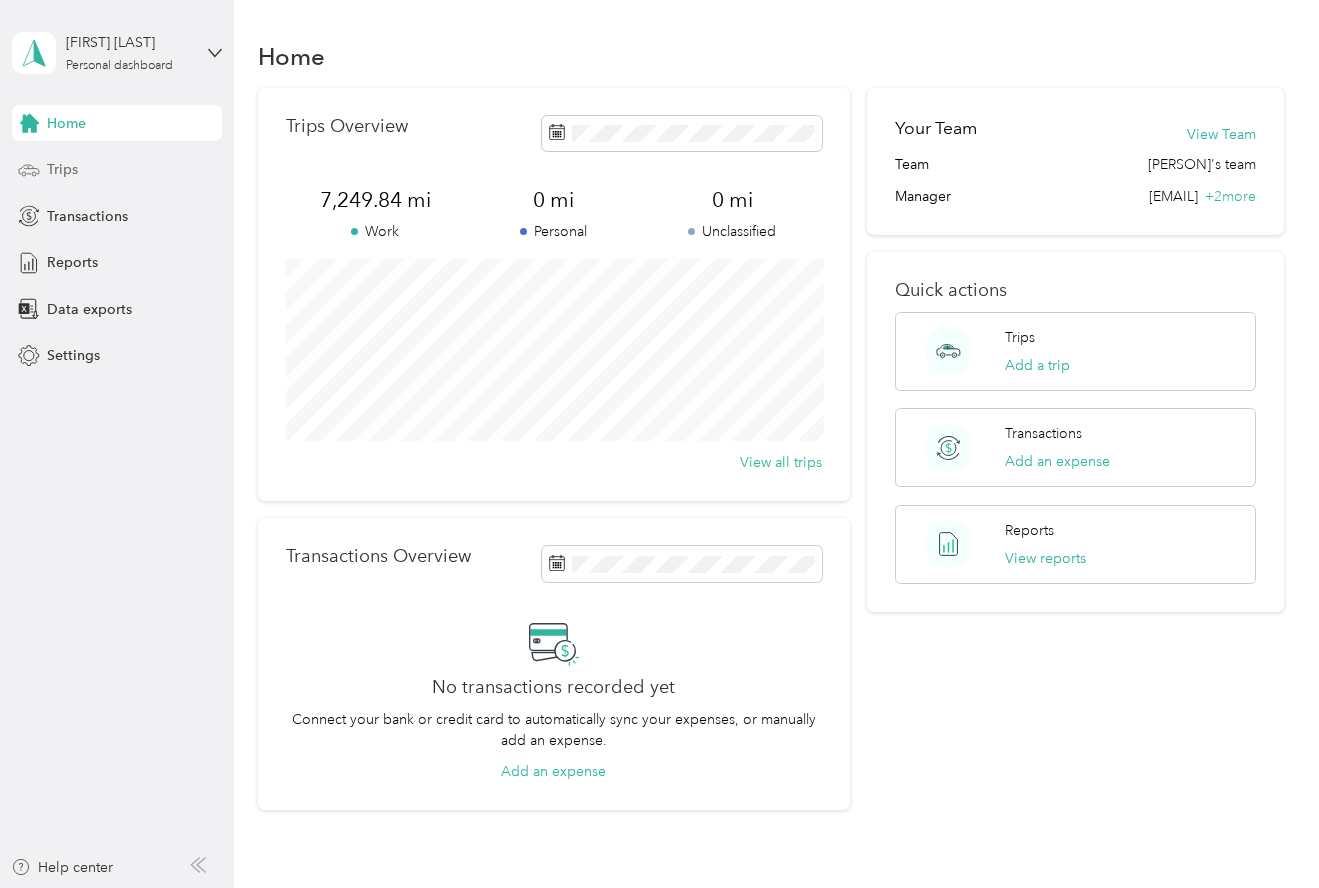 click on "Trips" at bounding box center (62, 169) 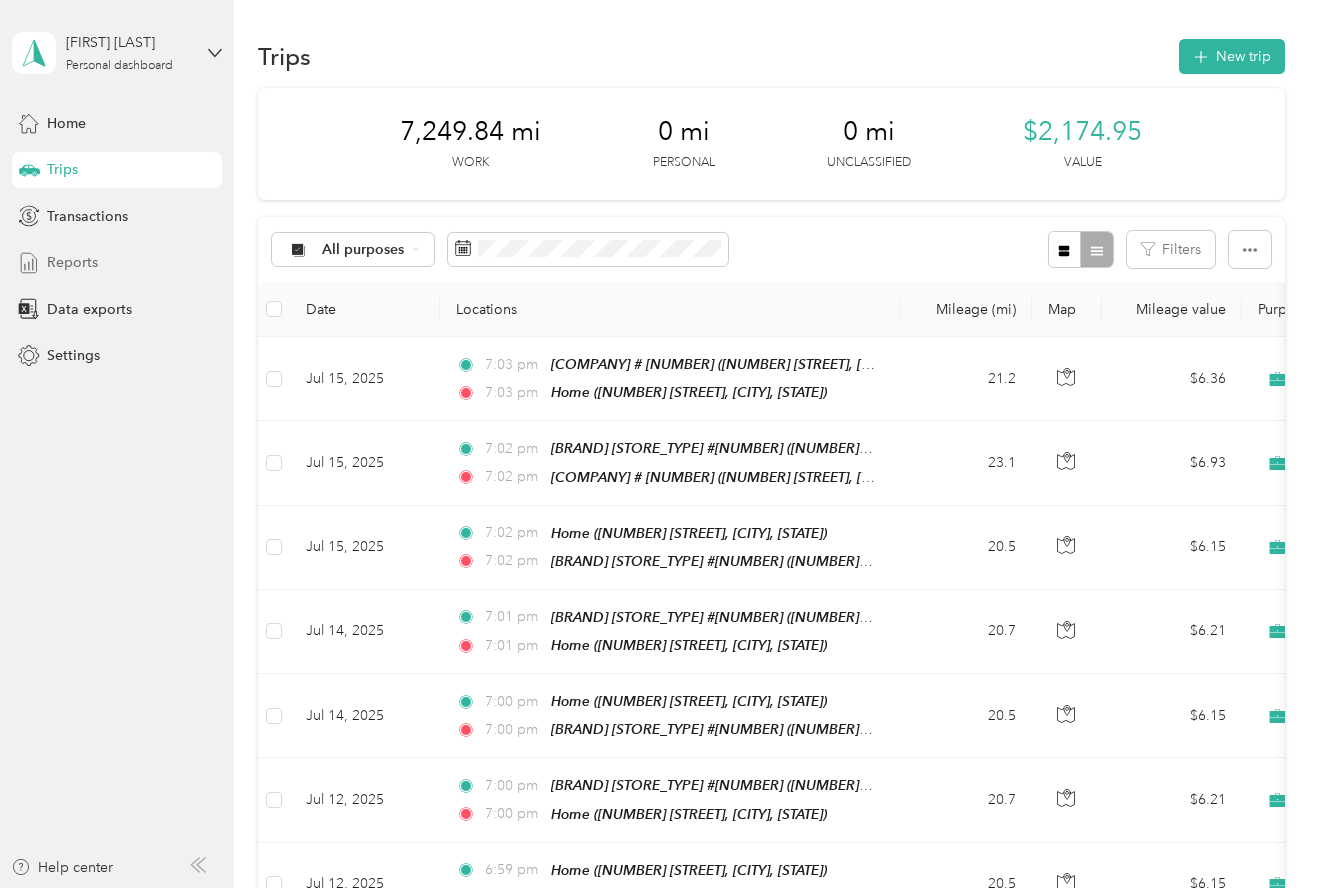 click on "Reports" at bounding box center [72, 262] 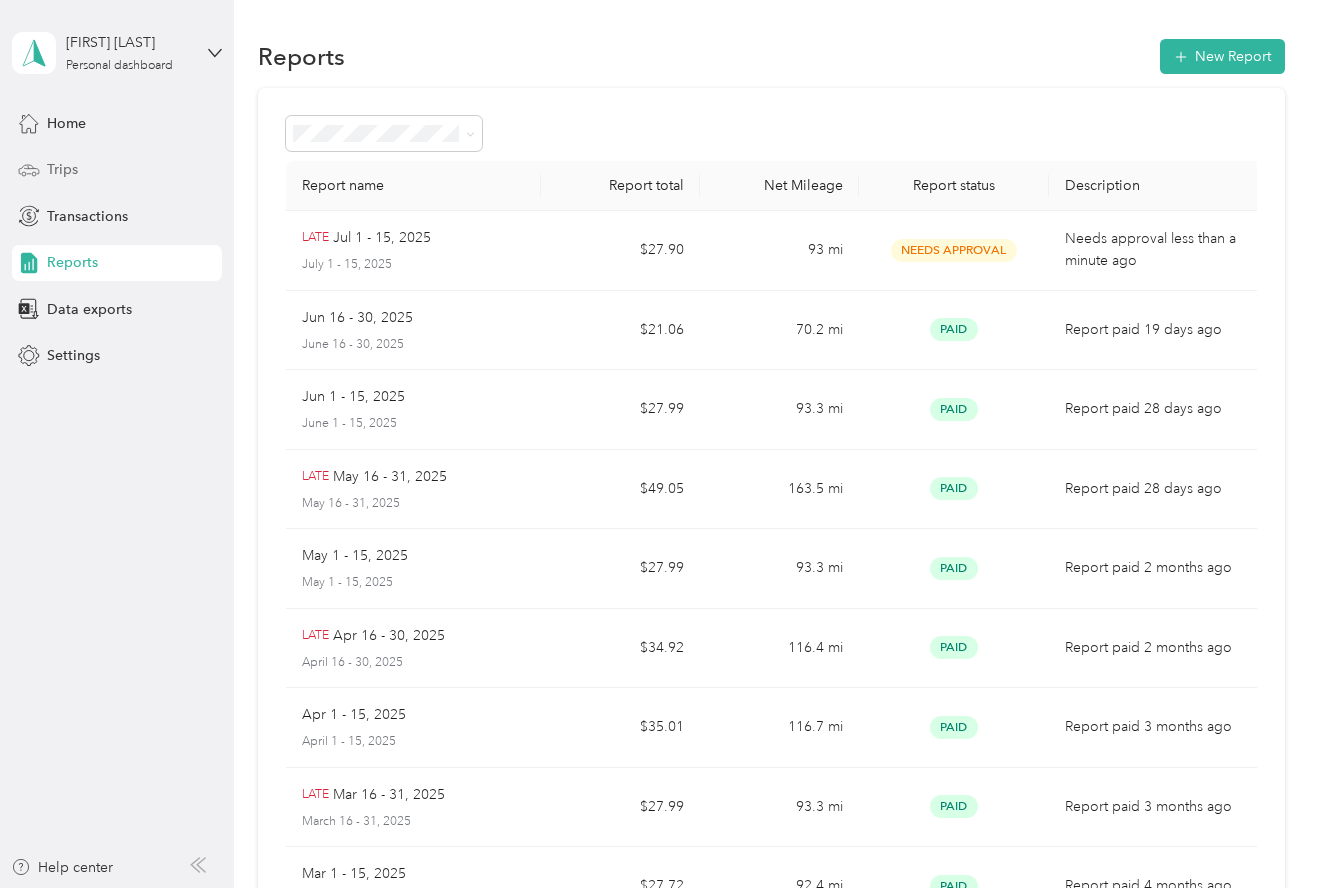 click on "Trips" at bounding box center [62, 169] 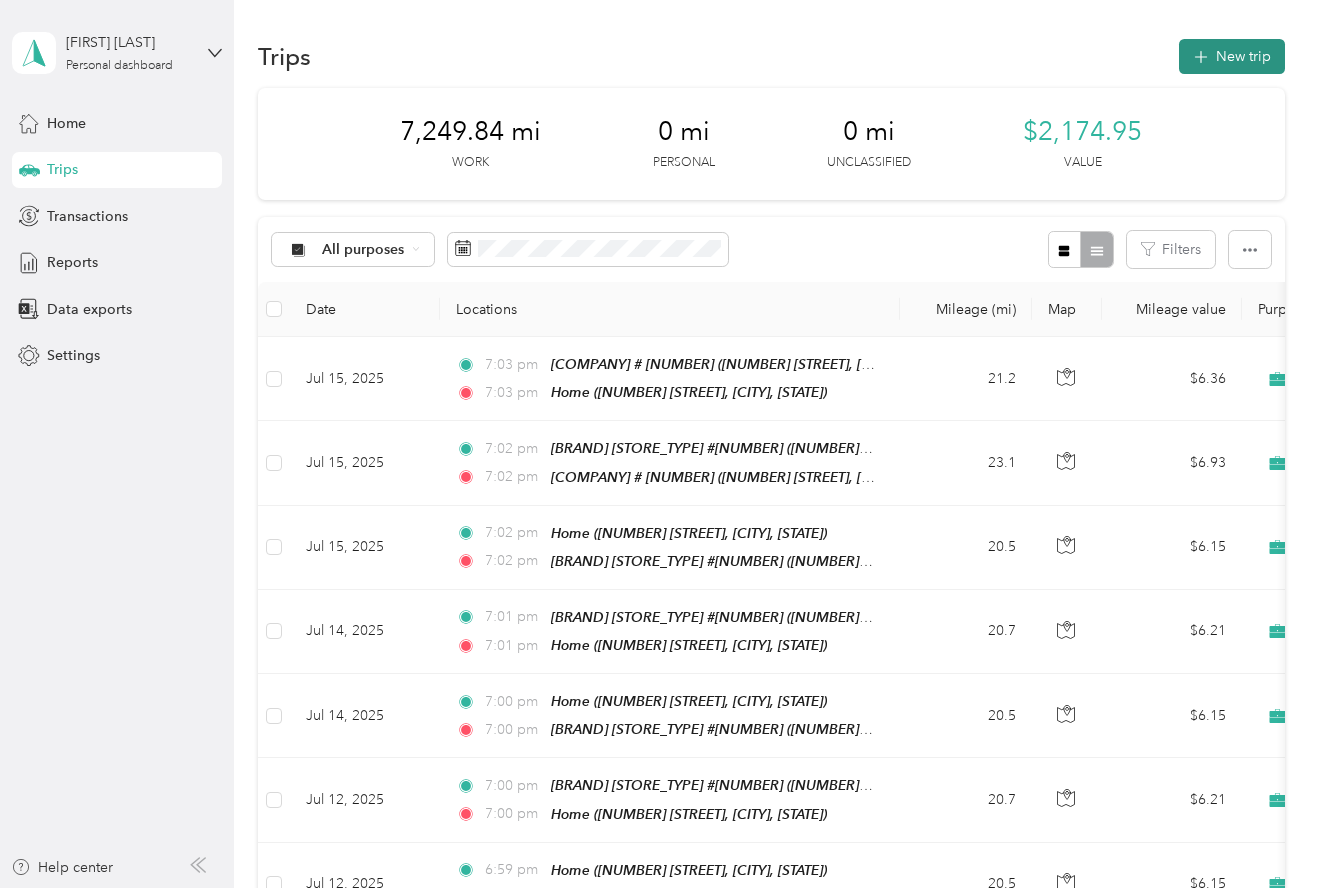 click on "New trip" at bounding box center [1232, 56] 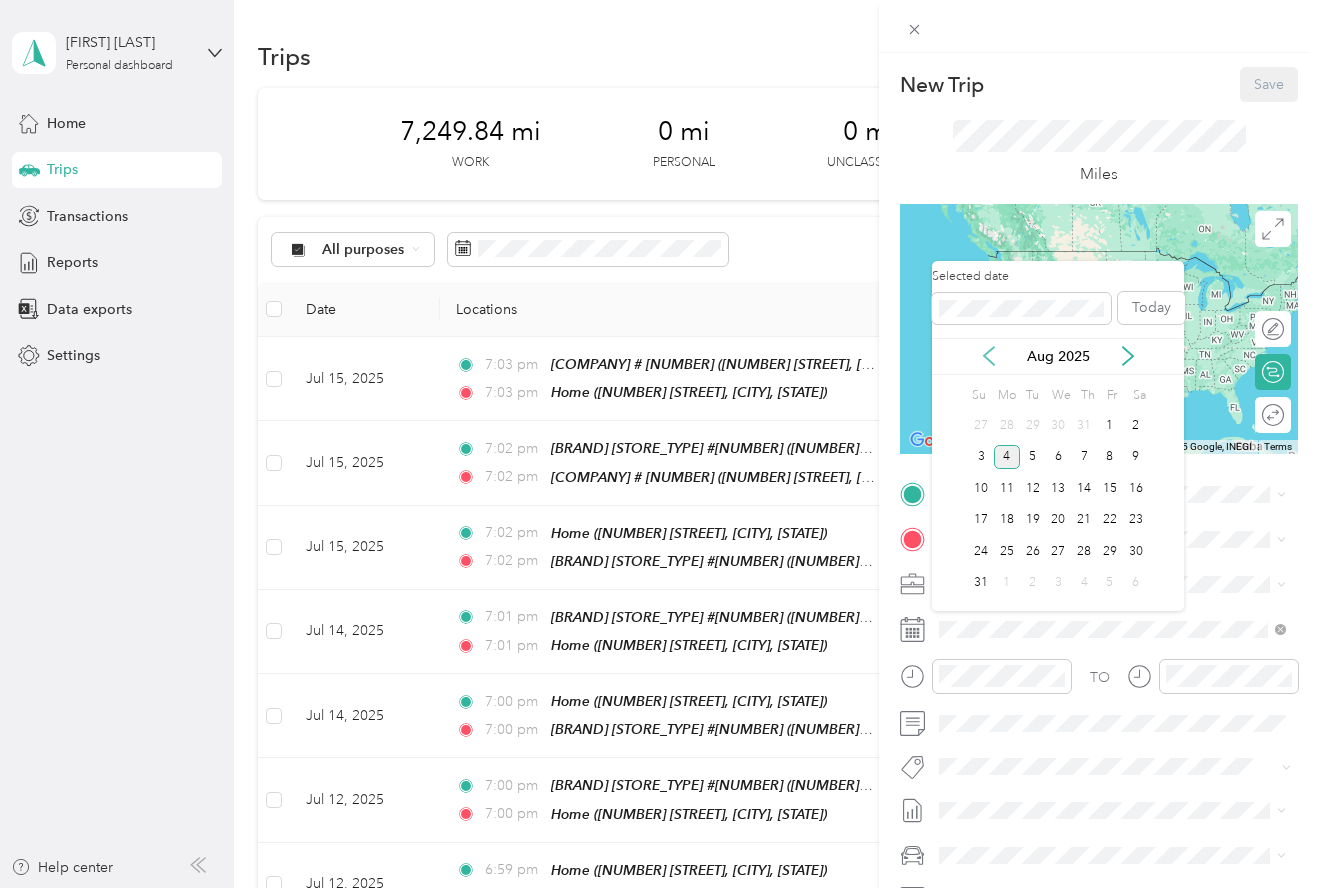 click 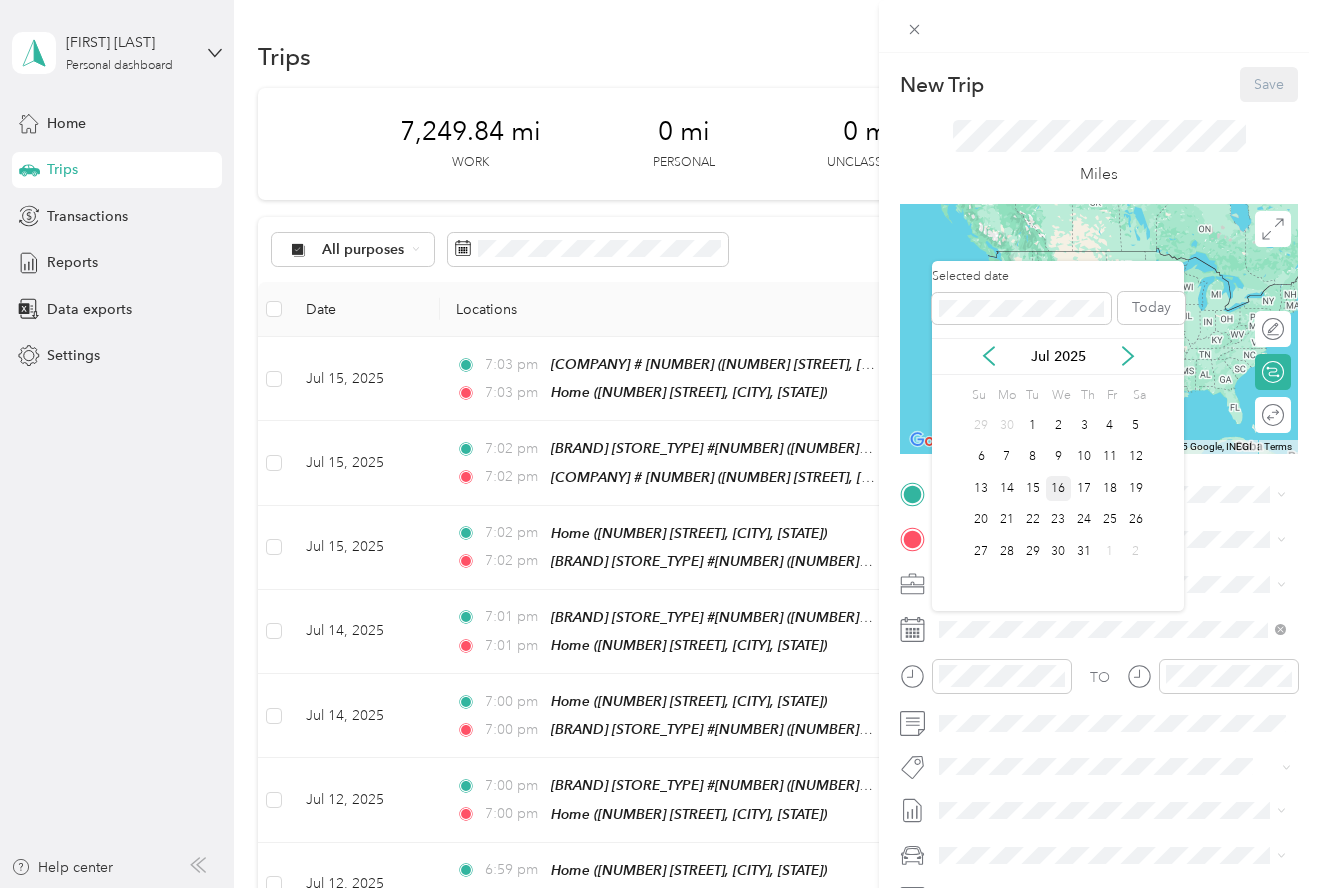 click on "16" at bounding box center (1059, 488) 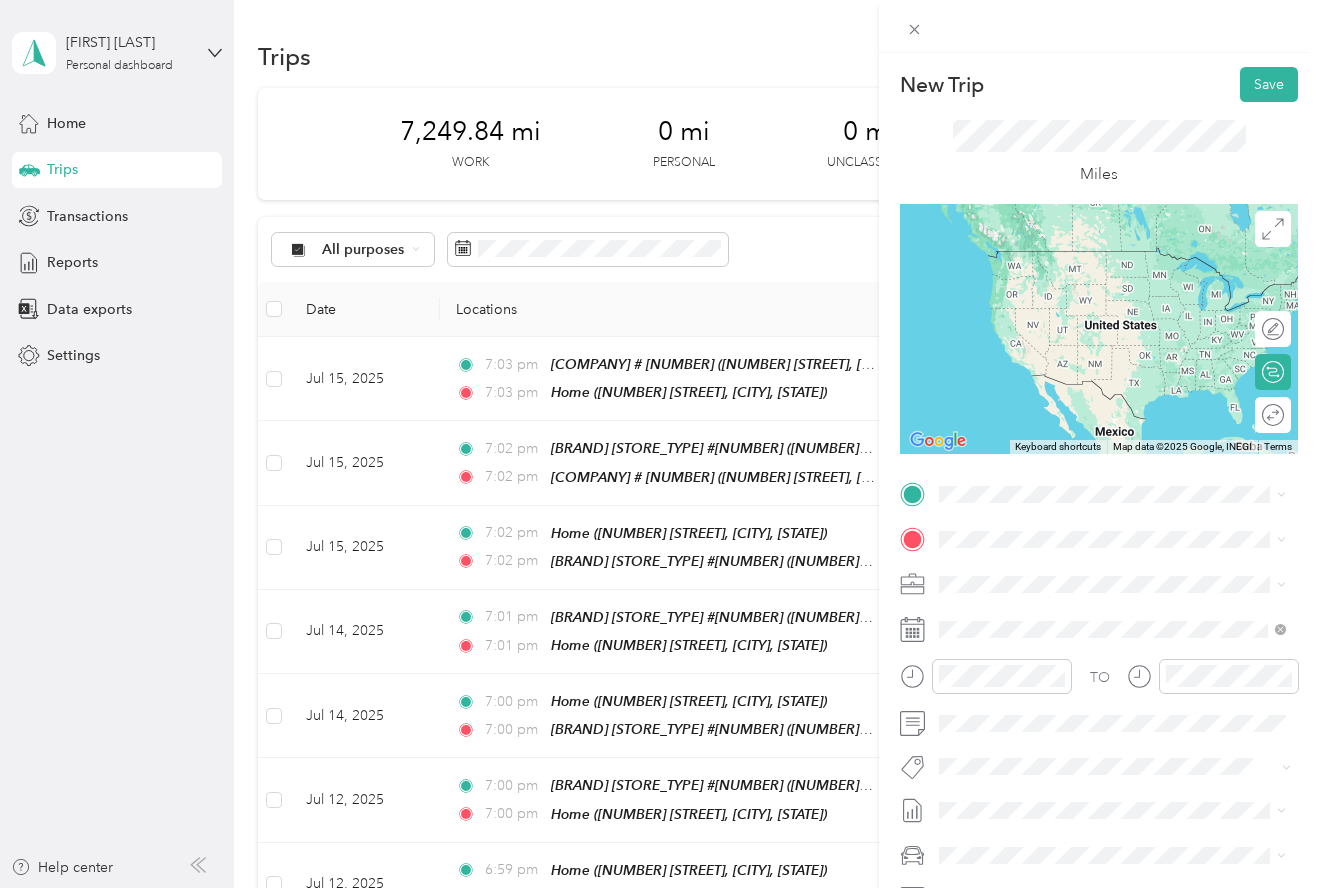 click on "[HOME] [NUMBER] [STREET], [CITY], [STATE], [COUNTRY]" at bounding box center (1128, 594) 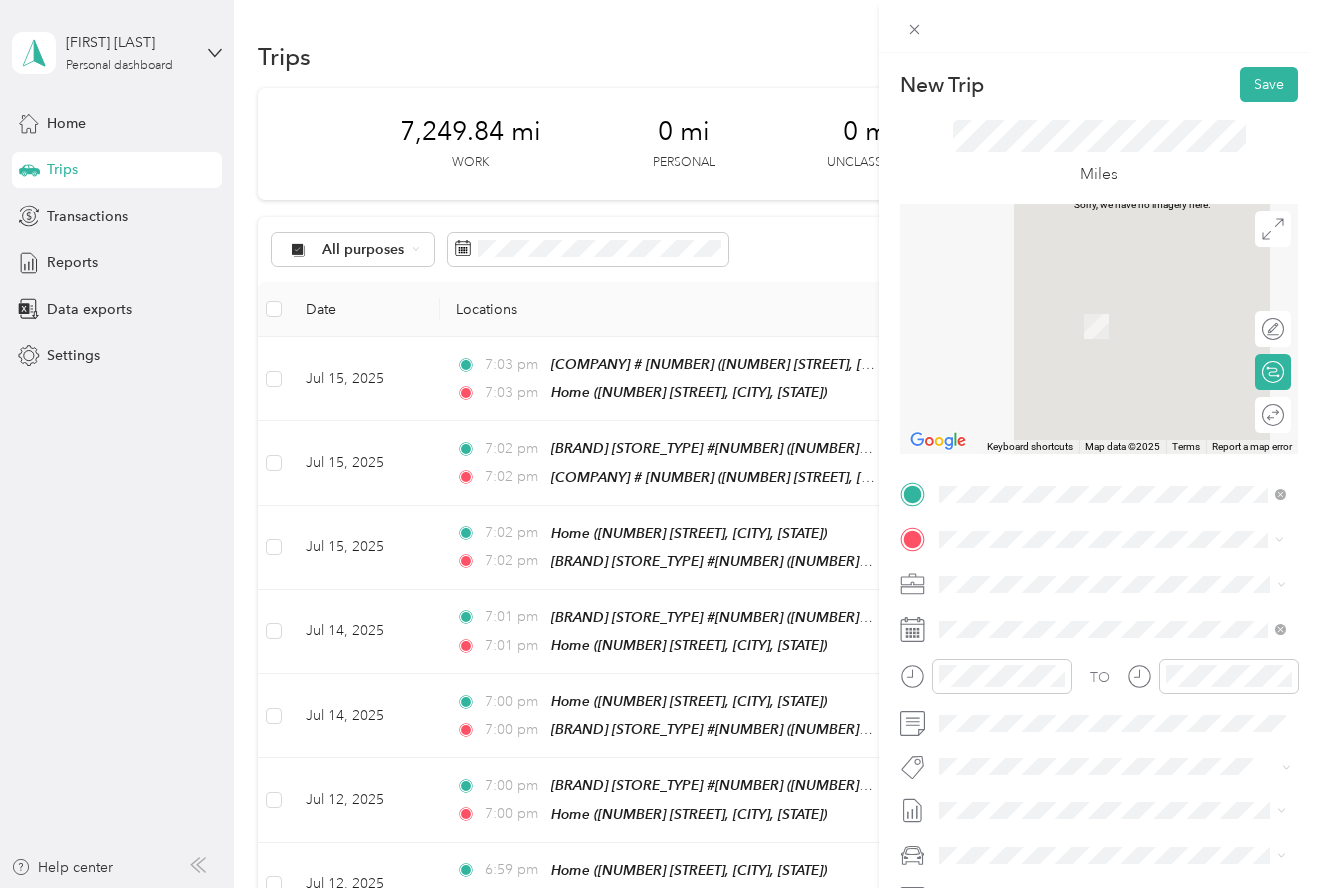 click on "[NUMBER] [STREET], [CITY], [STATE], [COUNTRY]" at bounding box center [1115, 650] 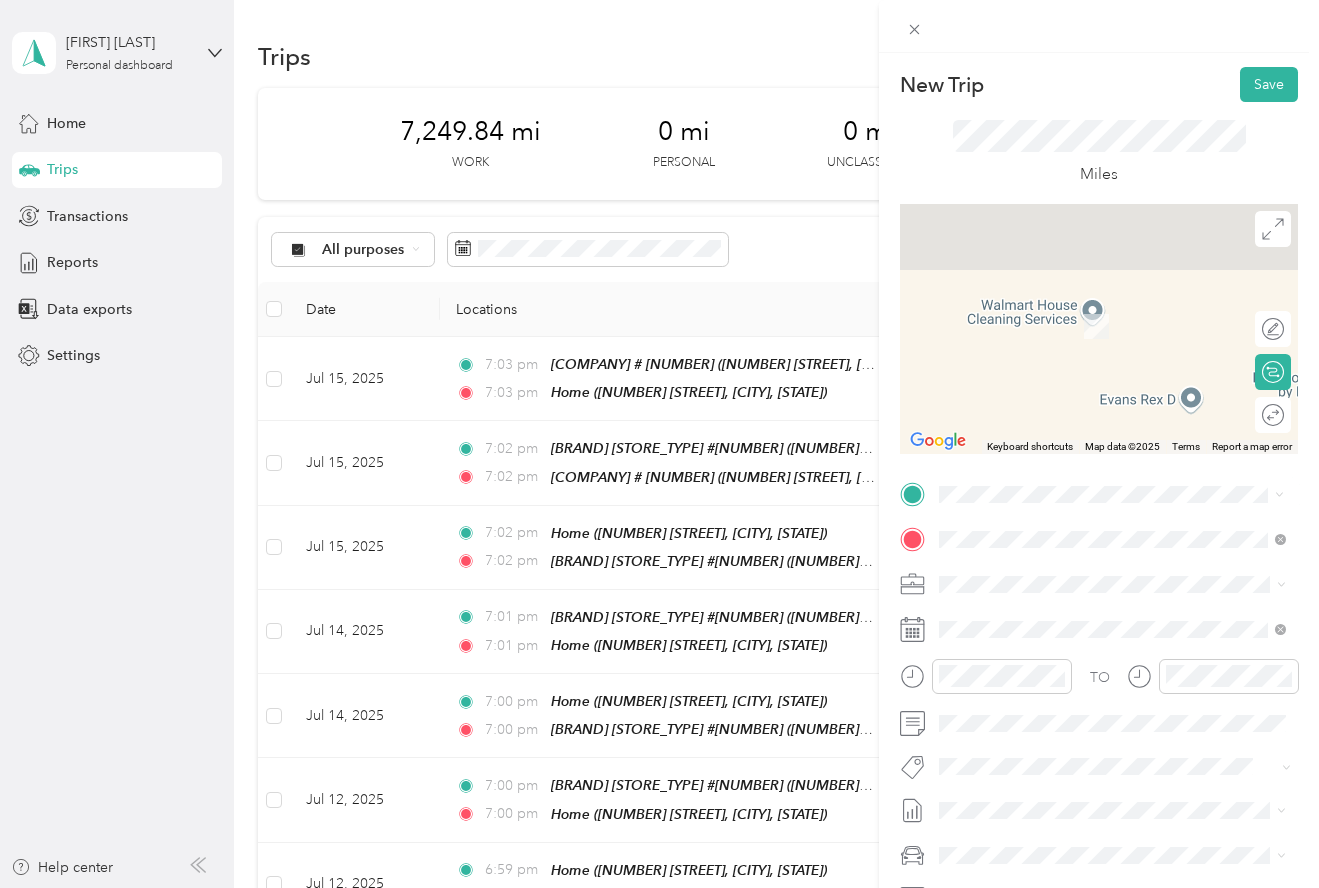 click on "[NUMBER] [STREET], [CITY], [STATE], [COUNTRY]" at bounding box center (1093, 606) 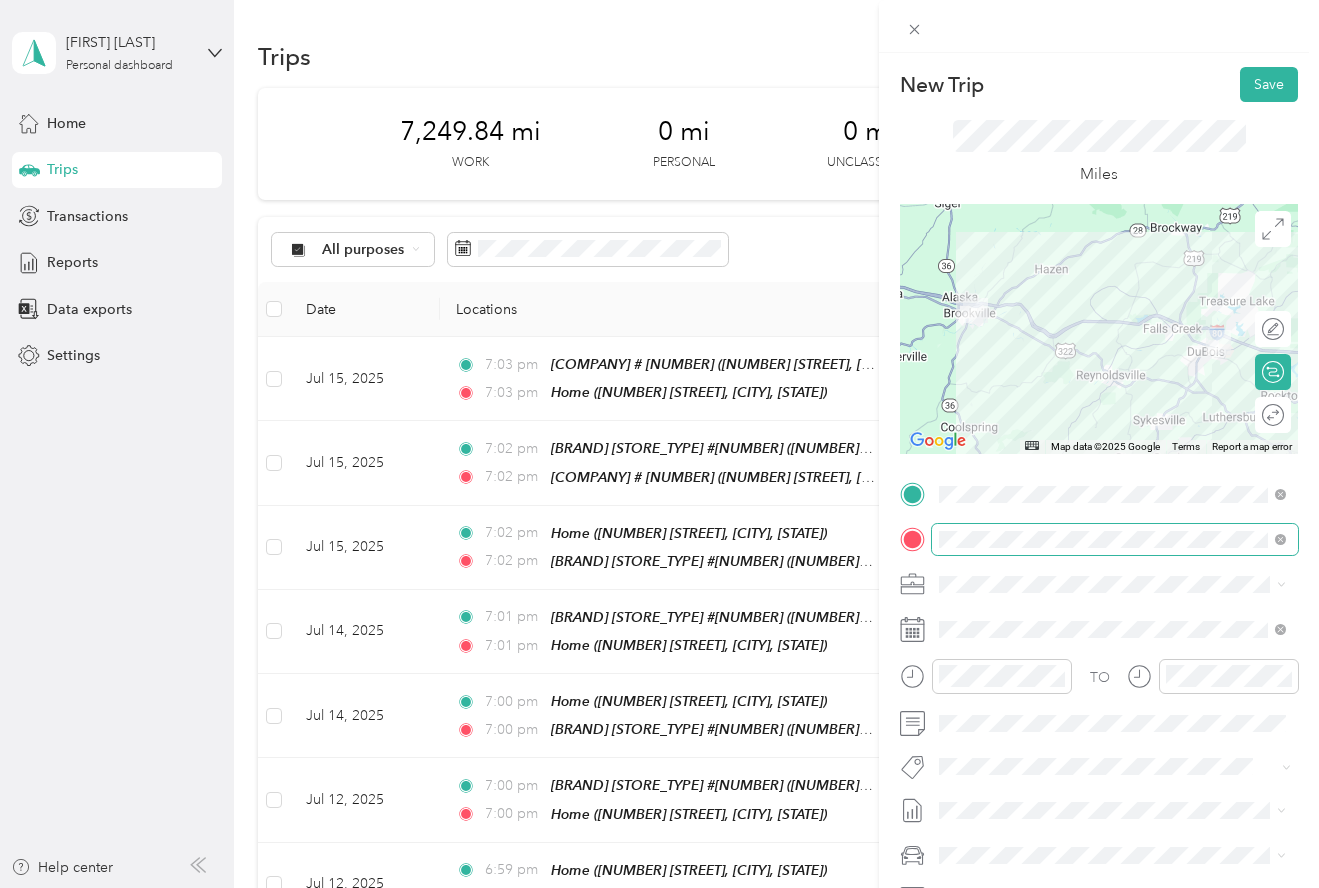 click at bounding box center (1115, 539) 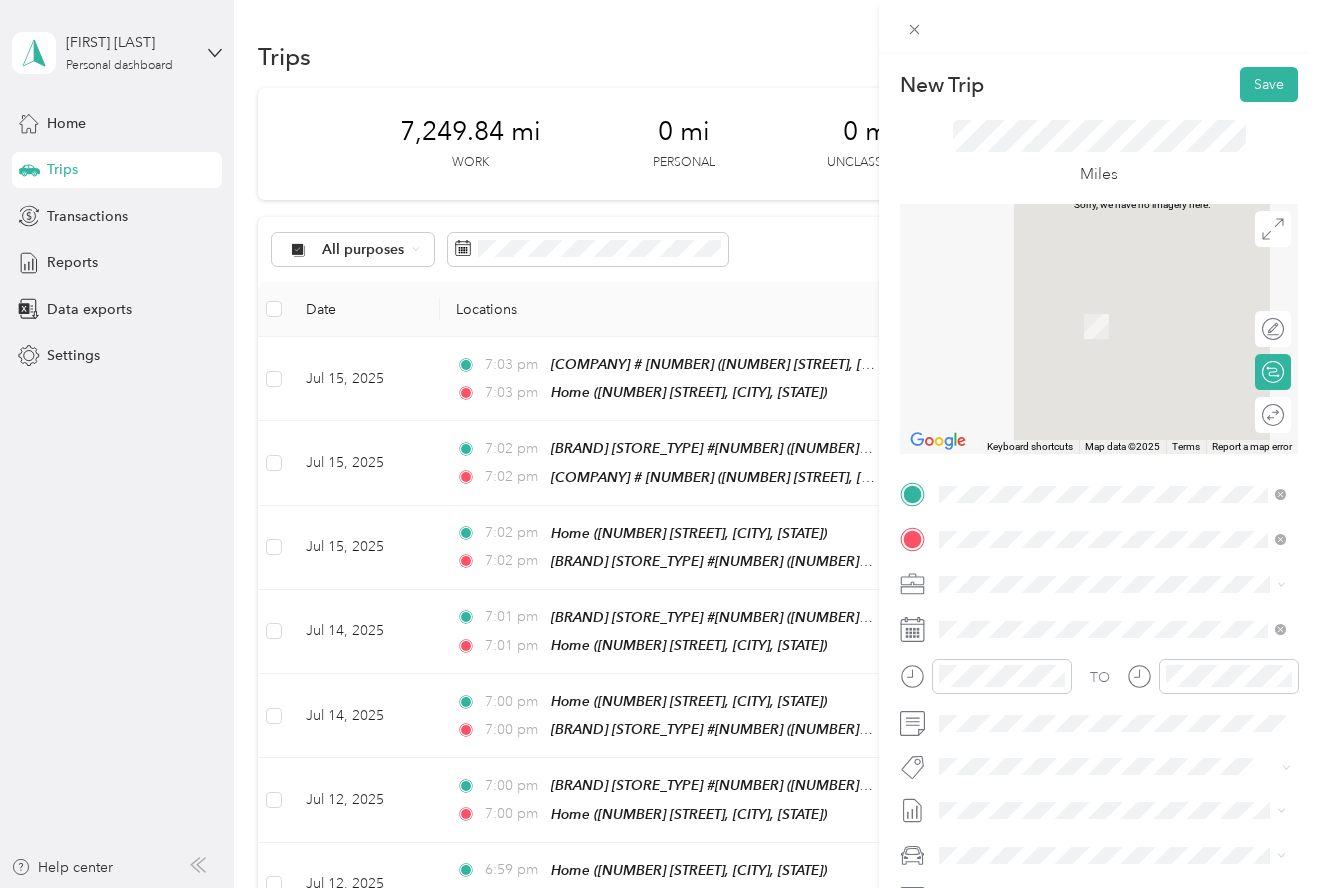 click on "[COMPANY] [STORE_NUMBER] [NUMBER] [STREET], [CITY], [STATE], [COUNTRY]" at bounding box center [1128, 724] 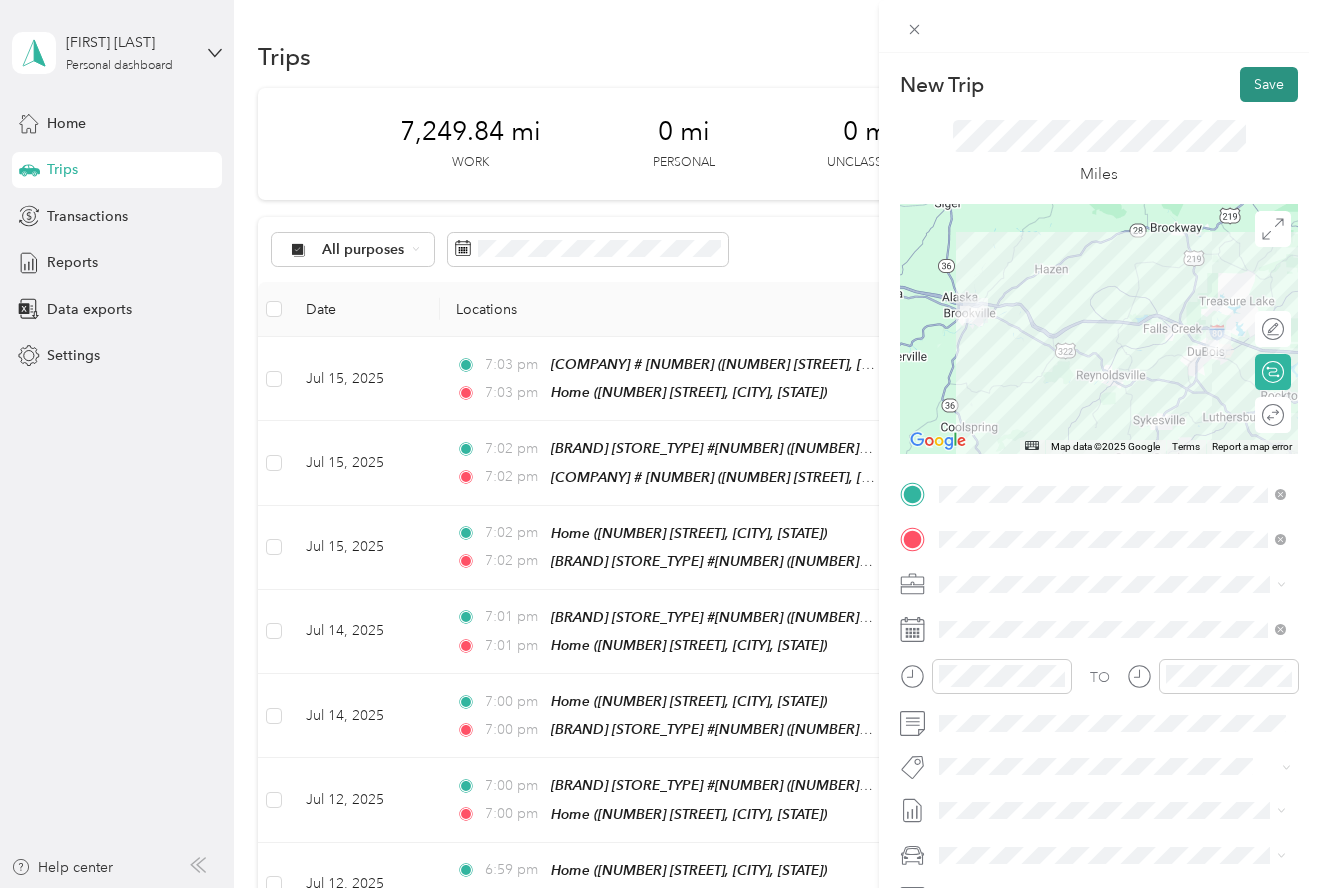 click on "Save" at bounding box center (1269, 84) 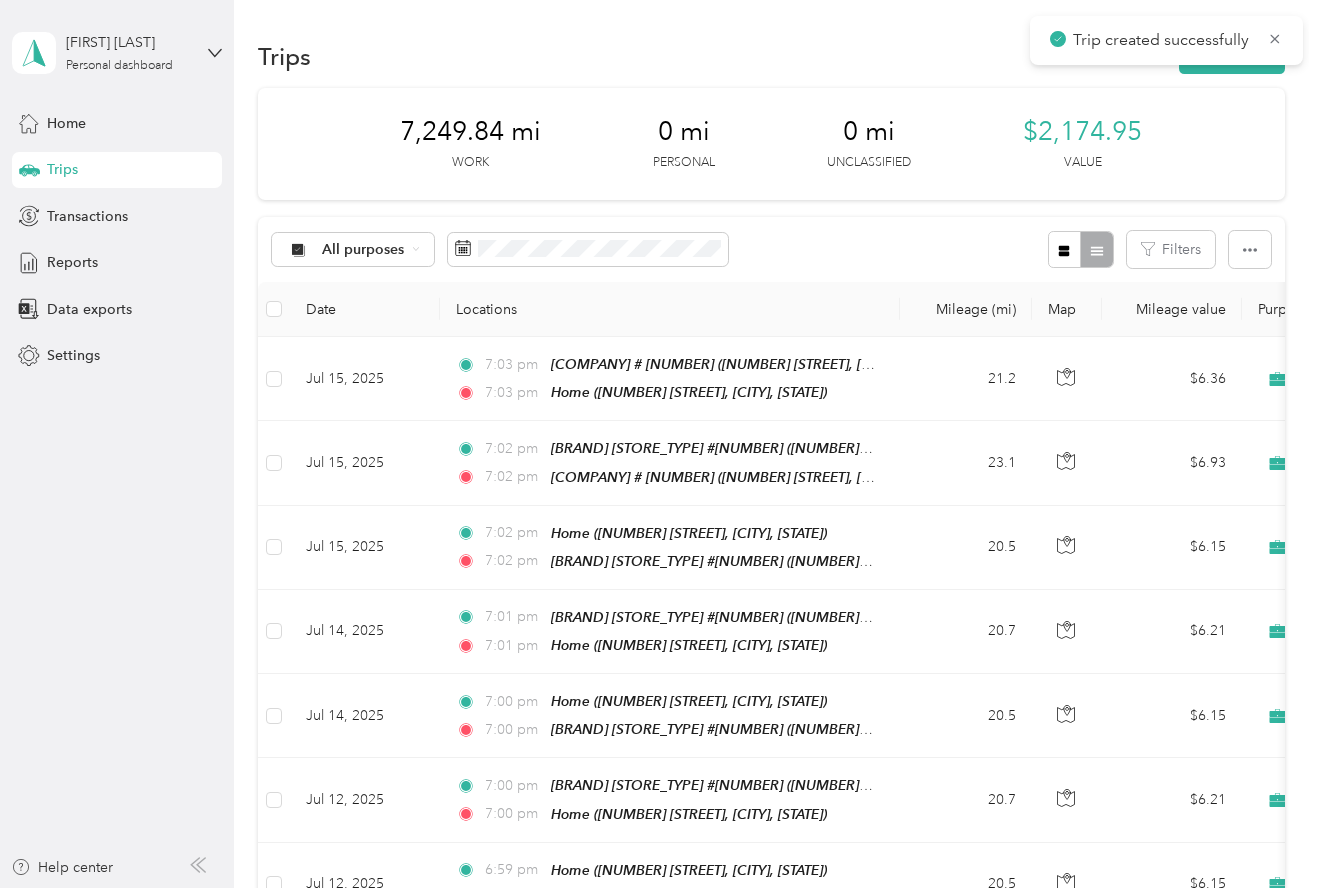 scroll, scrollTop: 1, scrollLeft: 0, axis: vertical 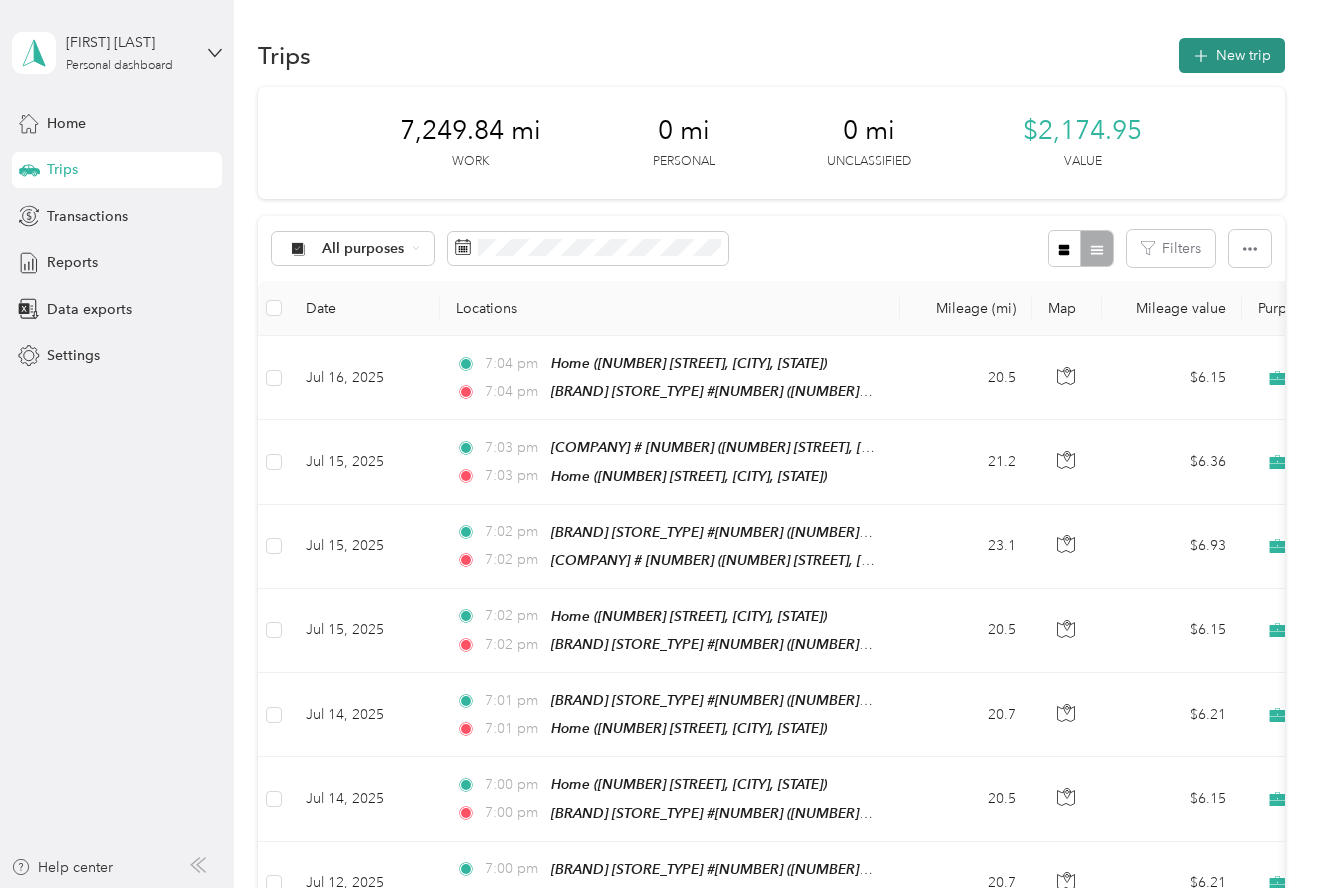 click on "New trip" at bounding box center [1232, 55] 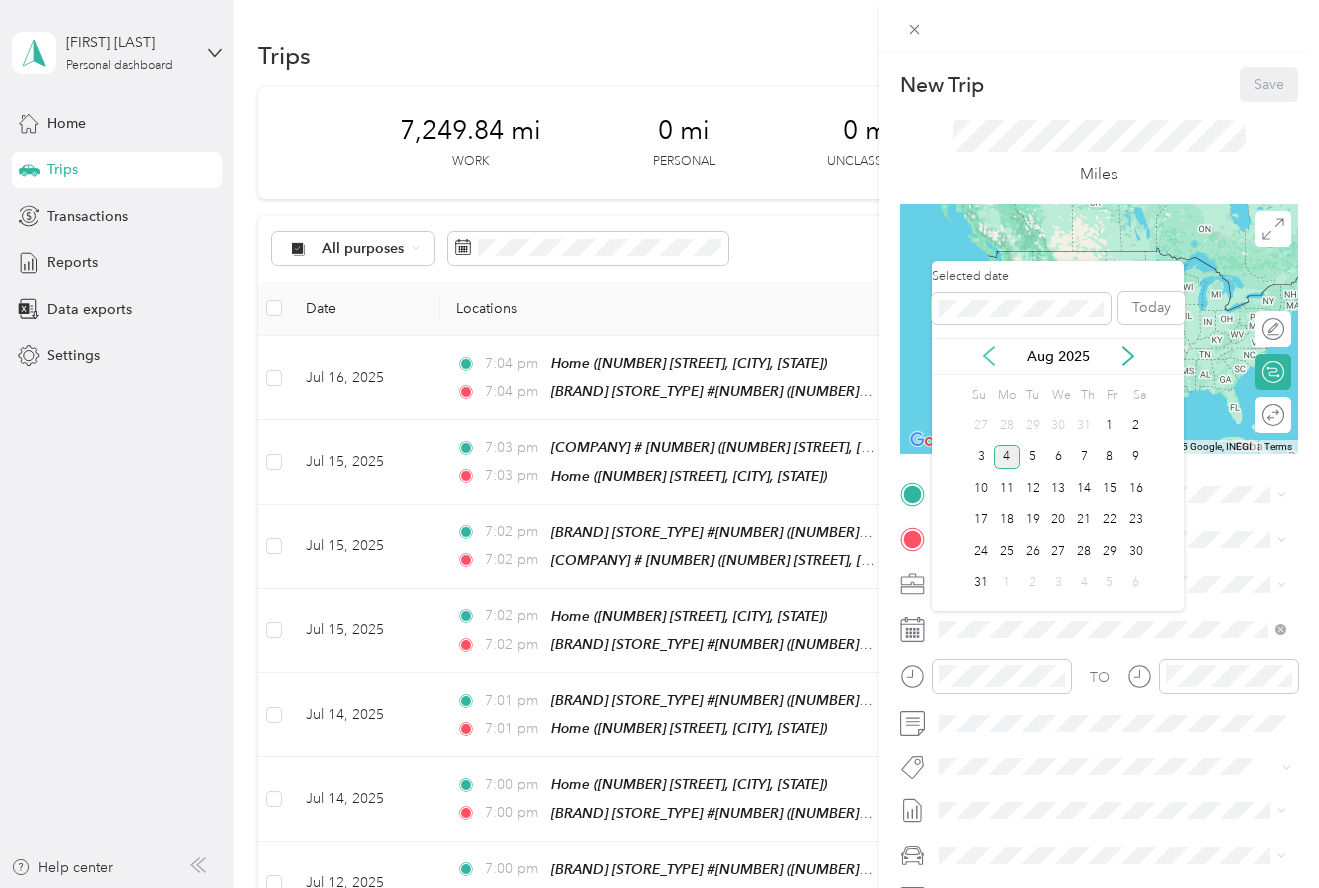 click 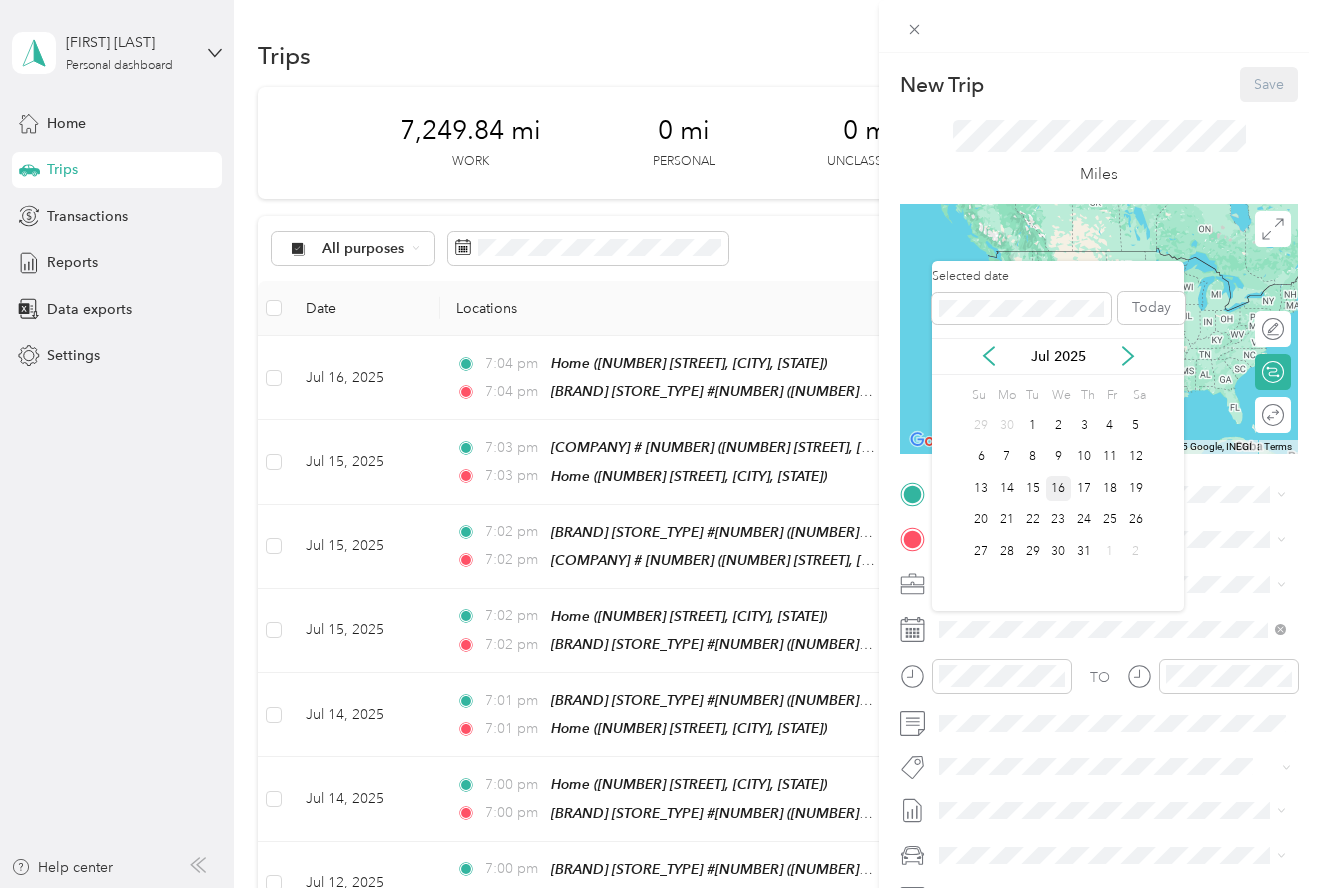 click on "16" at bounding box center [1059, 488] 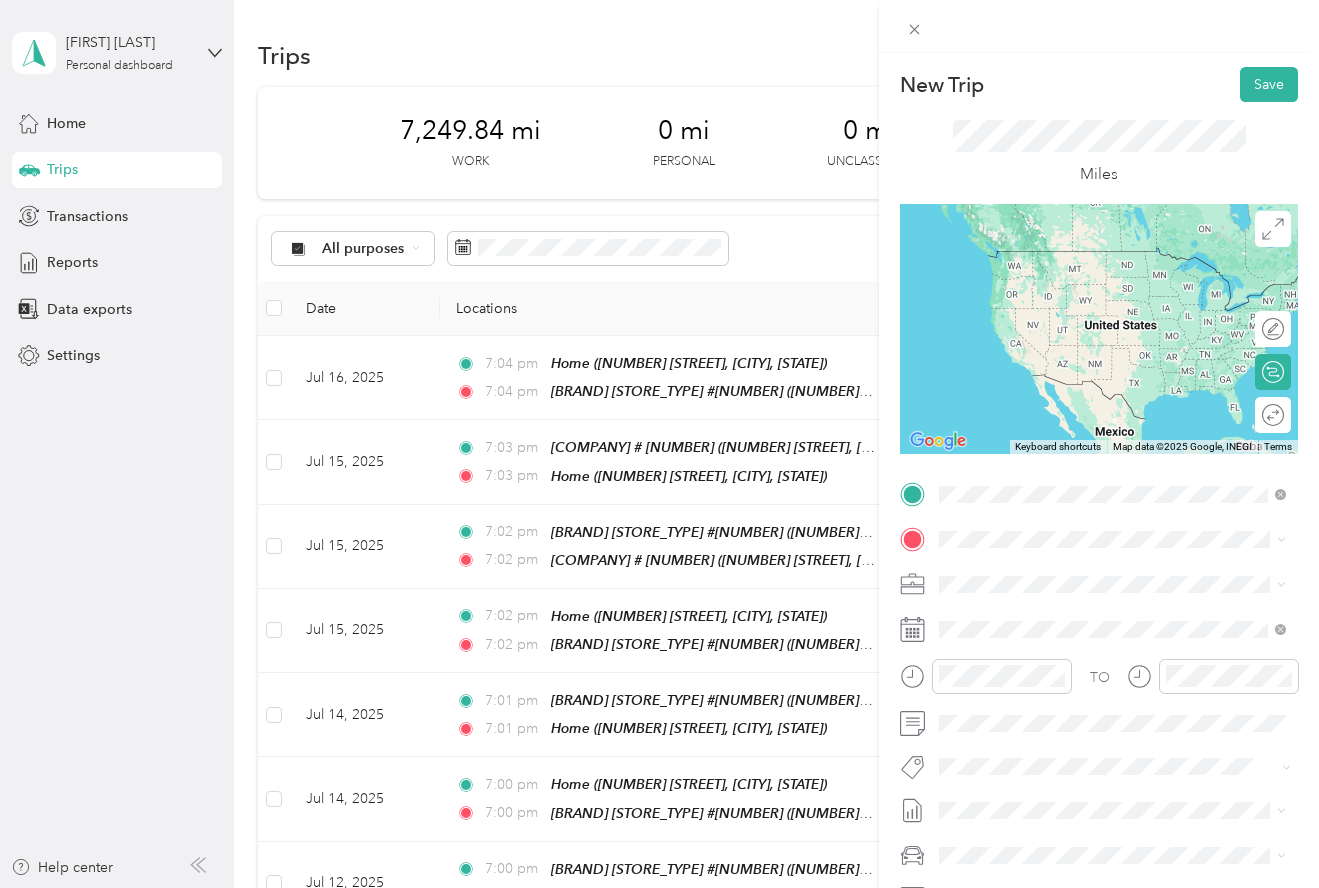 click on "[NUMBER] [STREET], [CITY], [STATE], [COUNTRY]" at bounding box center [1115, 690] 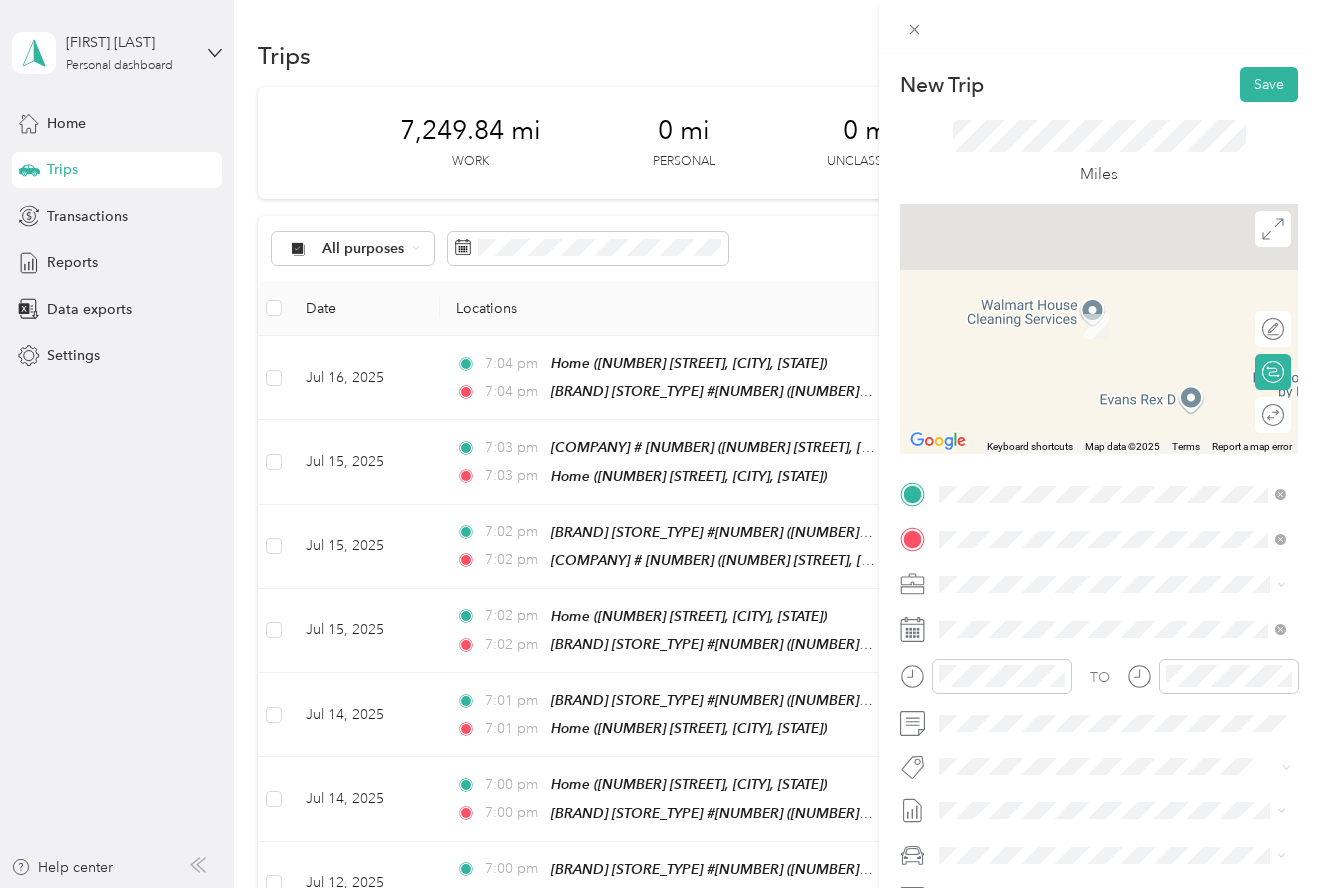 click on "[HOME] [NUMBER] [STREET], [CITY], [STATE], [COUNTRY]" at bounding box center (1128, 640) 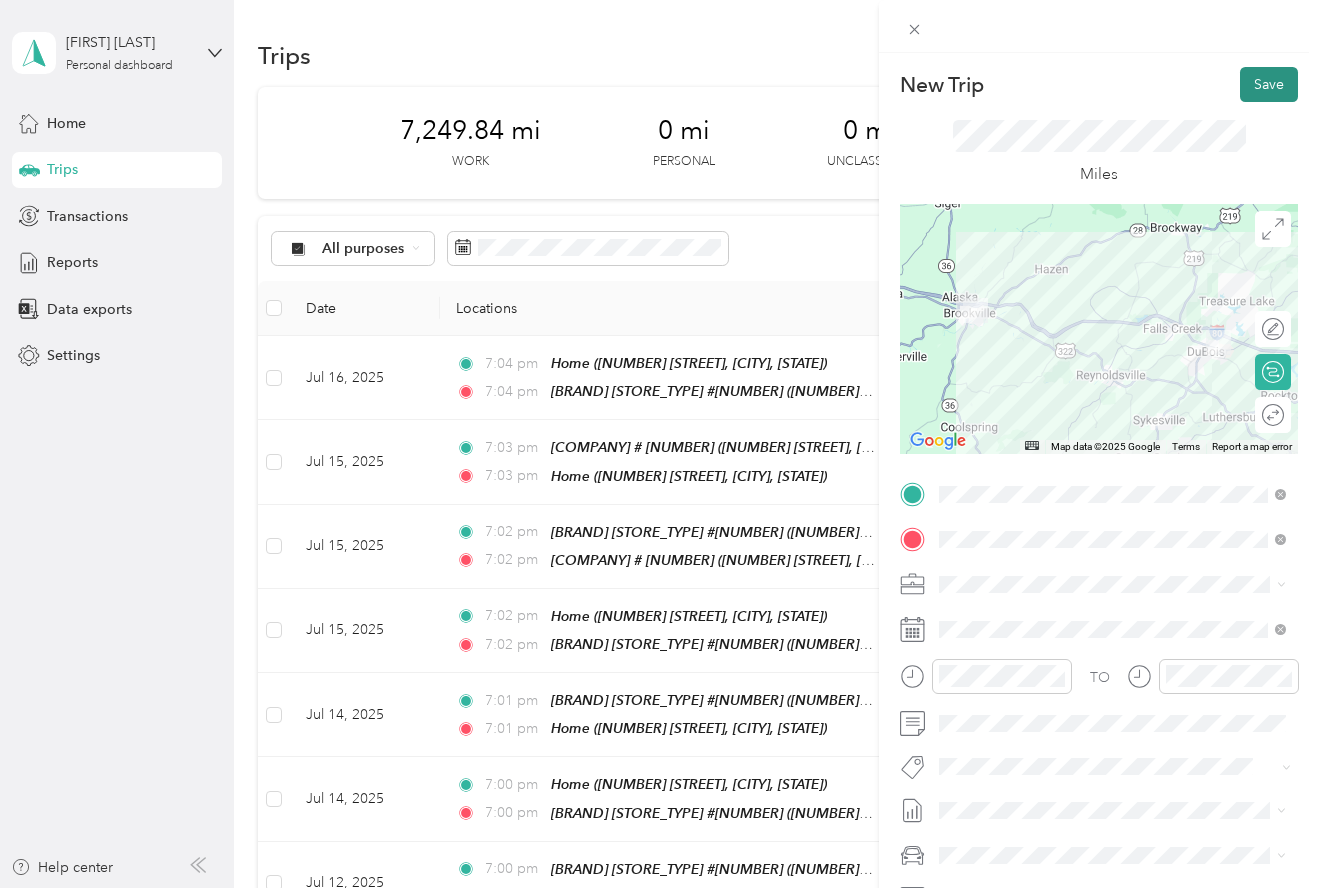click on "Save" at bounding box center [1269, 84] 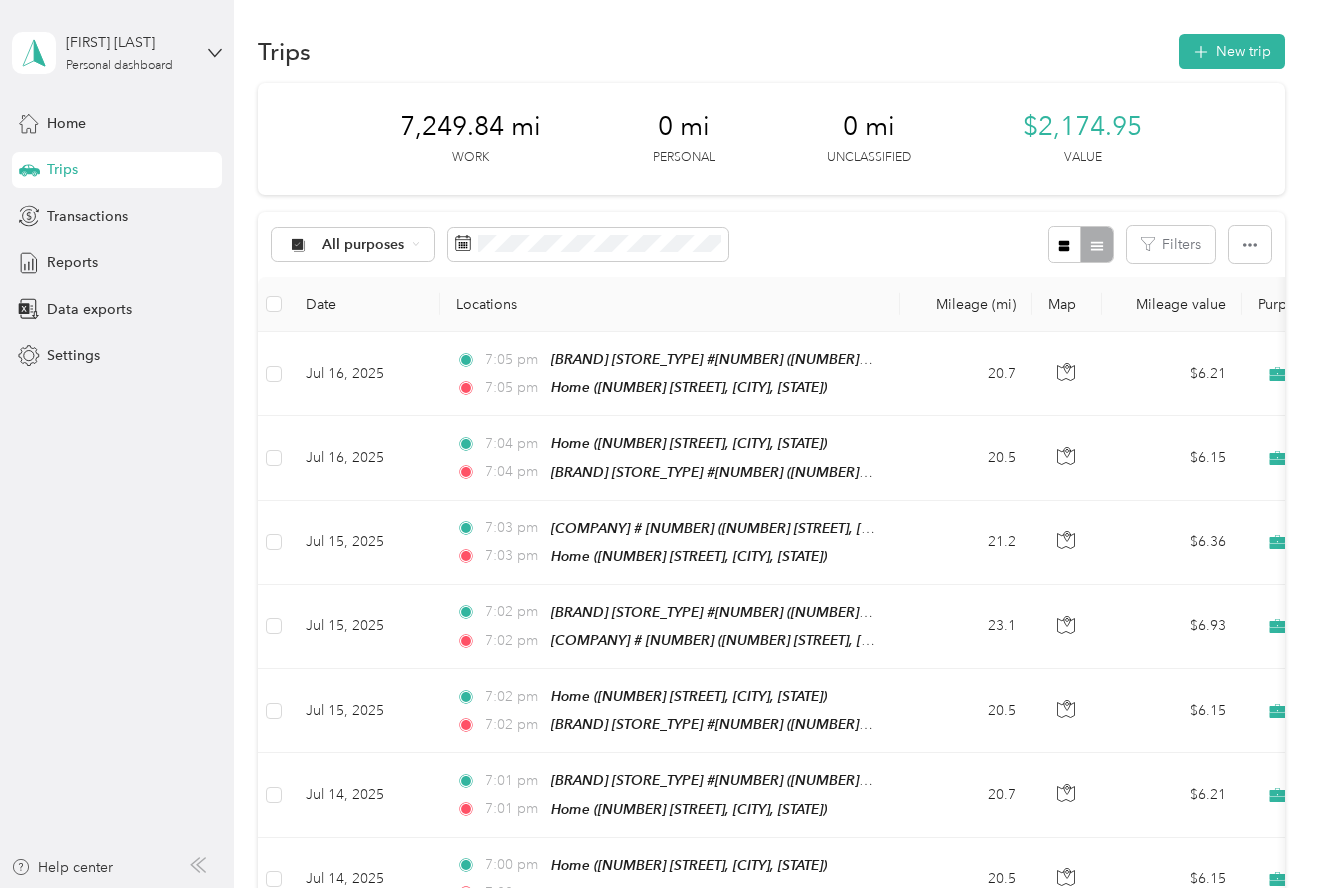 scroll, scrollTop: 0, scrollLeft: 0, axis: both 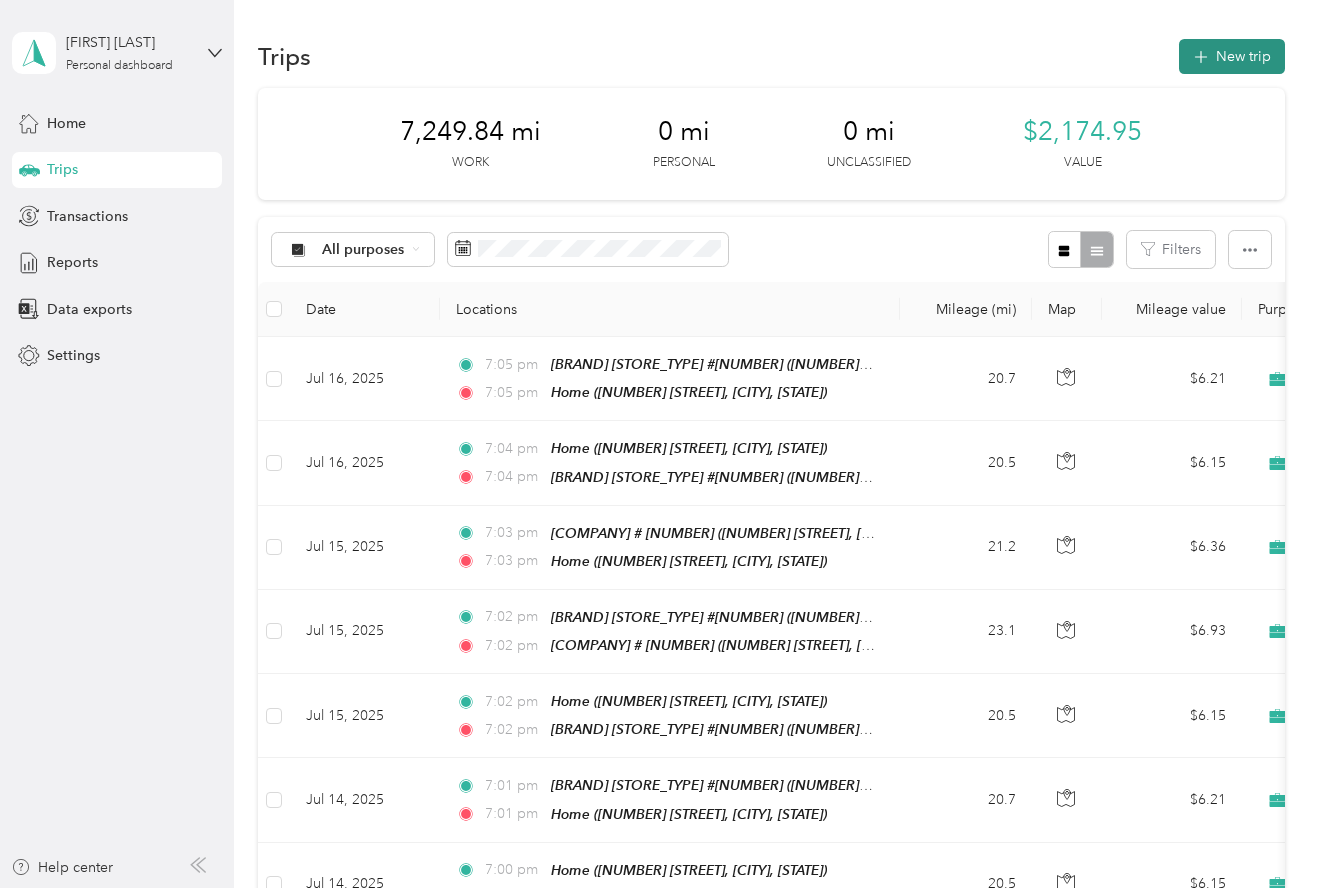 click on "New trip" at bounding box center [1232, 56] 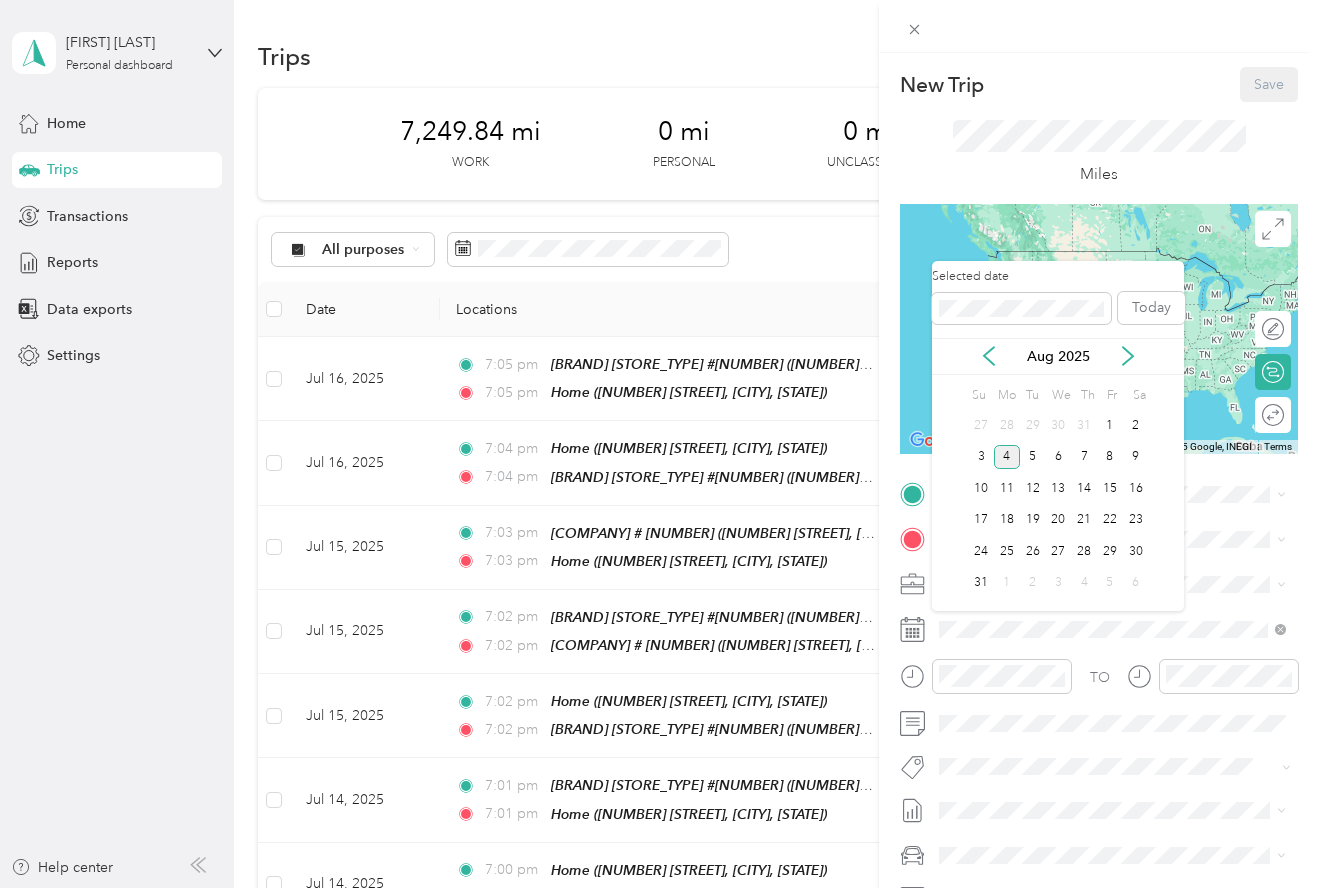click on "Aug 2025" at bounding box center (1058, 356) 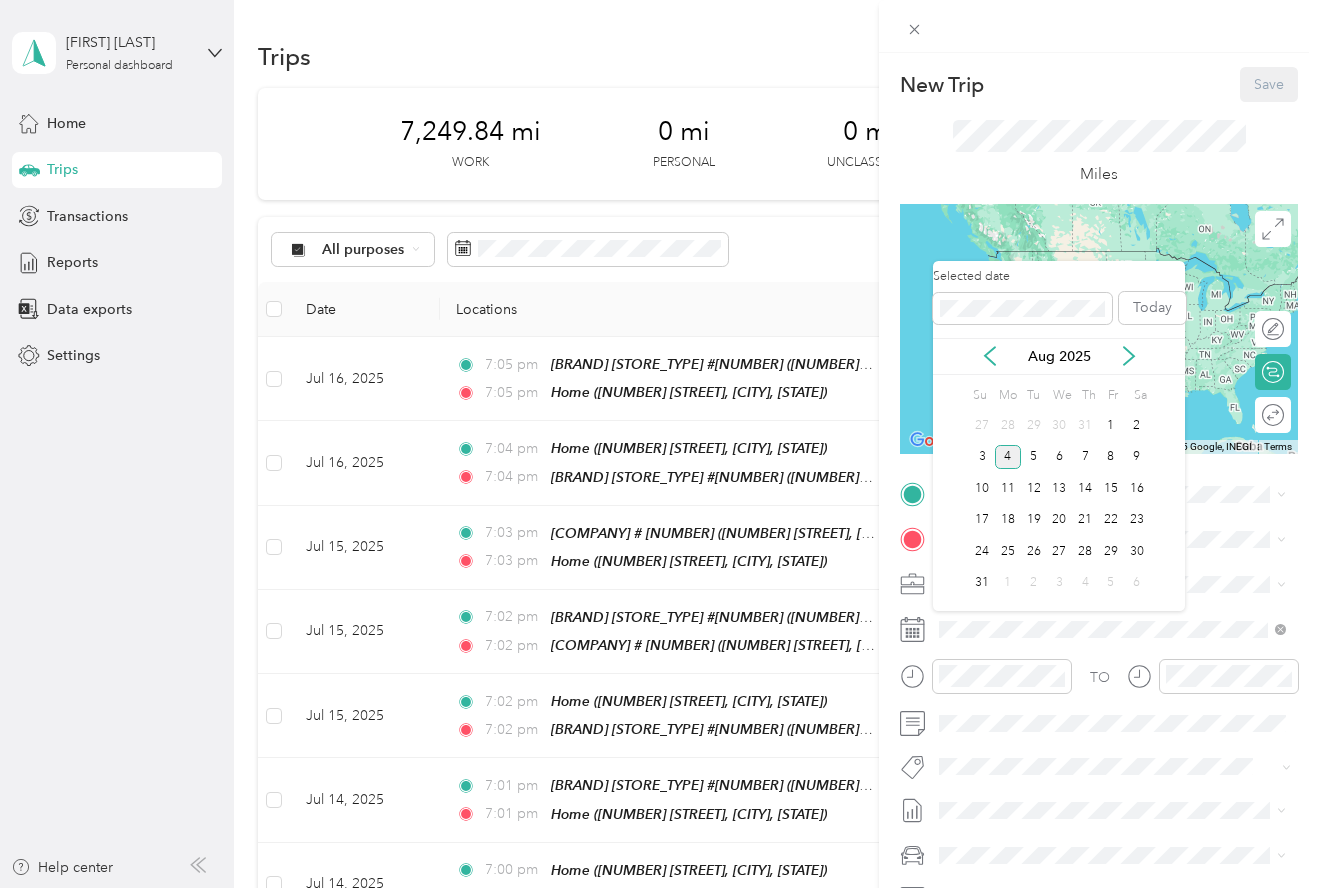 scroll, scrollTop: 0, scrollLeft: 0, axis: both 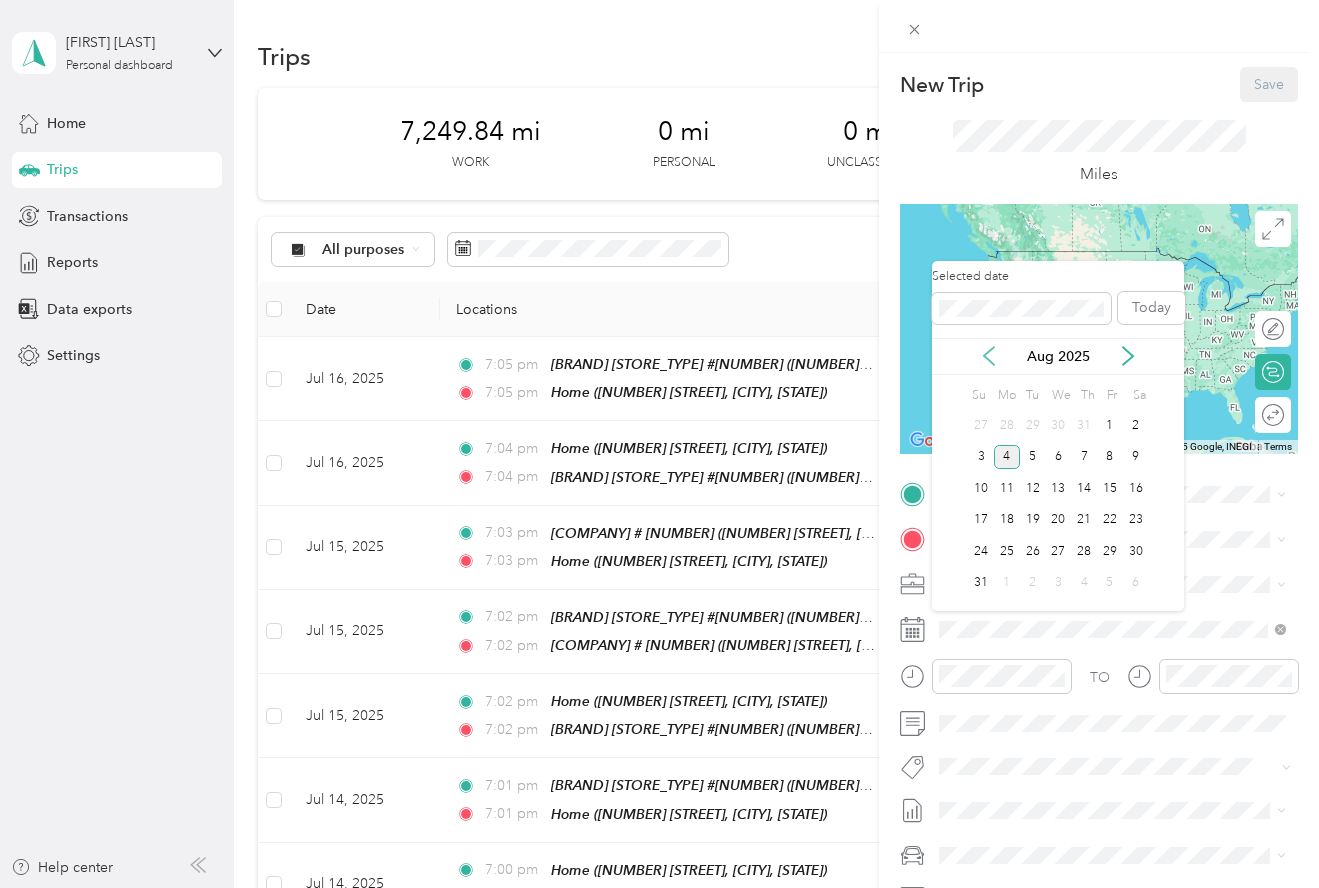 click 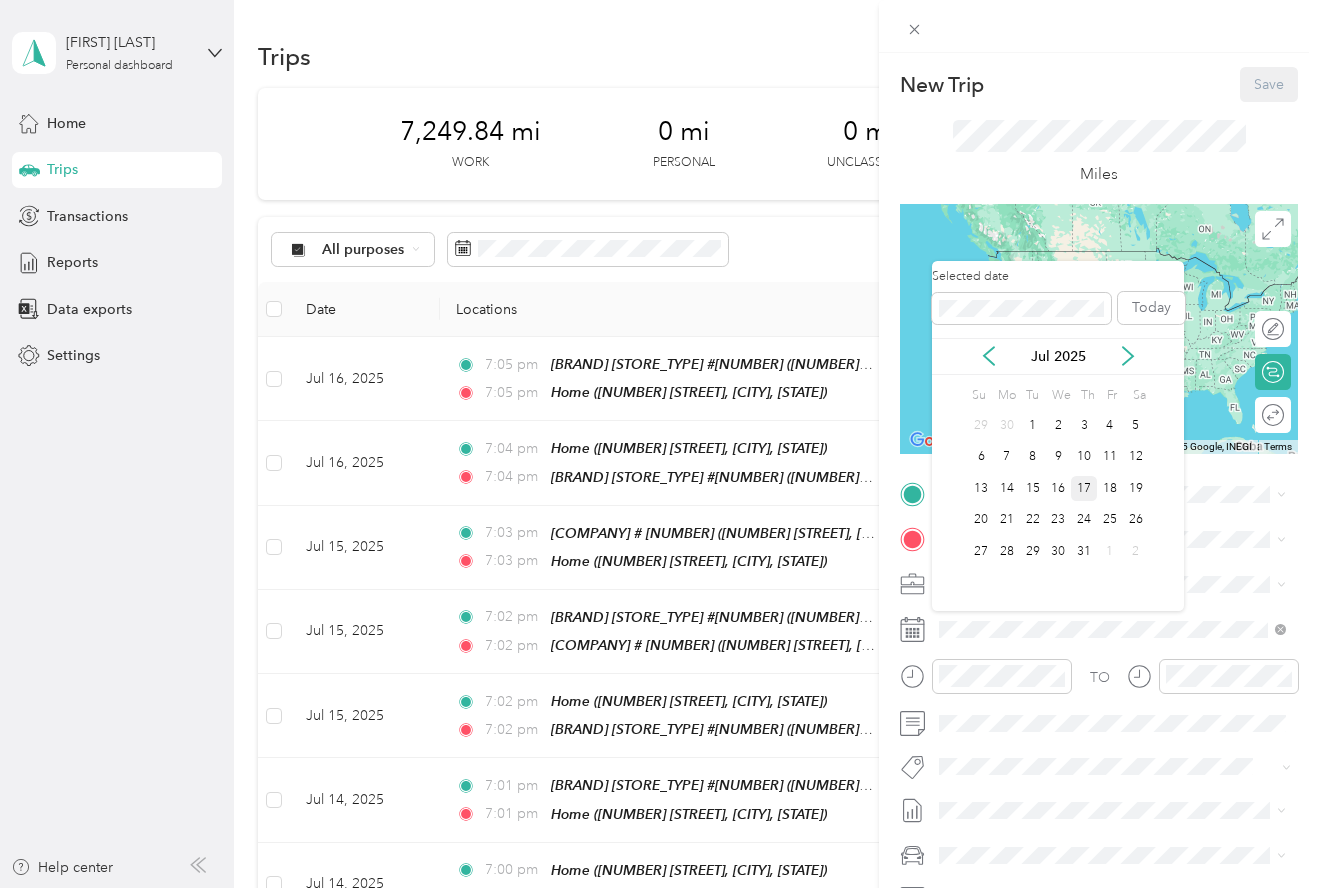 click on "17" at bounding box center (1084, 488) 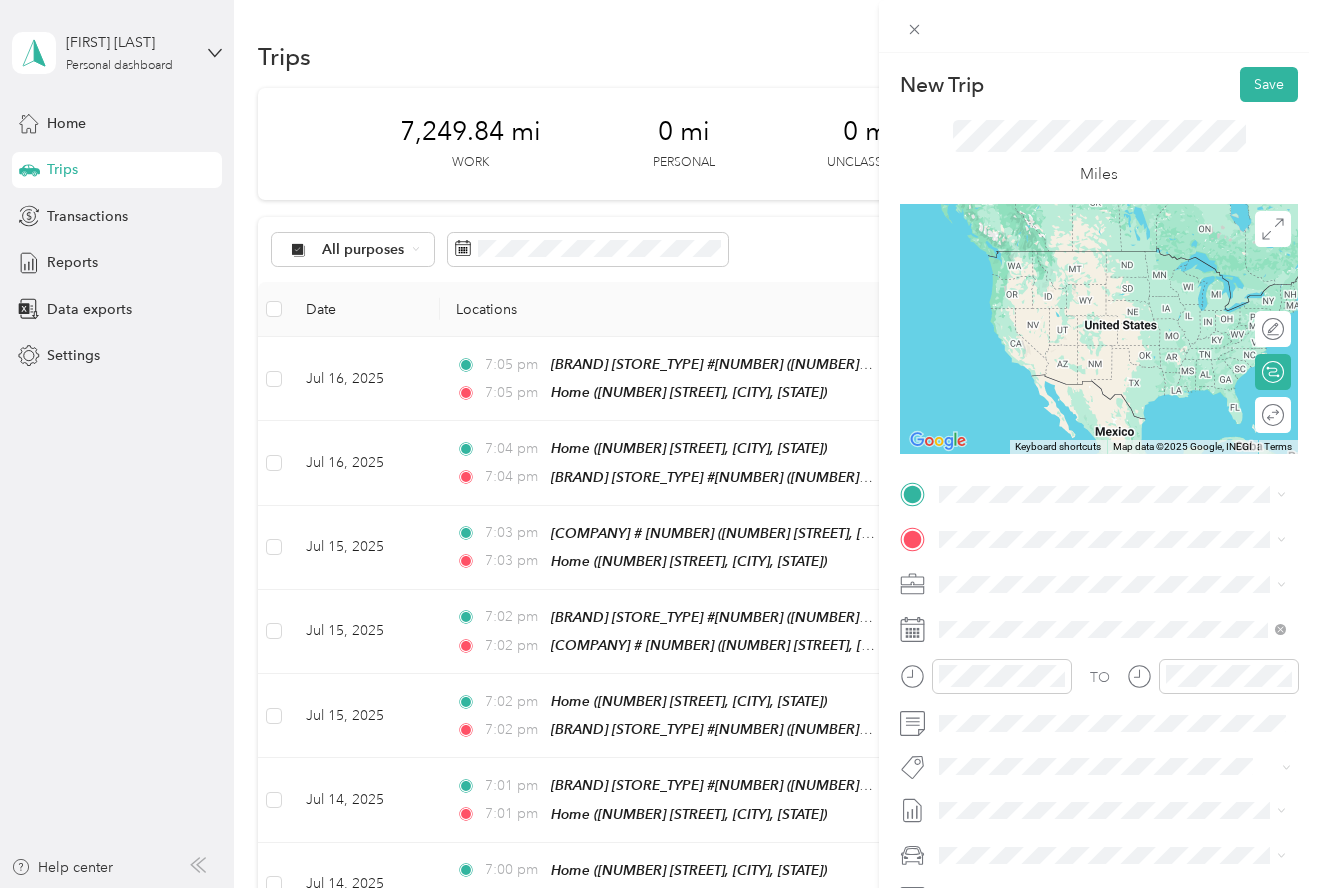 click on "[HOME] [NUMBER] [STREET], [CITY], [STATE], [COUNTRY]" at bounding box center [1128, 592] 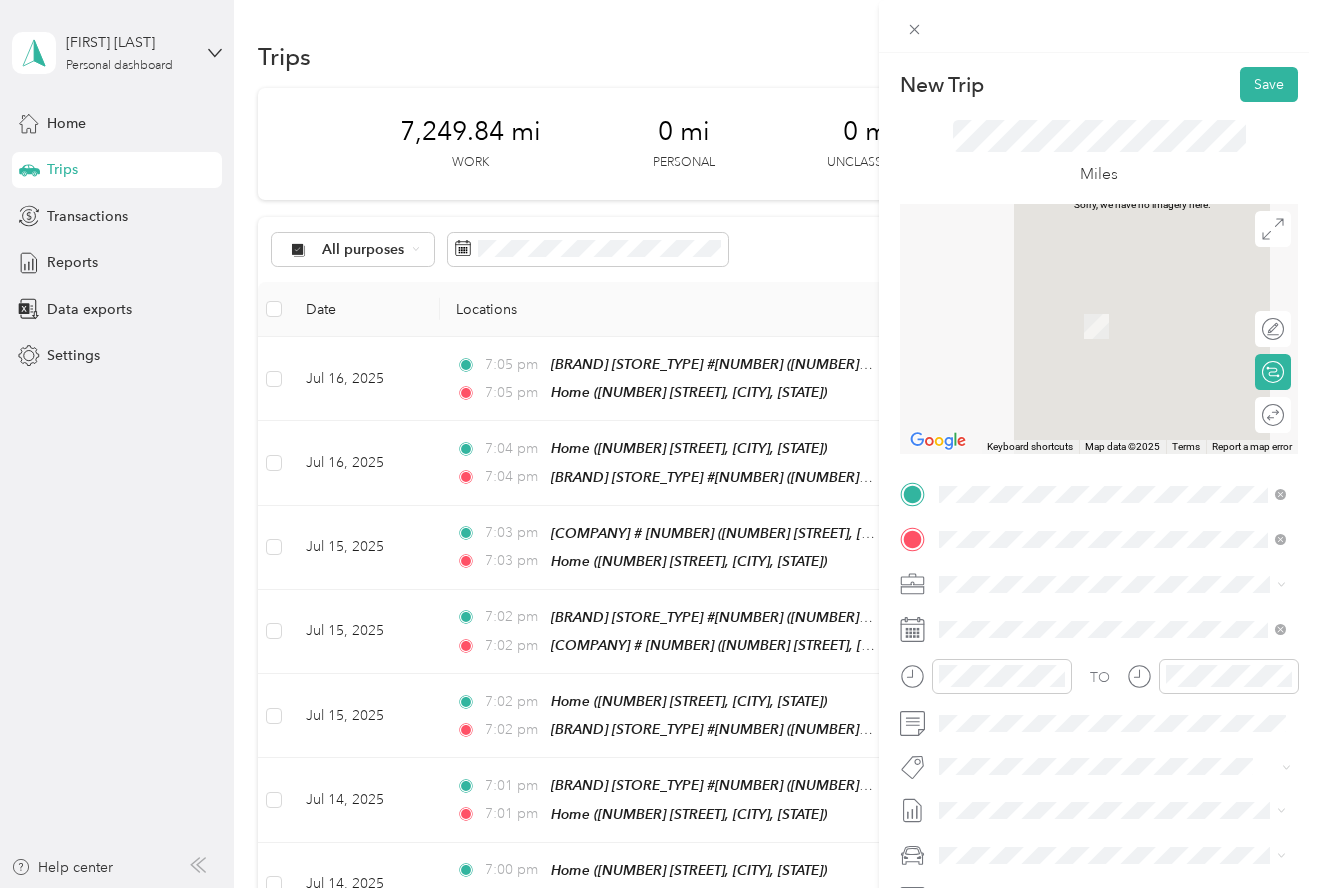 click on "[COMPANY] [STORE_NUMBER] [NUMBER] [STREET], [CITY], [STATE], [COUNTRY]" at bounding box center [1128, 724] 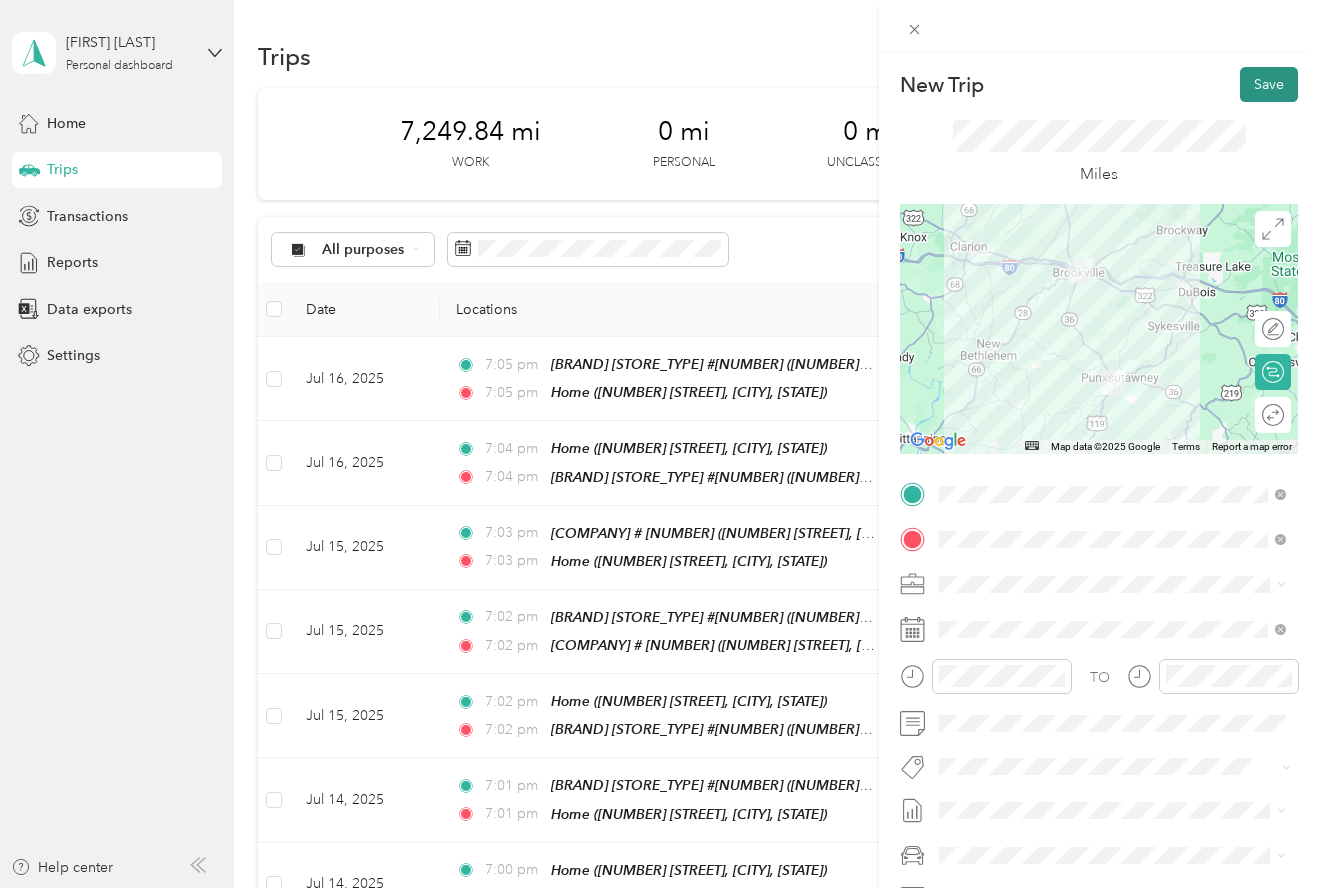 click on "Save" at bounding box center [1269, 84] 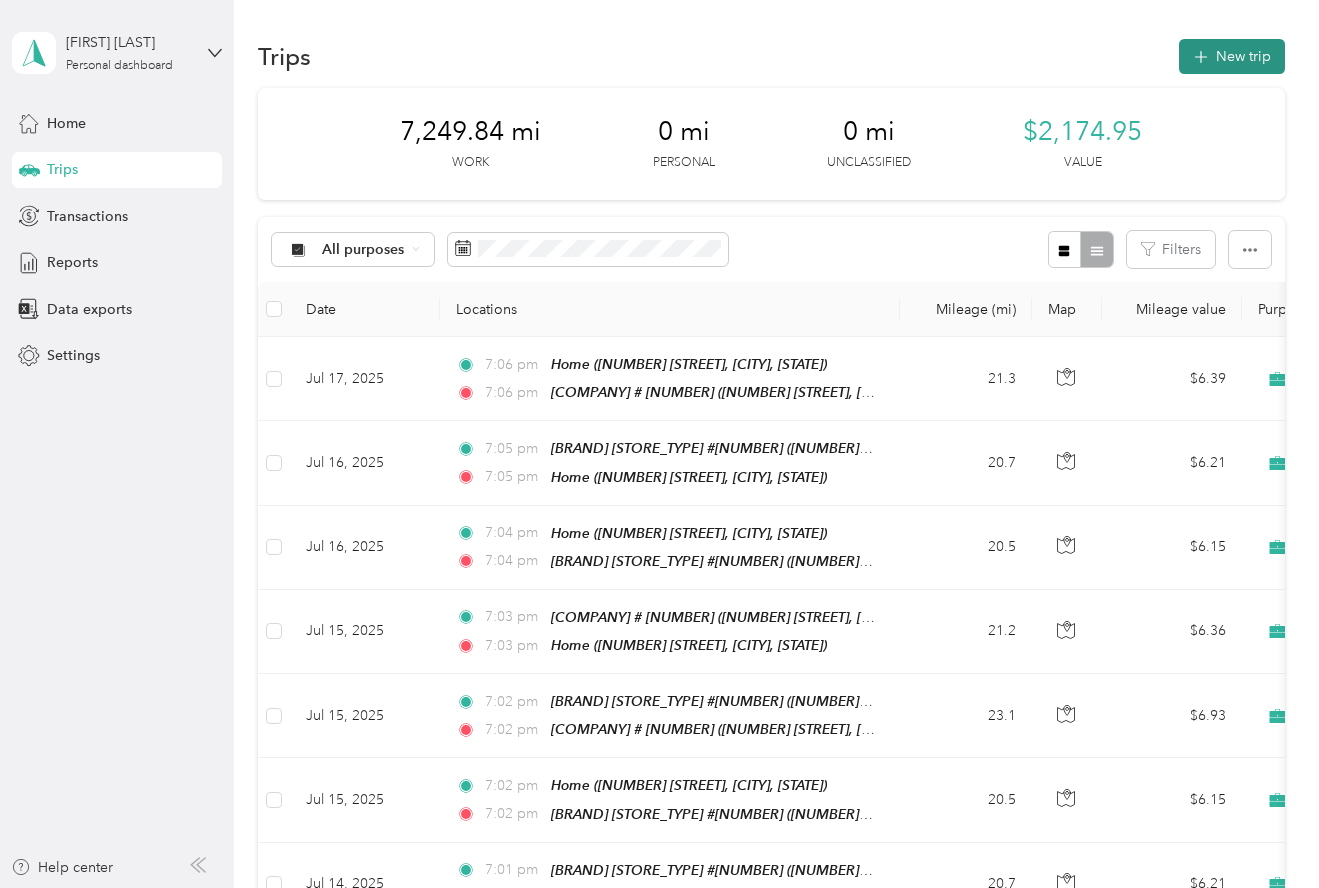 click on "New trip" at bounding box center (1232, 56) 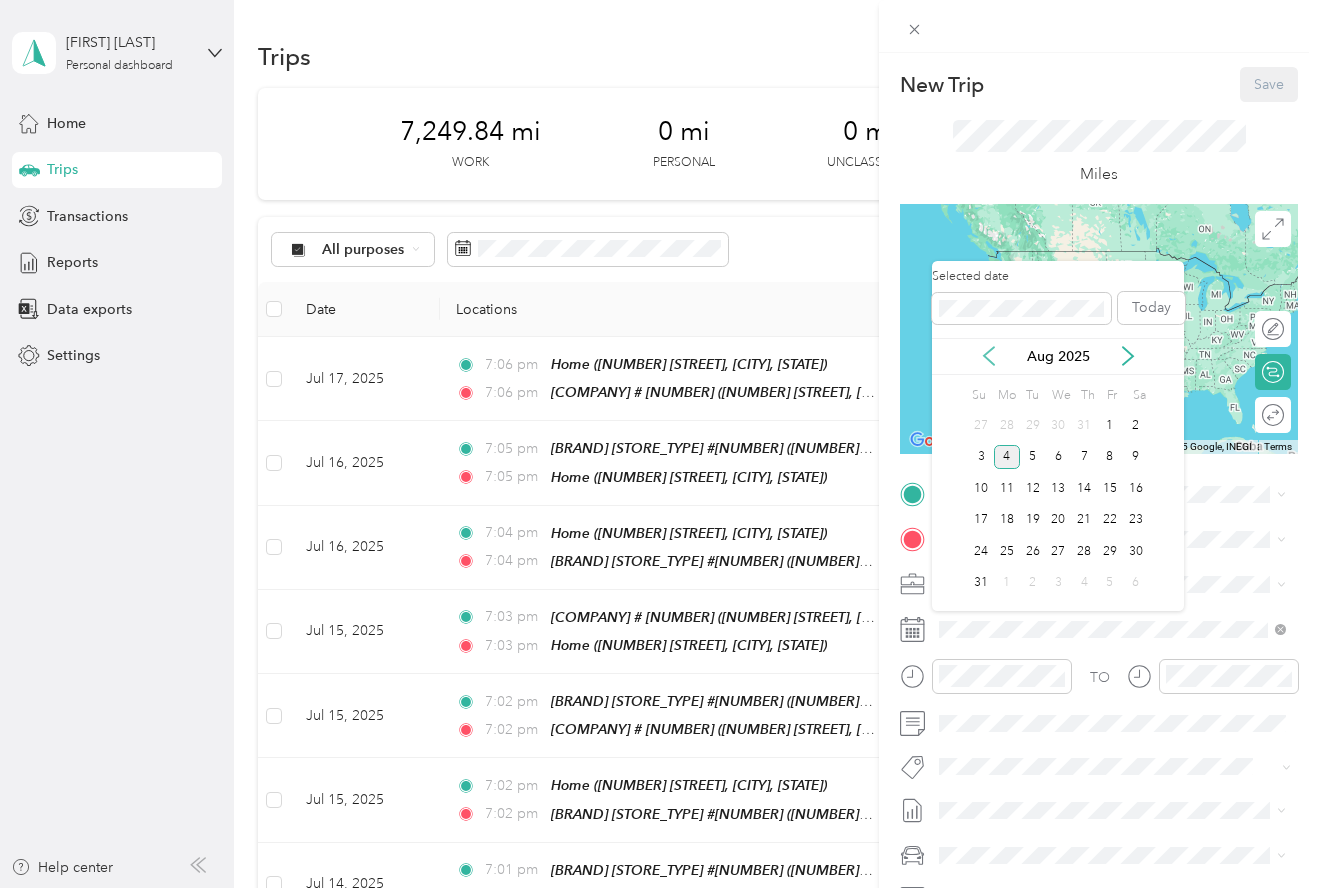 click 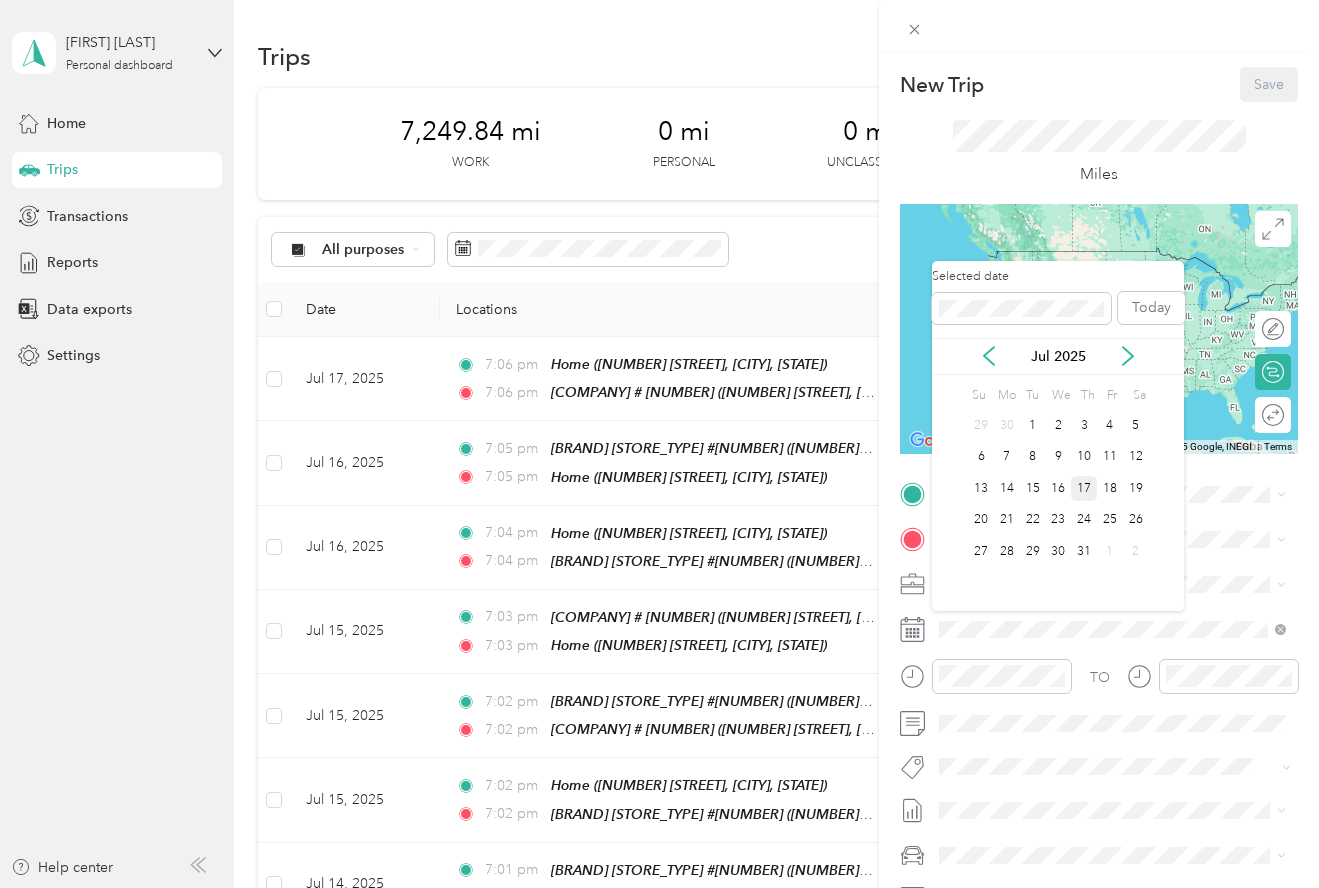 click on "17" at bounding box center [1084, 488] 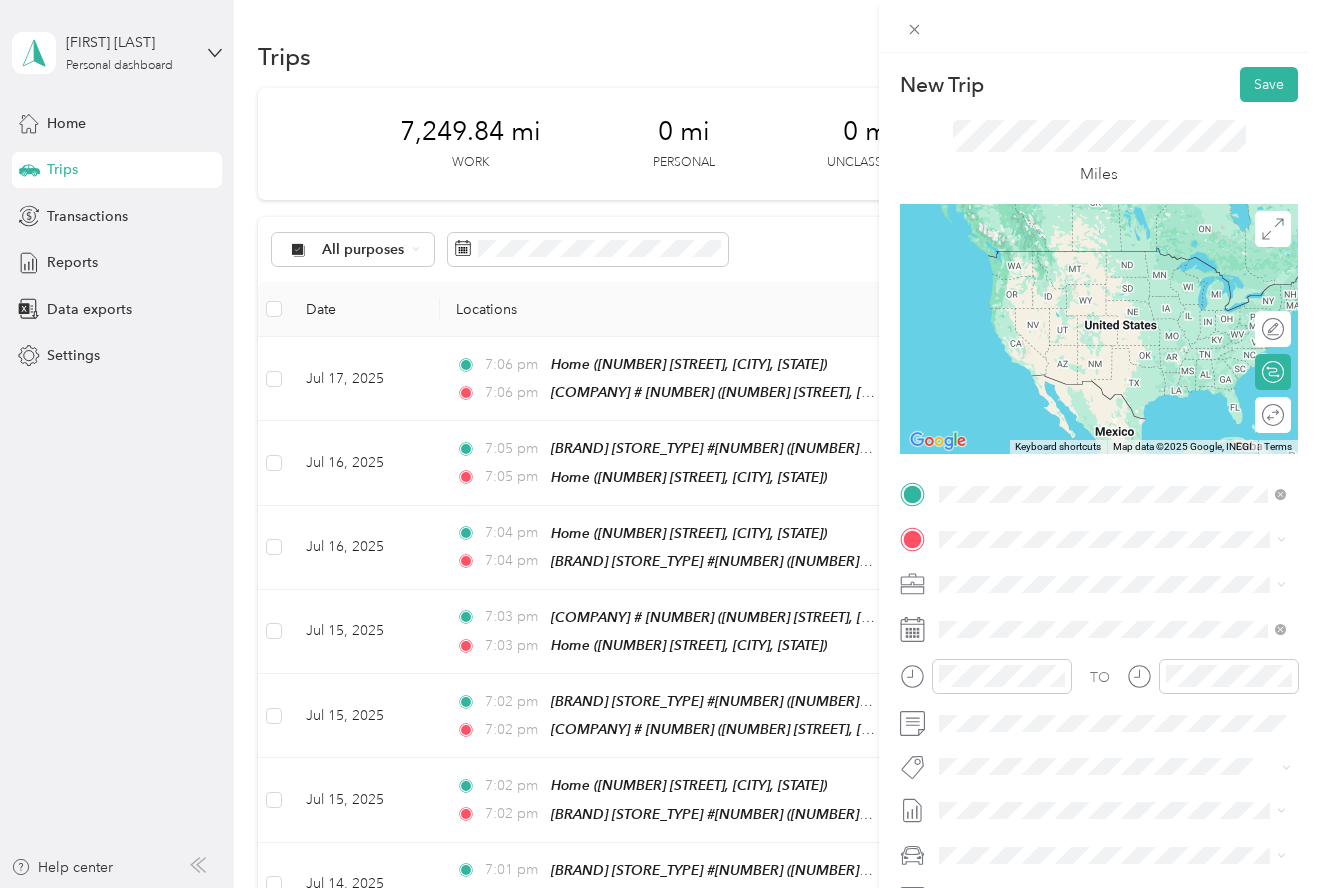 click on "[NUMBER] [STREET], [CITY], [STATE], [COUNTRY]" at bounding box center [1113, 690] 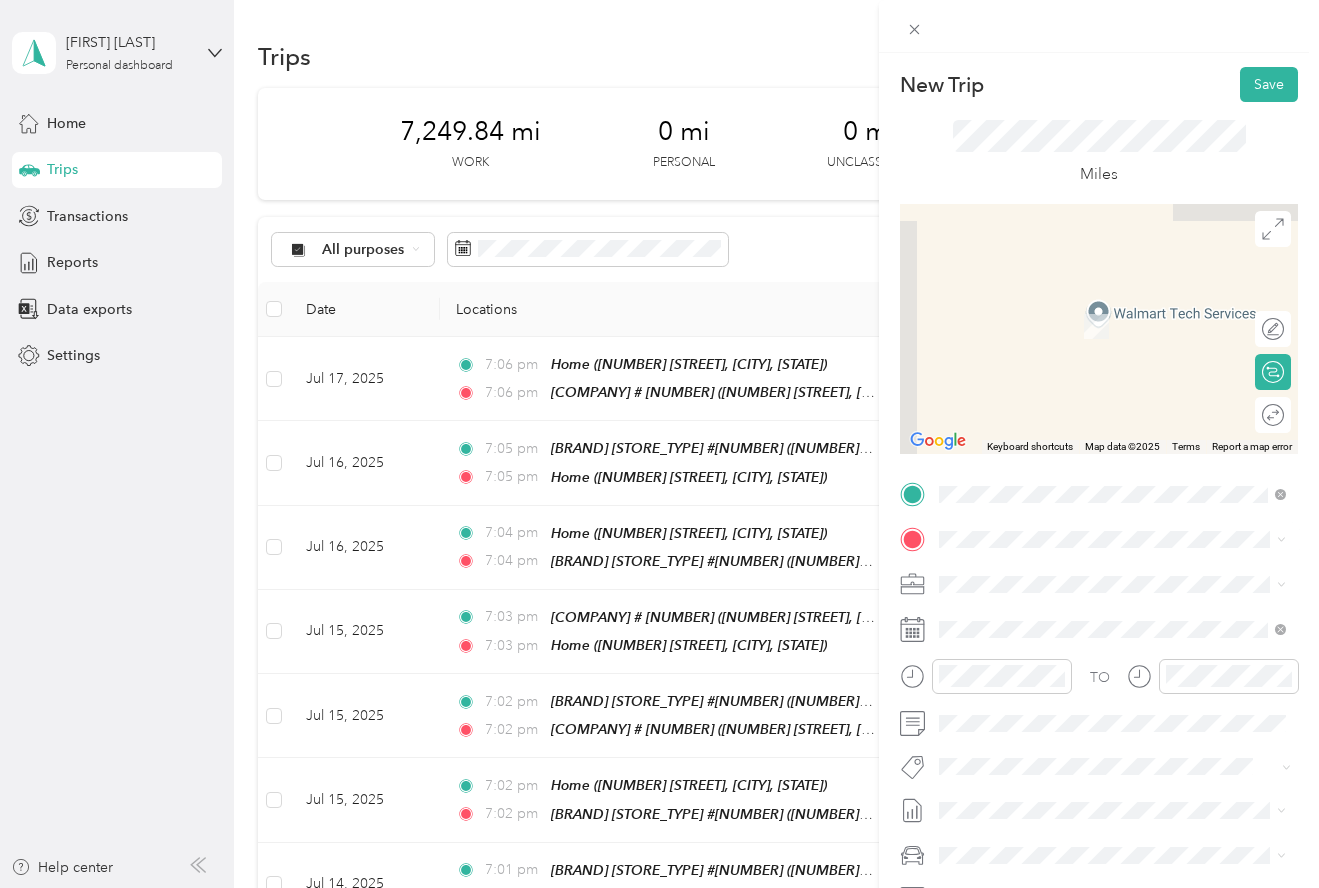 click on "[COMPANY] [STORE_NUMBER] [NUMBER] [STREET], [CITY], [STATE], [COUNTRY]" at bounding box center (1128, 714) 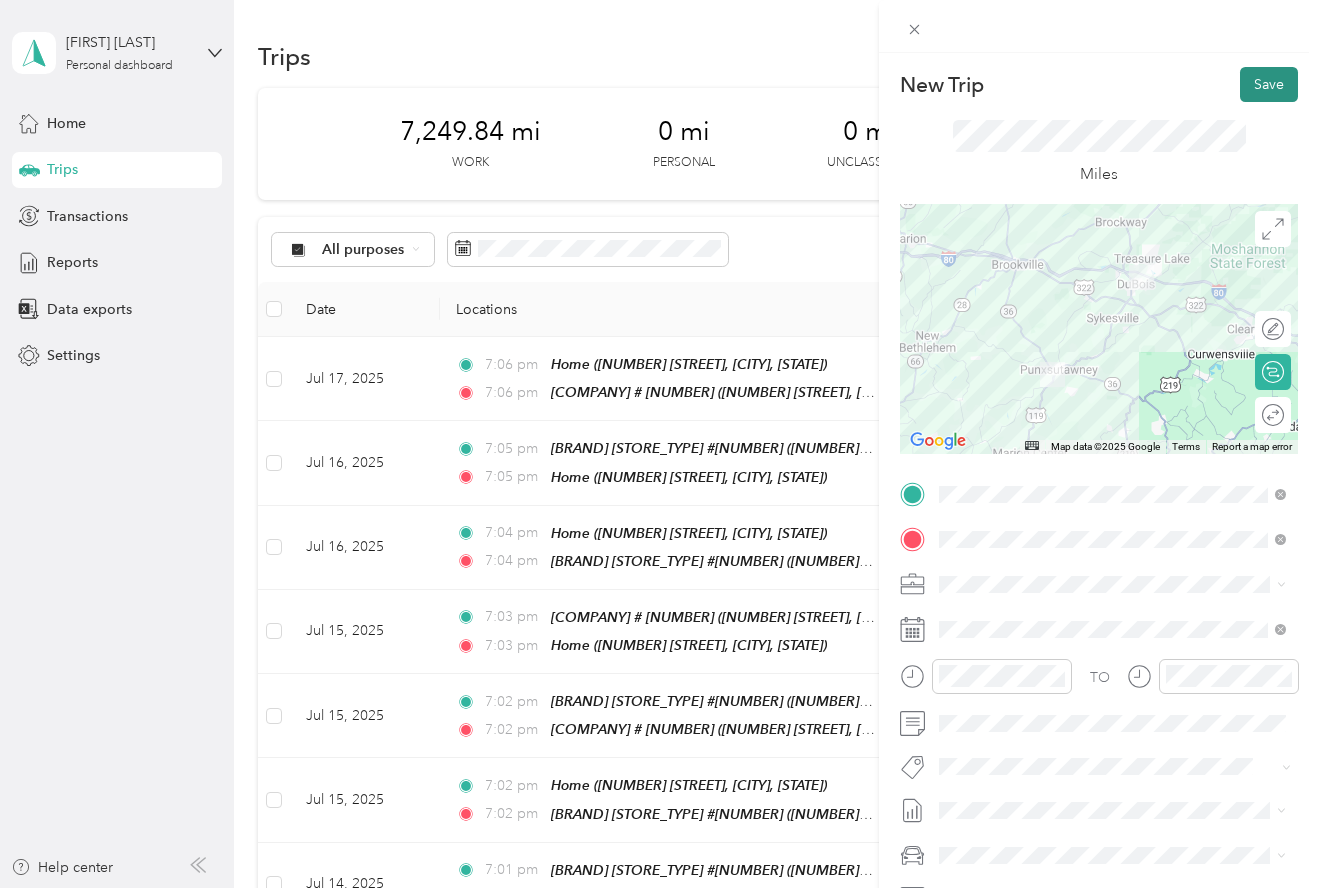 click on "Save" at bounding box center (1269, 84) 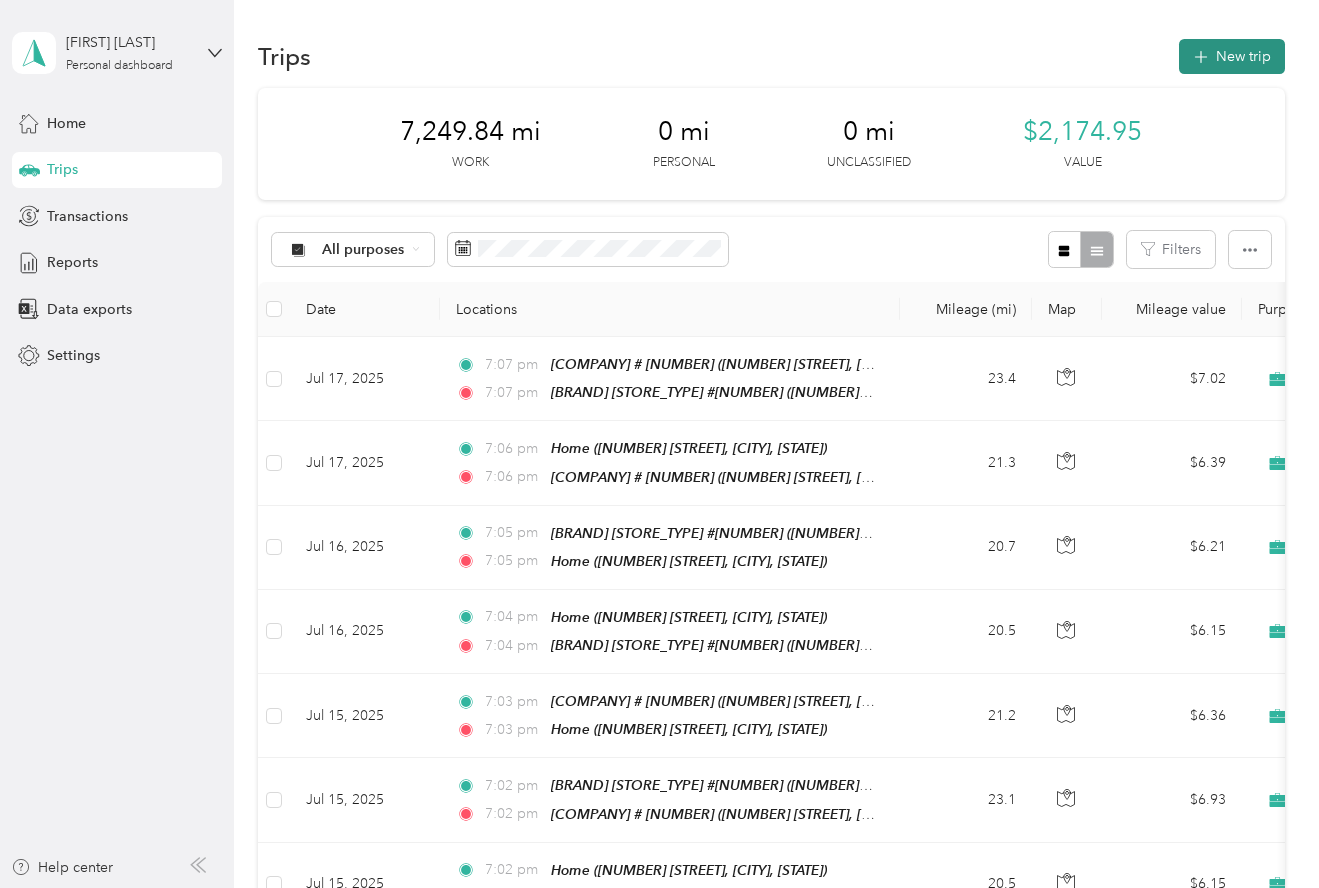 click on "New trip" at bounding box center [1232, 56] 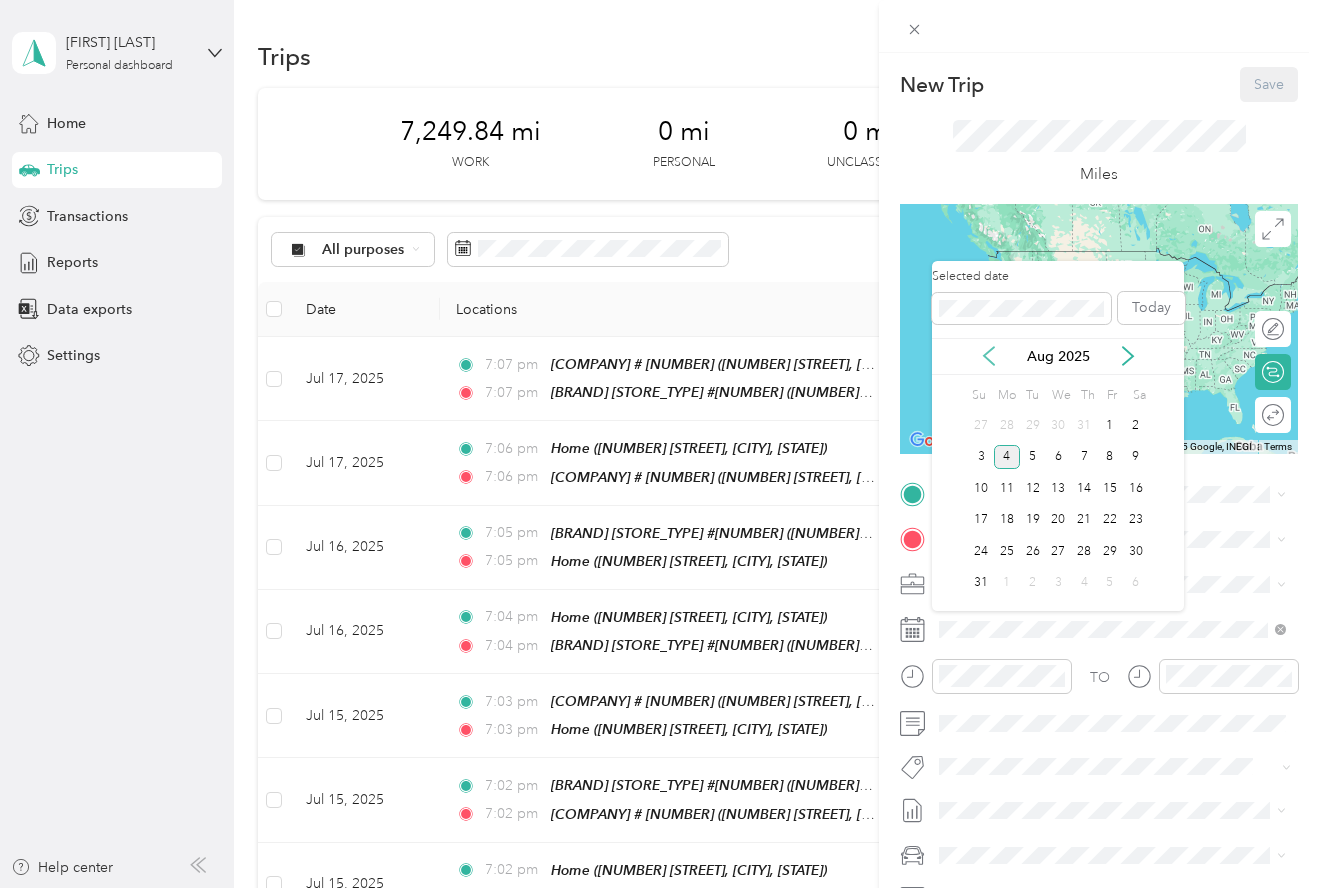 click 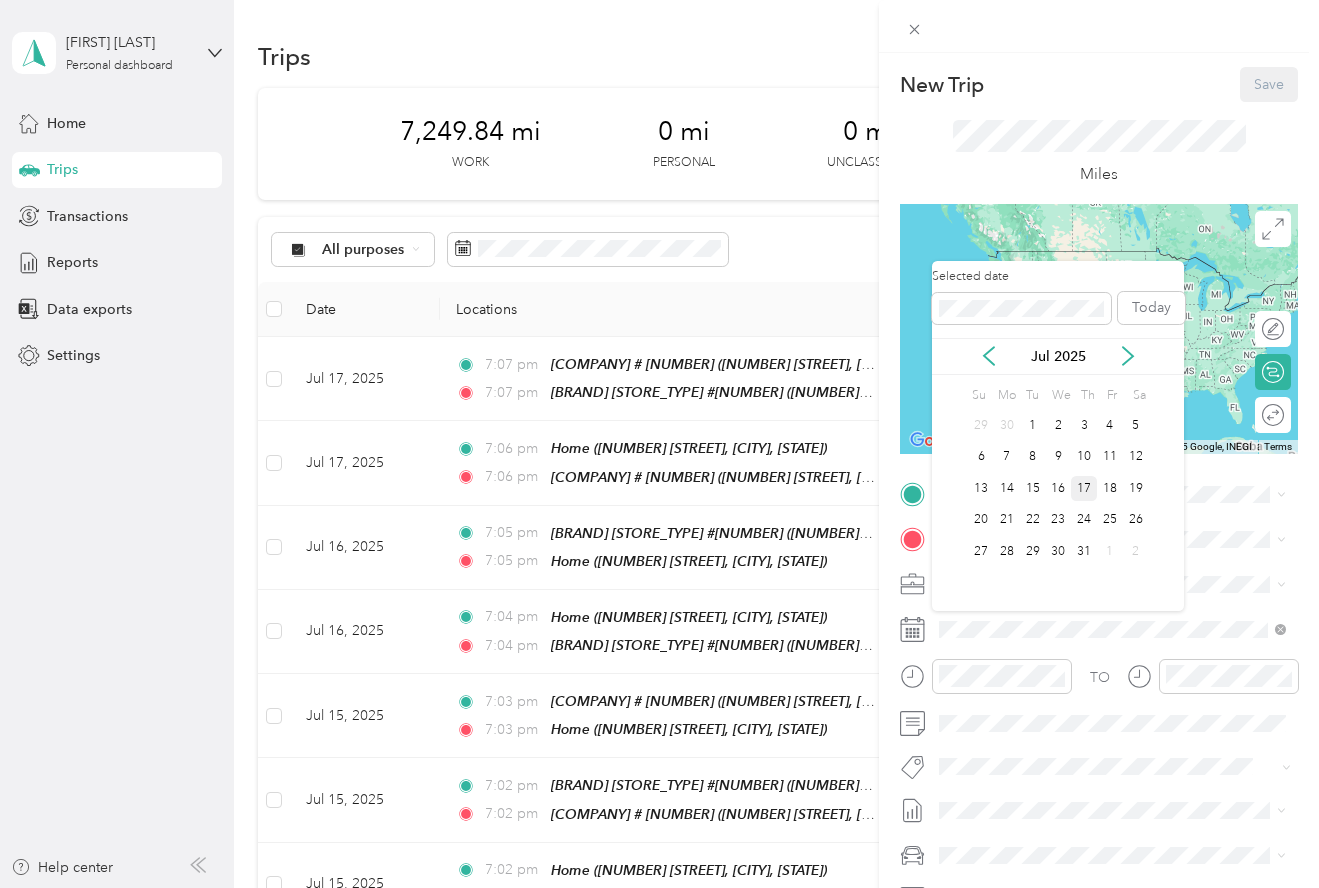 click on "17" at bounding box center (1084, 488) 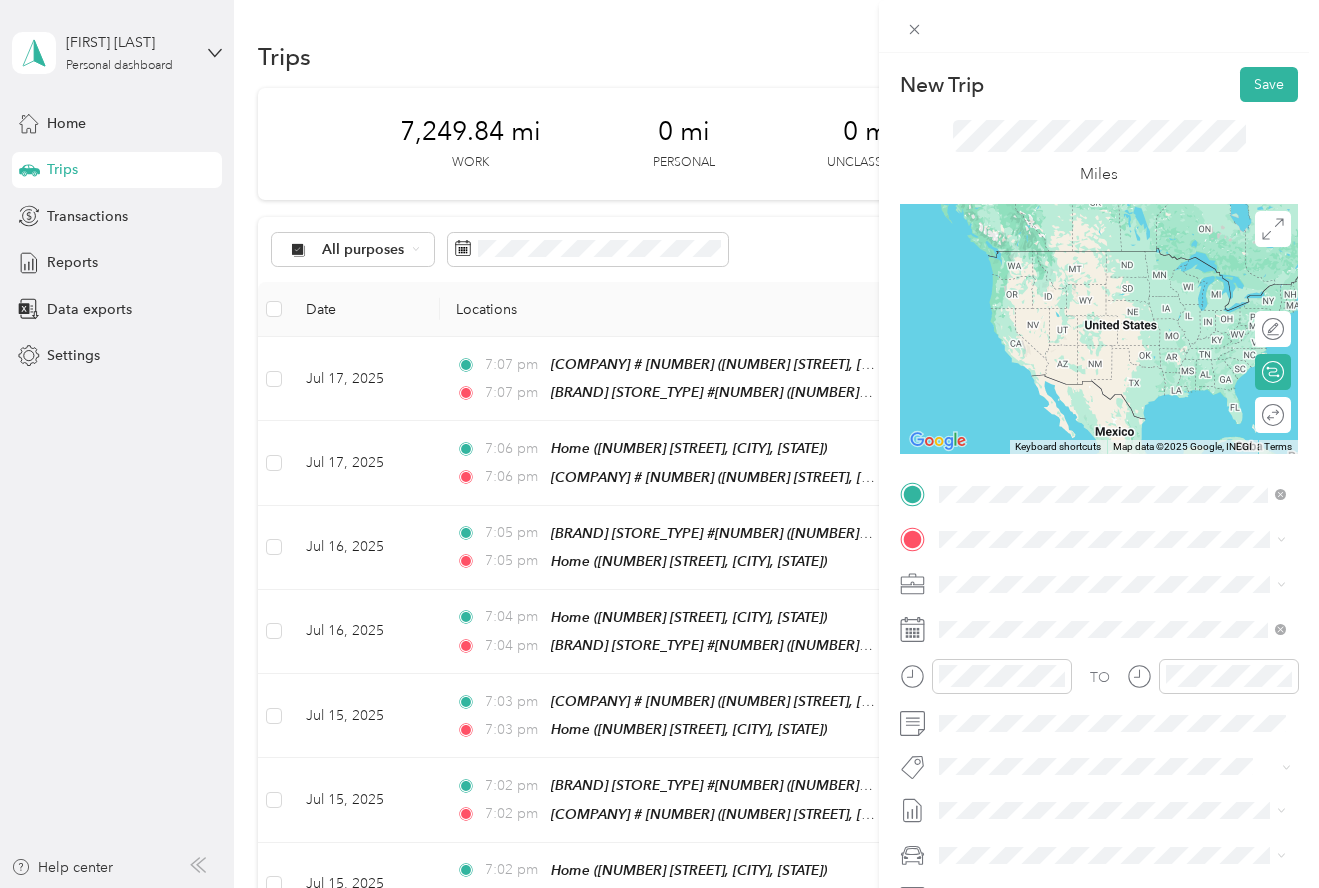 click on "[NUMBER] [STREET], [CITY], [STATE], [COUNTRY]" at bounding box center [1115, 690] 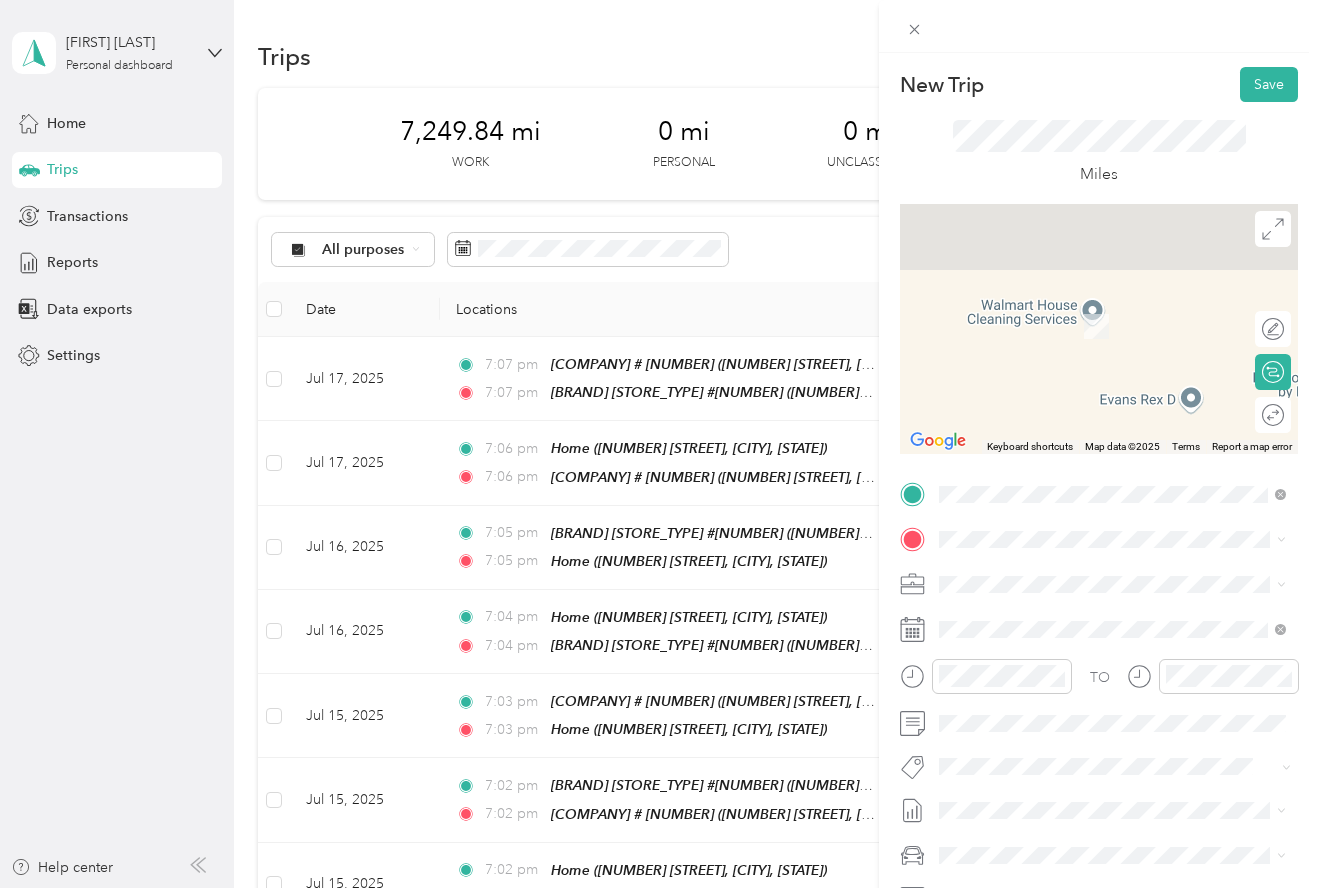 click on "[NUMBER] [STREET], [CITY], [STATE], [COUNTRY]" at bounding box center (1093, 647) 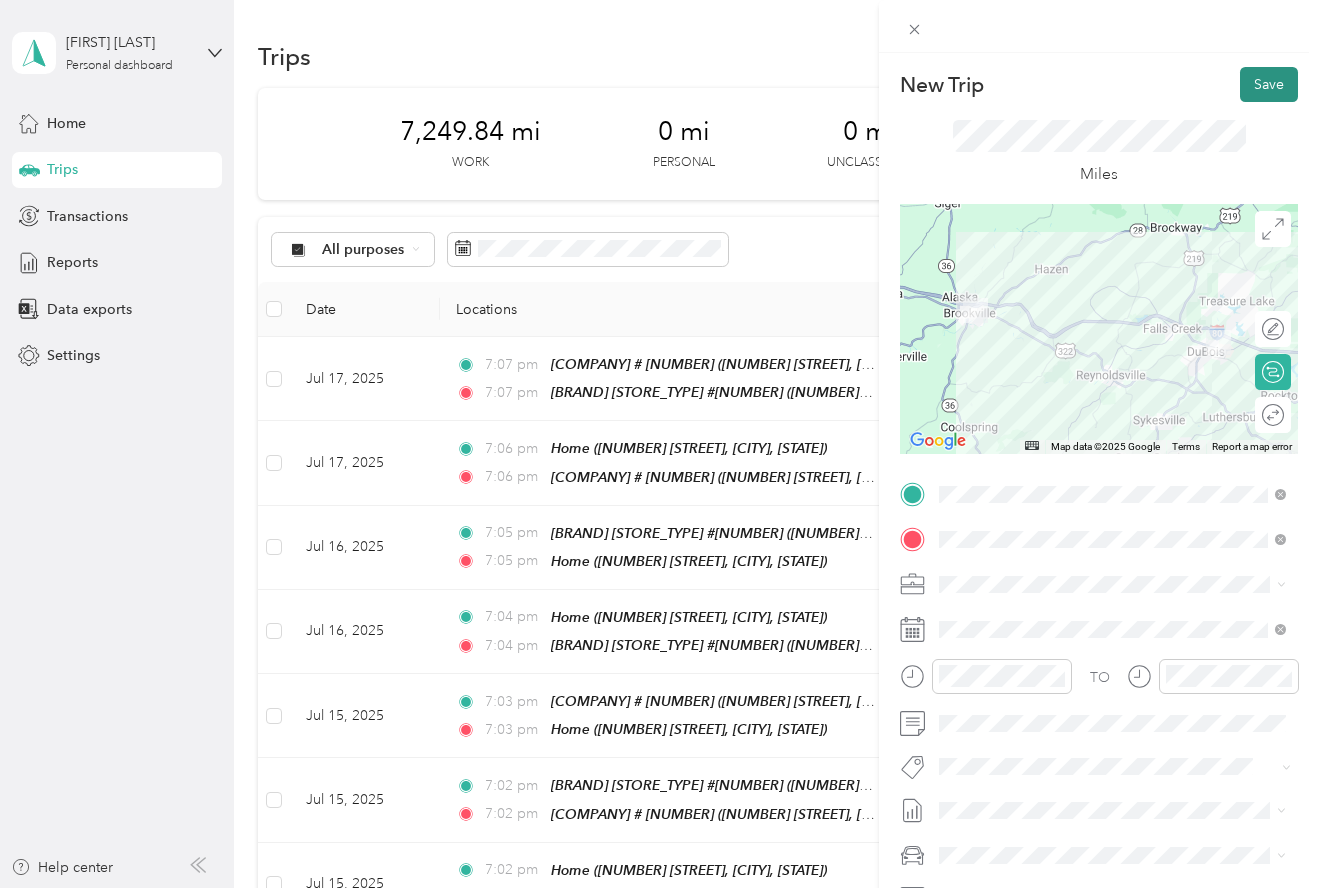 click on "Save" at bounding box center (1269, 84) 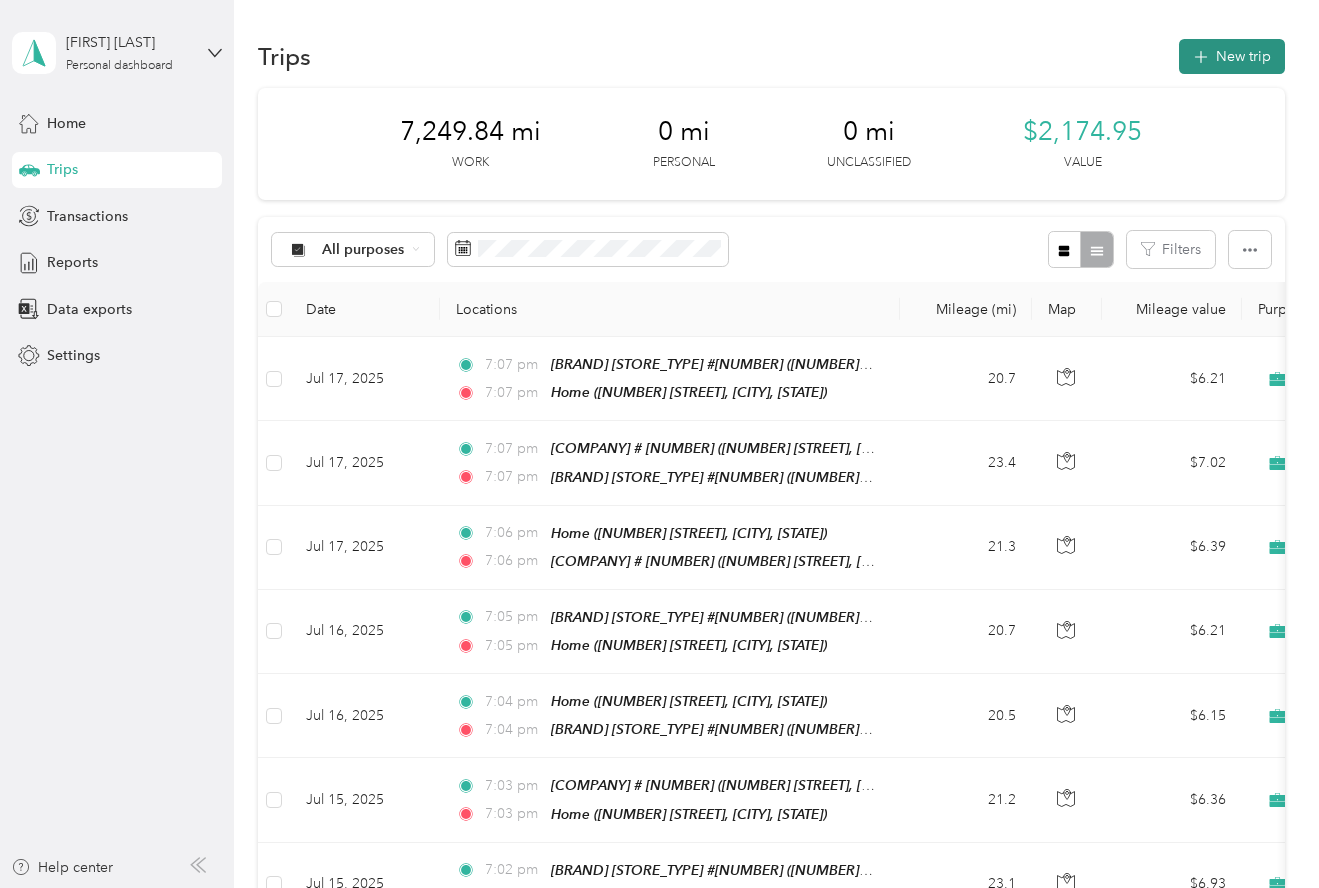 click on "New trip" at bounding box center [1232, 56] 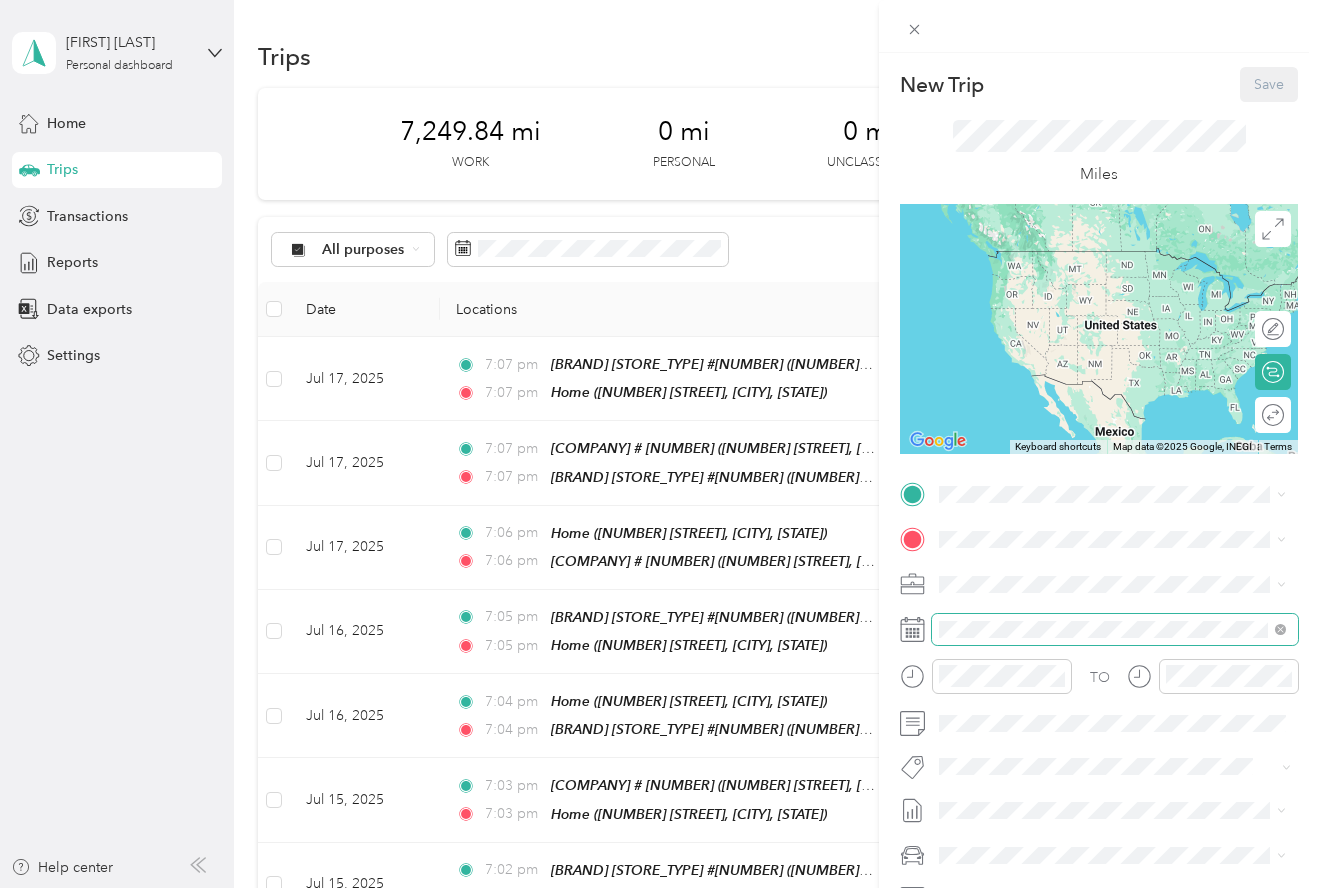 click at bounding box center [1115, 629] 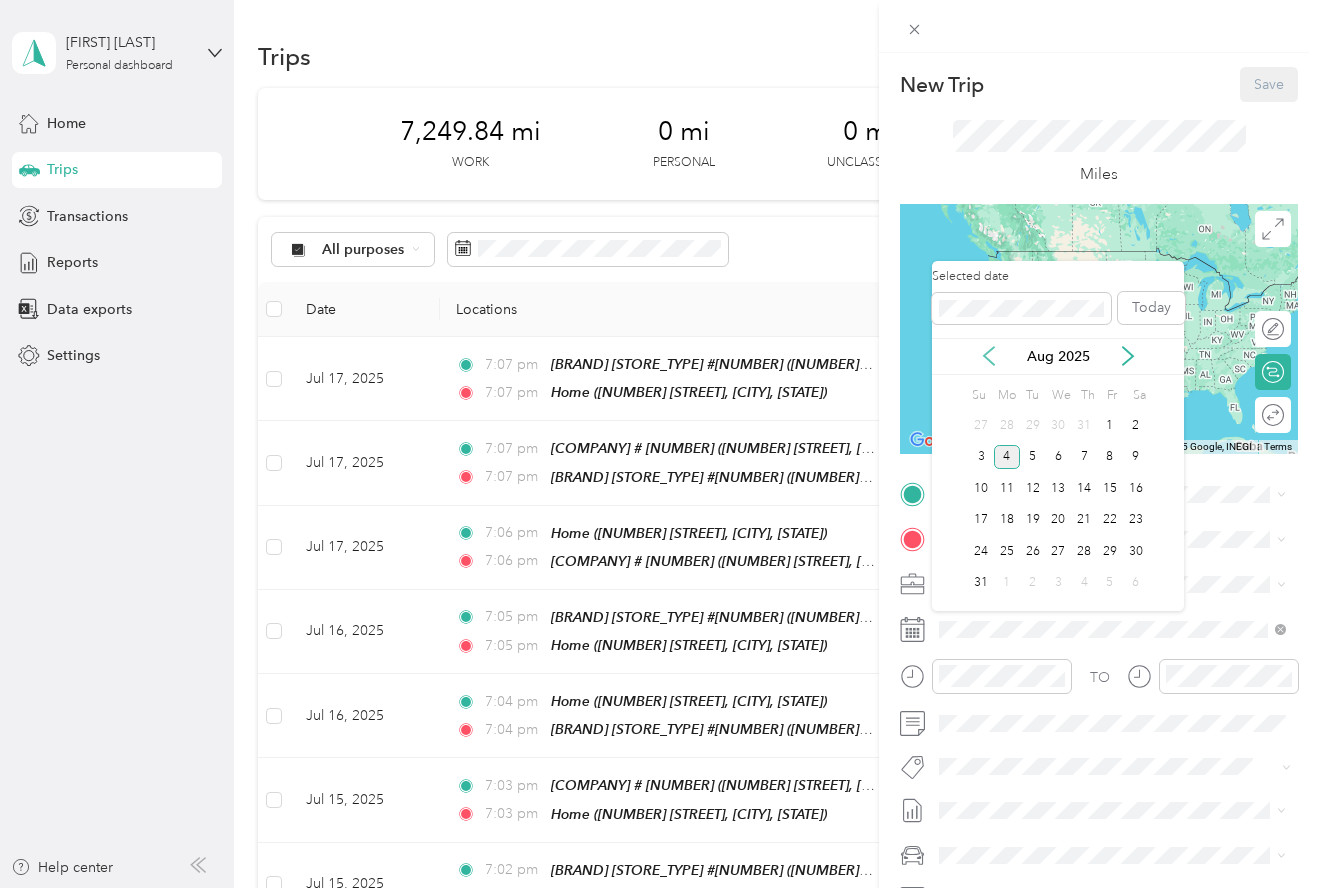click 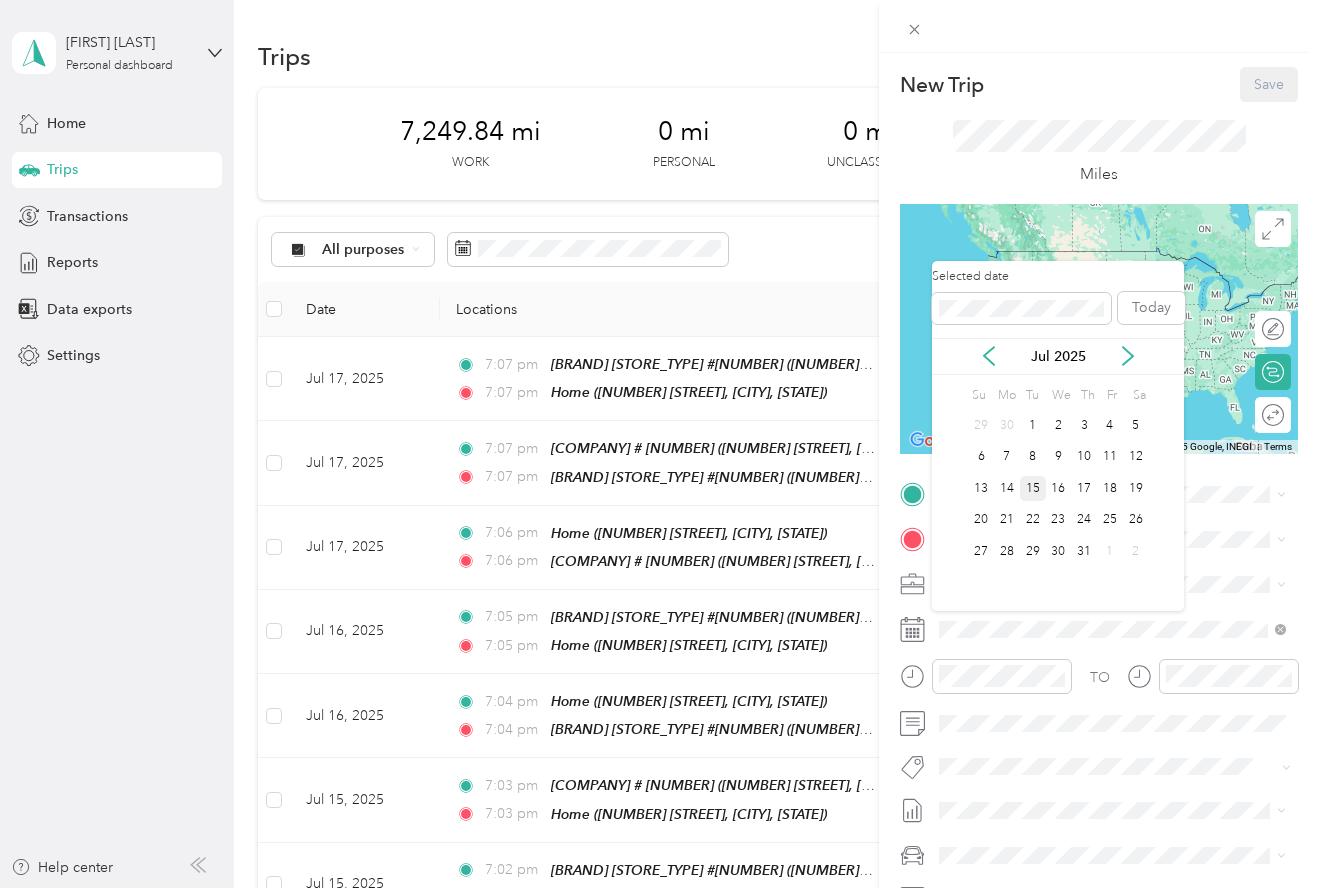 drag, startPoint x: 1117, startPoint y: 493, endPoint x: 1035, endPoint y: 495, distance: 82.02438 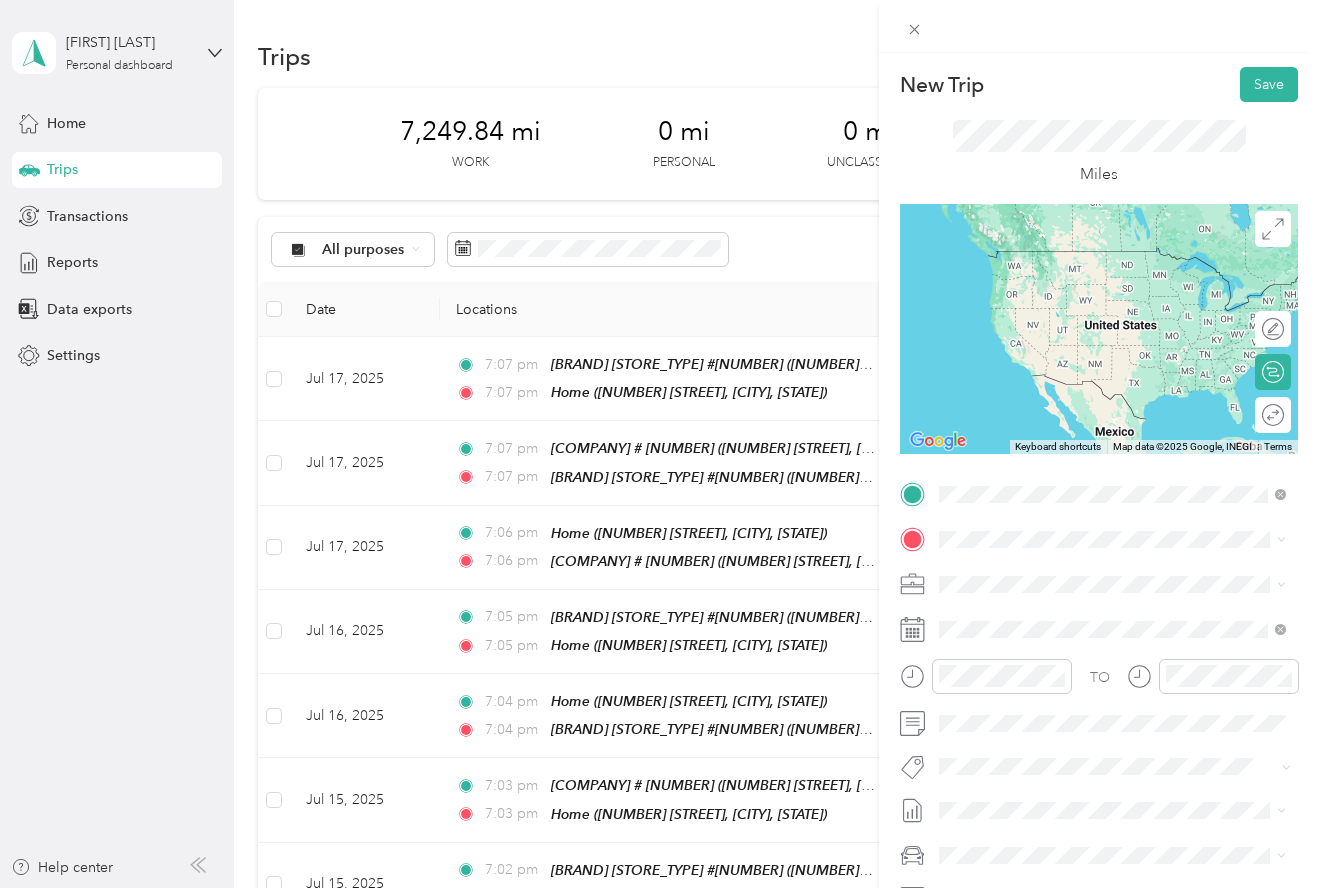 click on "[HOME] [NUMBER] [STREET], [CITY], [STATE], [COUNTRY]" at bounding box center (1128, 595) 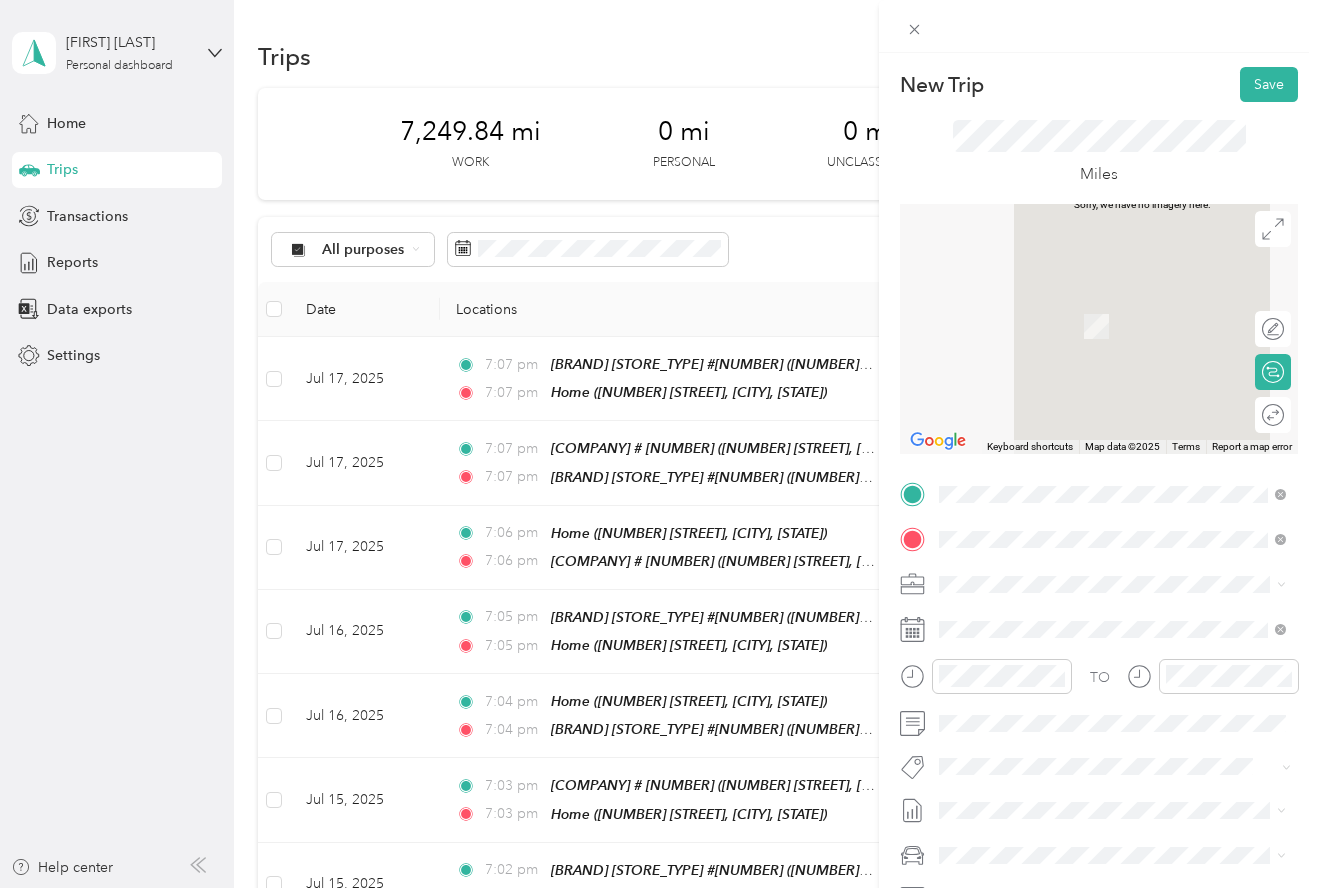 click on "[COMPANY] [STORE_NUMBER] [NUMBER] [STREET], [CITY], [STATE], [COUNTRY]" at bounding box center (1128, 724) 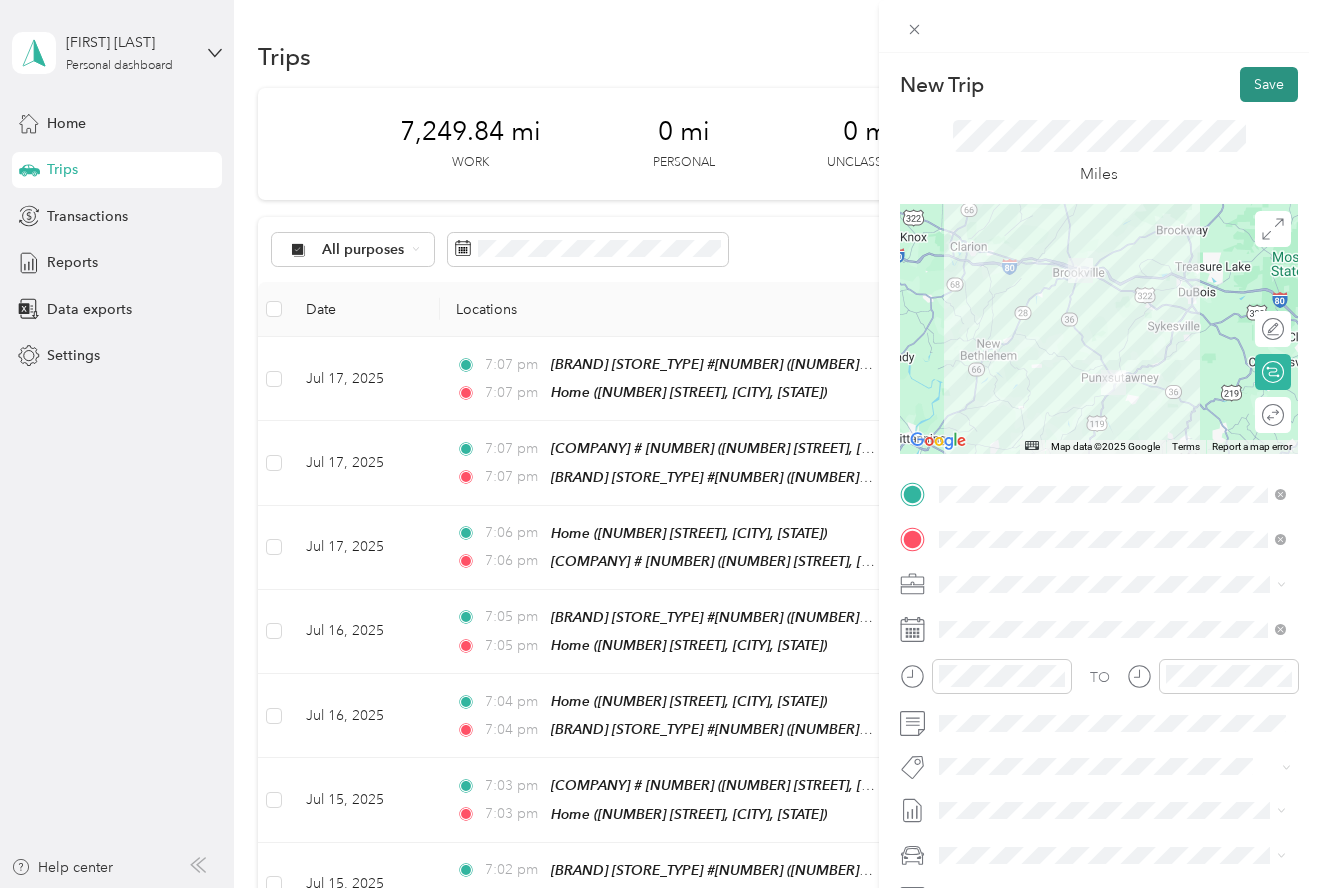 click on "Save" at bounding box center (1269, 84) 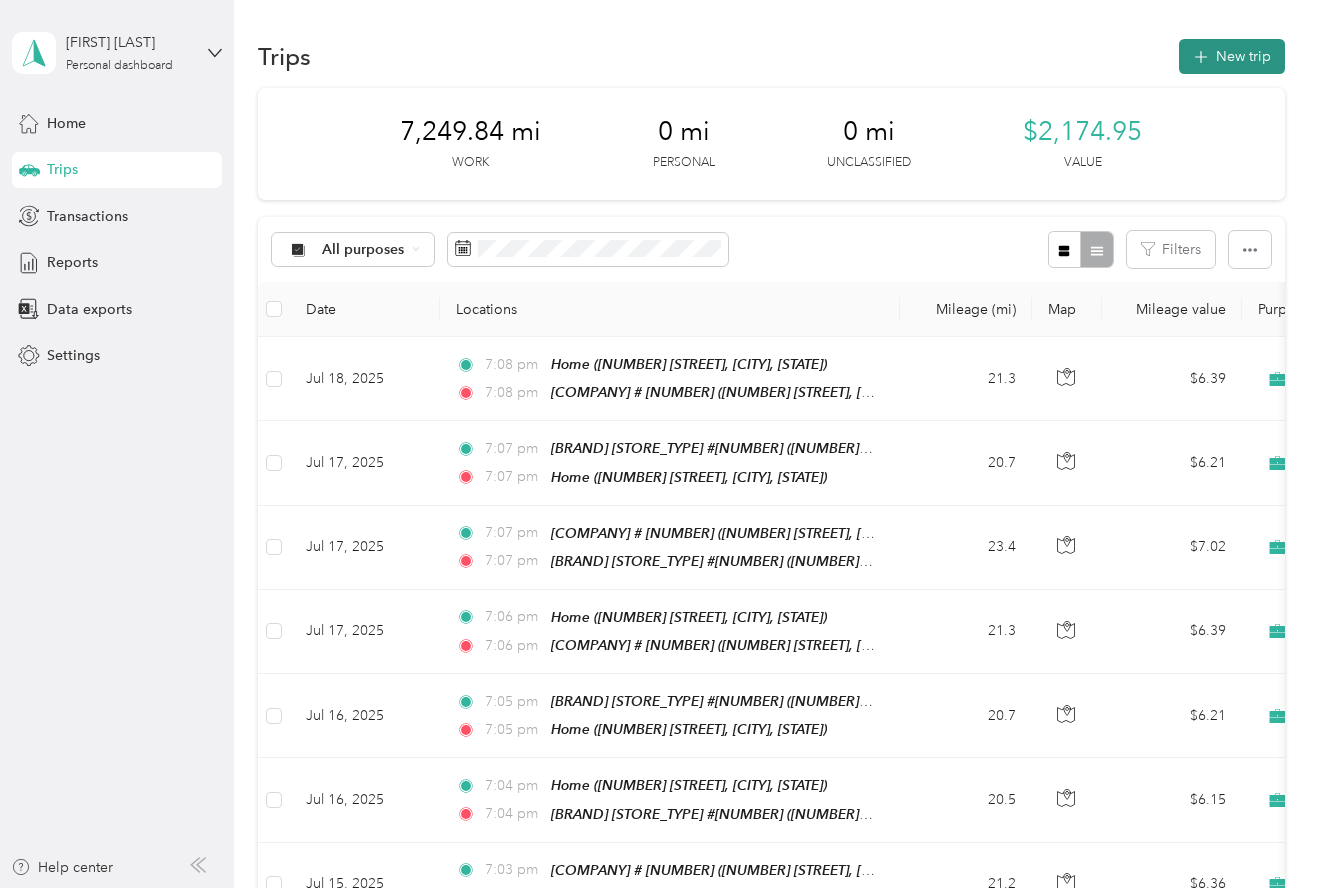 click on "New trip" at bounding box center (1232, 56) 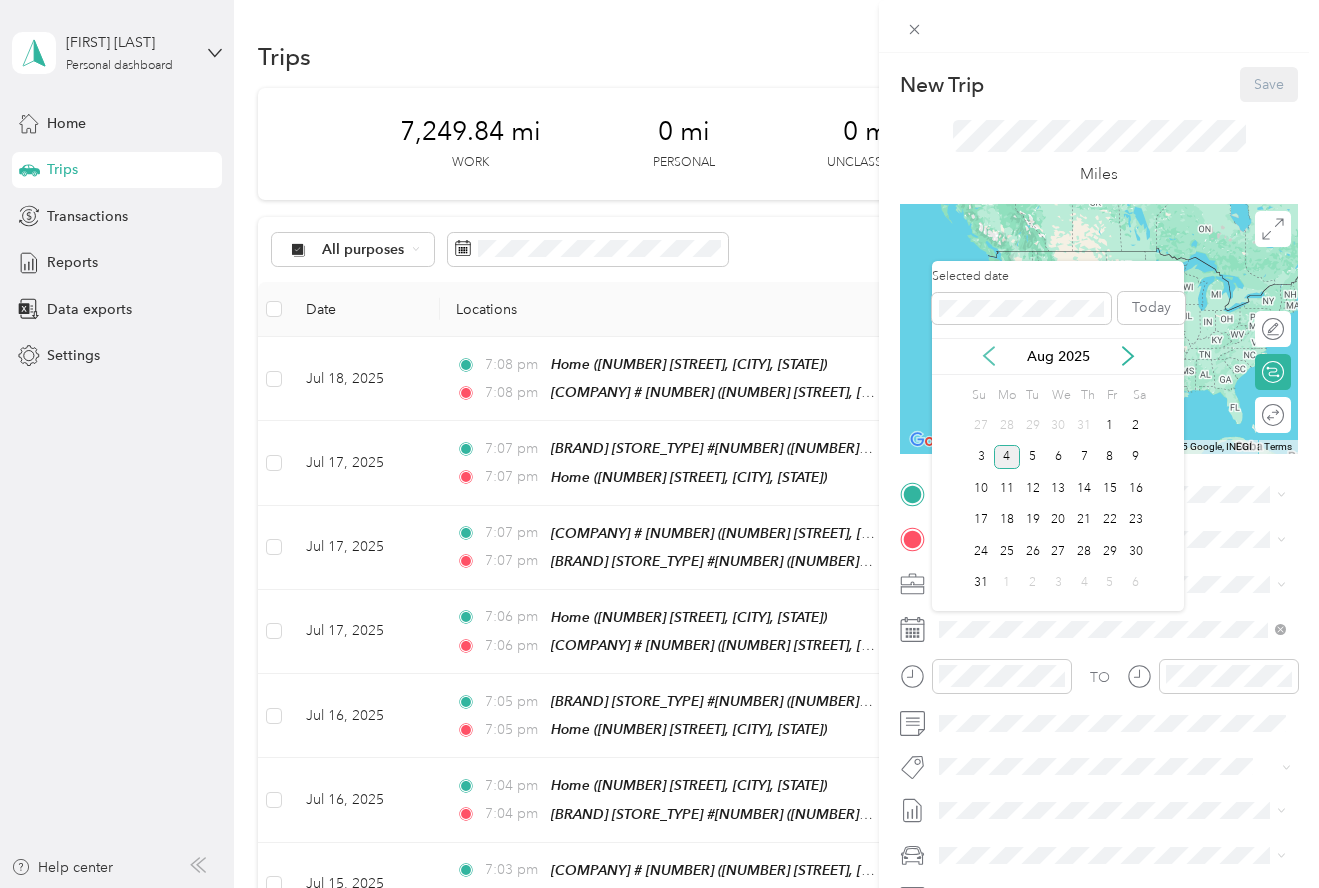 click 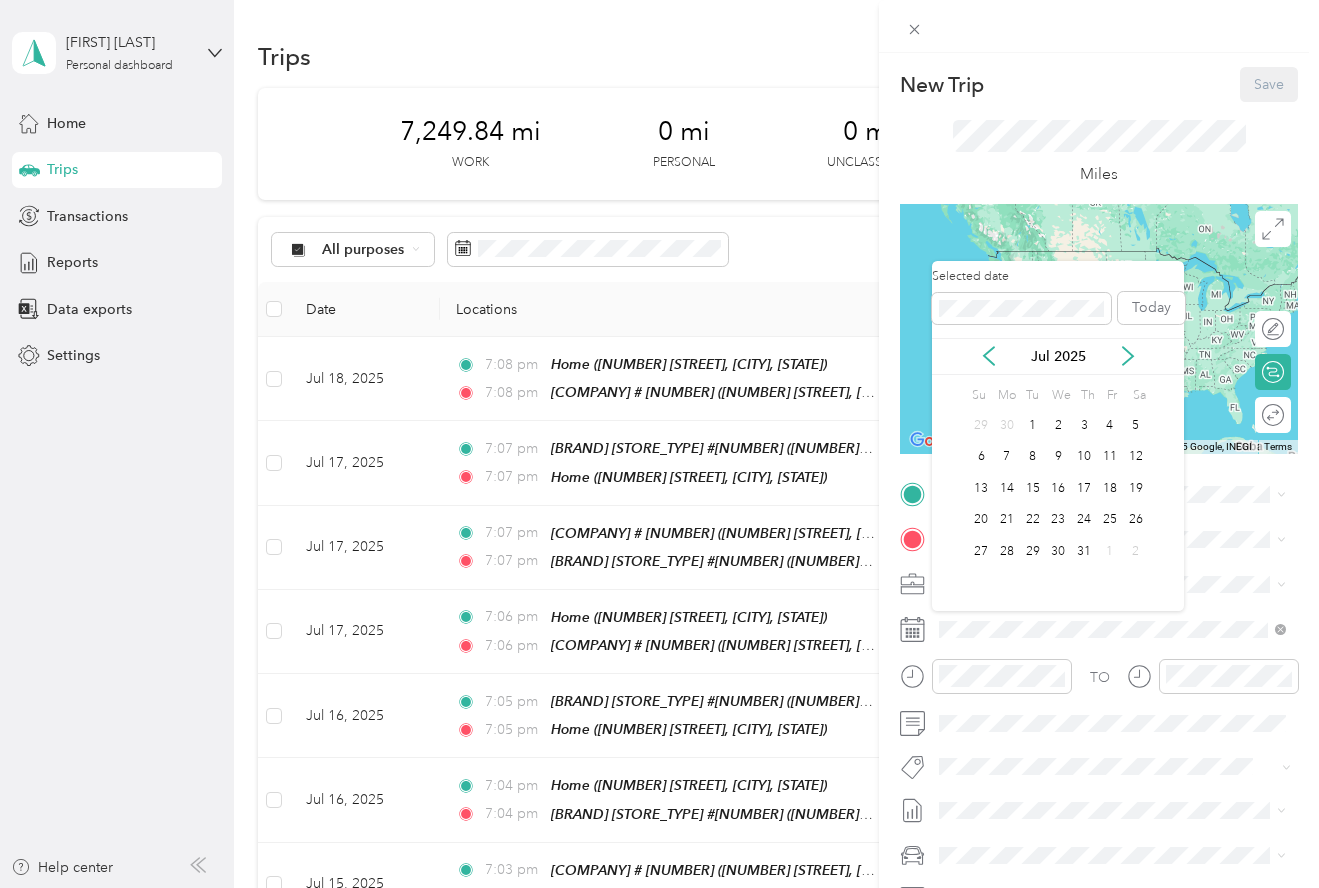 drag, startPoint x: 1110, startPoint y: 490, endPoint x: 1053, endPoint y: 500, distance: 57.870544 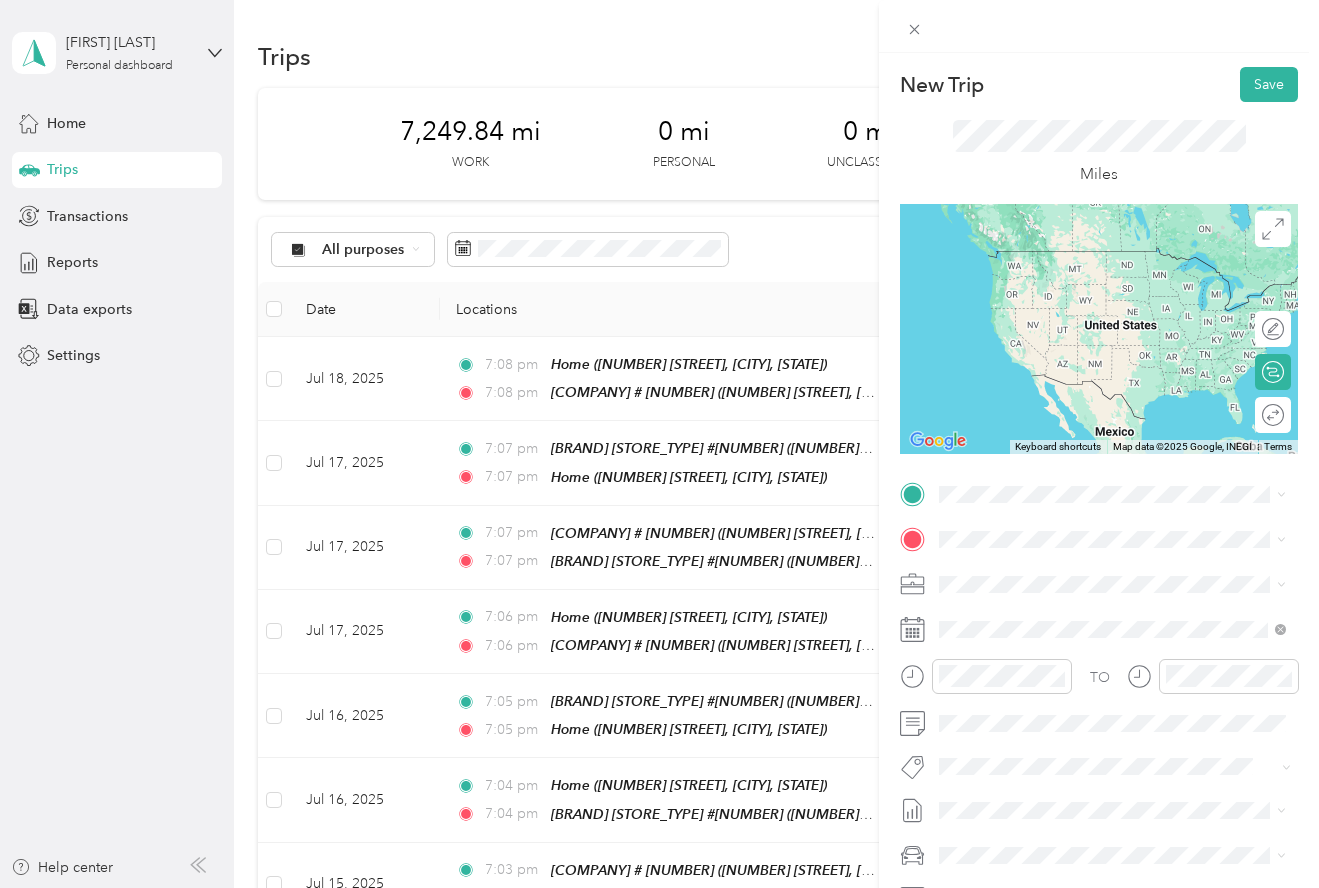 click on "[NUMBER] [STREET], [CITY], [STATE], [COUNTRY]" at bounding box center (1113, 686) 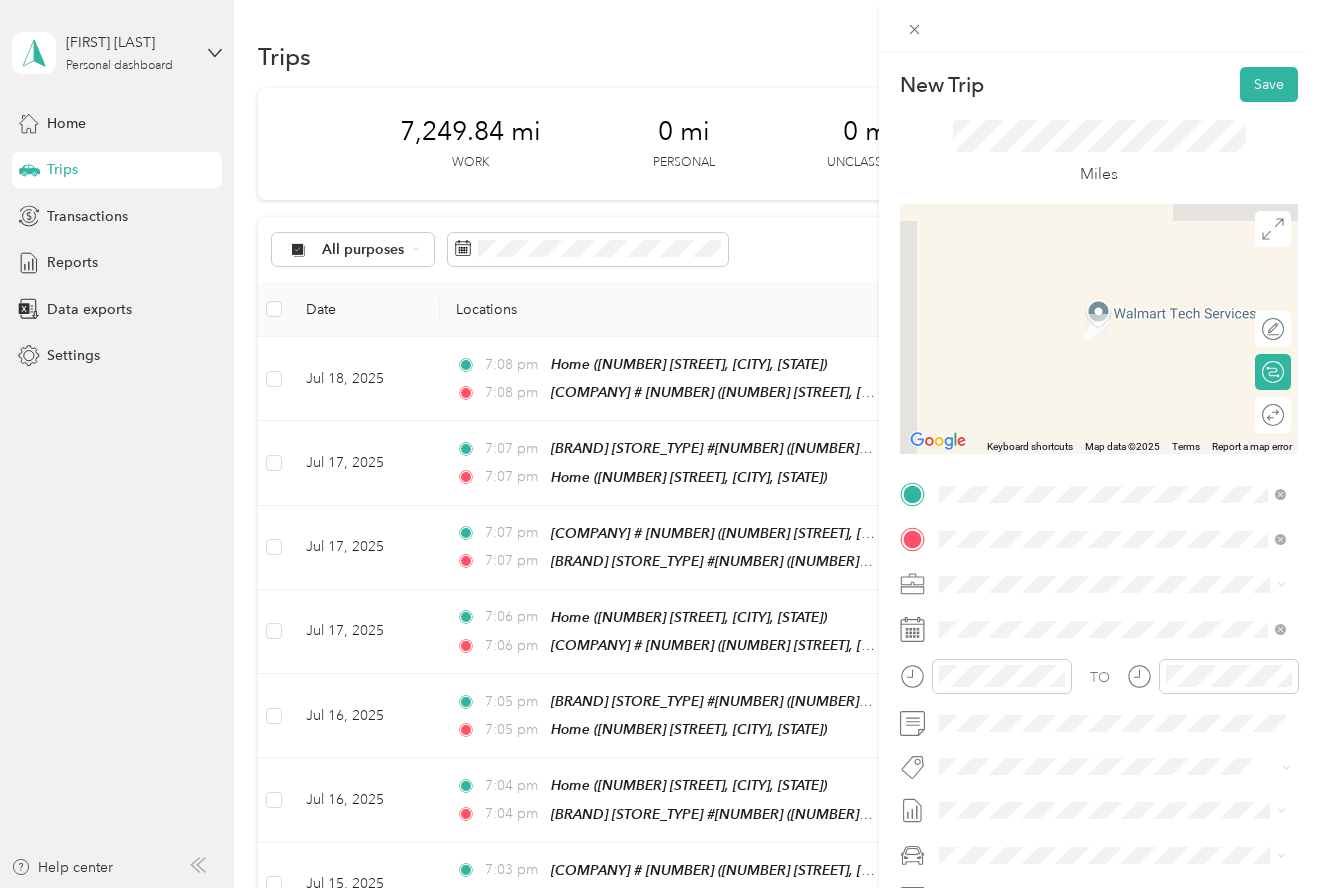 click on "[NUMBER] [STREET], [CITY], [STATE], [COUNTRY]" at bounding box center (1115, 735) 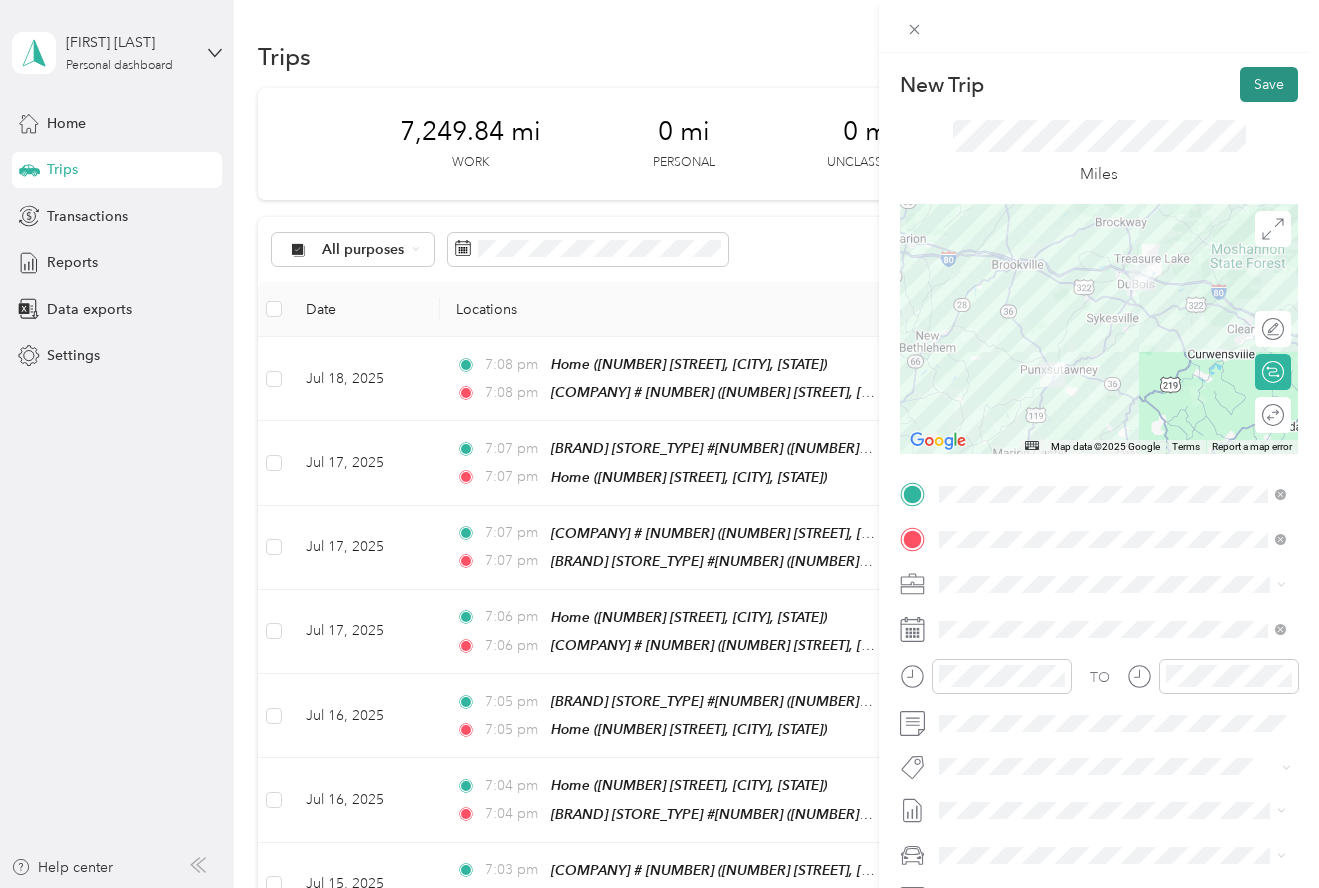 click on "Save" at bounding box center [1269, 84] 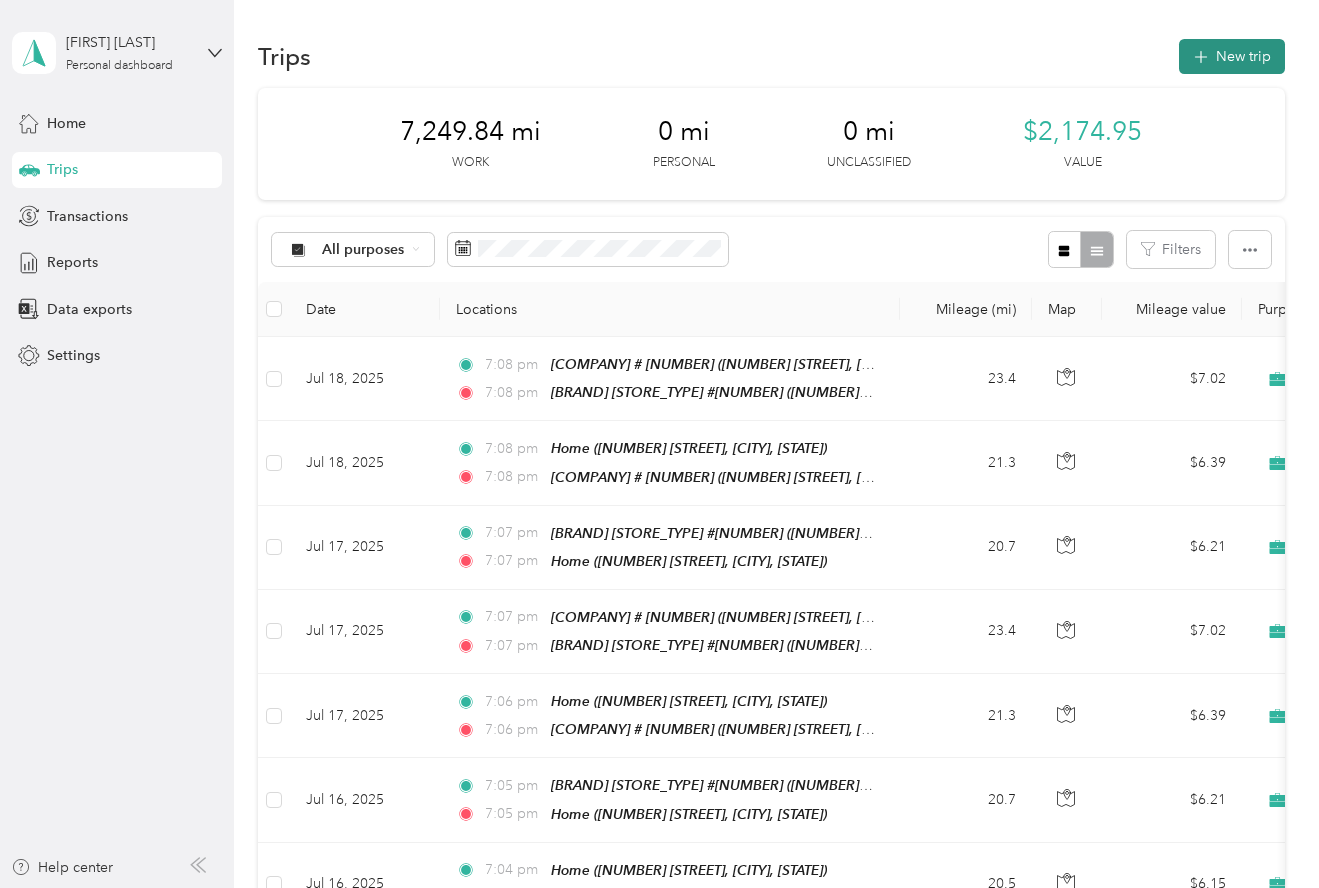click on "New trip" at bounding box center [1232, 56] 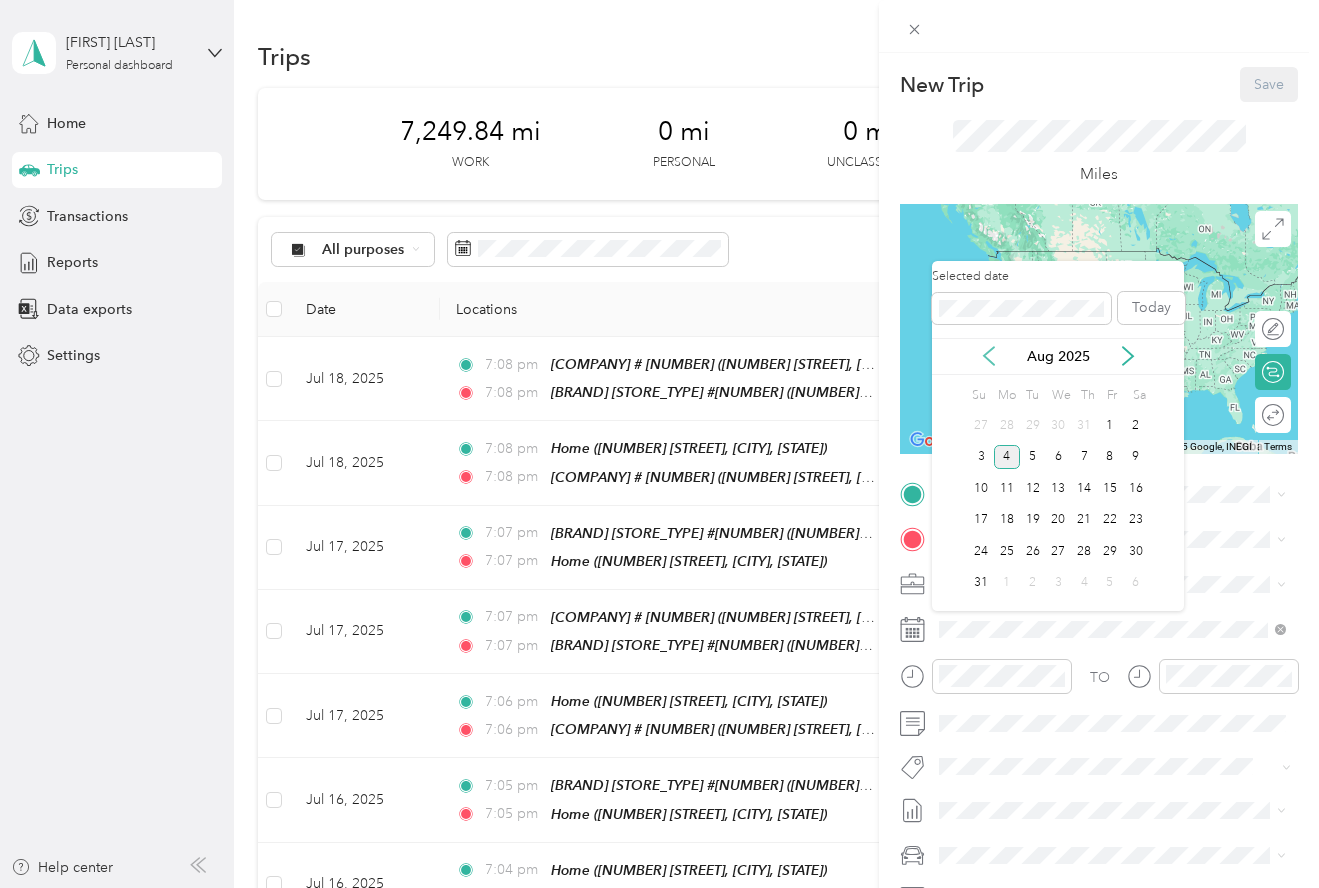click 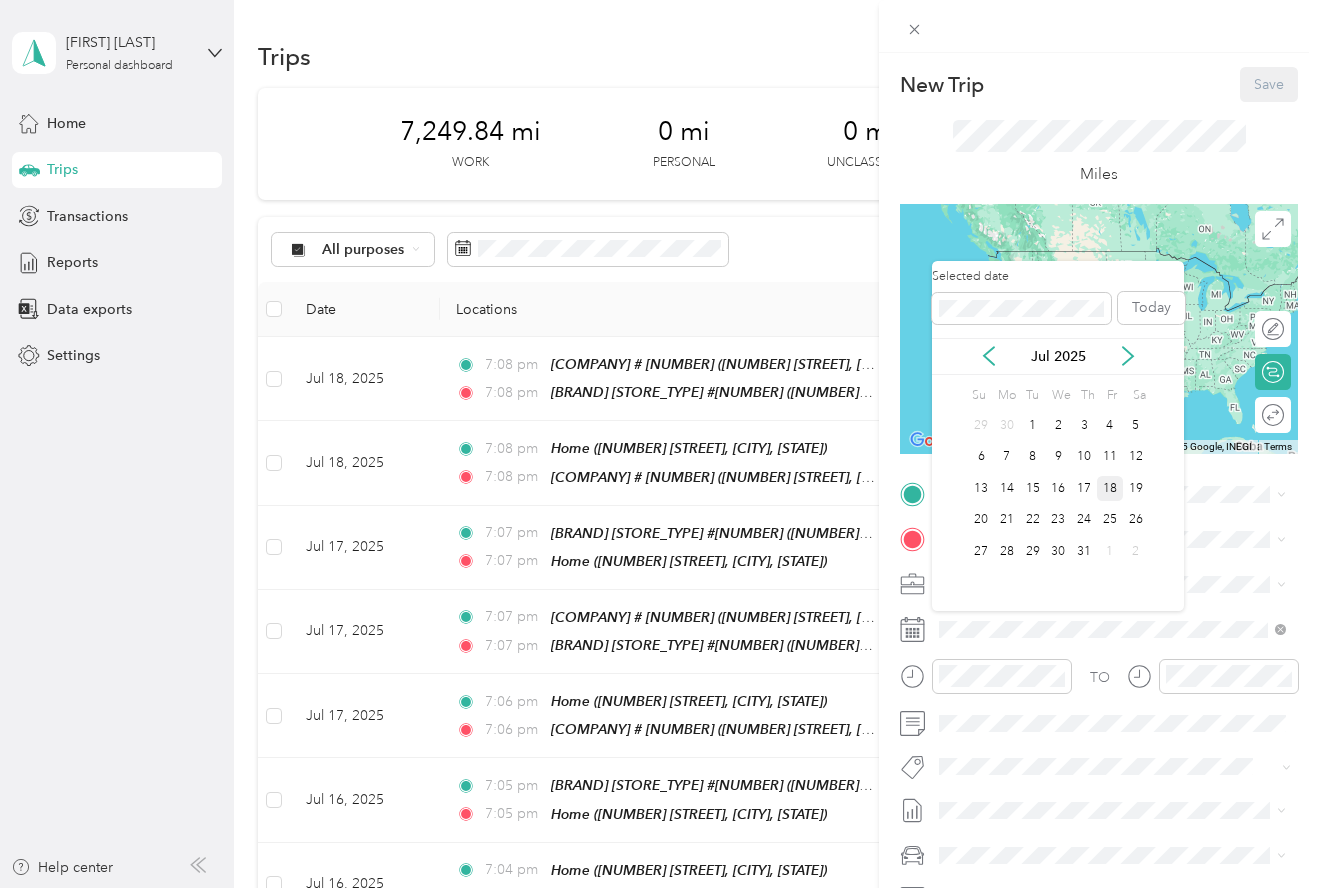 click on "18" at bounding box center [1110, 488] 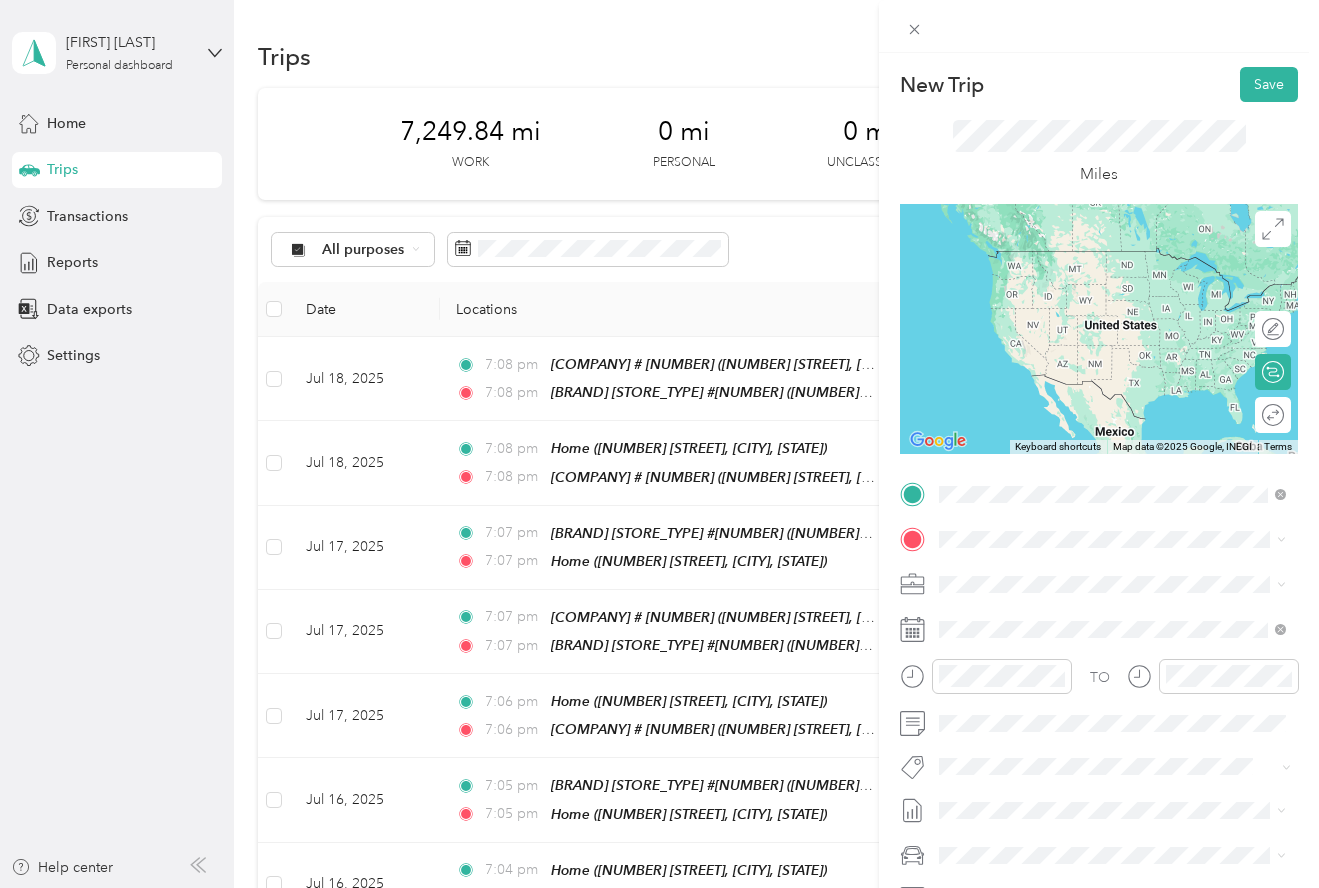 click on "[NUMBER] [STREET], [CITY], [STATE], [COUNTRY]" at bounding box center [1115, 690] 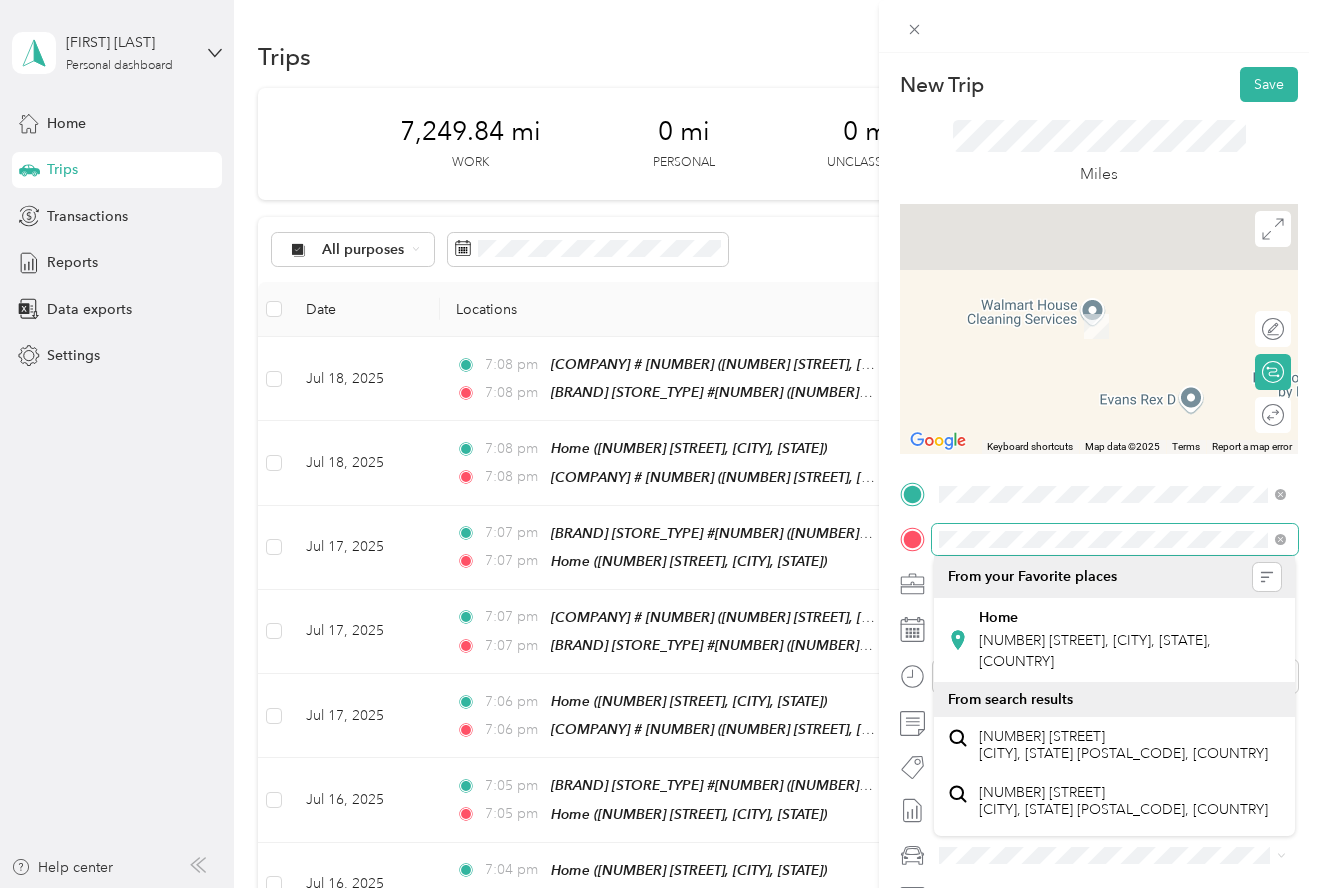 scroll, scrollTop: 0, scrollLeft: 0, axis: both 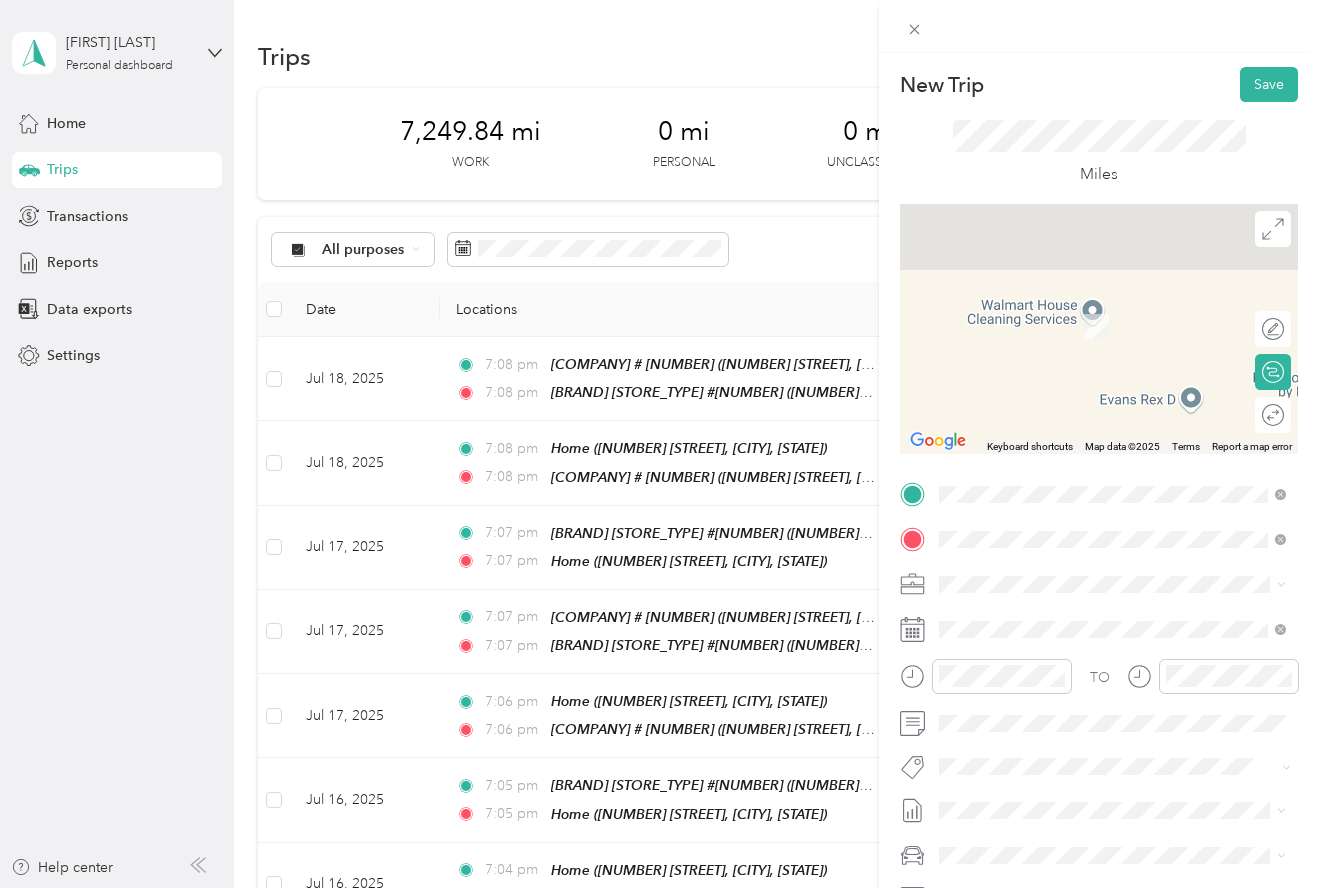 click on "[NUMBER] [STREET], [CITY], [STATE], [COUNTRY]" at bounding box center (1093, 651) 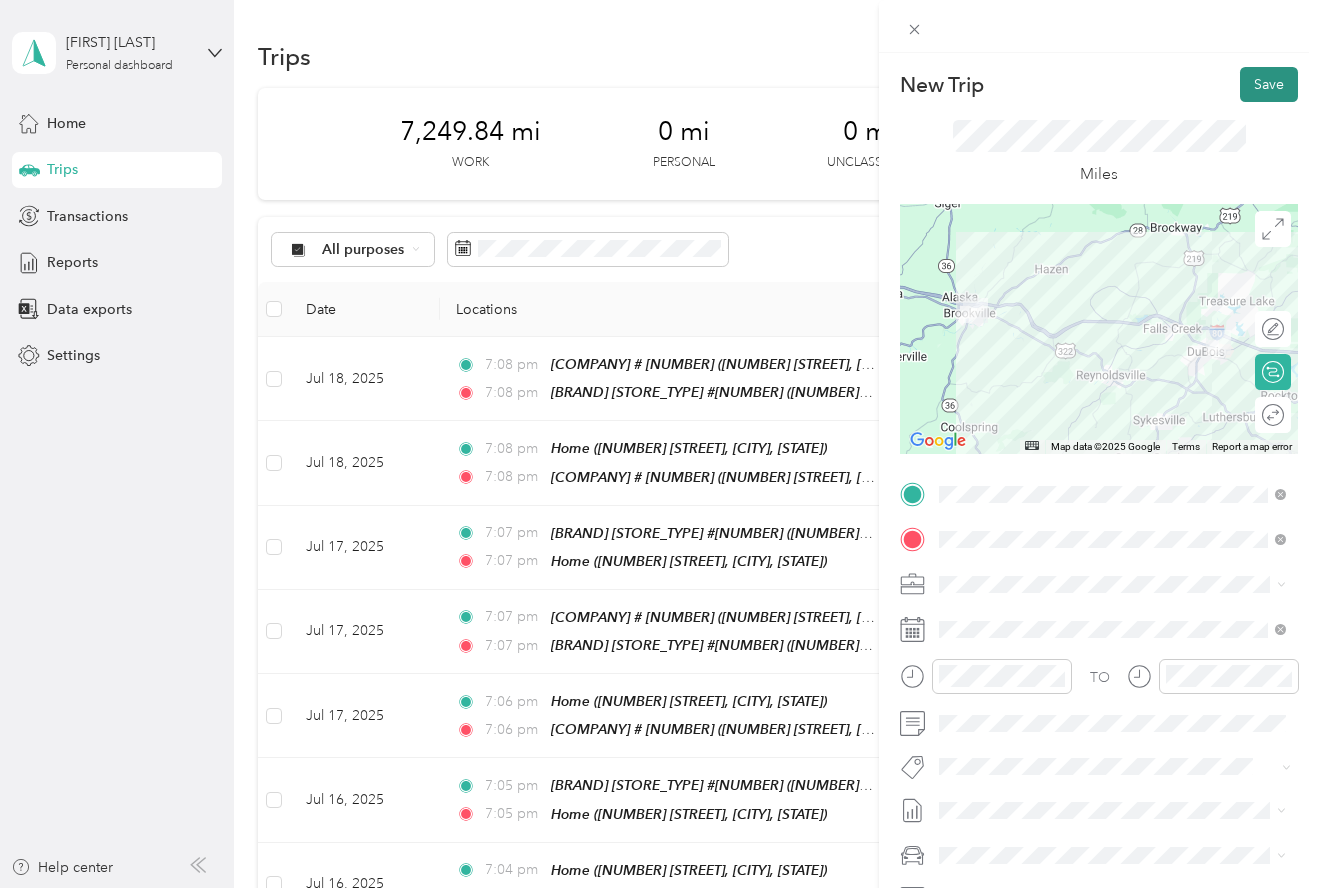 click on "Save" at bounding box center [1269, 84] 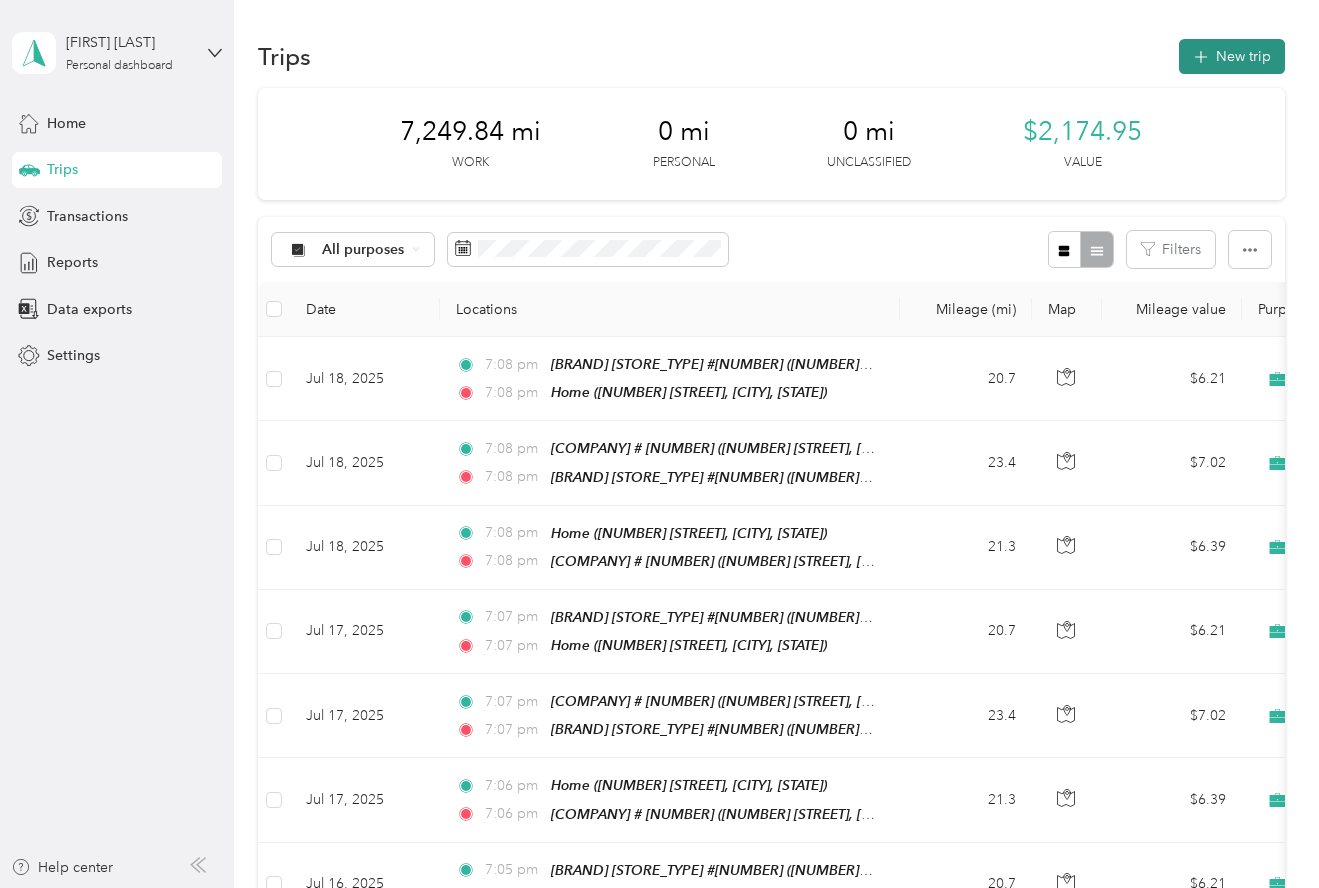 click on "New trip" at bounding box center [1232, 56] 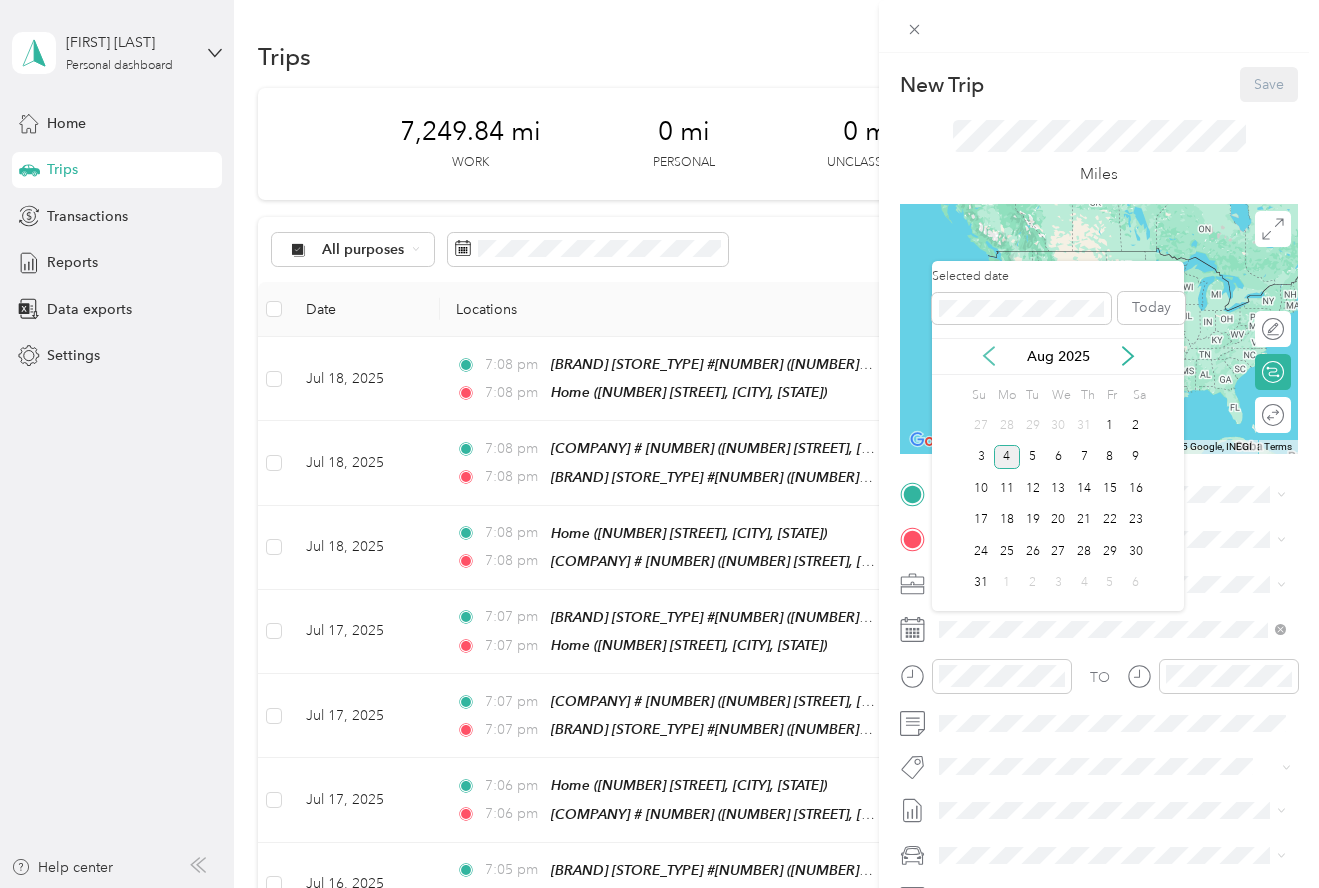 click 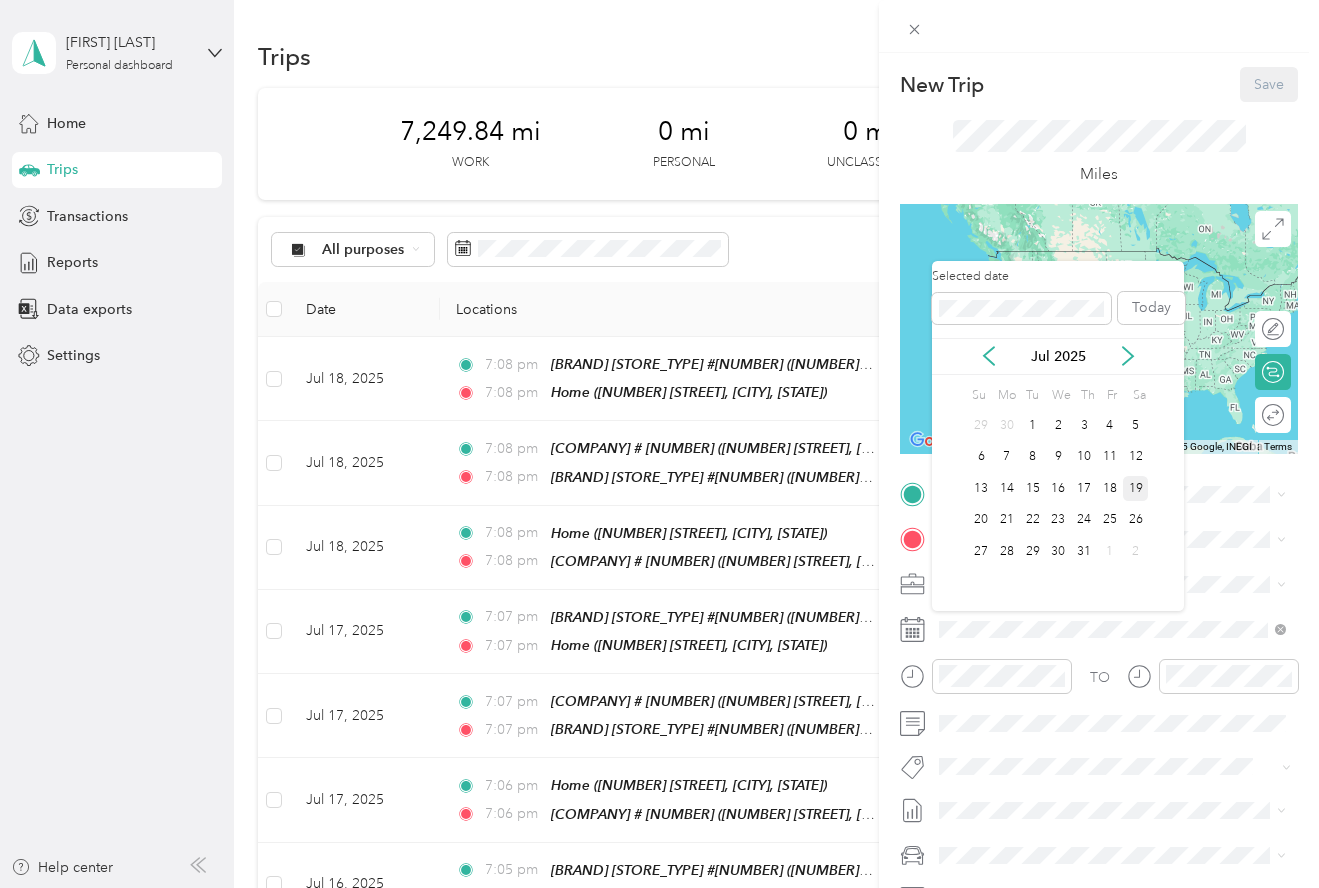 click on "19" at bounding box center (1136, 488) 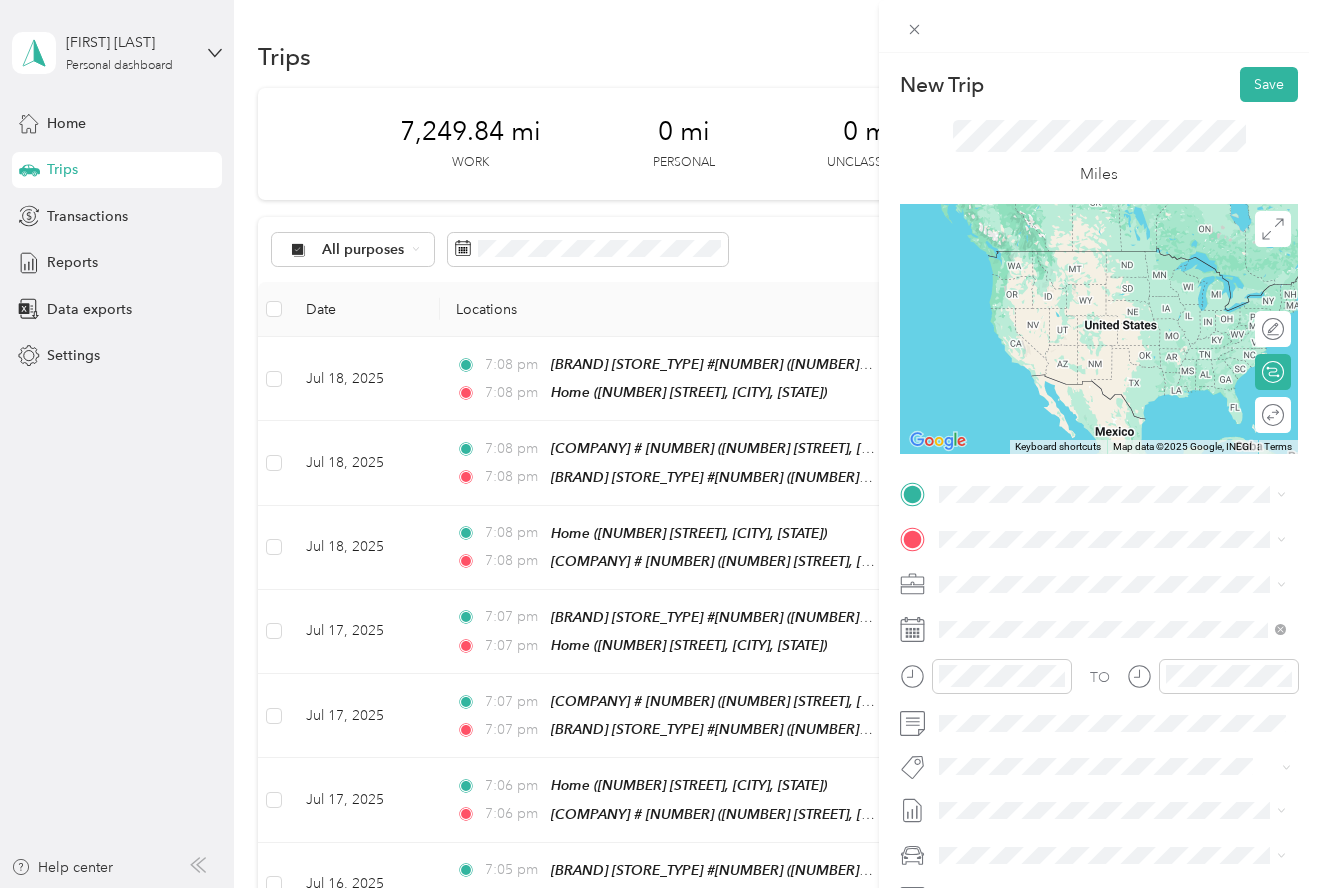 click on "[NUMBER] [STREET], [CITY], [STATE], [COUNTRY]" at bounding box center [1093, 600] 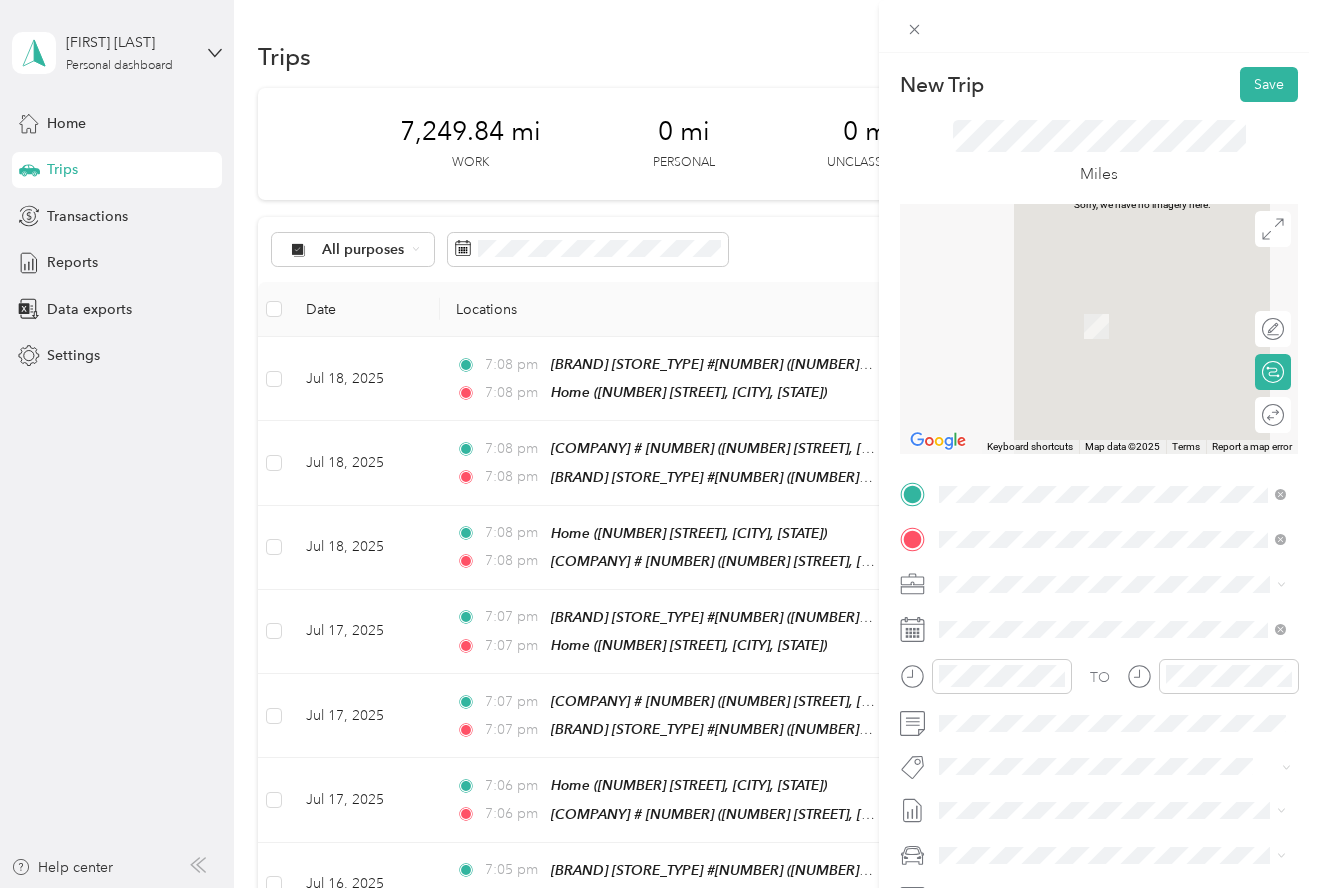 click on "[NUMBER] [STREET], [CITY], [STATE], [COUNTRY]" at bounding box center [1115, 735] 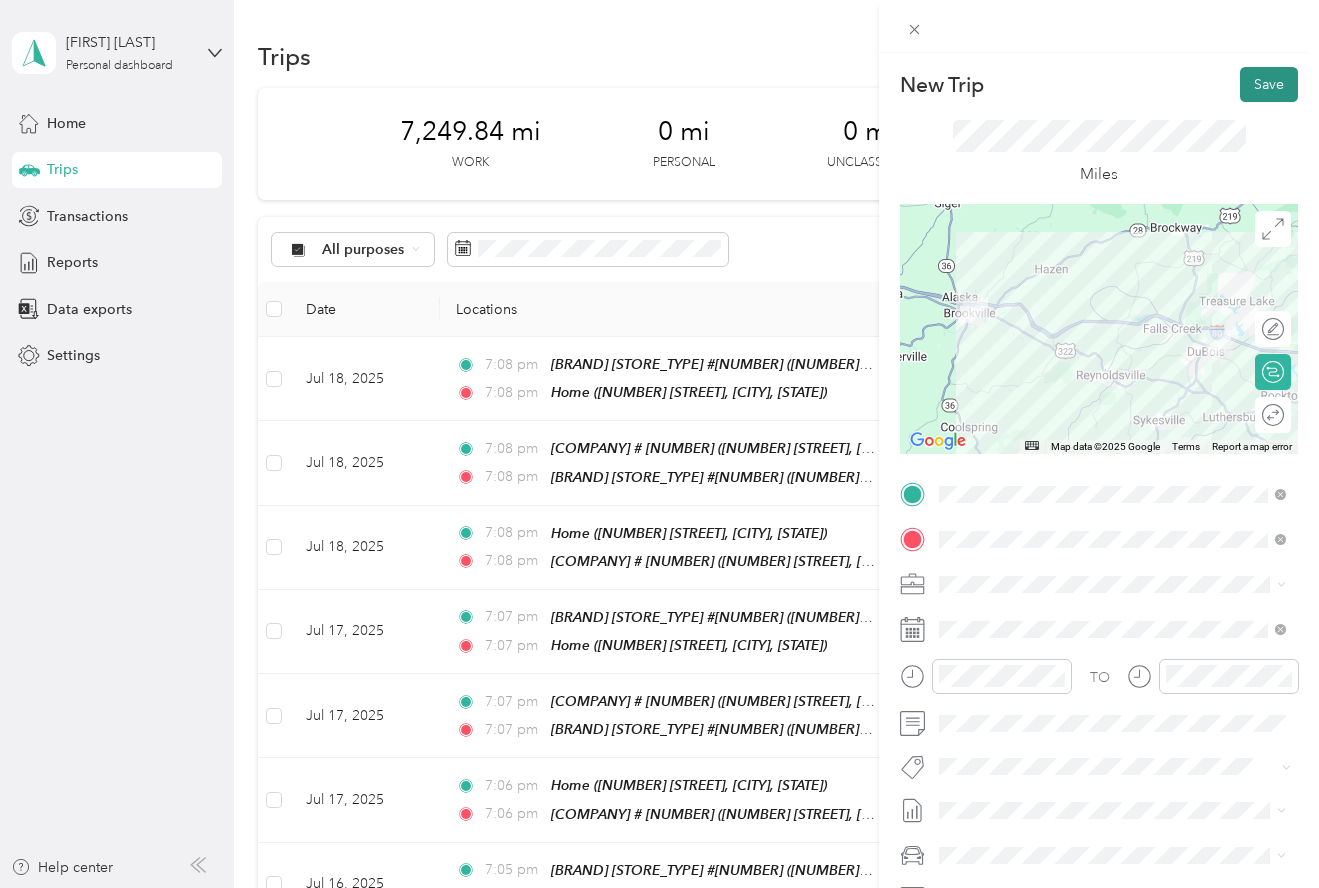 click on "Save" at bounding box center [1269, 84] 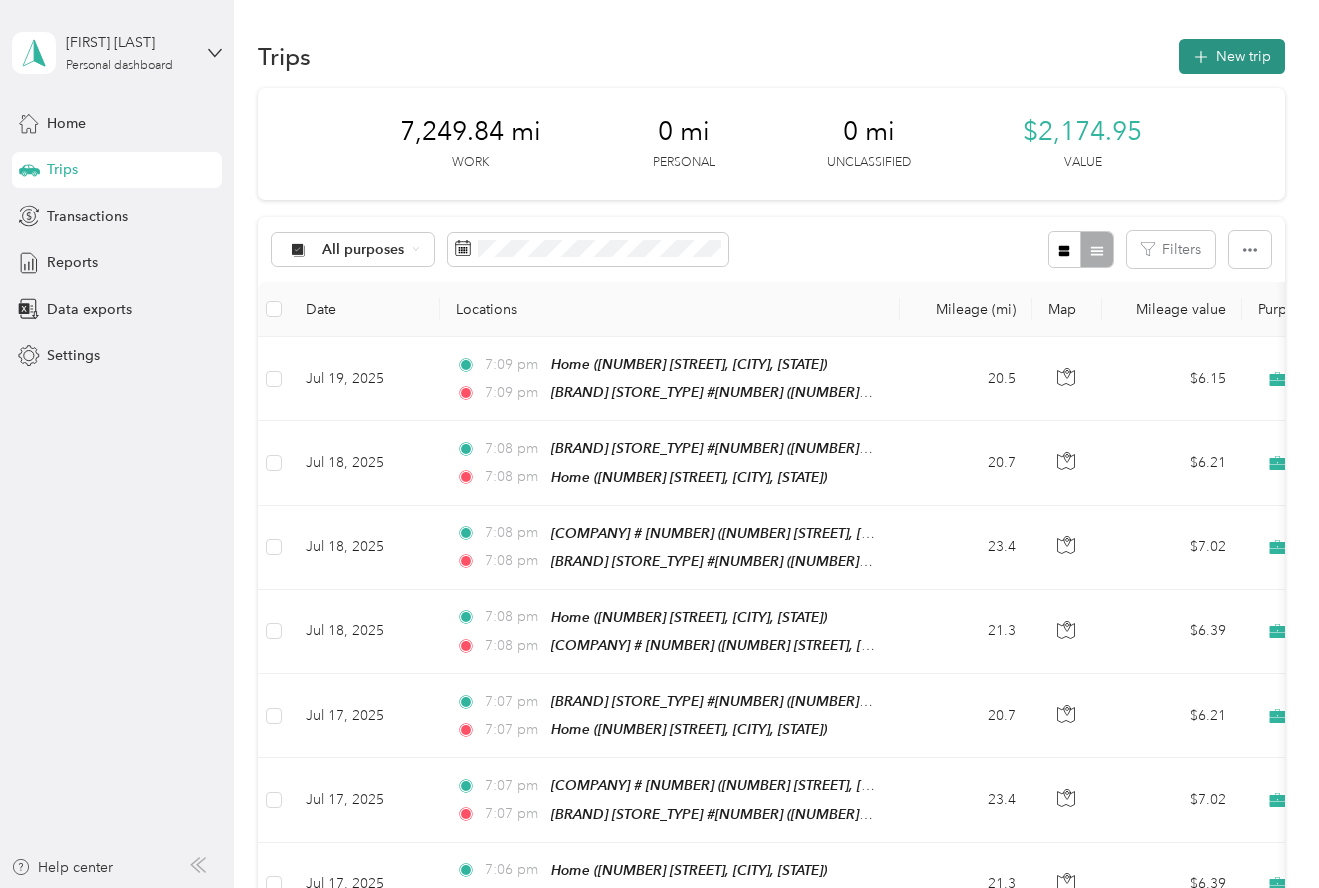 click on "New trip" at bounding box center (1232, 56) 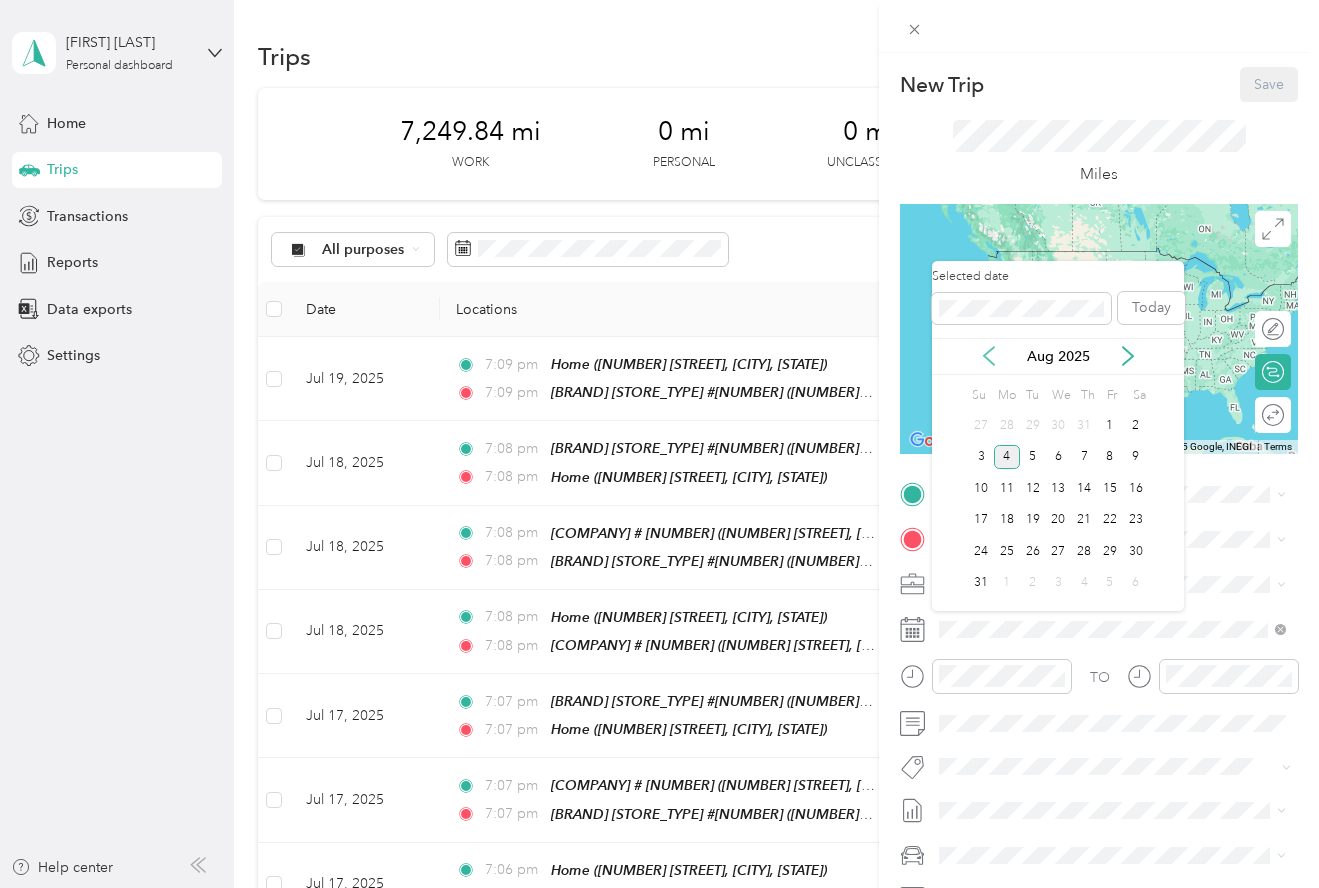 click 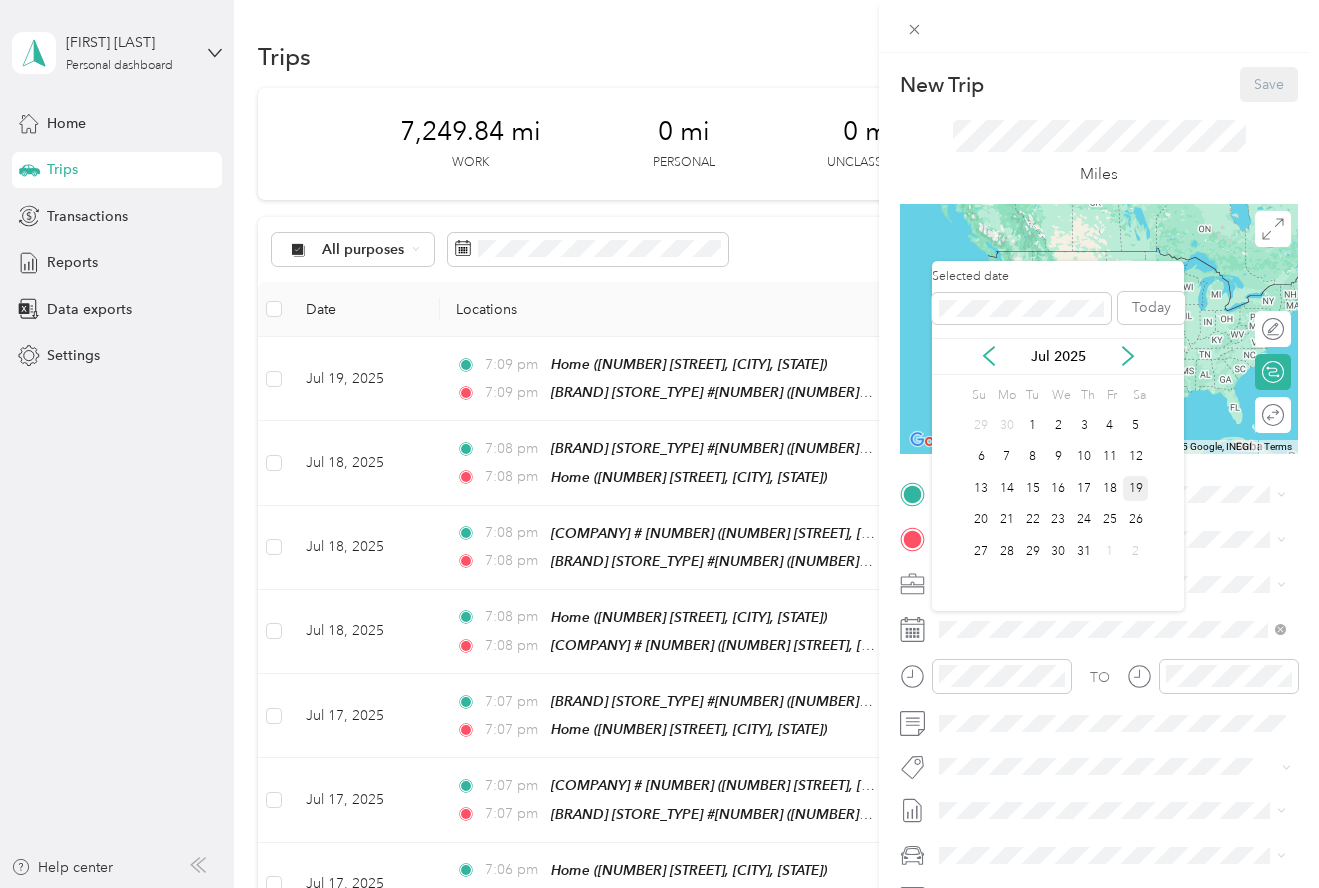 click on "19" at bounding box center (1136, 488) 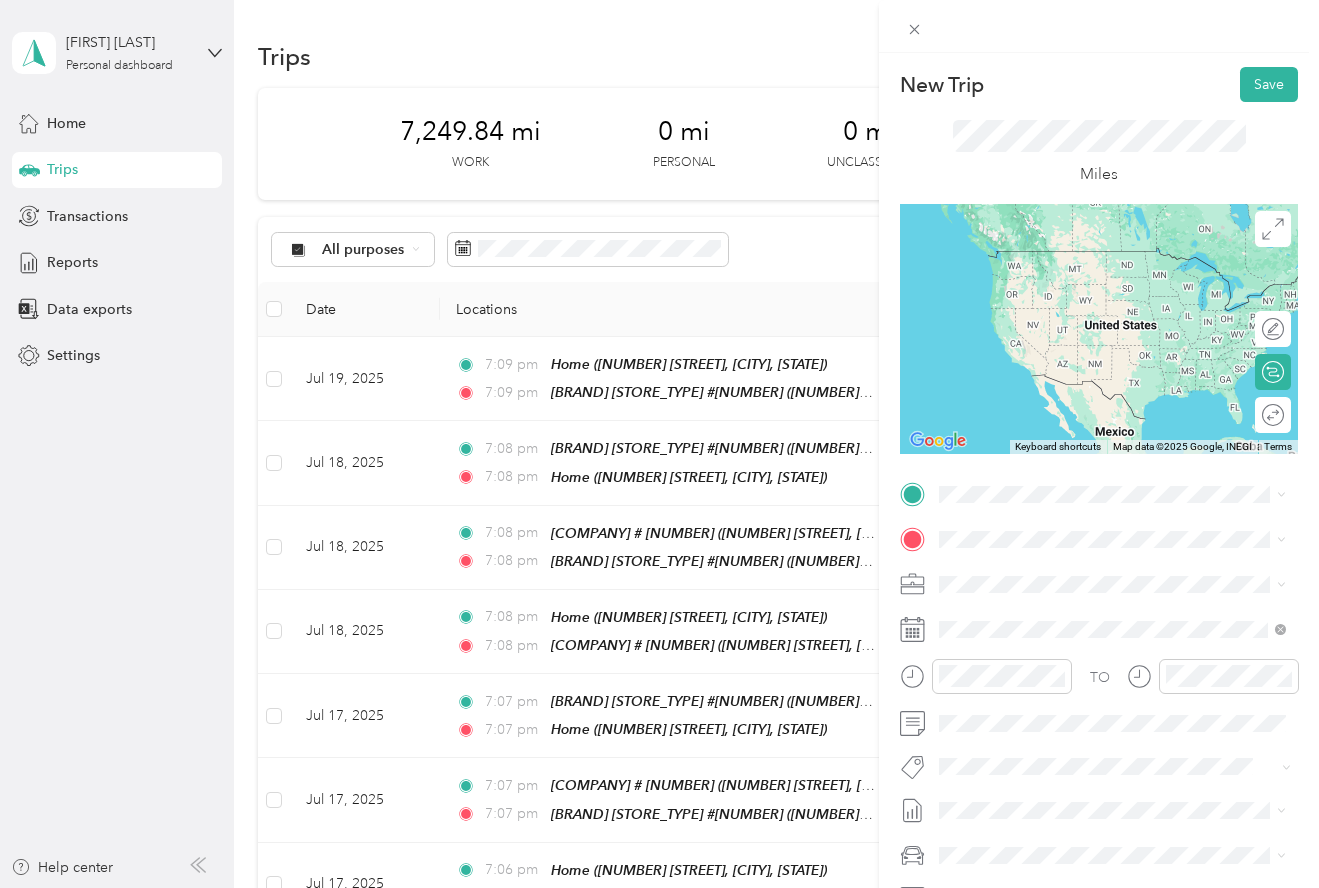 click on "[COMPANY] [STORE_NUMBER] [NUMBER] [STREET], [CITY], [STATE], [COUNTRY]" at bounding box center (1128, 677) 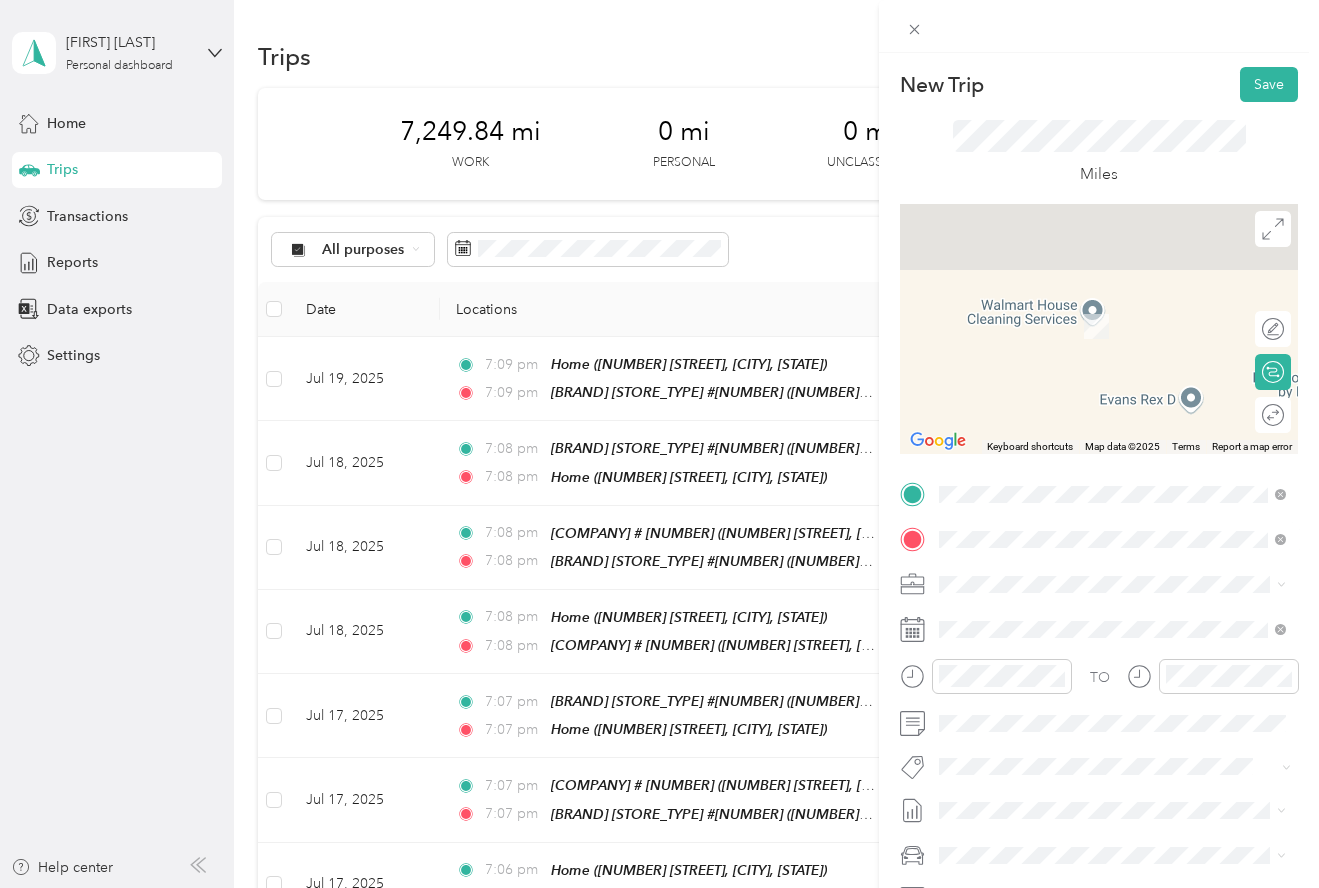 click on "[NUMBER] [STREET], [CITY], [STATE], [COUNTRY]" at bounding box center (1093, 651) 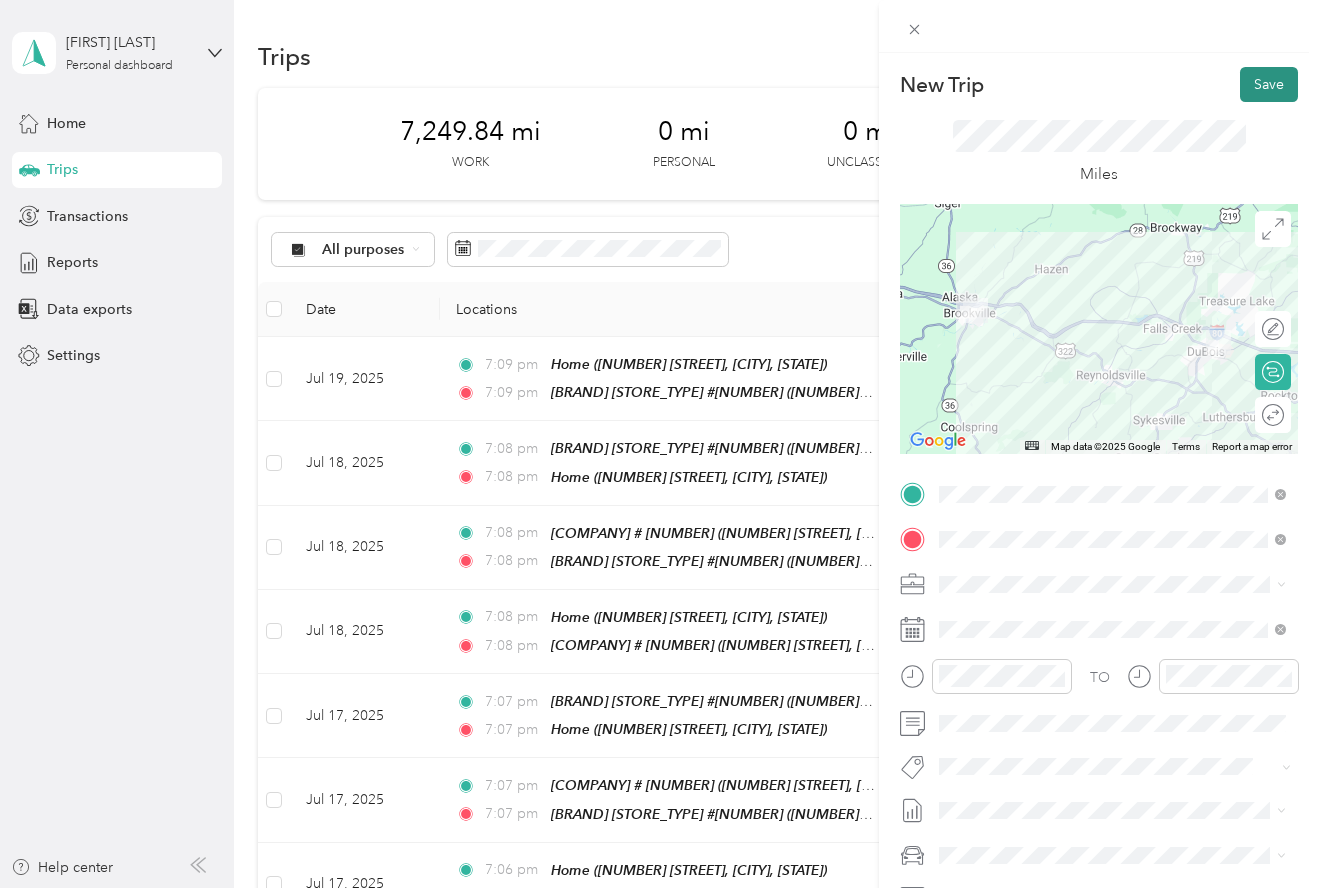 click on "Save" at bounding box center [1269, 84] 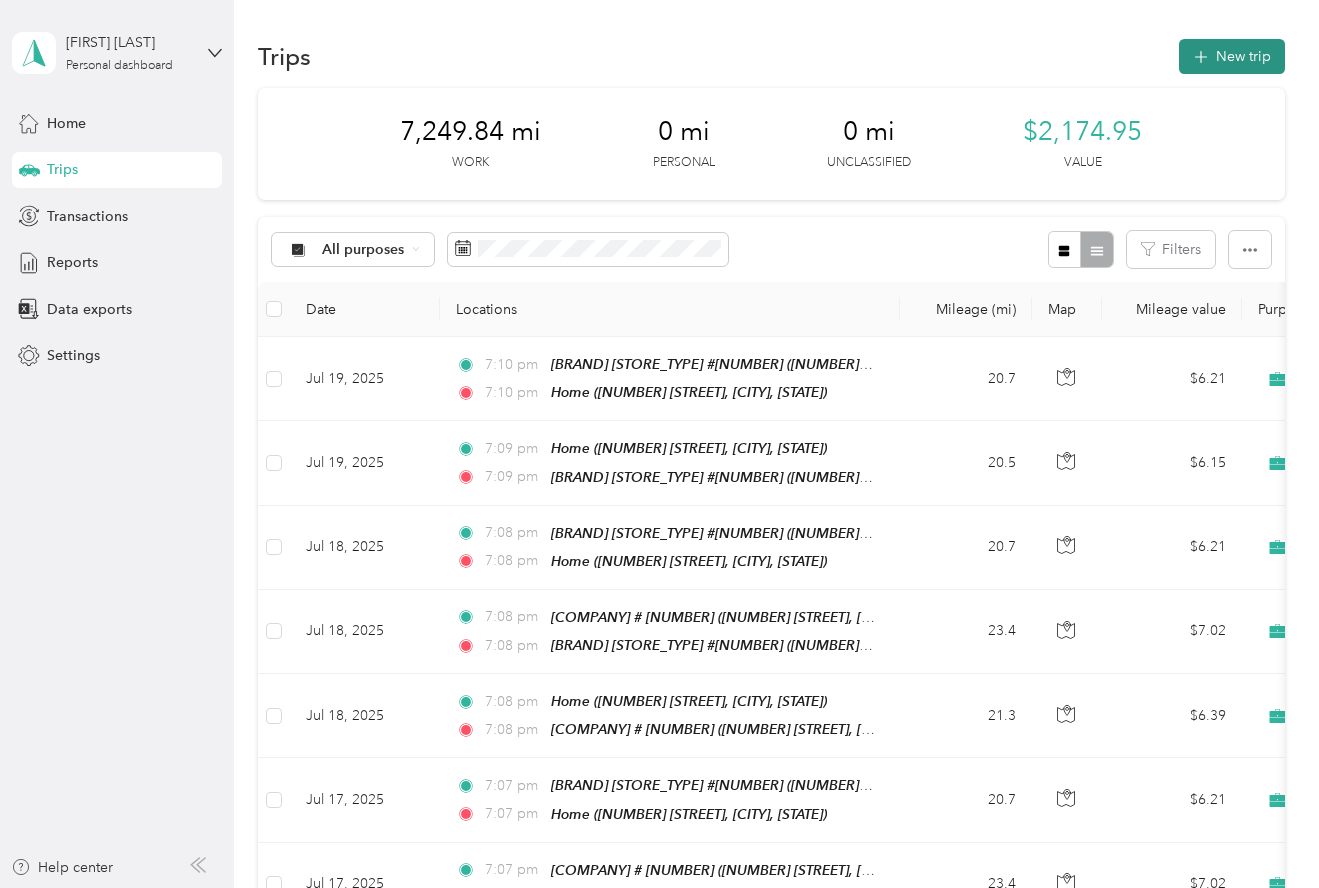 click on "New trip" at bounding box center (1232, 56) 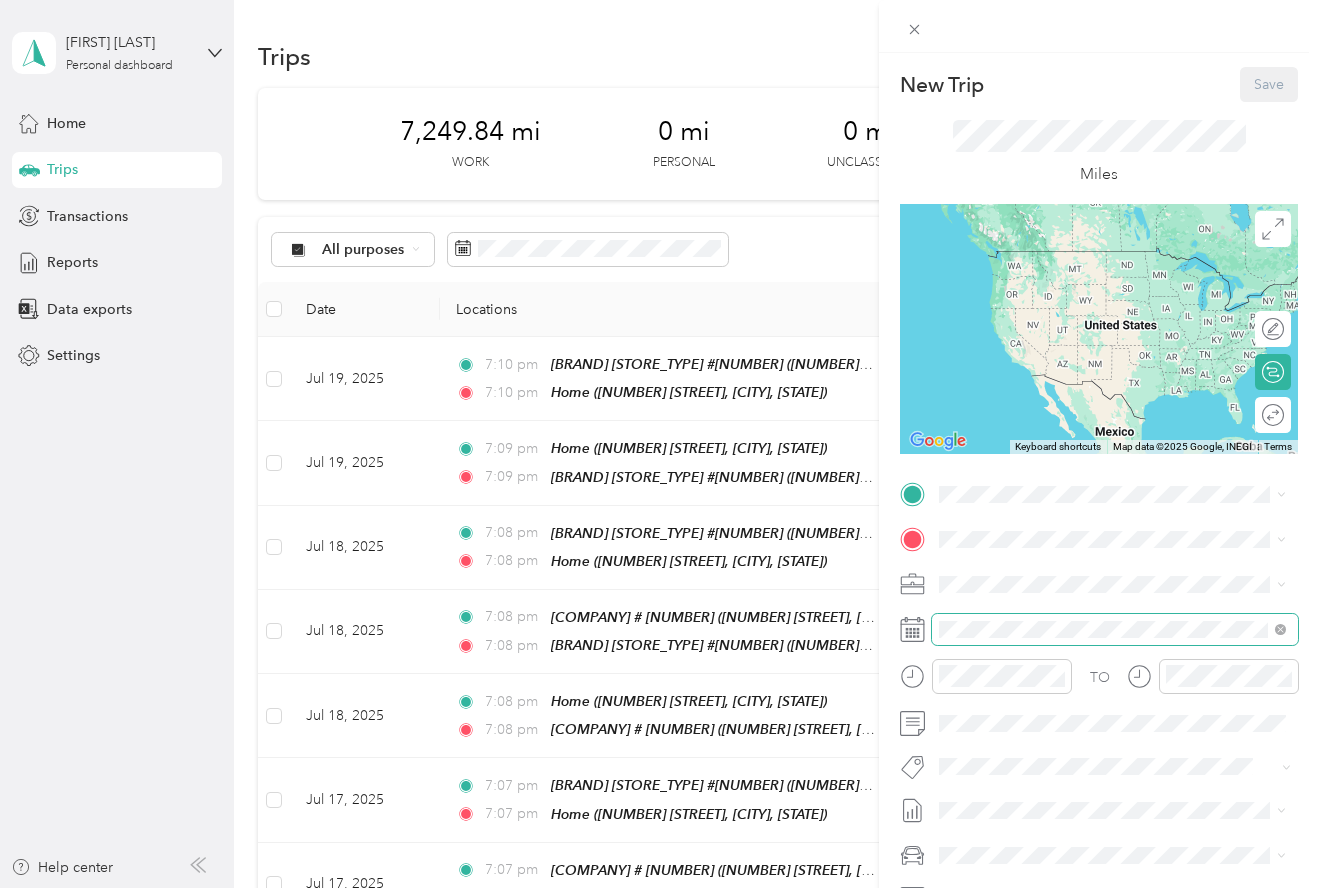 click at bounding box center (1115, 629) 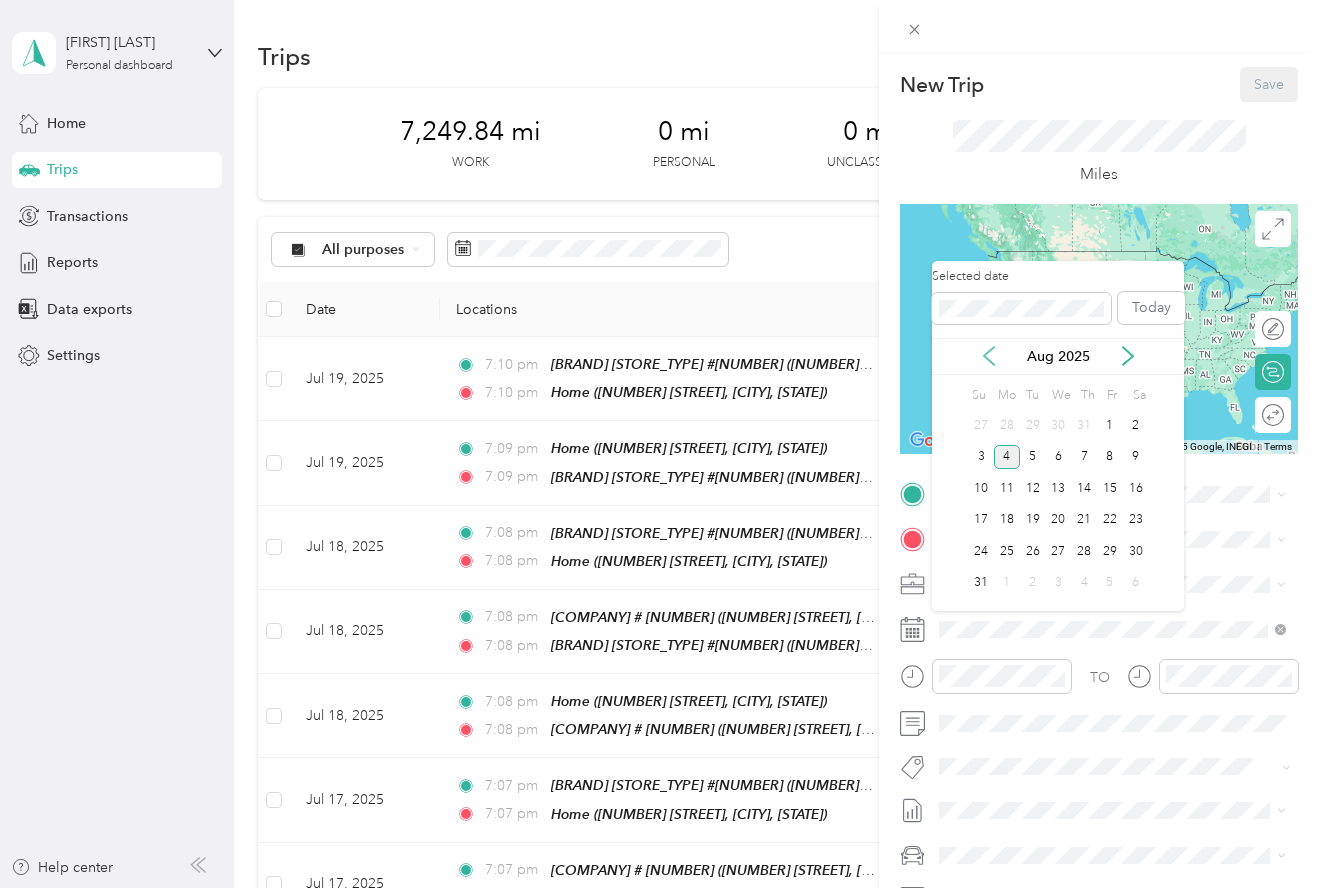 click 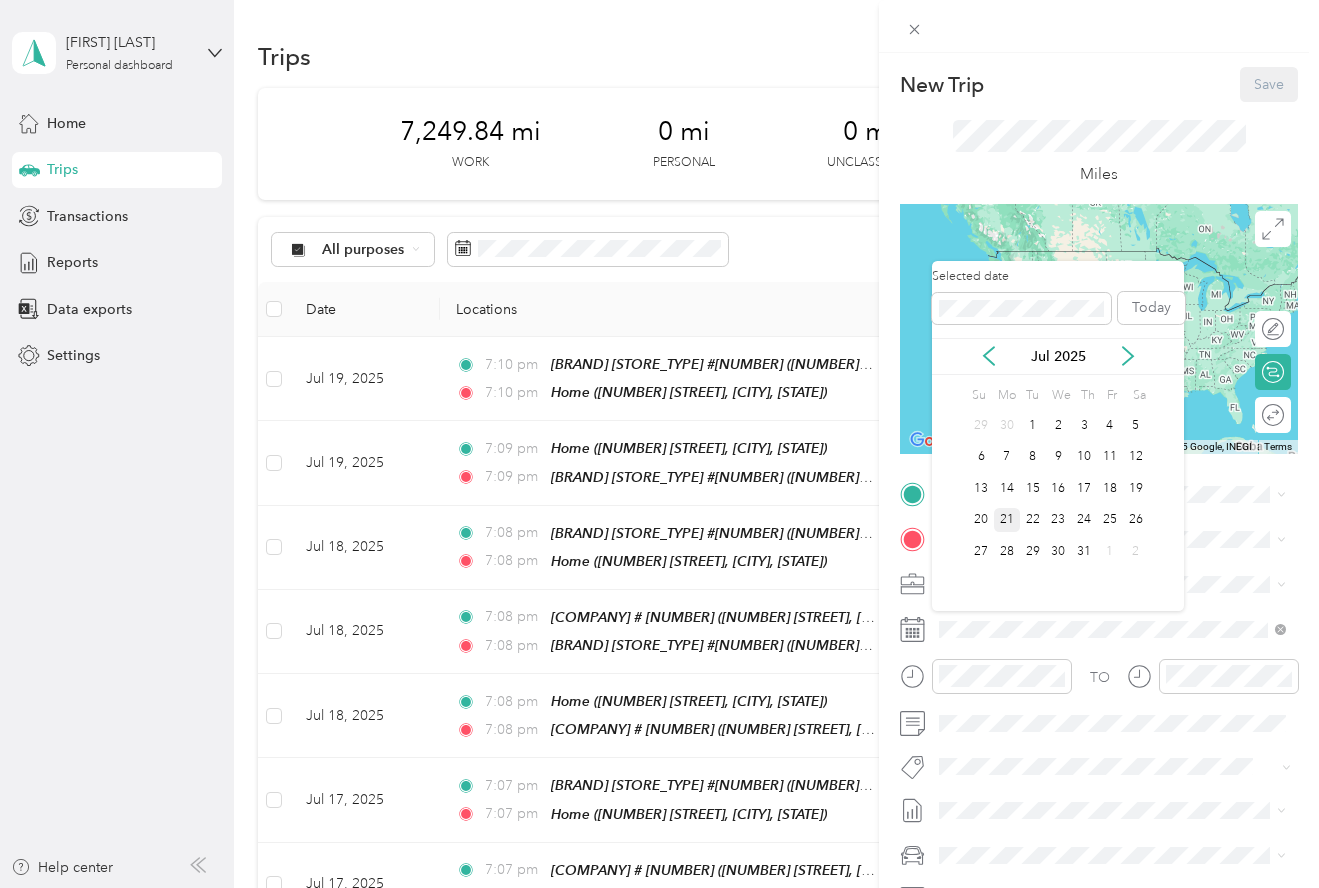 click on "21" at bounding box center [1007, 520] 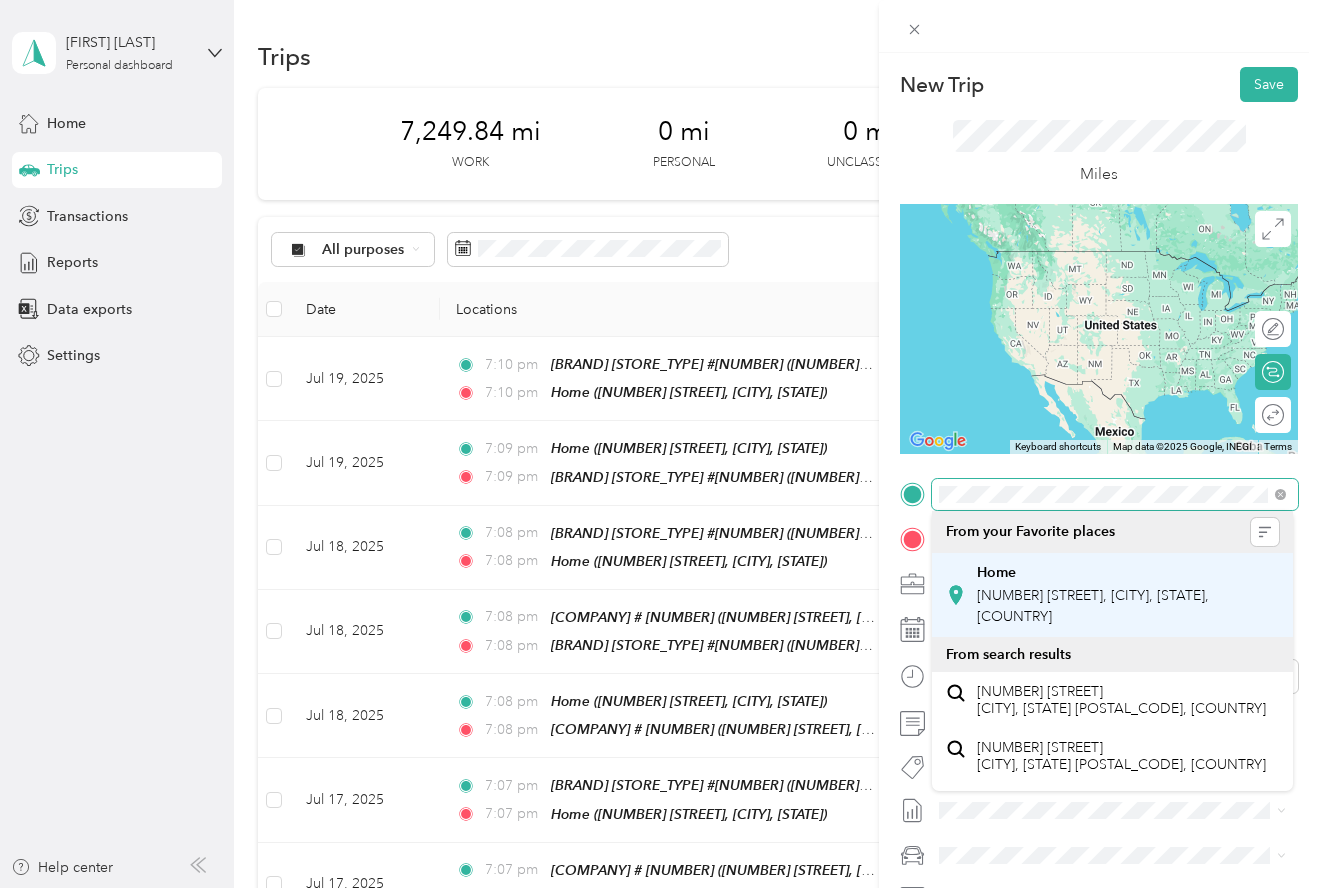 scroll, scrollTop: 0, scrollLeft: 1, axis: horizontal 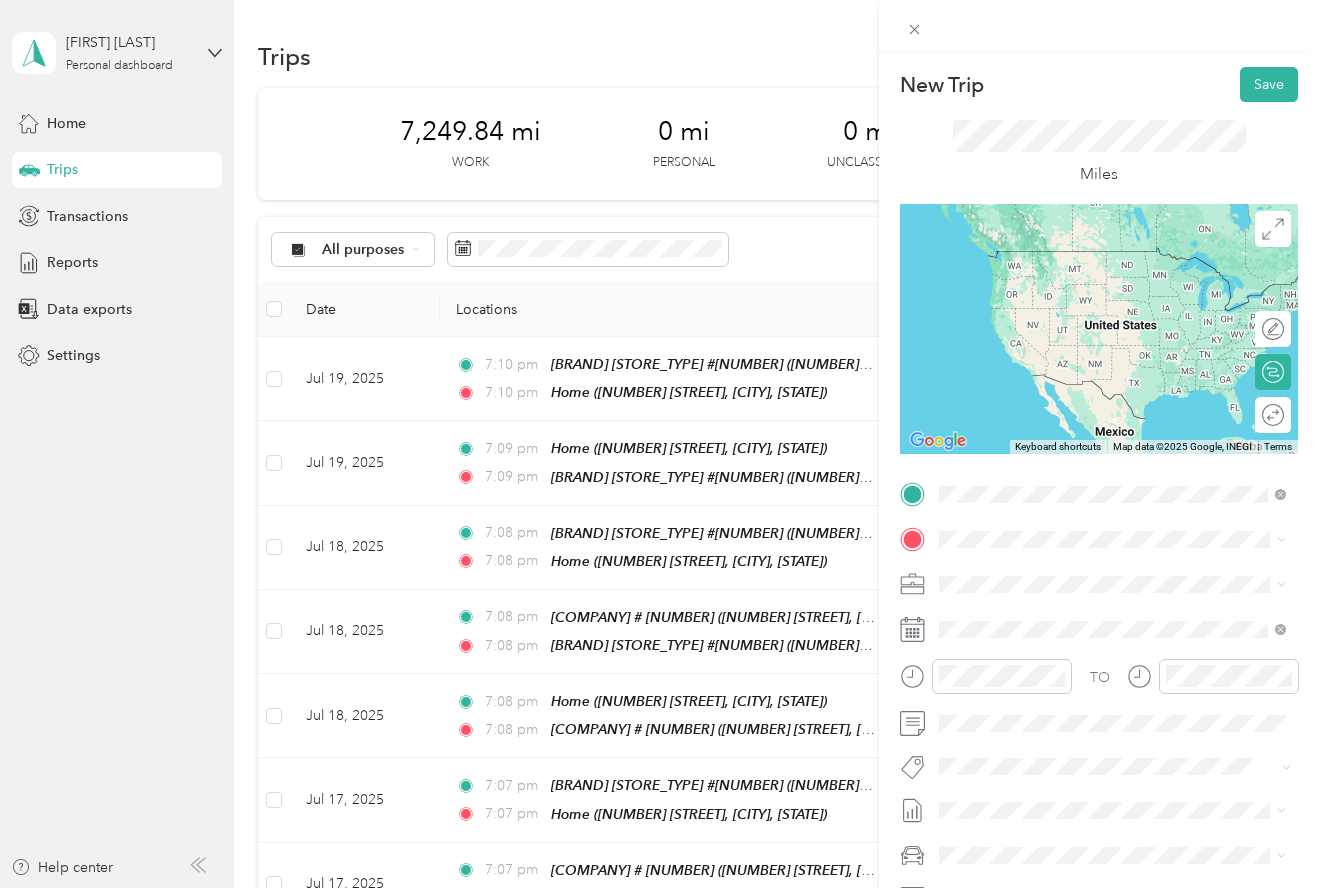 click on "[HOME] [NUMBER] [STREET], [CITY], [STATE], [COUNTRY]" at bounding box center (1128, 595) 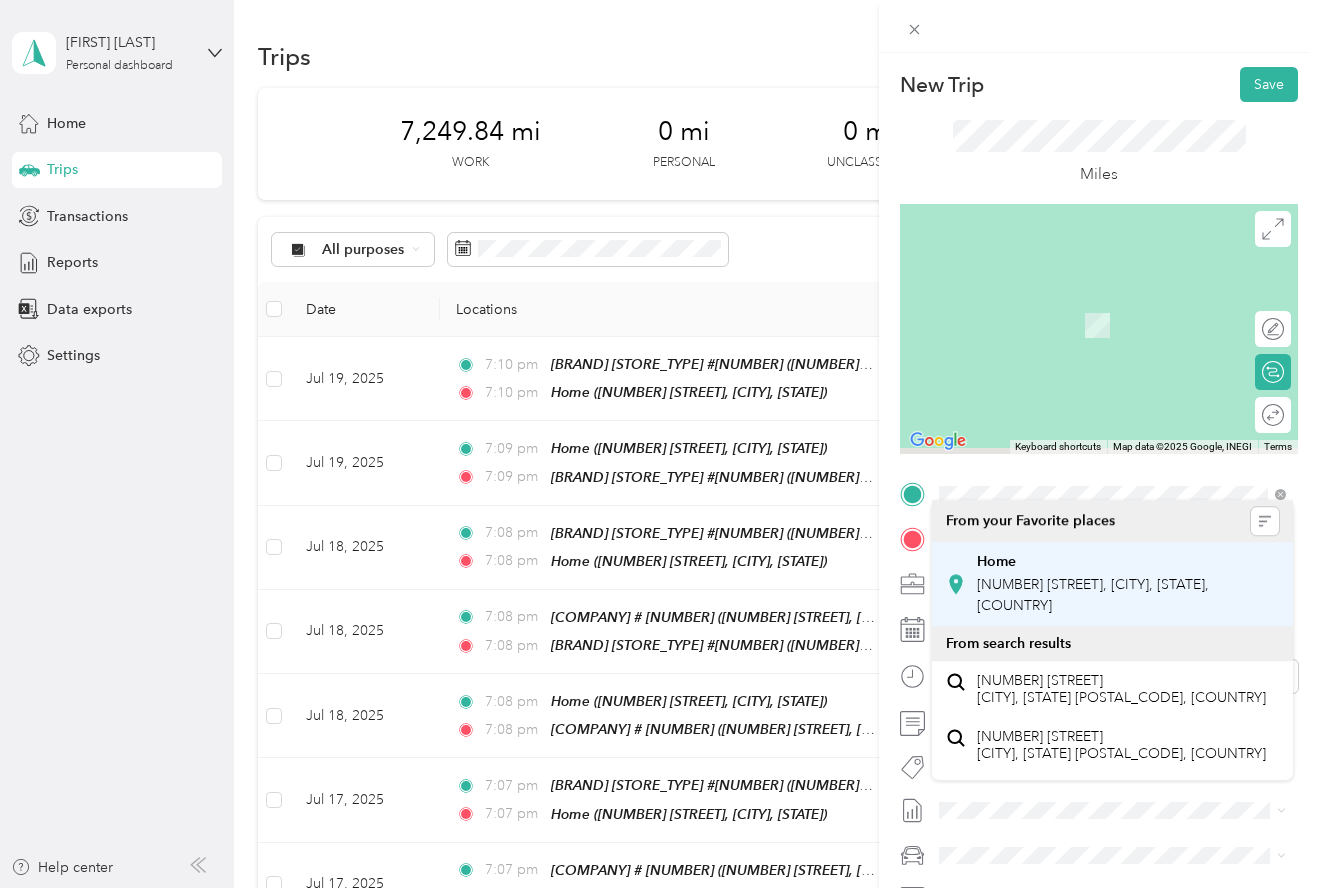 scroll, scrollTop: 0, scrollLeft: 0, axis: both 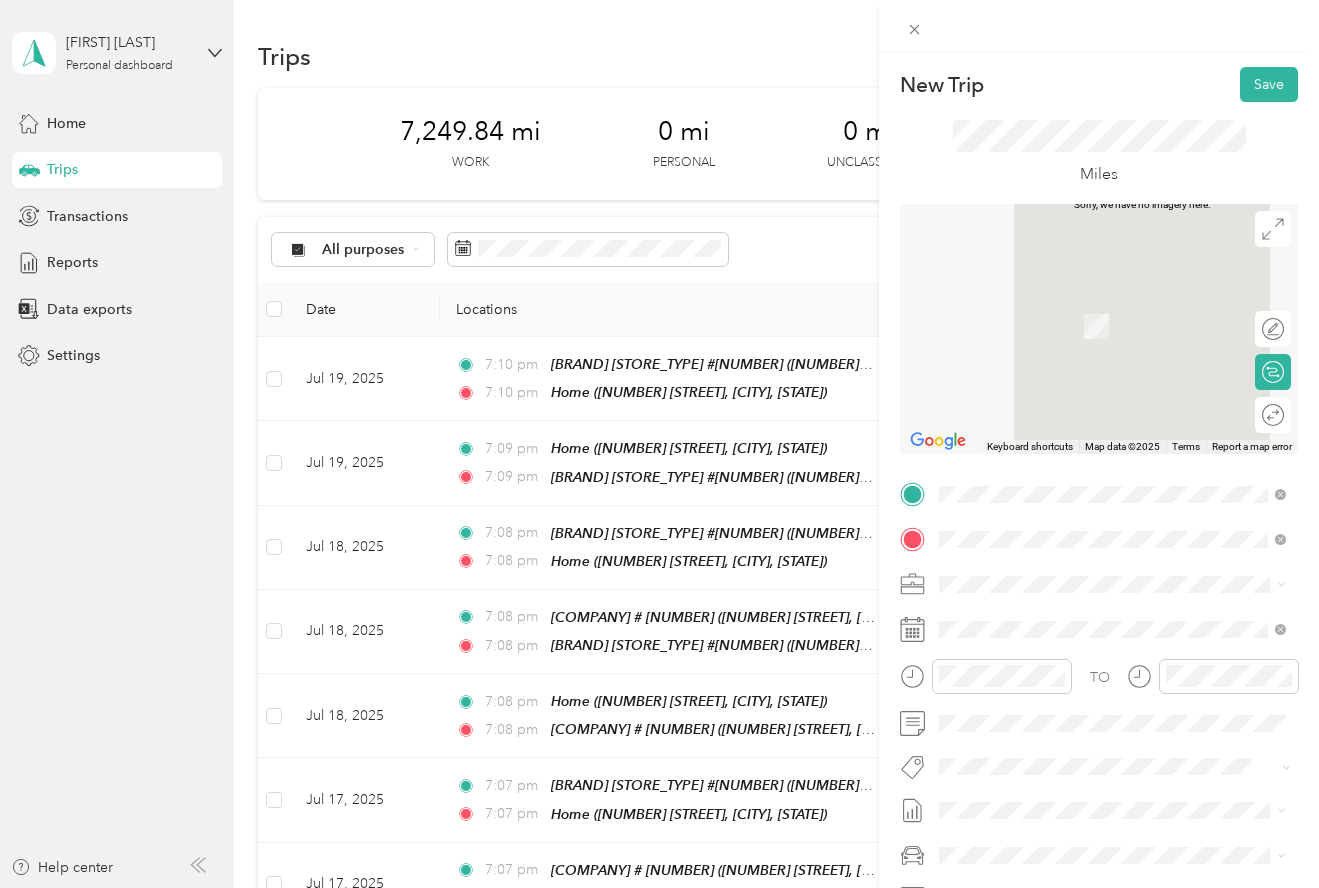 click on "[COMPANY] [STORE_NUMBER] [NUMBER] [STREET], [CITY], [STATE], [COUNTRY]" at bounding box center (1128, 724) 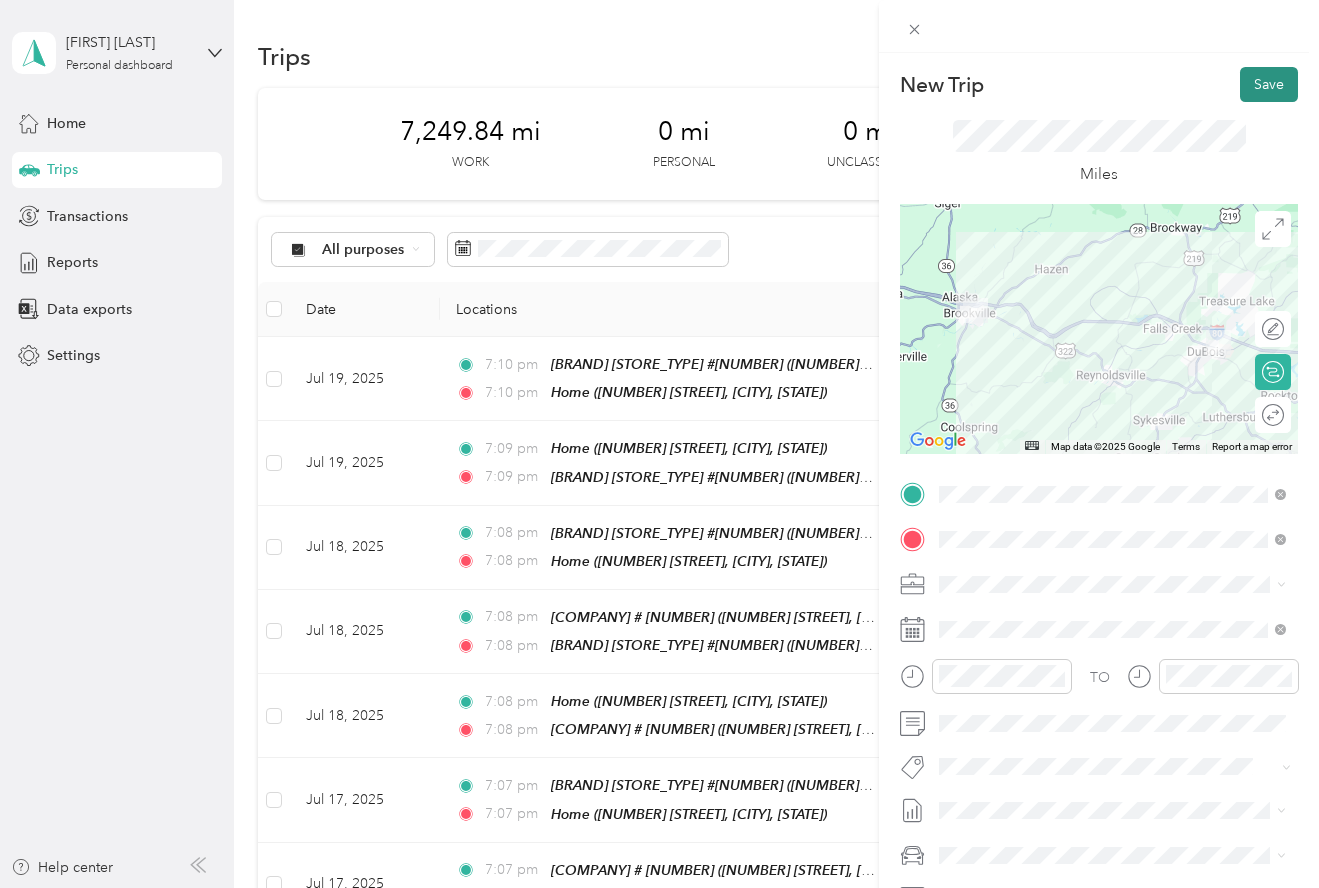 click on "Save" at bounding box center [1269, 84] 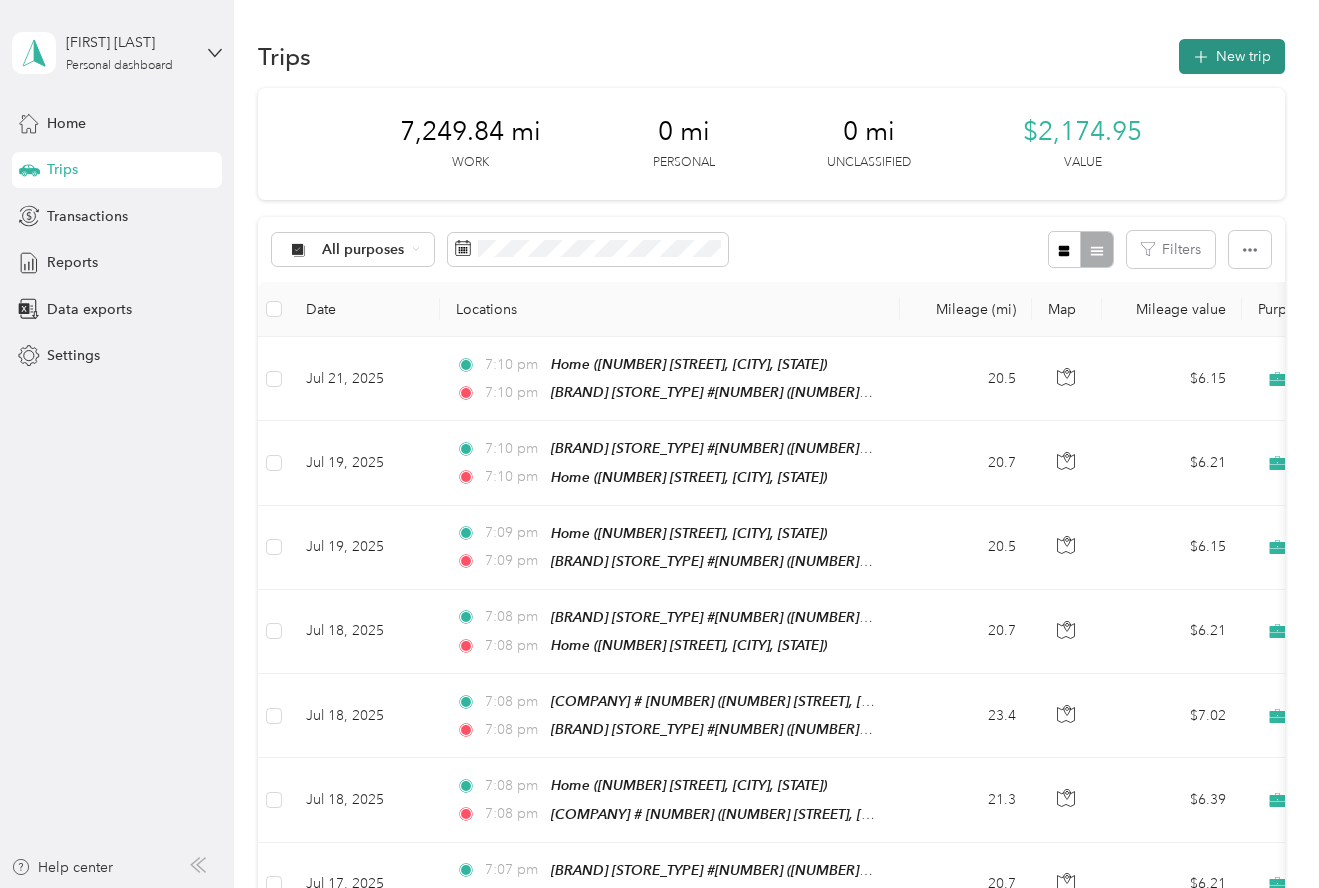 click on "New trip" at bounding box center [1232, 56] 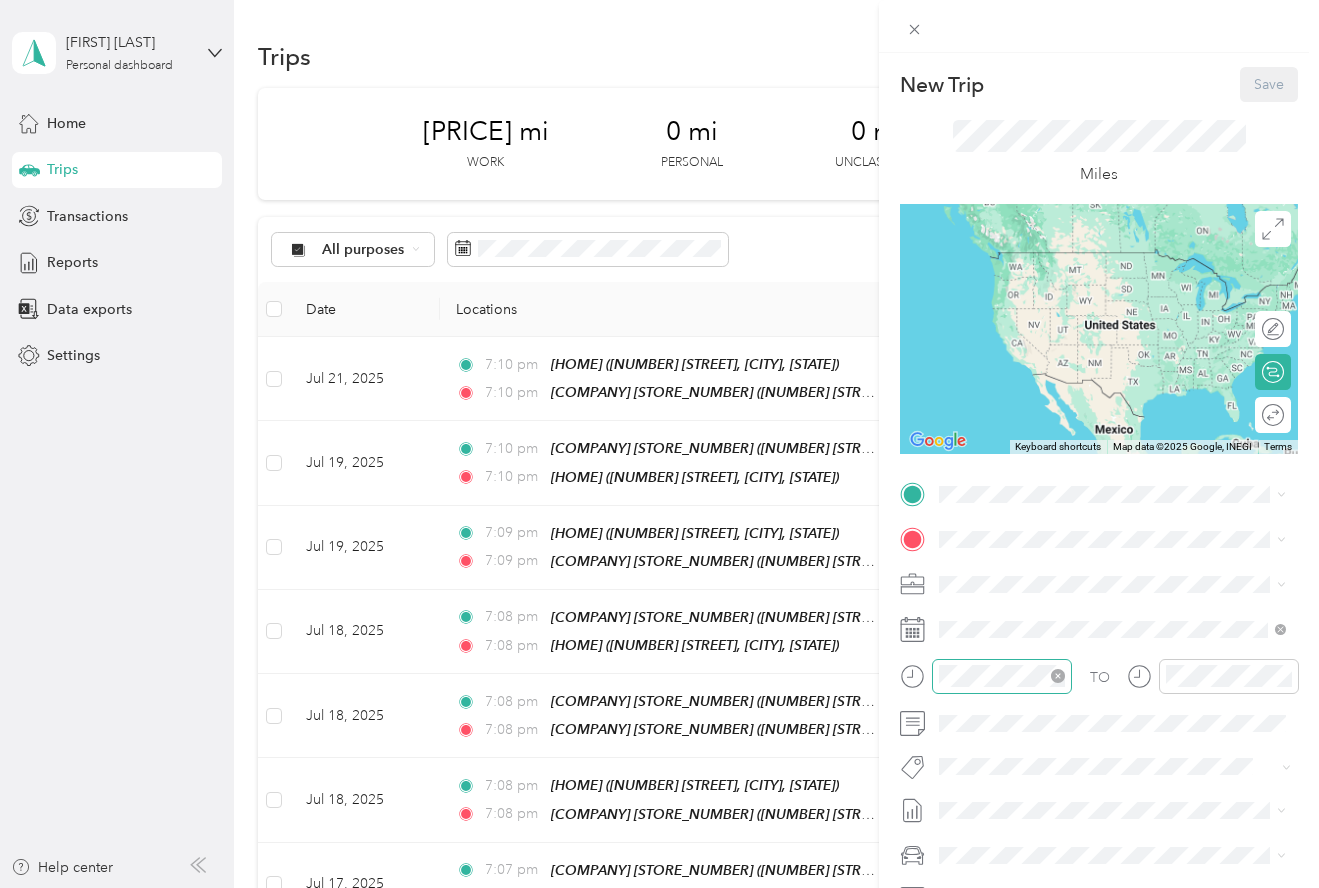 scroll, scrollTop: 0, scrollLeft: 0, axis: both 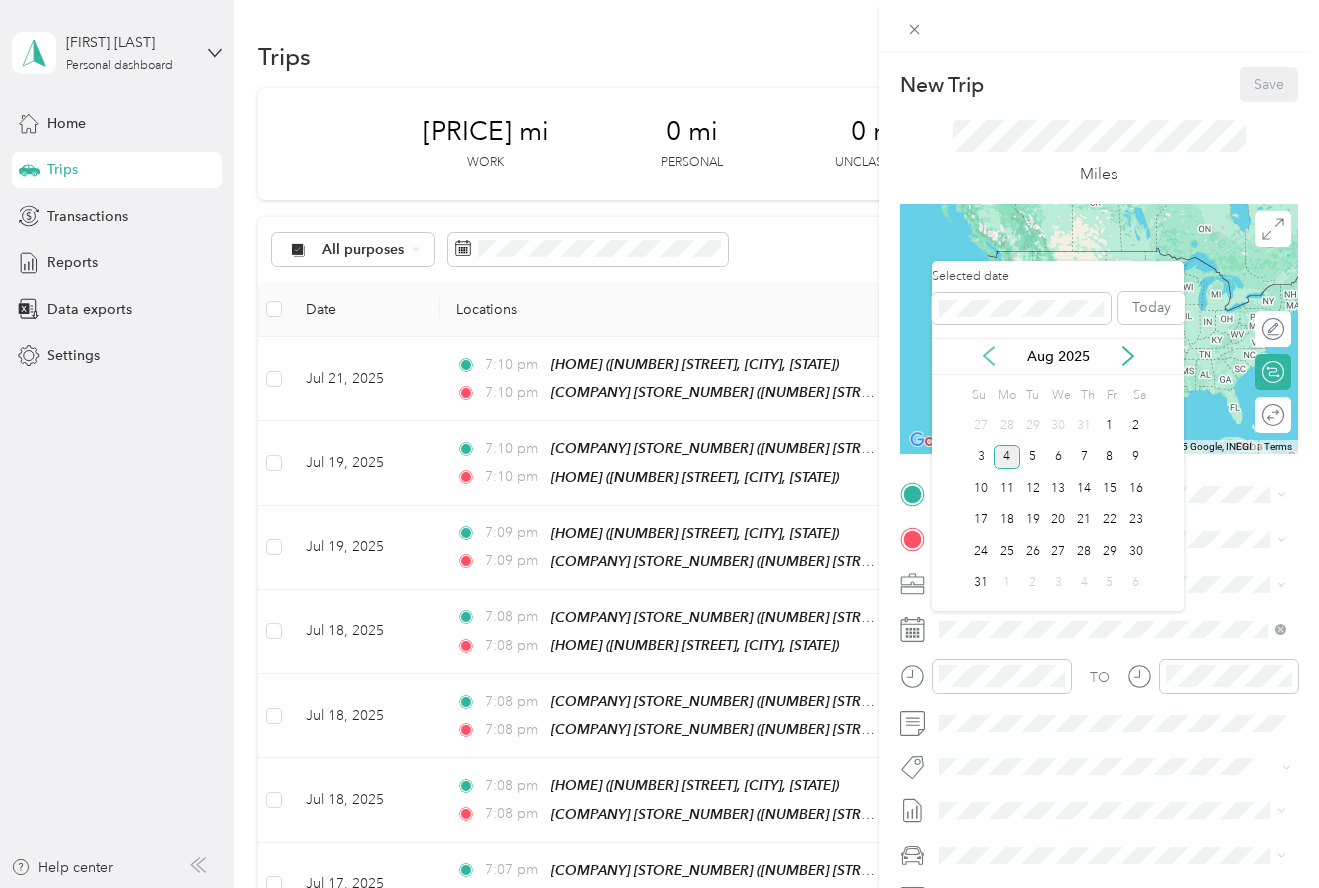 click 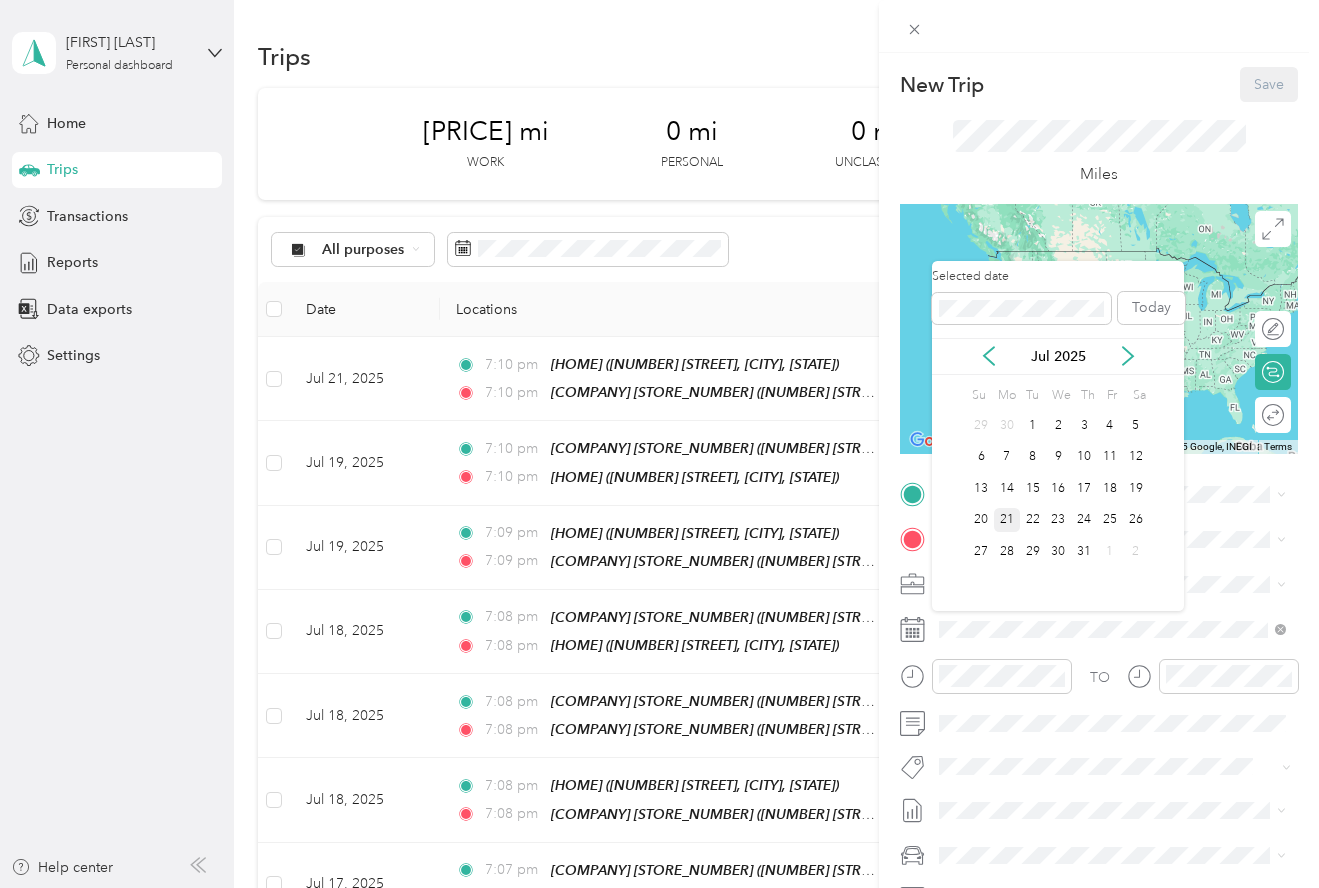 click on "21" at bounding box center (1007, 520) 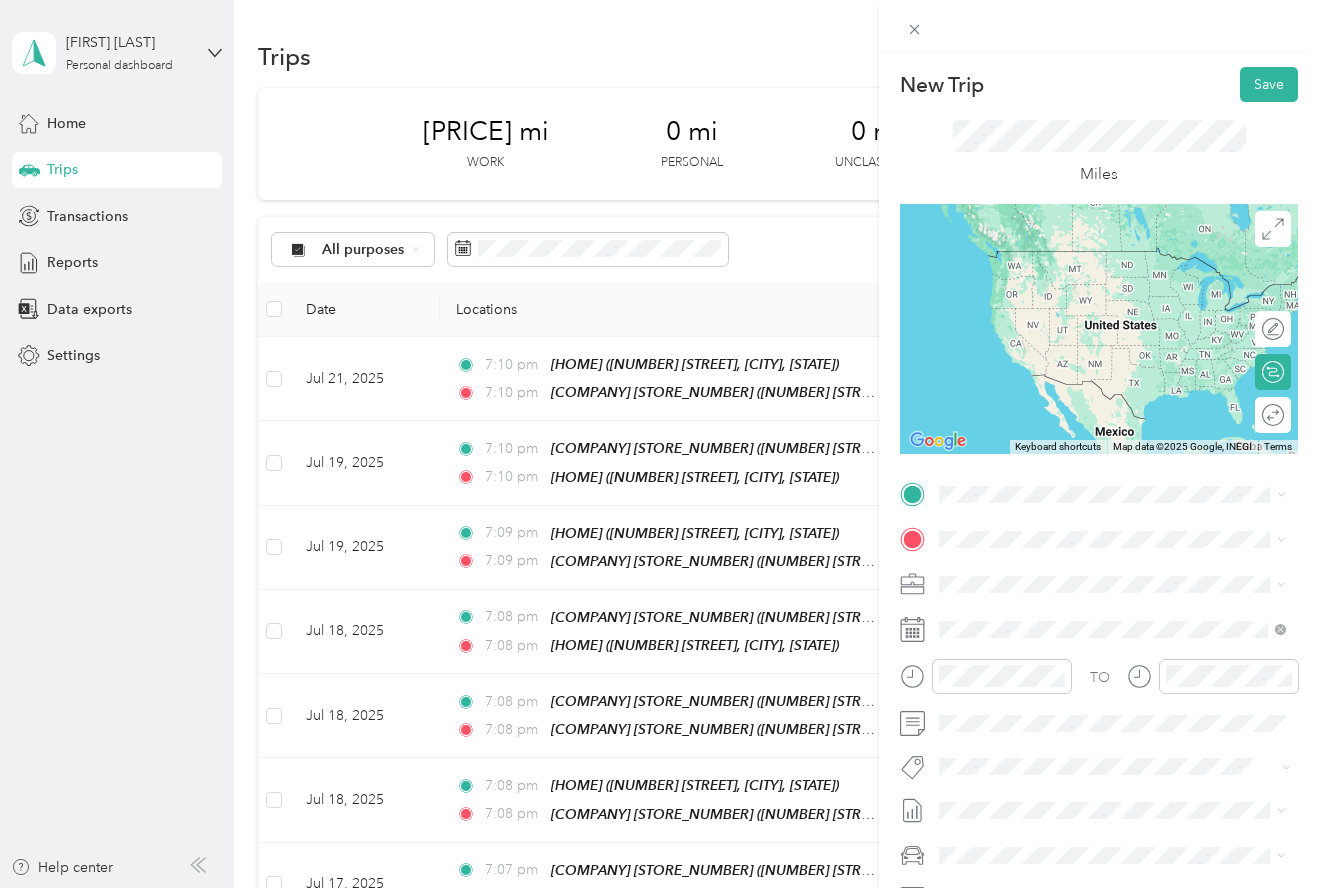 click on "[NUMBER] [STREET], [CITY], [STATE], [COUNTRY]" at bounding box center (1093, 689) 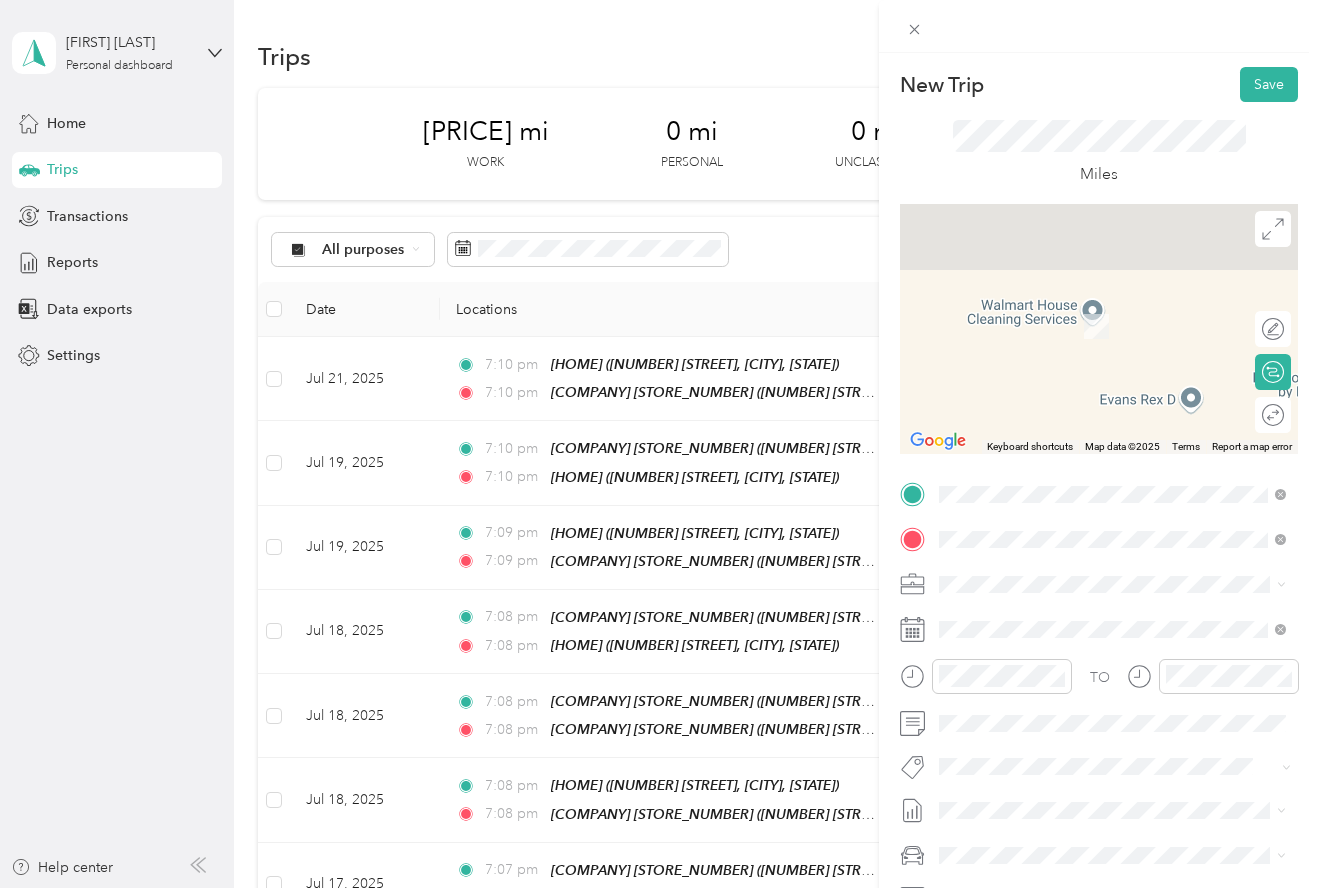 click on "[HOME] [NUMBER] [STREET], [CITY], [STATE], [COUNTRY]" at bounding box center (1128, 640) 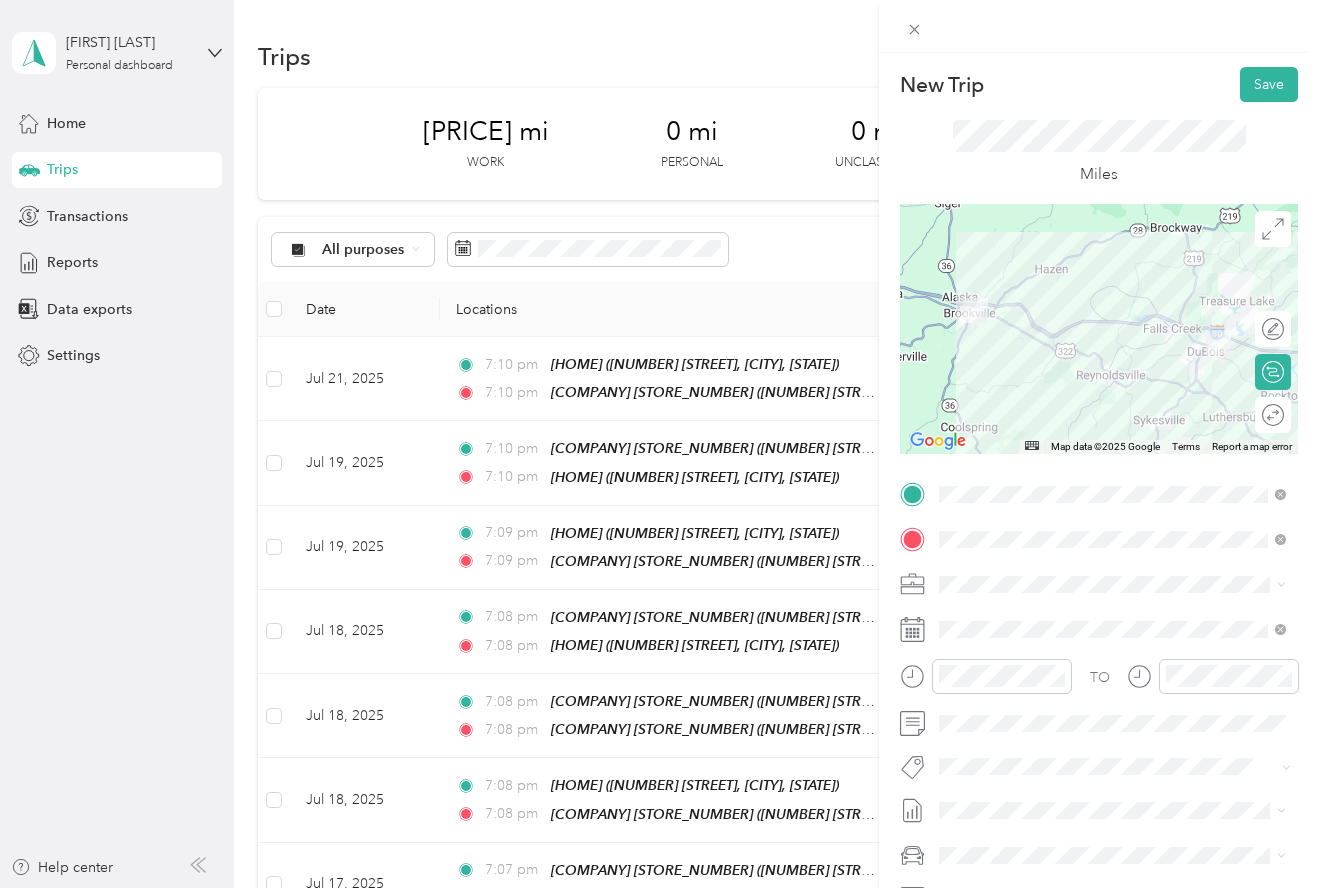 scroll, scrollTop: 0, scrollLeft: 0, axis: both 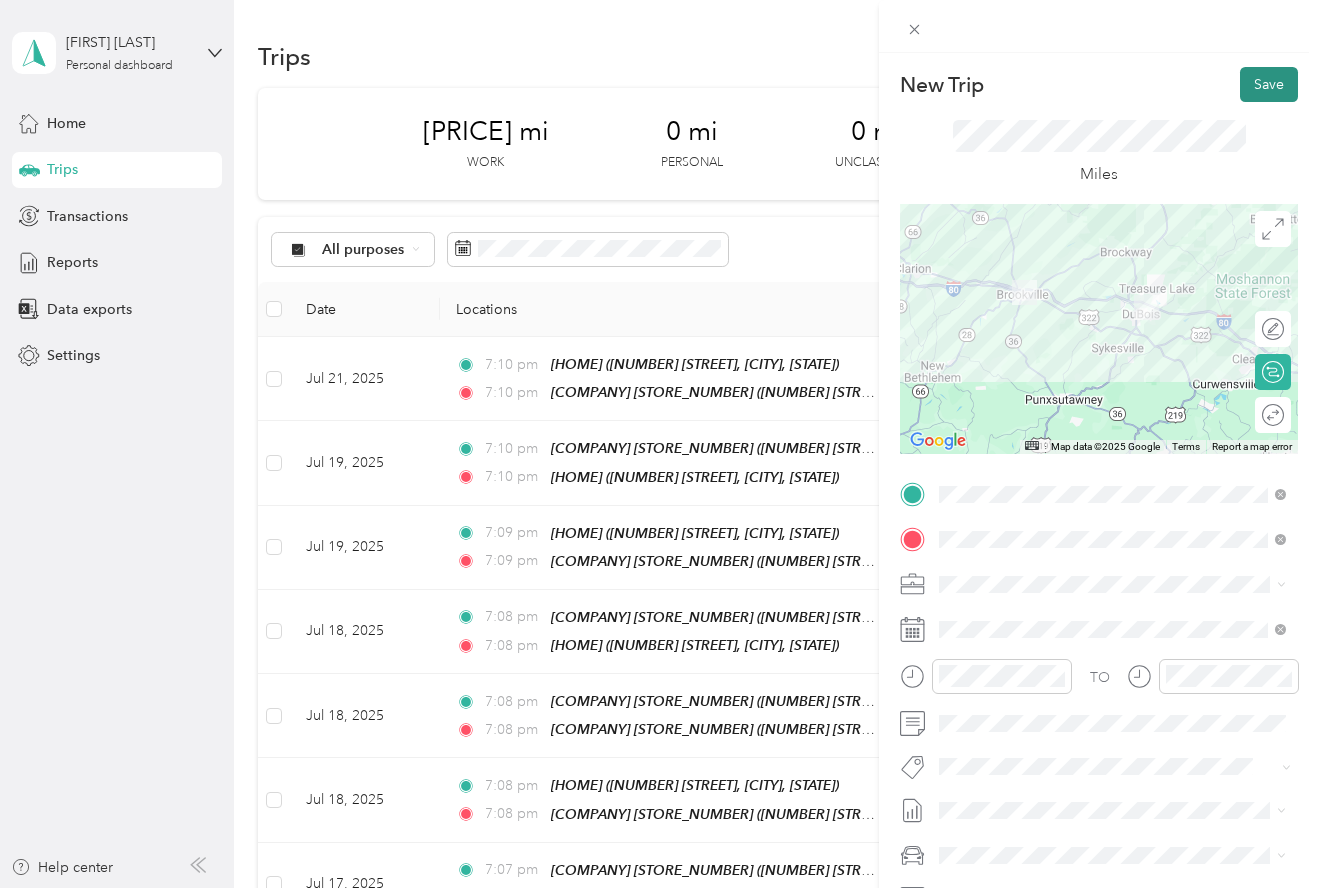 click on "Save" at bounding box center [1269, 84] 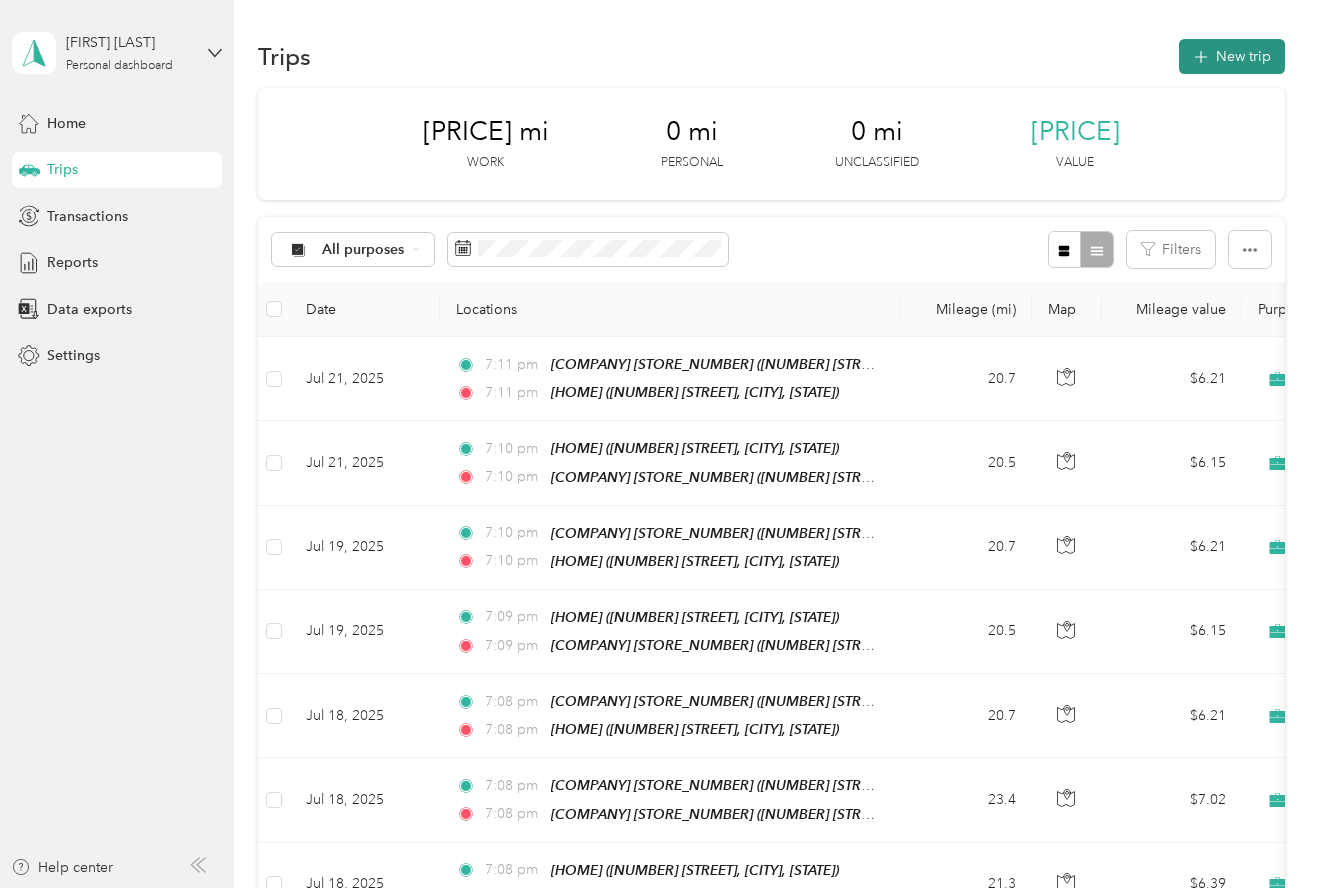 click on "New trip" at bounding box center [1232, 56] 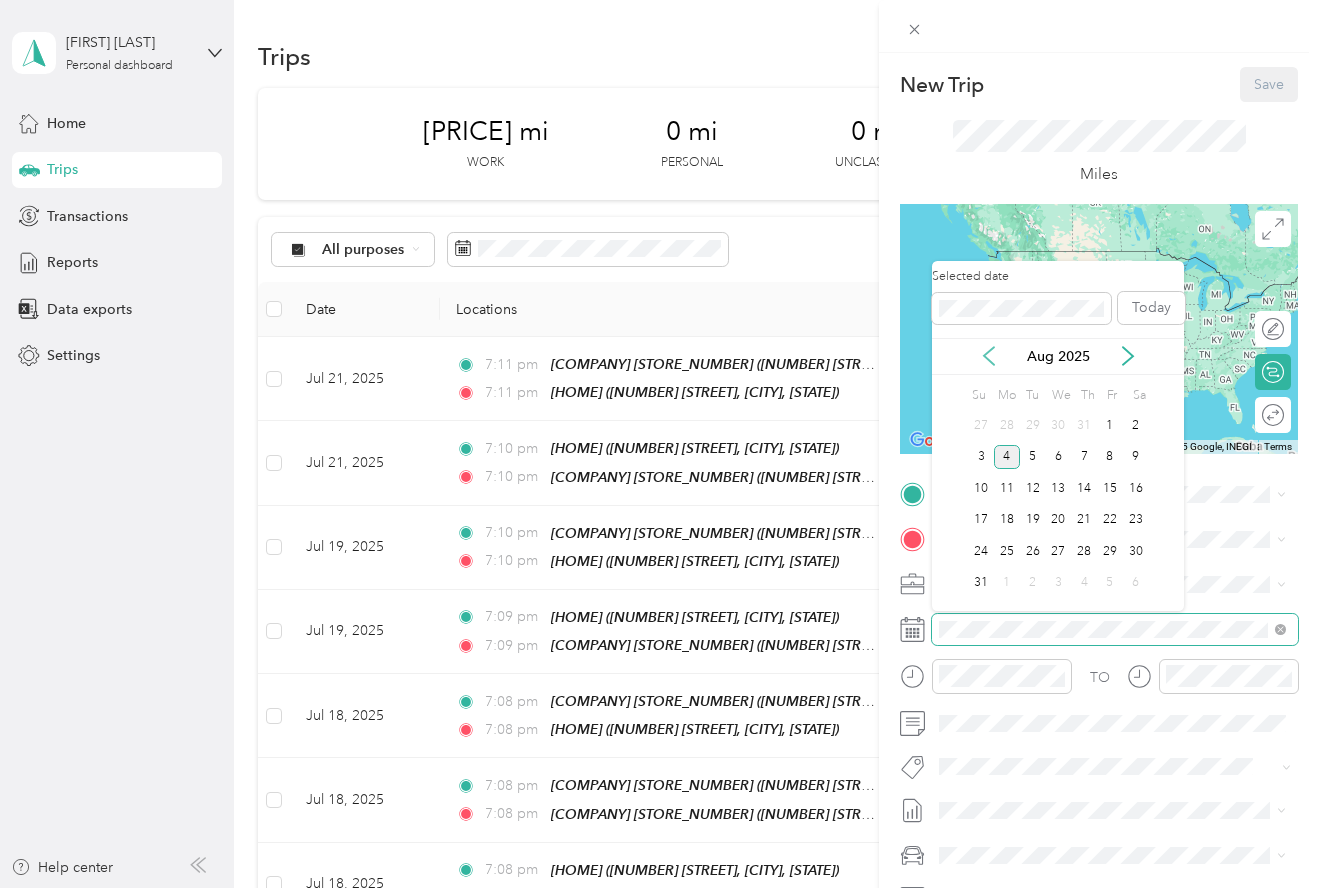 scroll, scrollTop: 0, scrollLeft: 1, axis: horizontal 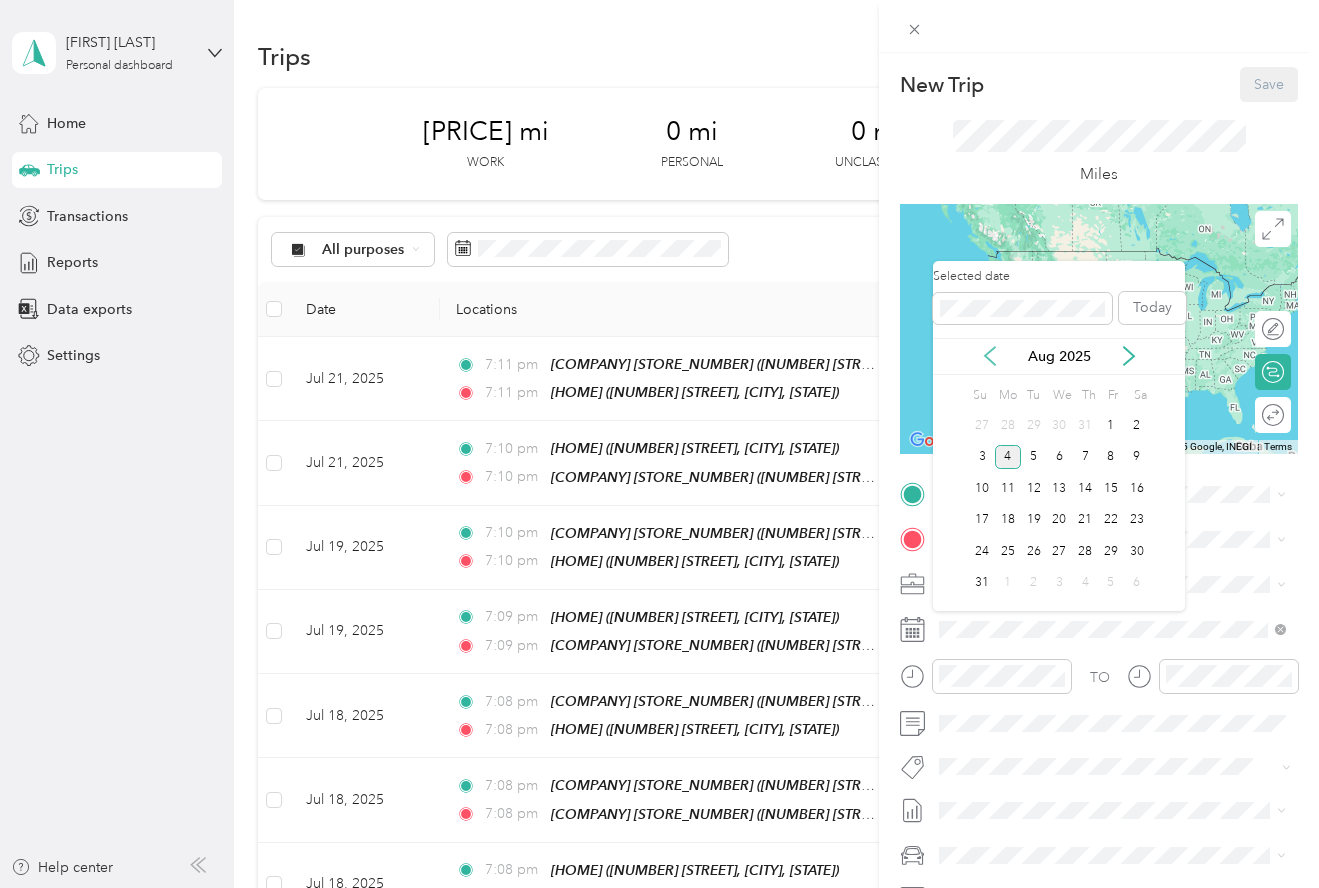 click 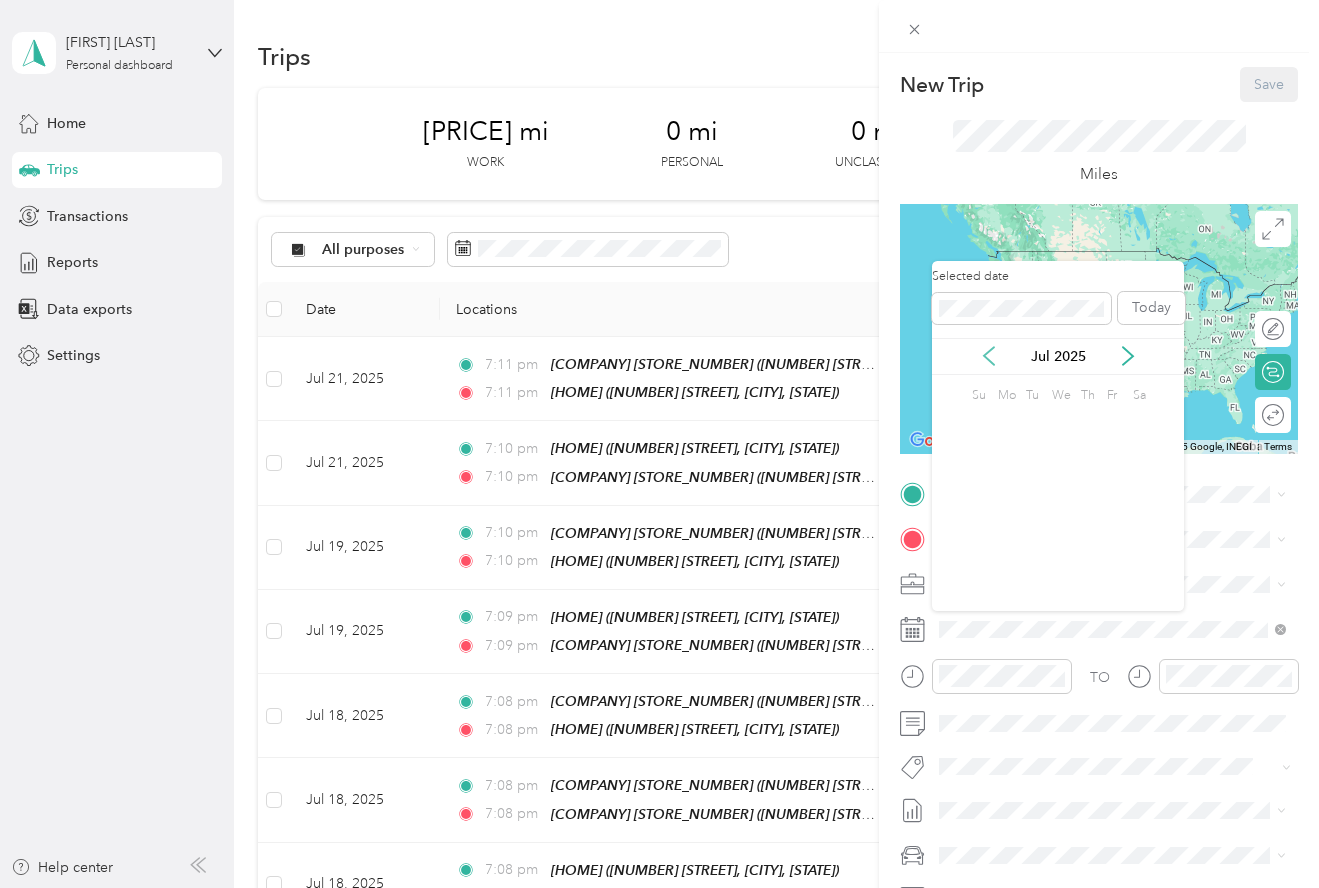 scroll, scrollTop: 0, scrollLeft: 0, axis: both 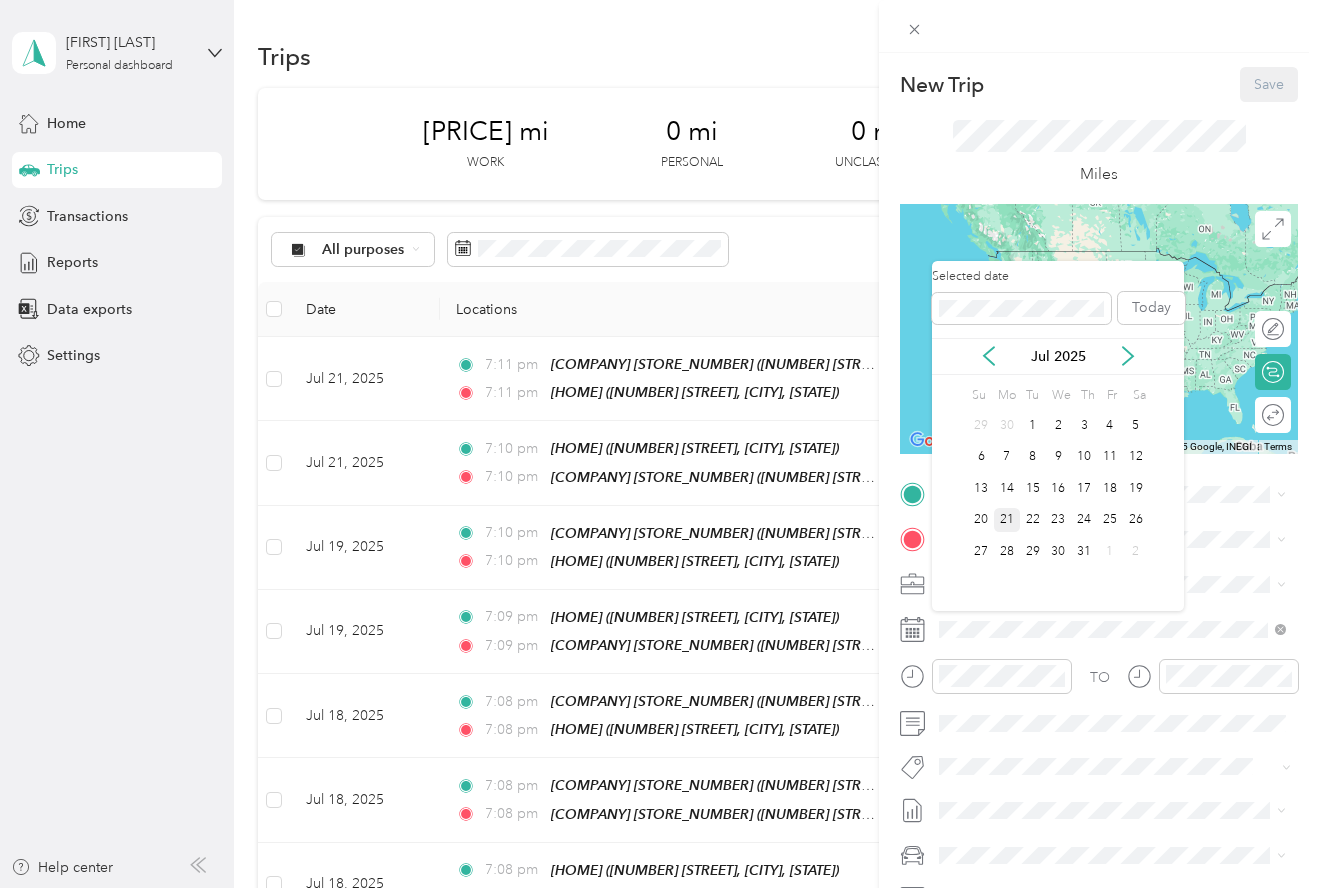 click on "21" at bounding box center (1007, 520) 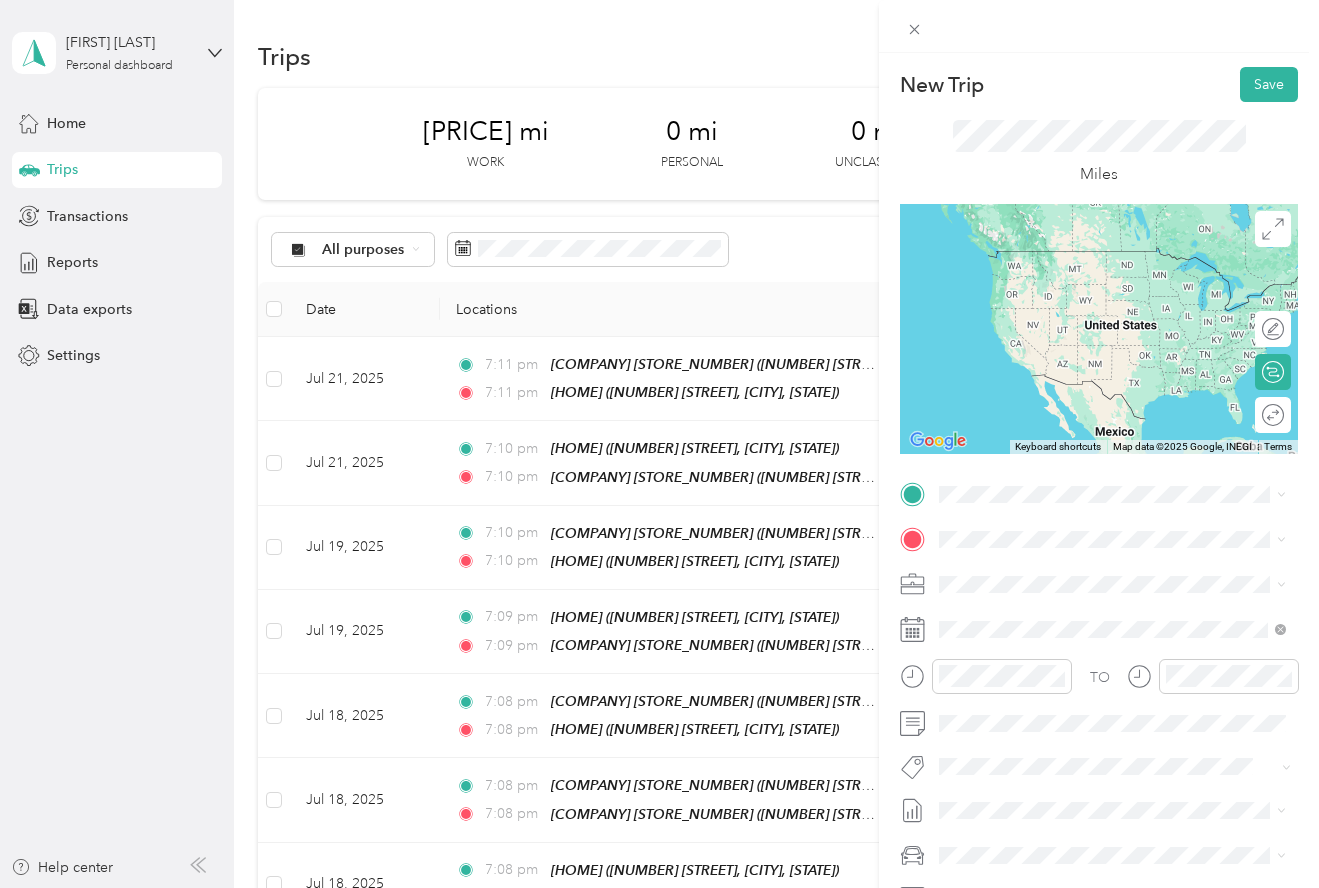 click on "[HOME] [NUMBER] [STREET], [CITY], [STATE], [COUNTRY]" at bounding box center [1128, 594] 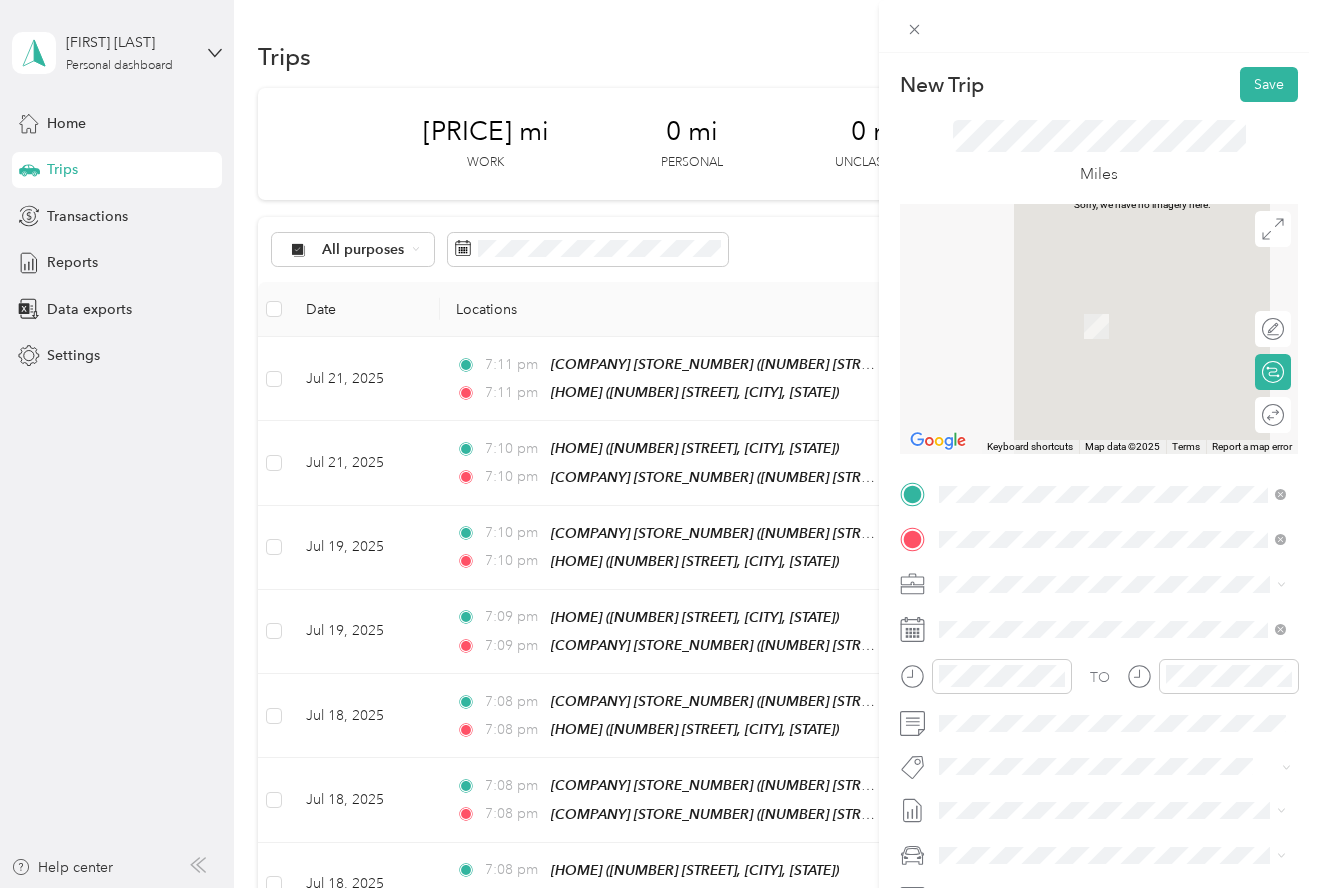 click on "[COMPANY] [STORE_NUMBER] [NUMBER] [STREET], [CITY], [STATE], [COUNTRY]" at bounding box center (1128, 724) 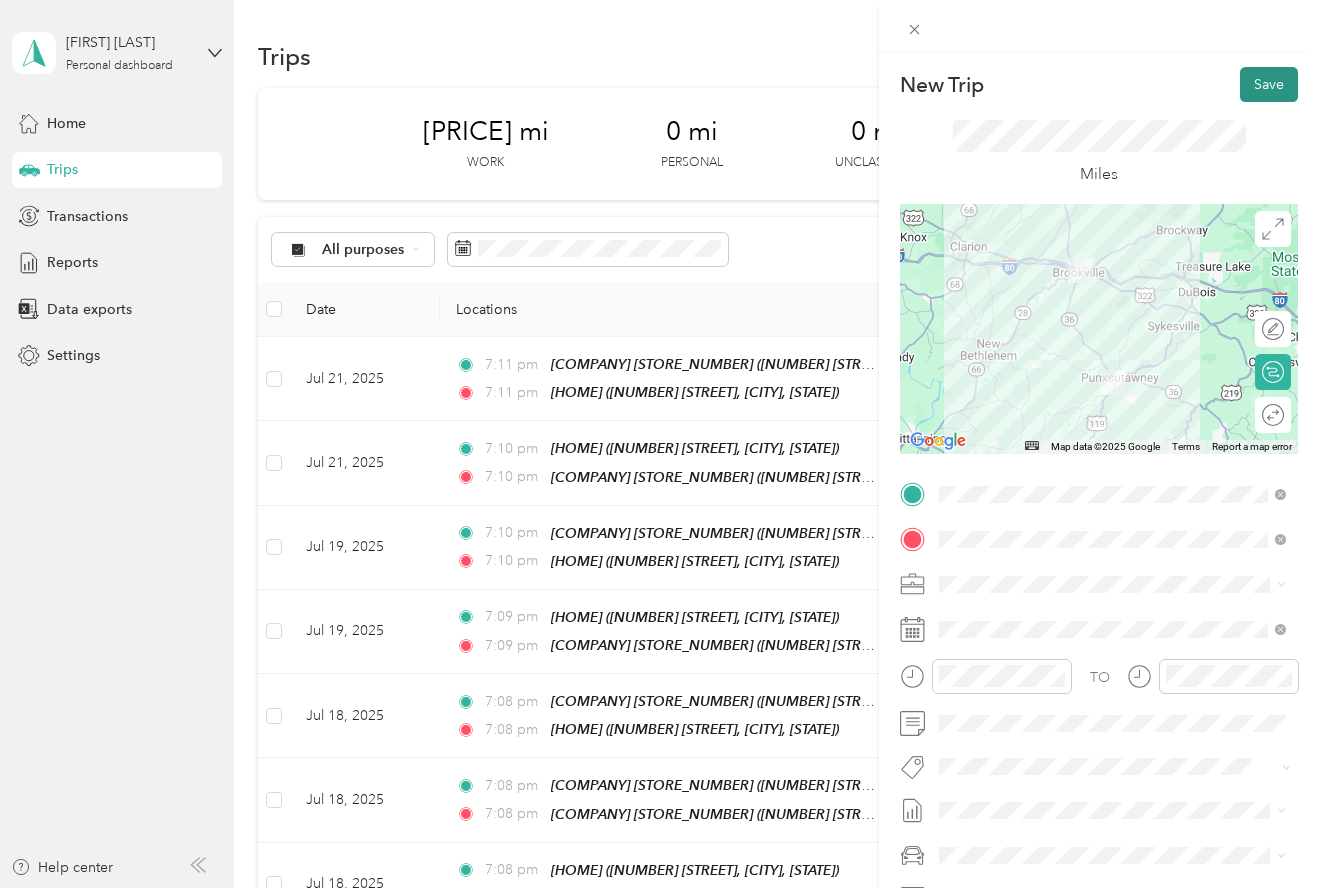 click on "Save" at bounding box center (1269, 84) 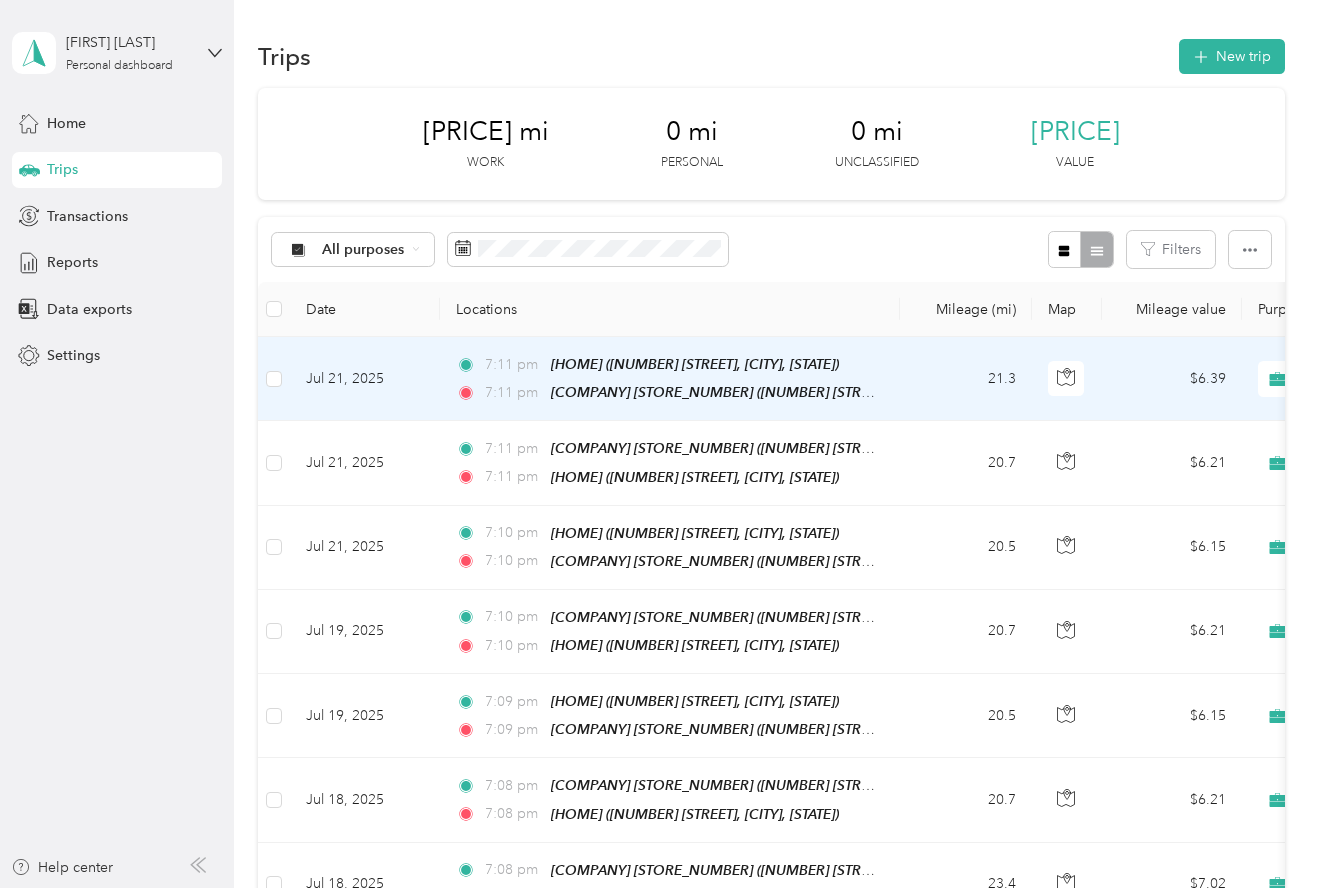 click on "Jul 21, 2025" at bounding box center (365, 379) 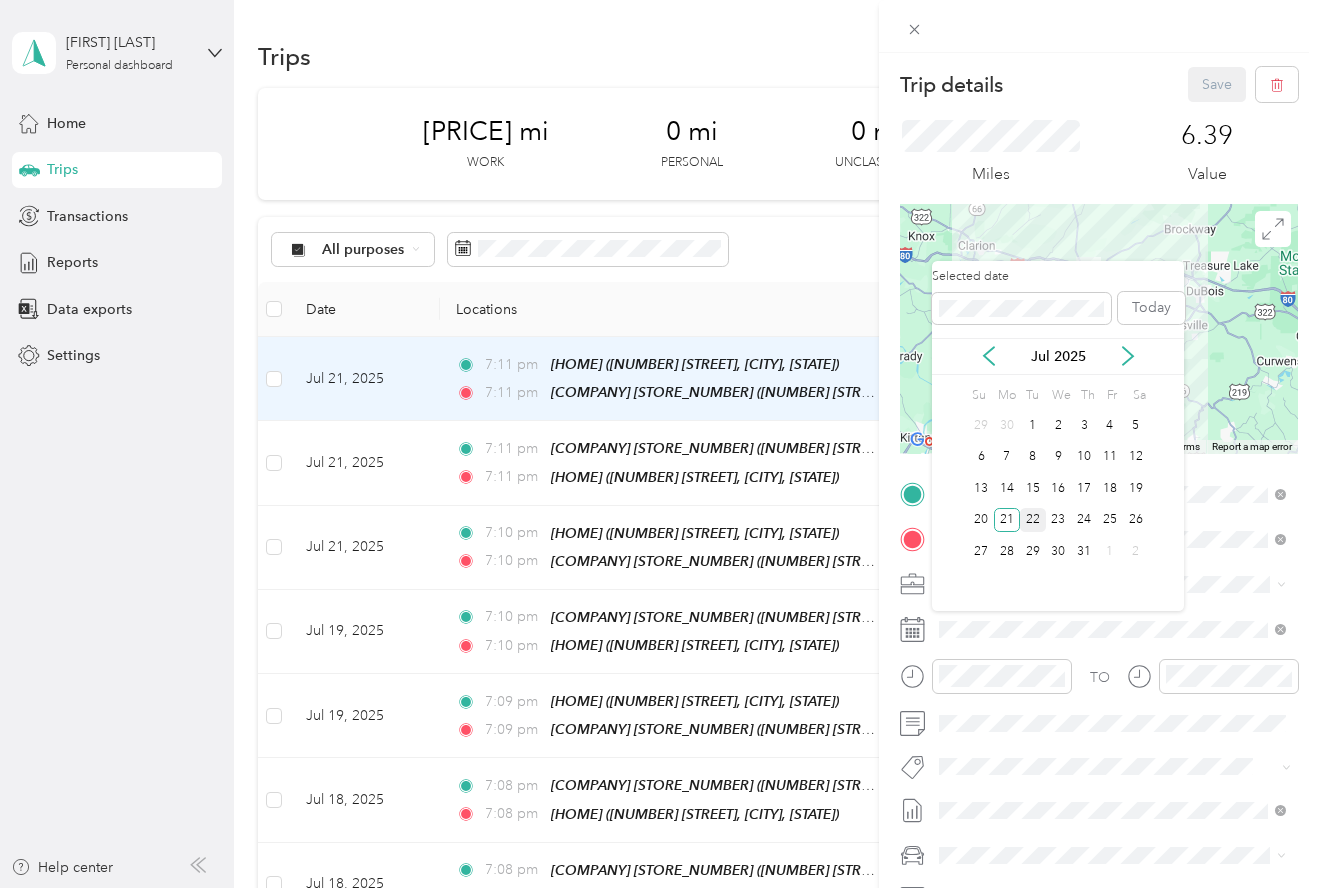 click on "22" at bounding box center [1033, 520] 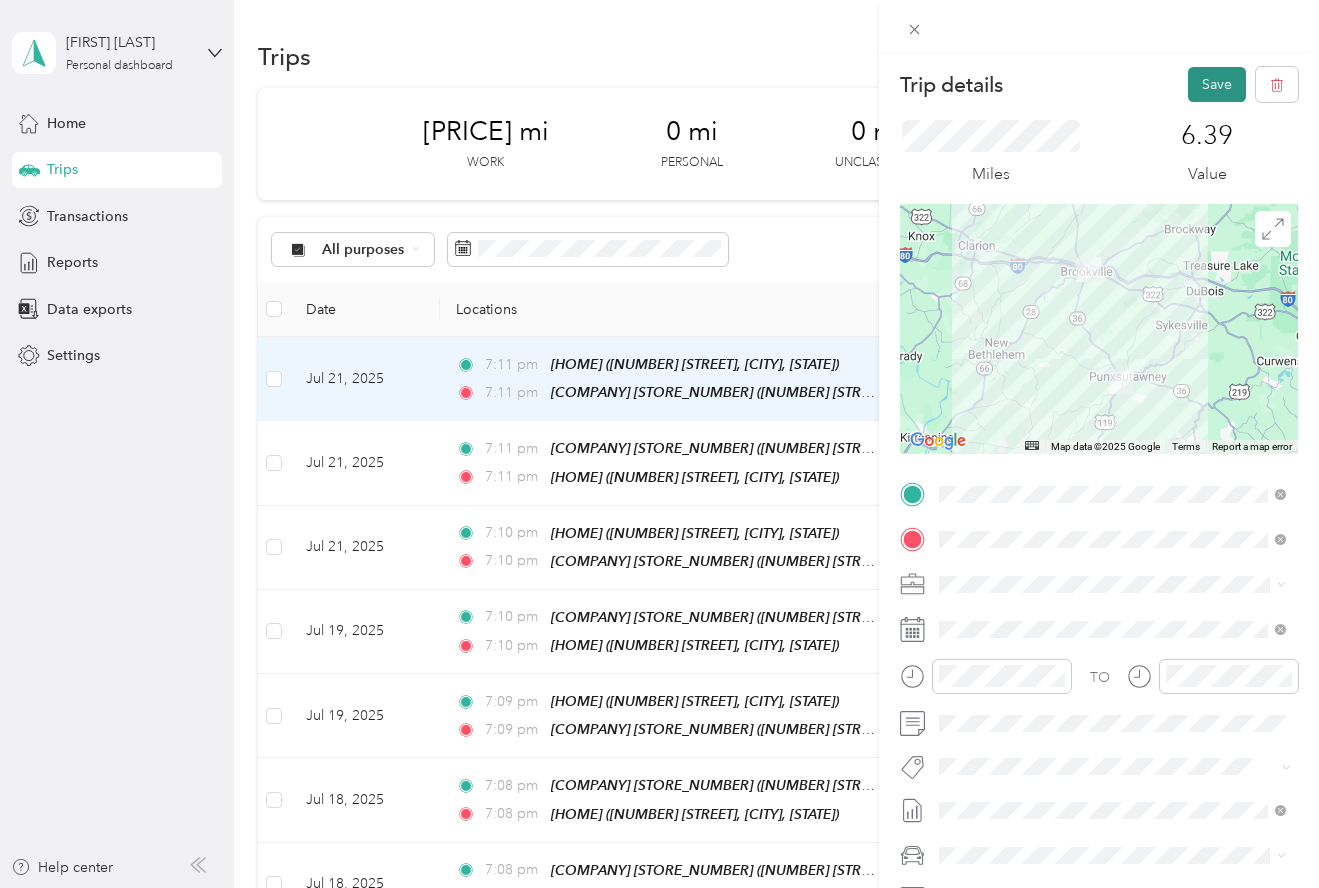 click on "Save" at bounding box center [1217, 84] 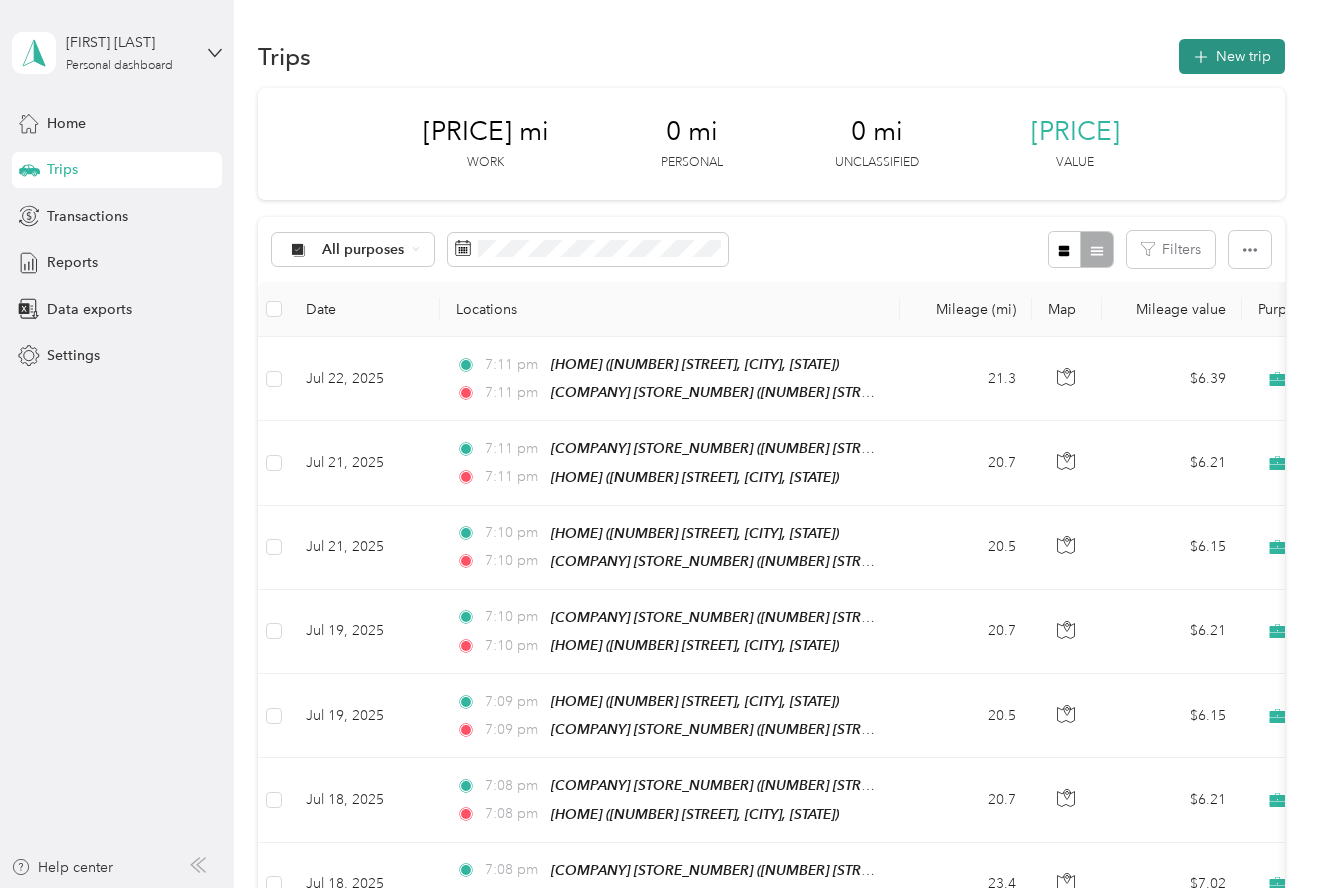 click on "New trip" at bounding box center (1232, 56) 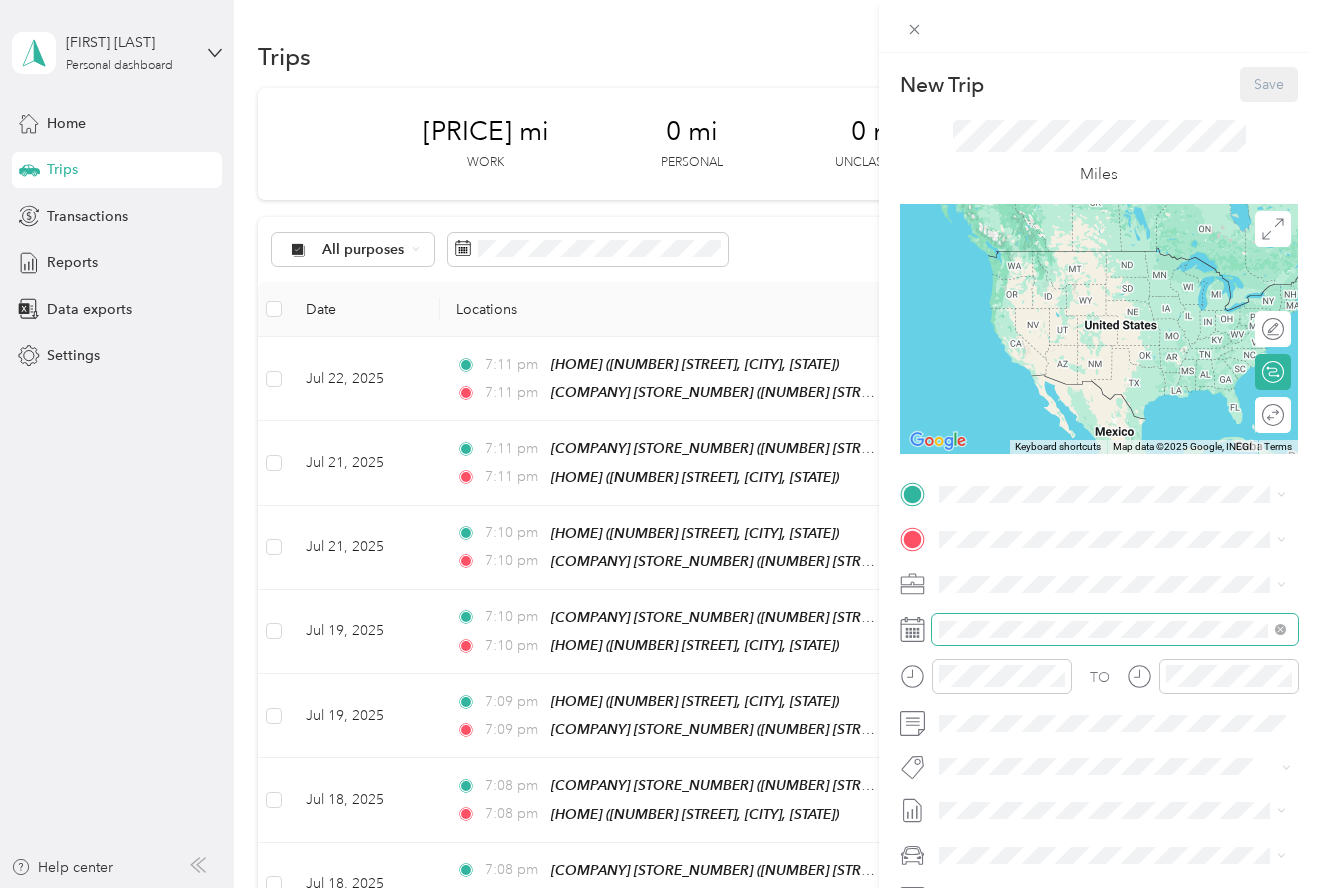 click at bounding box center (1115, 629) 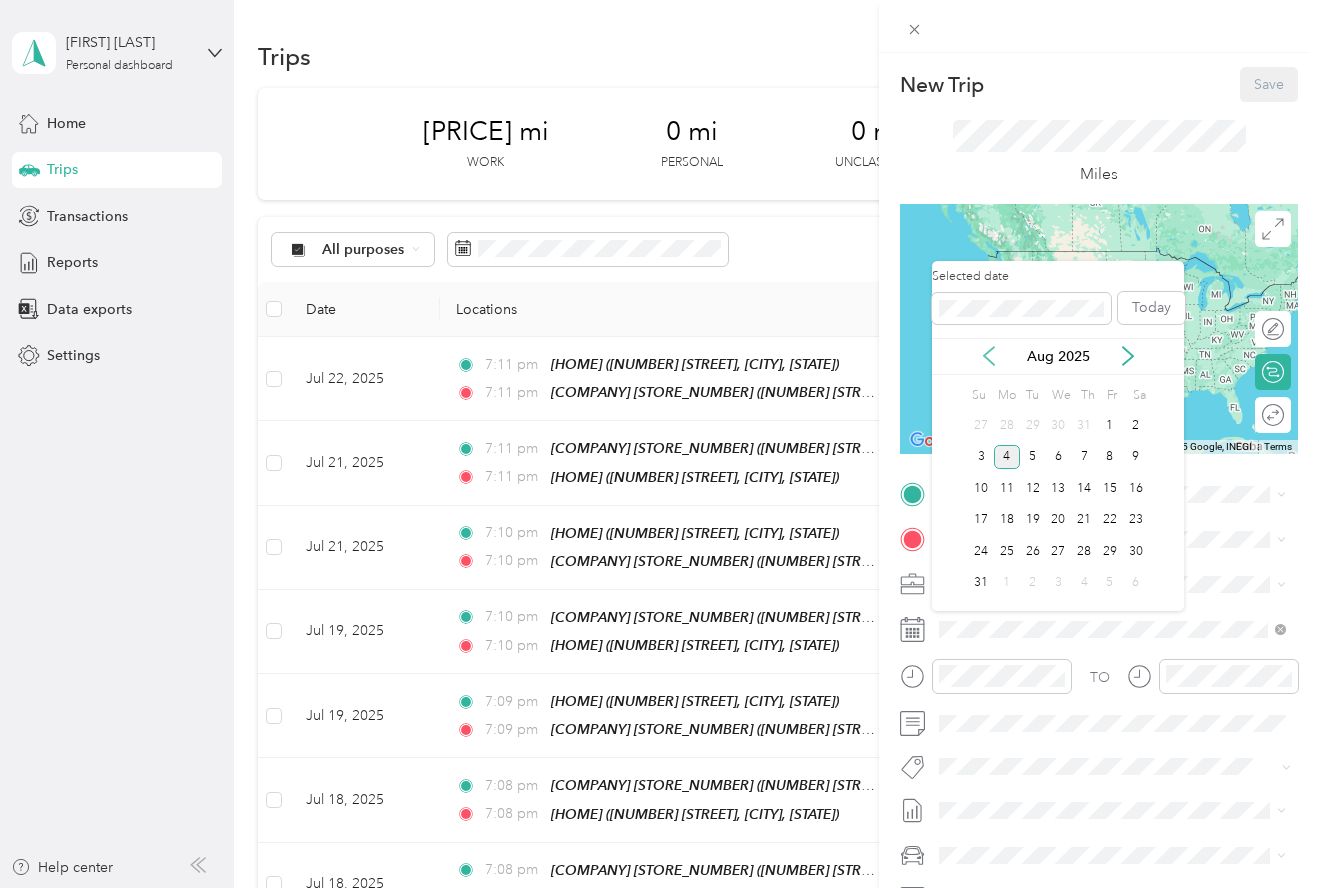 click 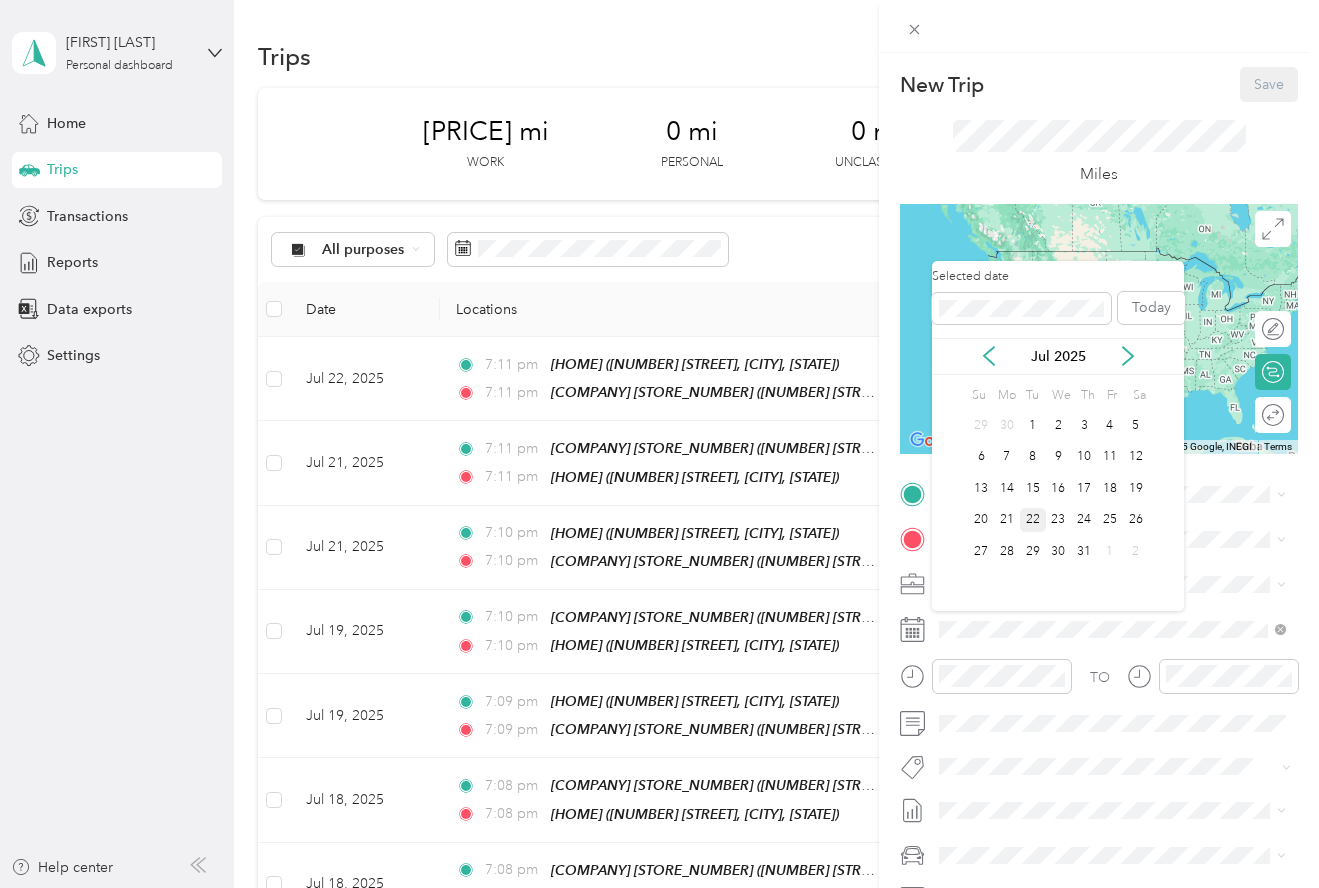 click on "22" at bounding box center (1033, 520) 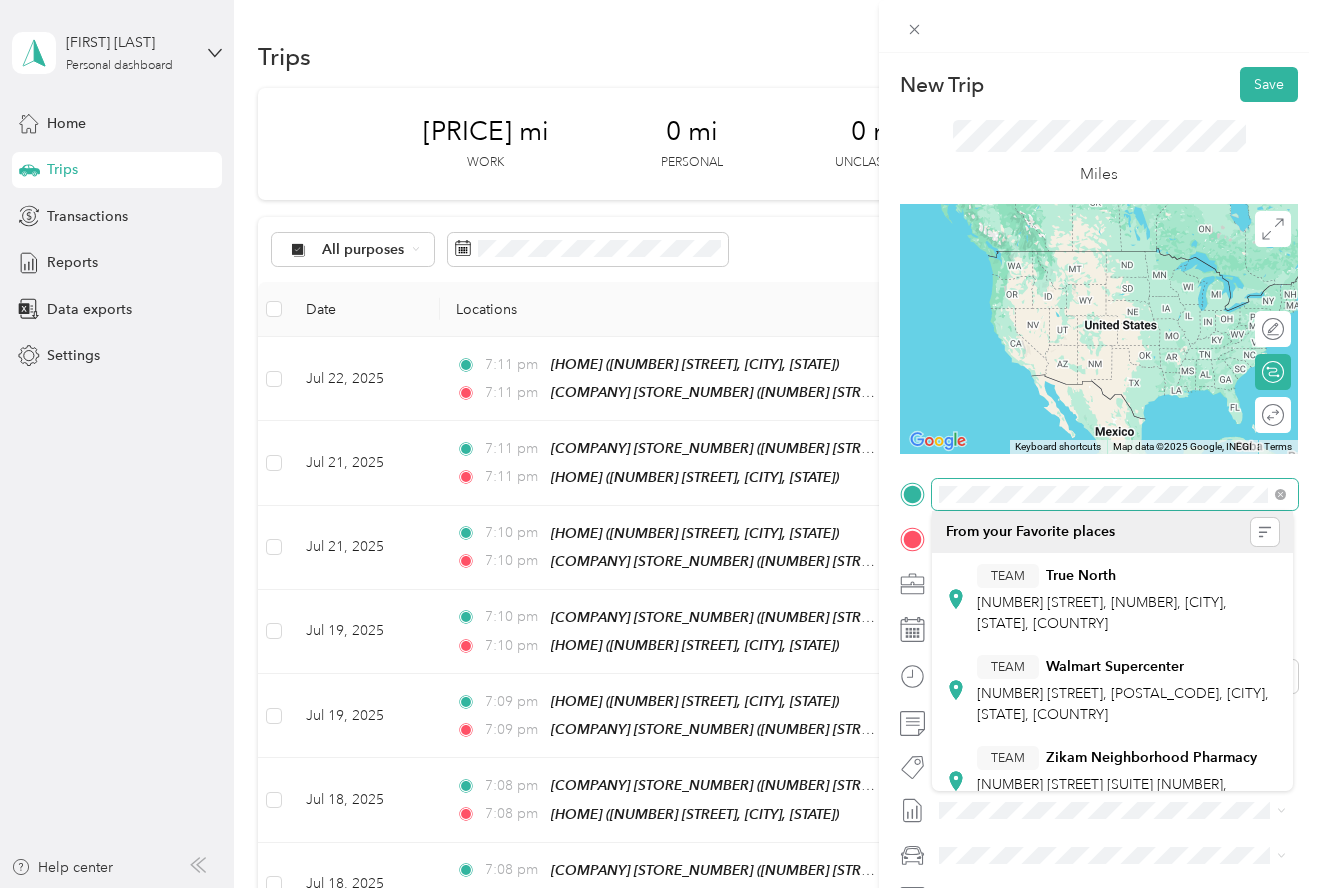 scroll, scrollTop: 0, scrollLeft: 0, axis: both 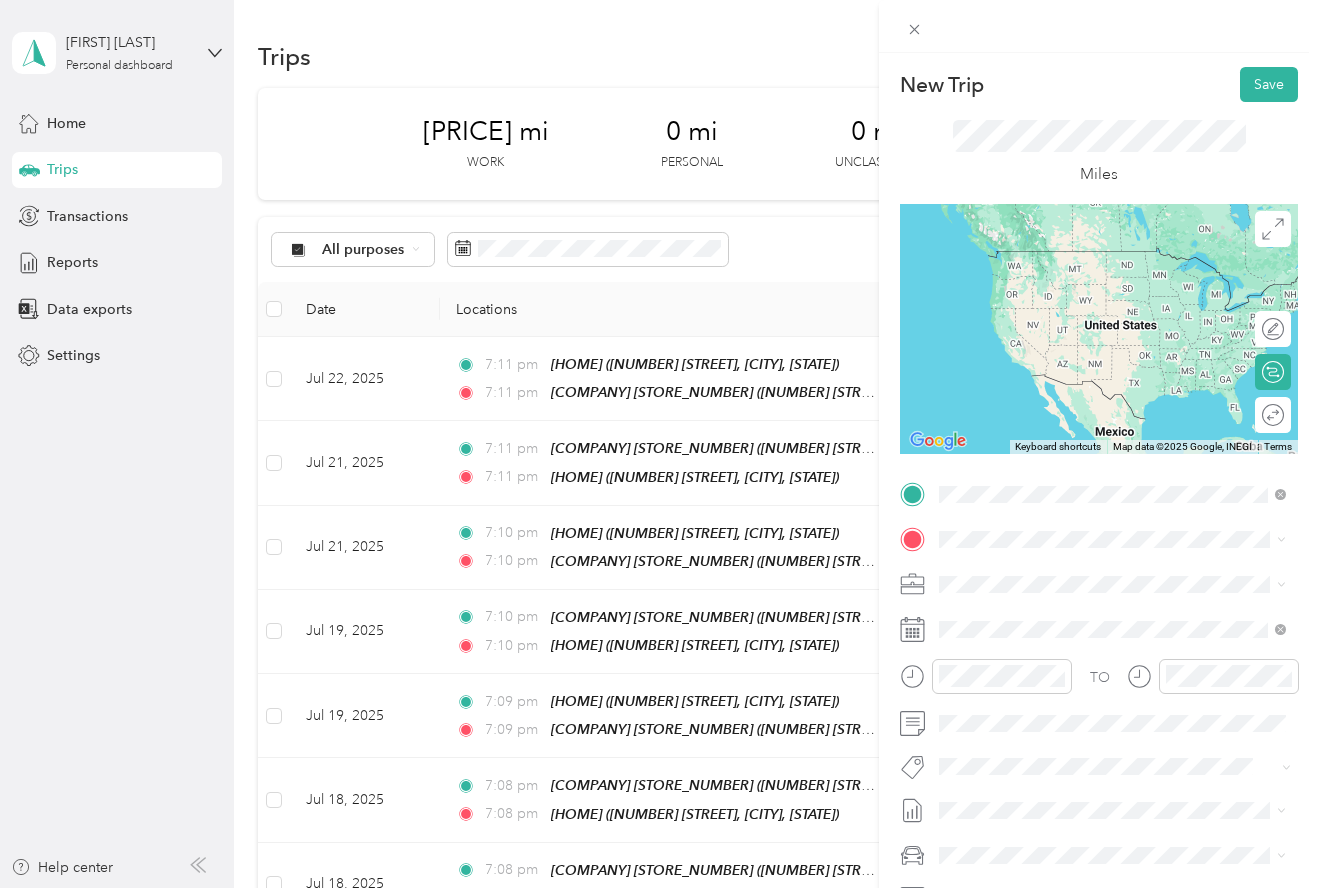 click on "[NUMBER] [STREET], [CITY], [STATE], [COUNTRY]" at bounding box center (1093, 690) 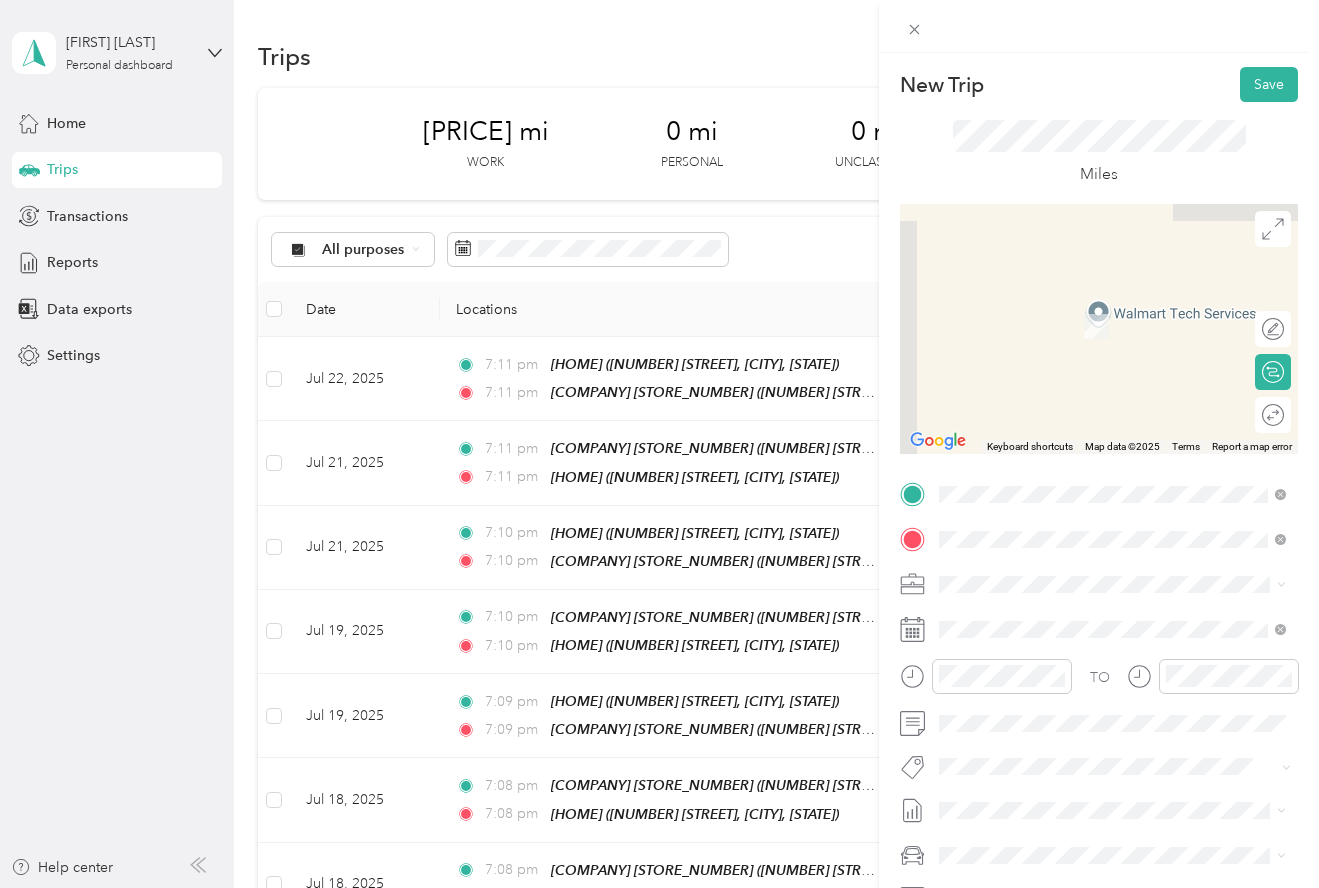 click on "[NUMBER] [STREET], [CITY], [STATE], [COUNTRY]" at bounding box center (1093, 651) 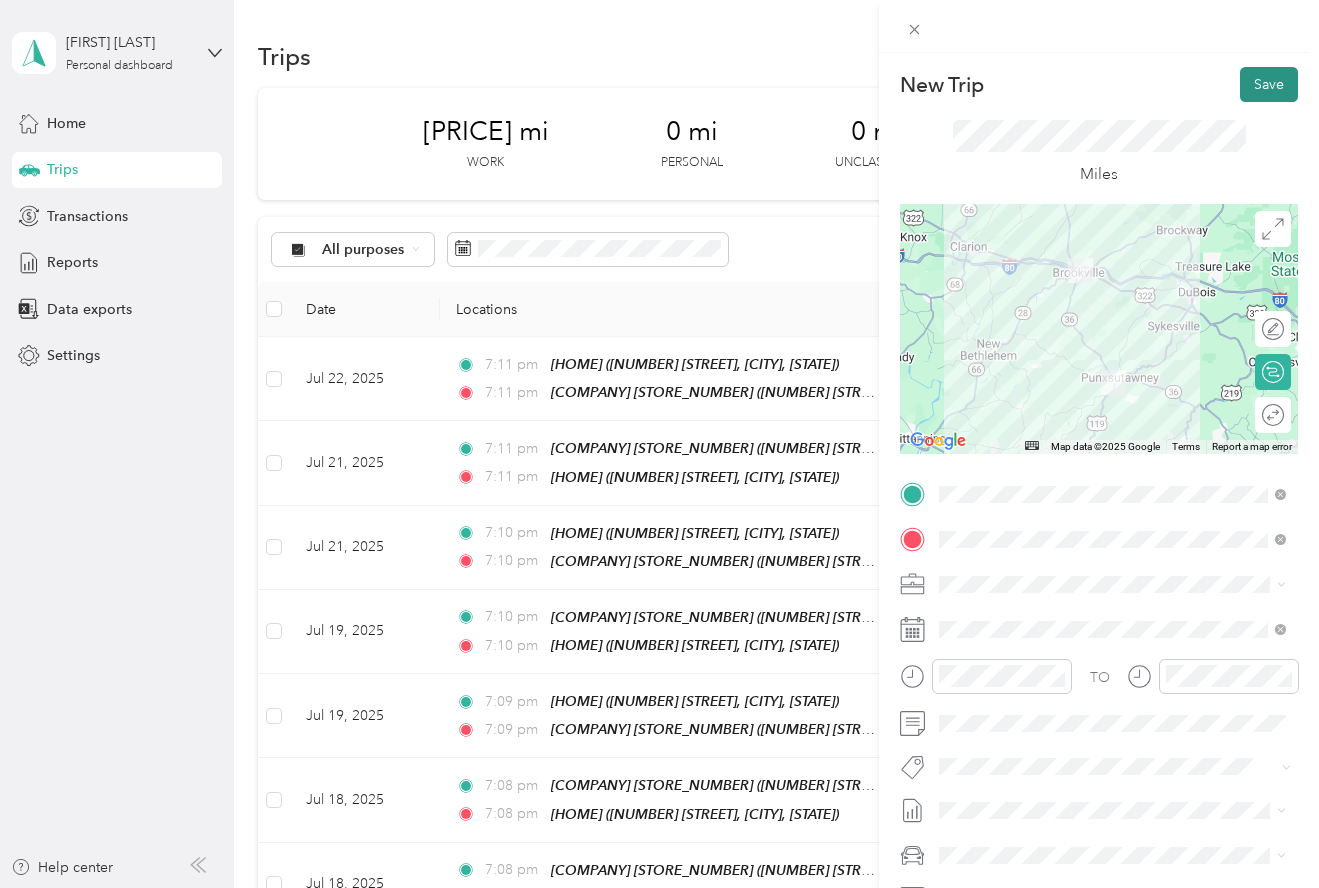 click on "Save" at bounding box center (1269, 84) 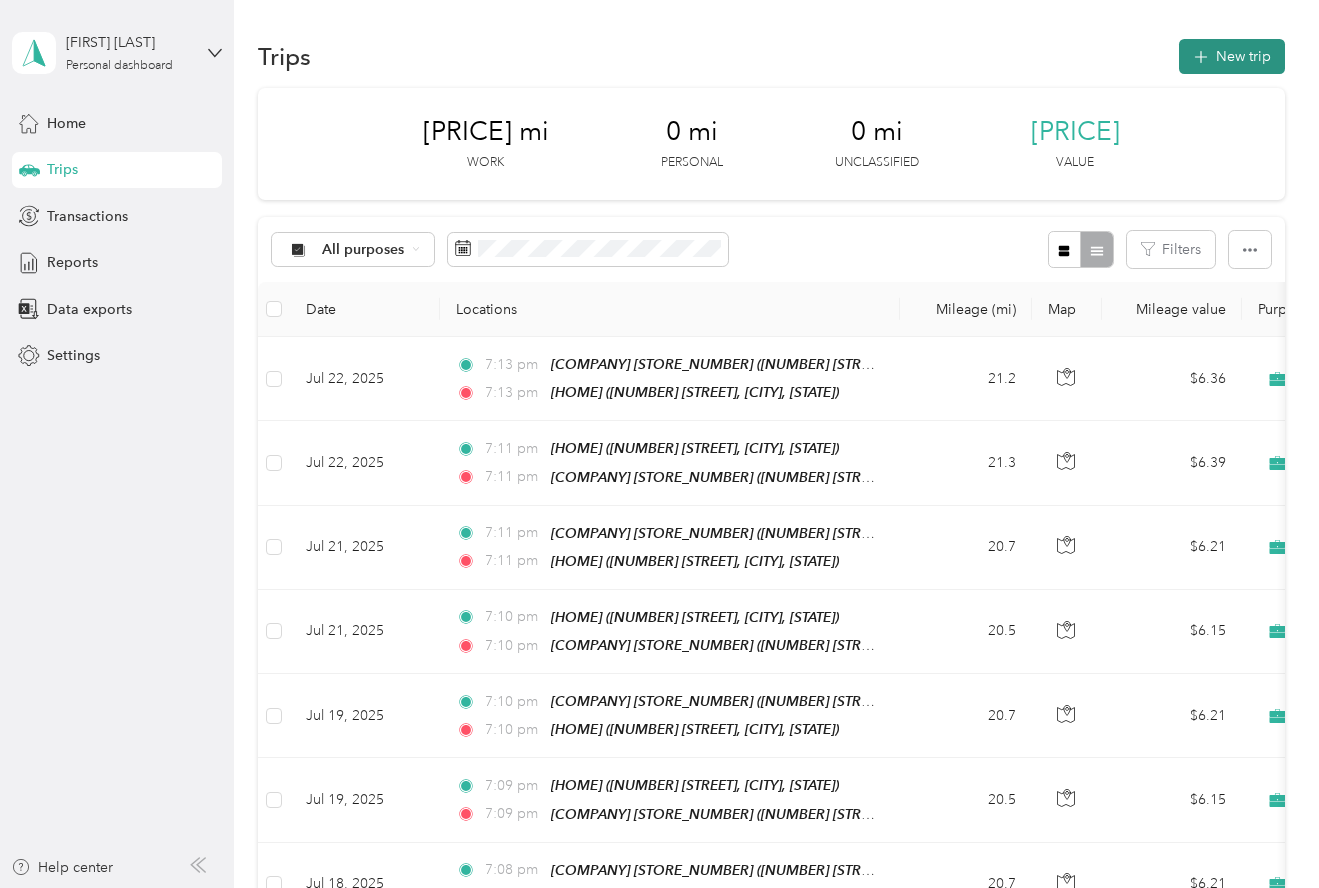 click on "New trip" at bounding box center (1232, 56) 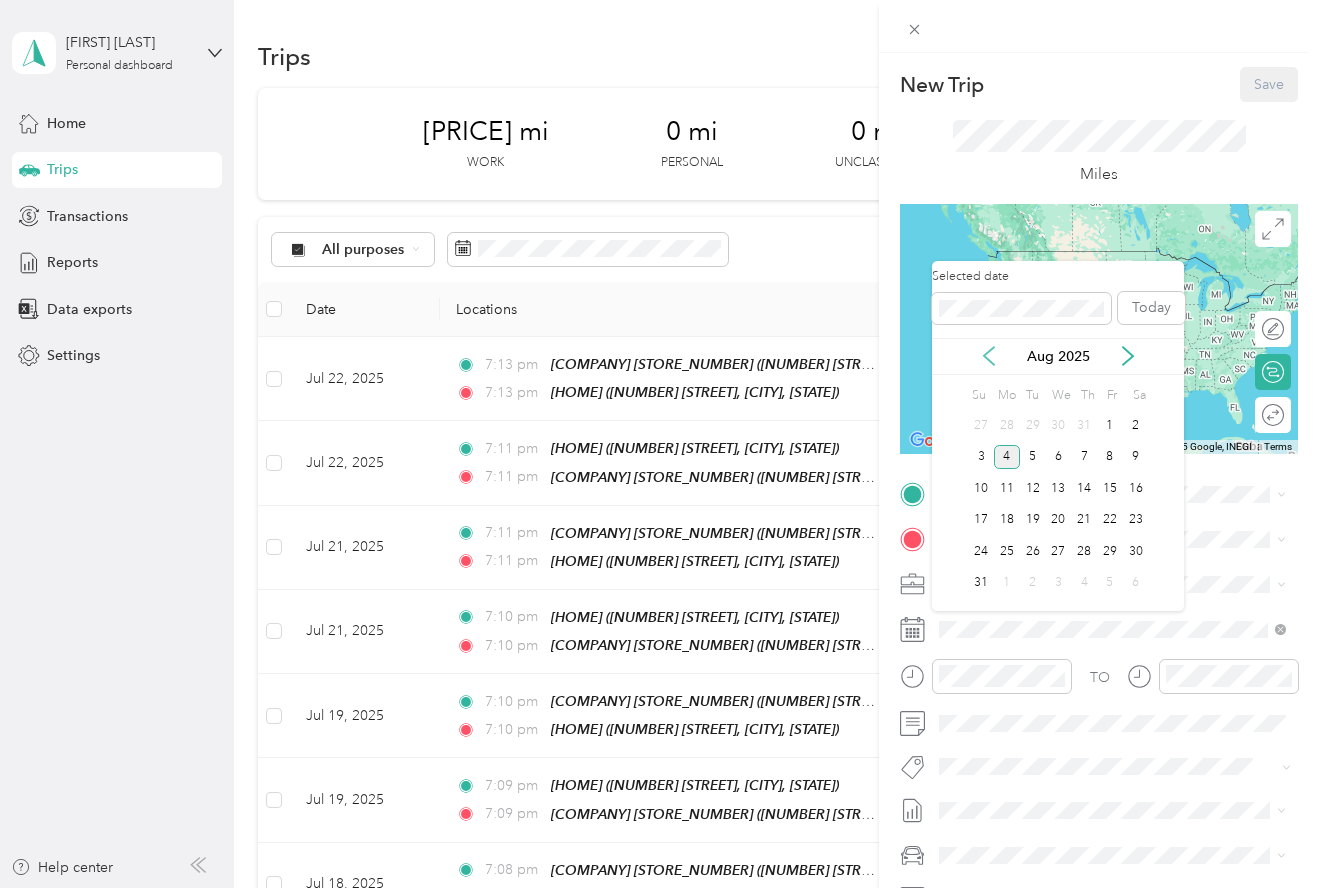 click 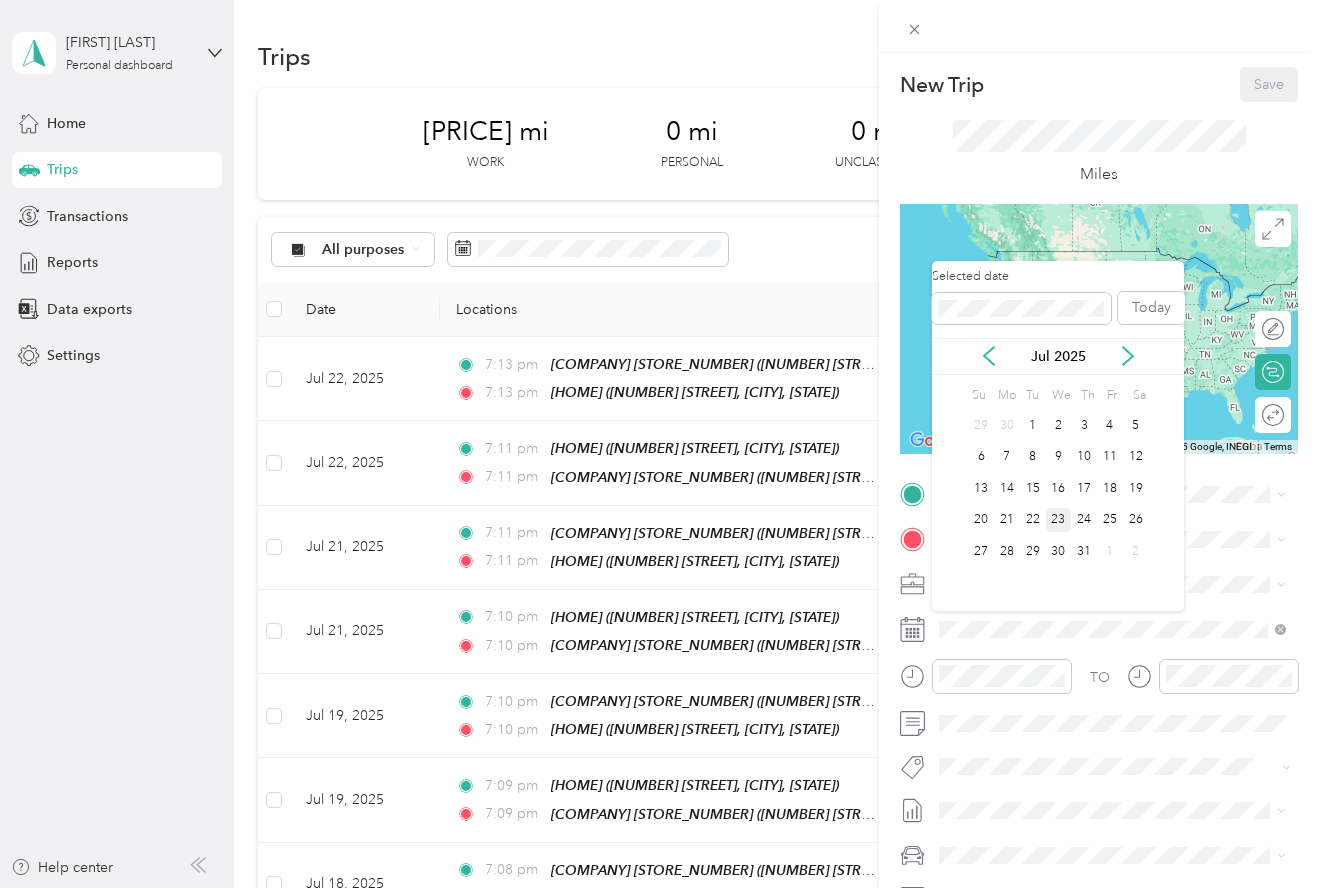 click on "23" at bounding box center [1059, 520] 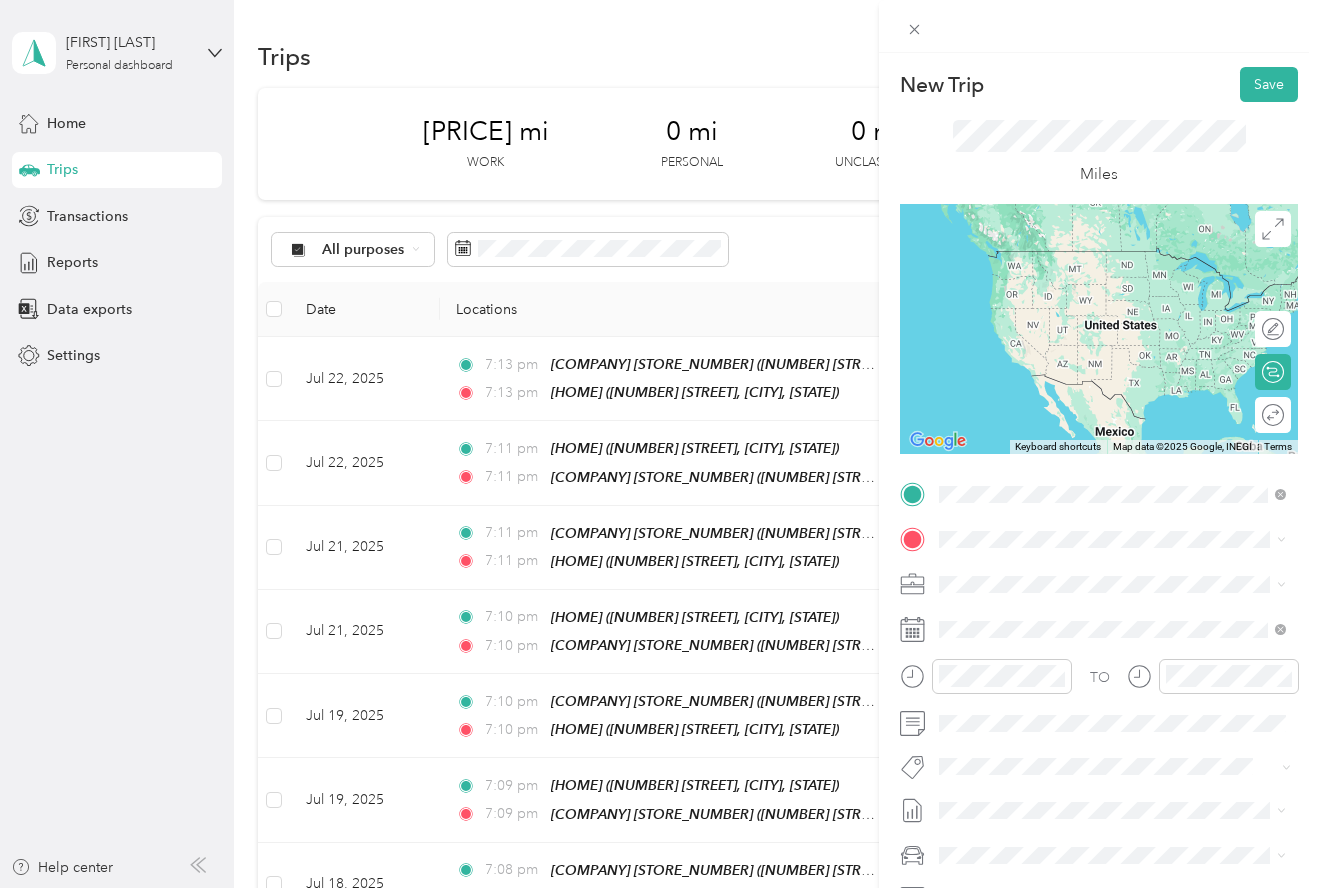 click on "[NUMBER] [STREET], [CITY], [STATE], [COUNTRY]" at bounding box center (1093, 606) 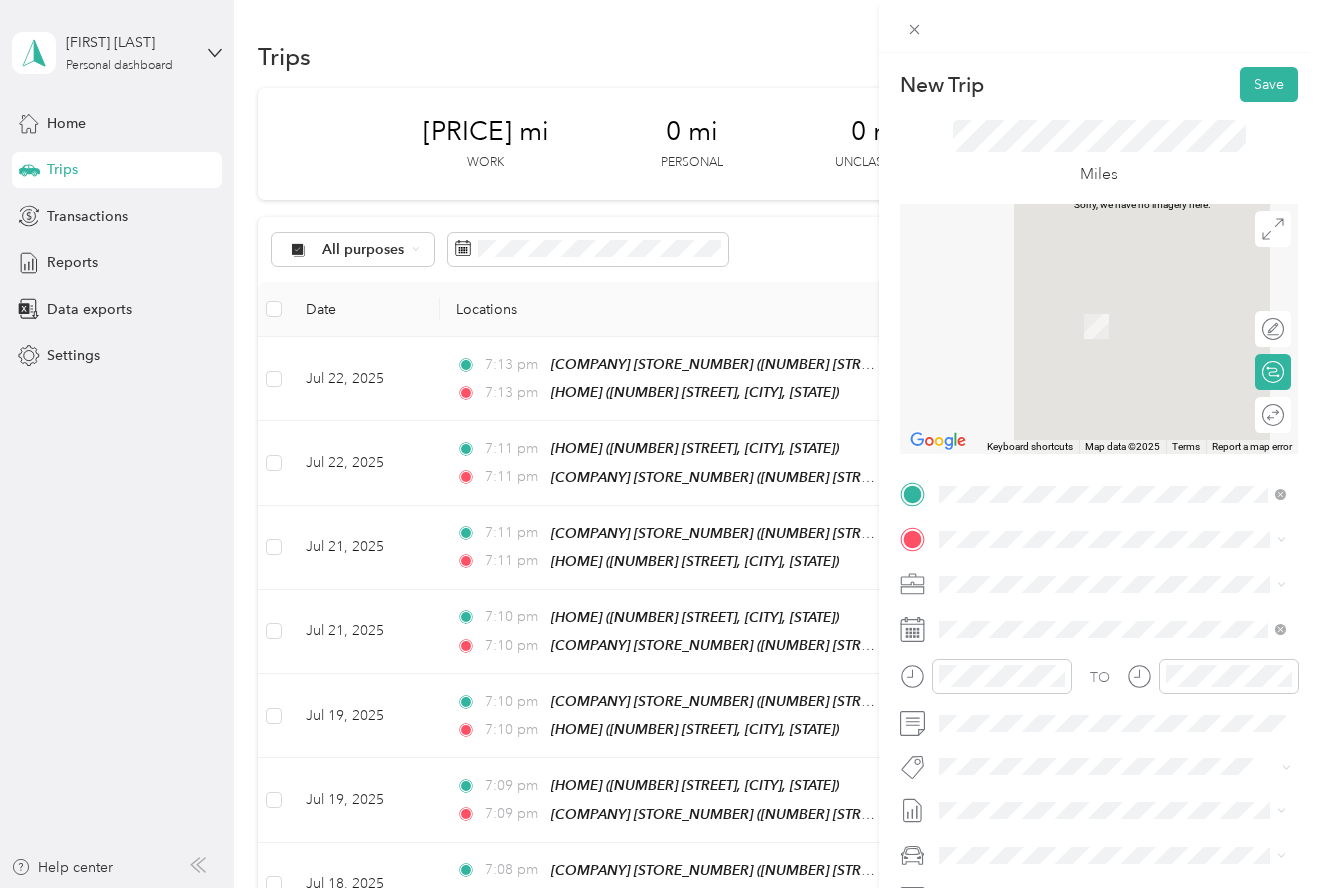 click on "[NUMBER] [STREET], [CITY], [STATE], [COUNTRY]" at bounding box center [1093, 725] 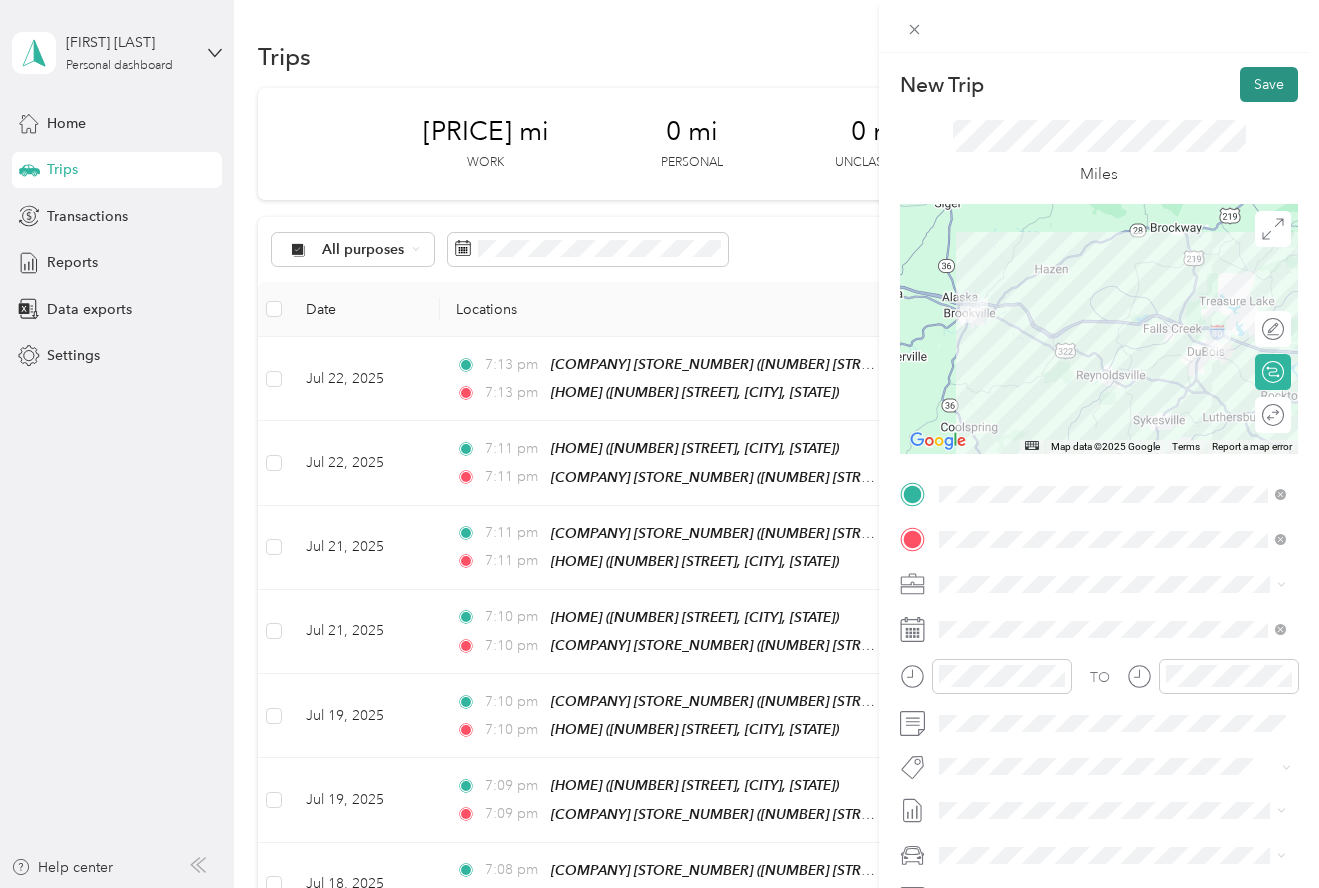 click on "Save" at bounding box center [1269, 84] 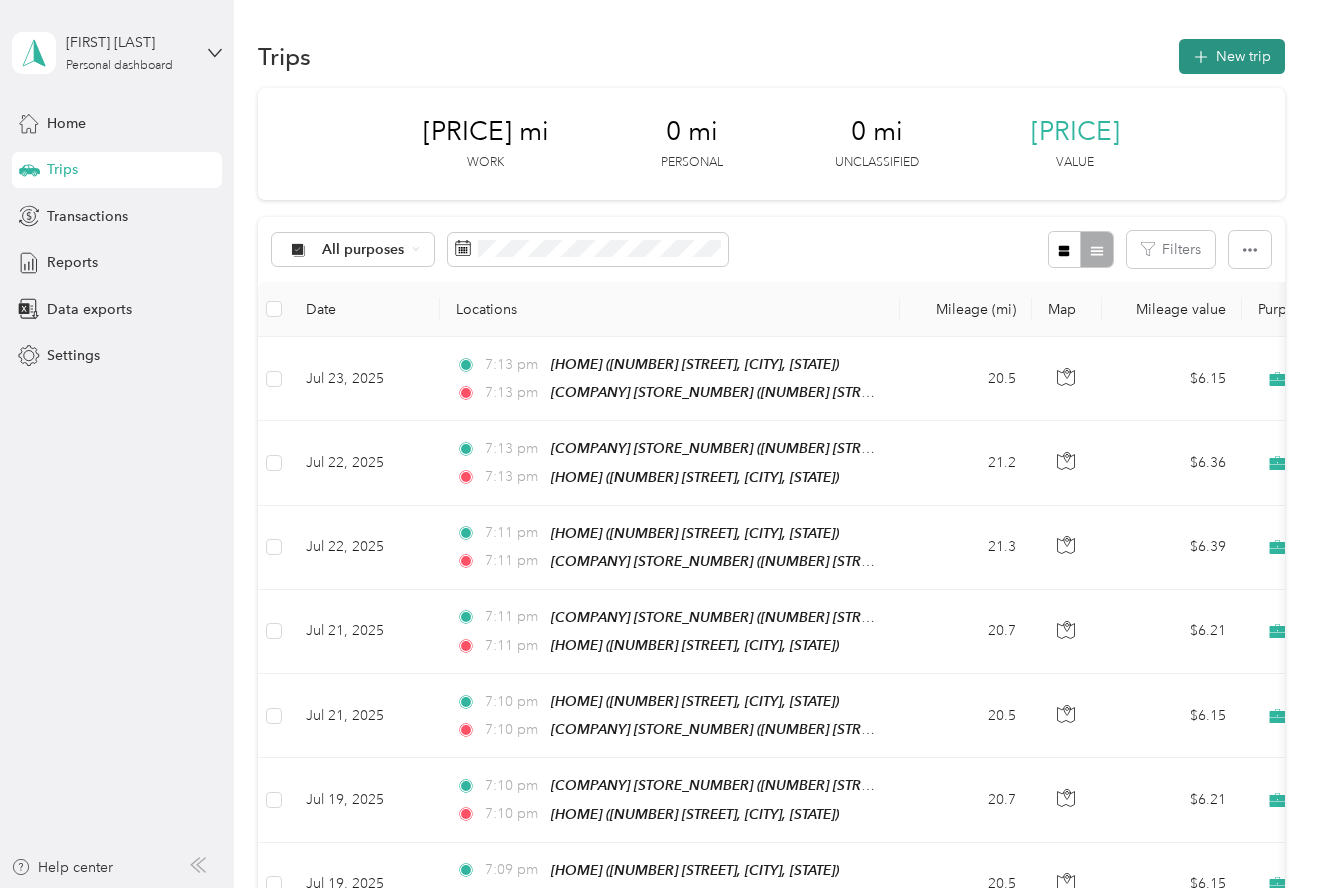 click on "New trip" at bounding box center (1232, 56) 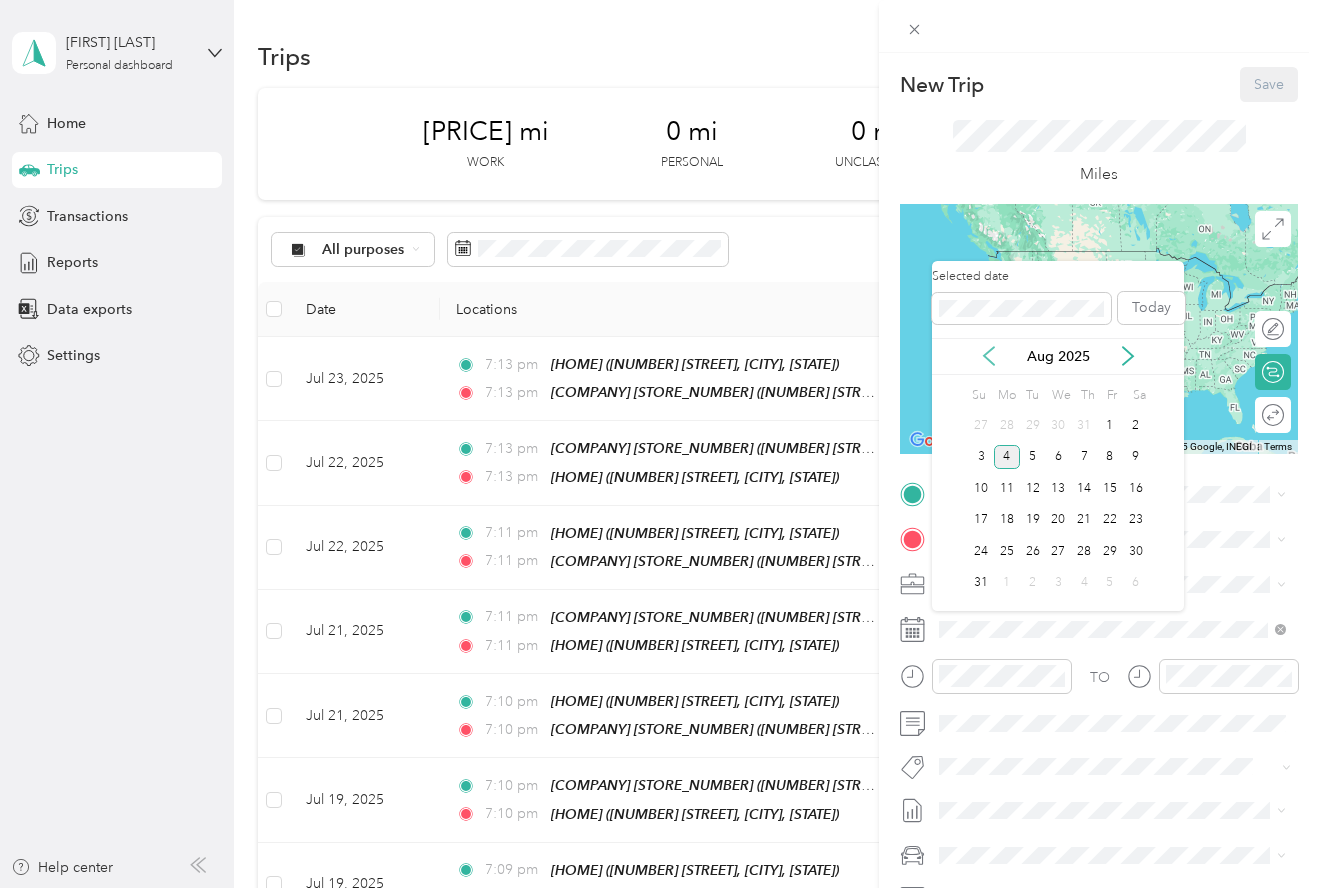 click 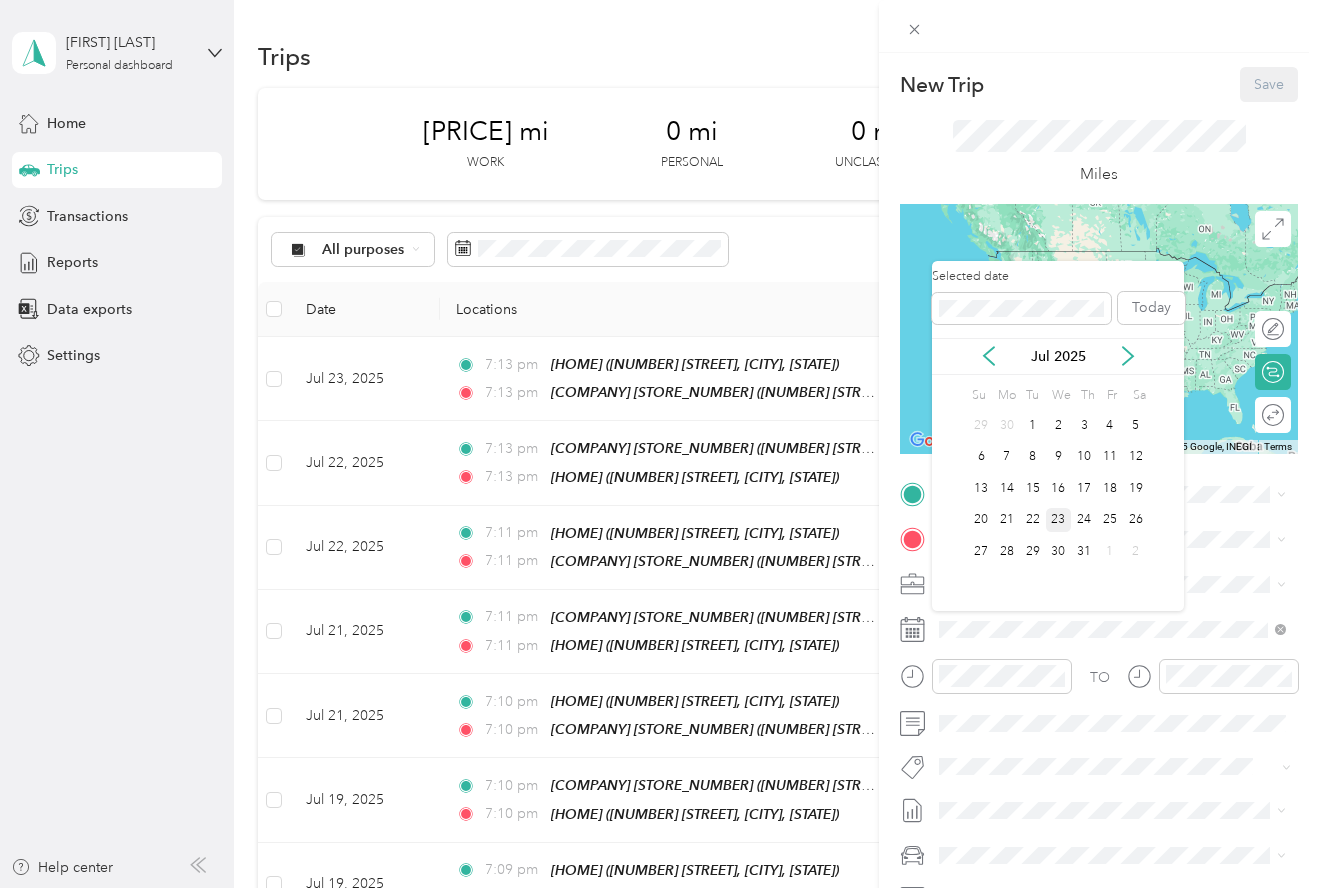 click on "23" at bounding box center [1059, 520] 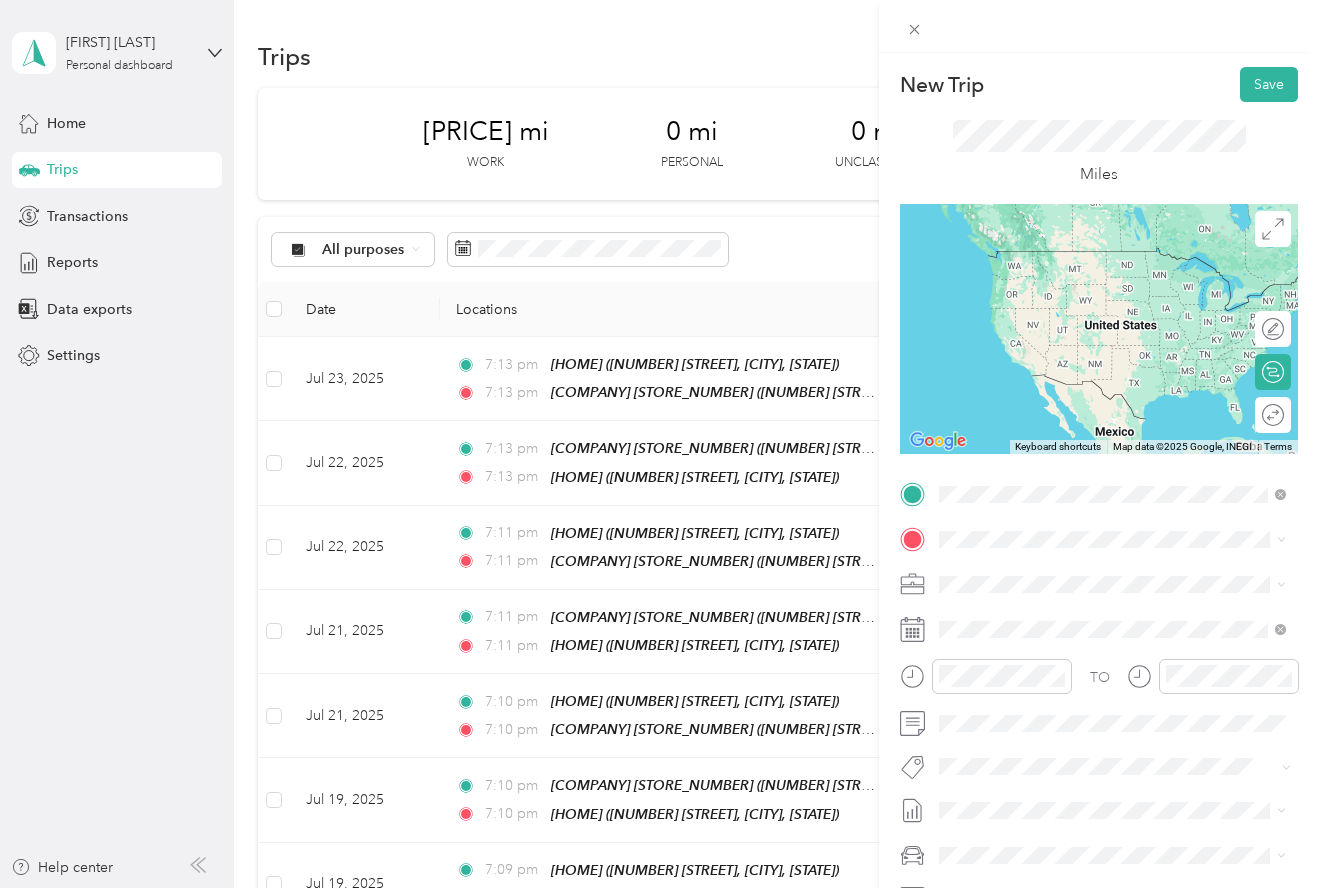 click on "[COMPANY] [STORE_NUMBER] [NUMBER] [STREET], [CITY], [STATE], [COUNTRY]" at bounding box center (1128, 679) 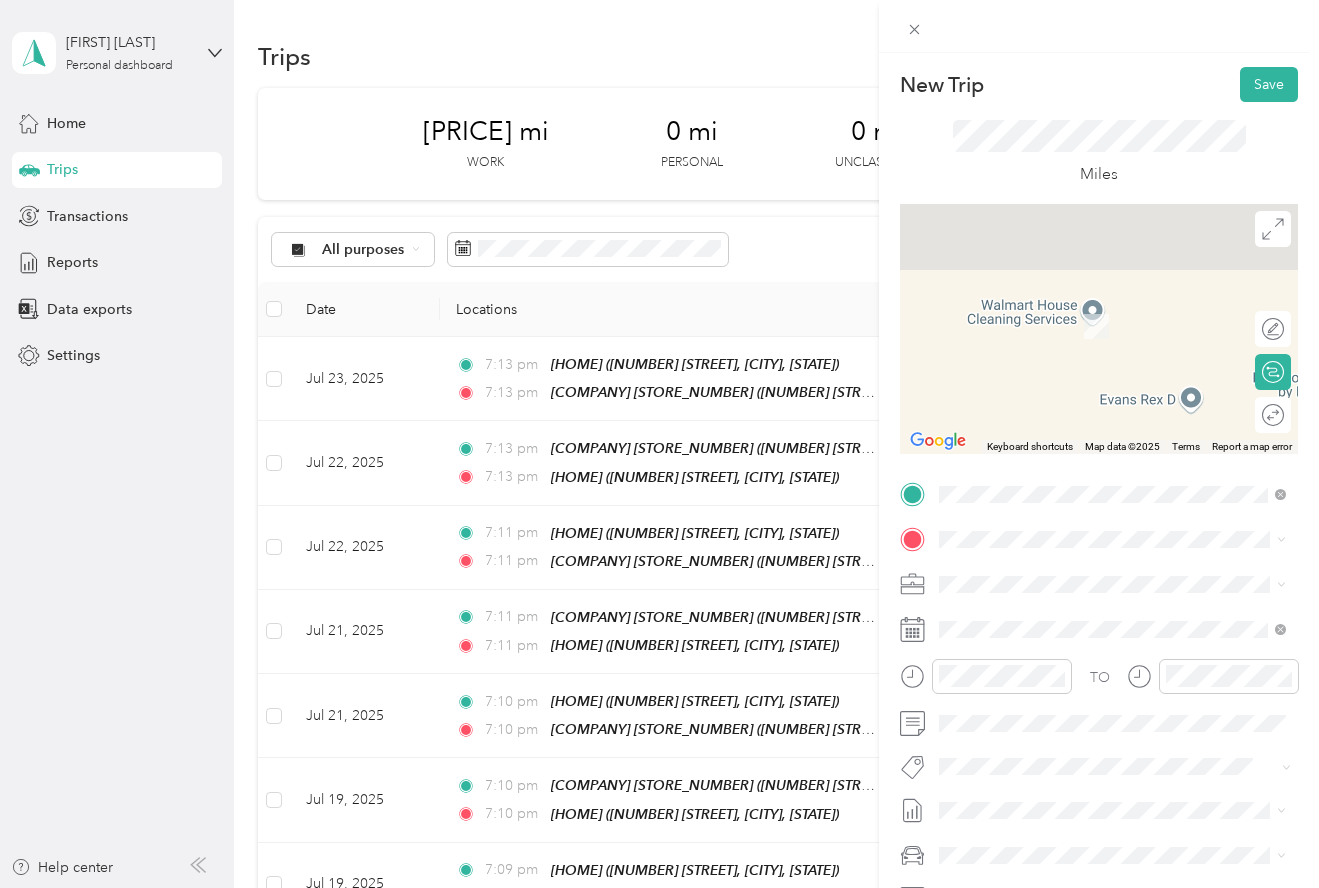 click on "[NUMBER] [STREET], [CITY], [STATE], [COUNTRY]" at bounding box center [1093, 647] 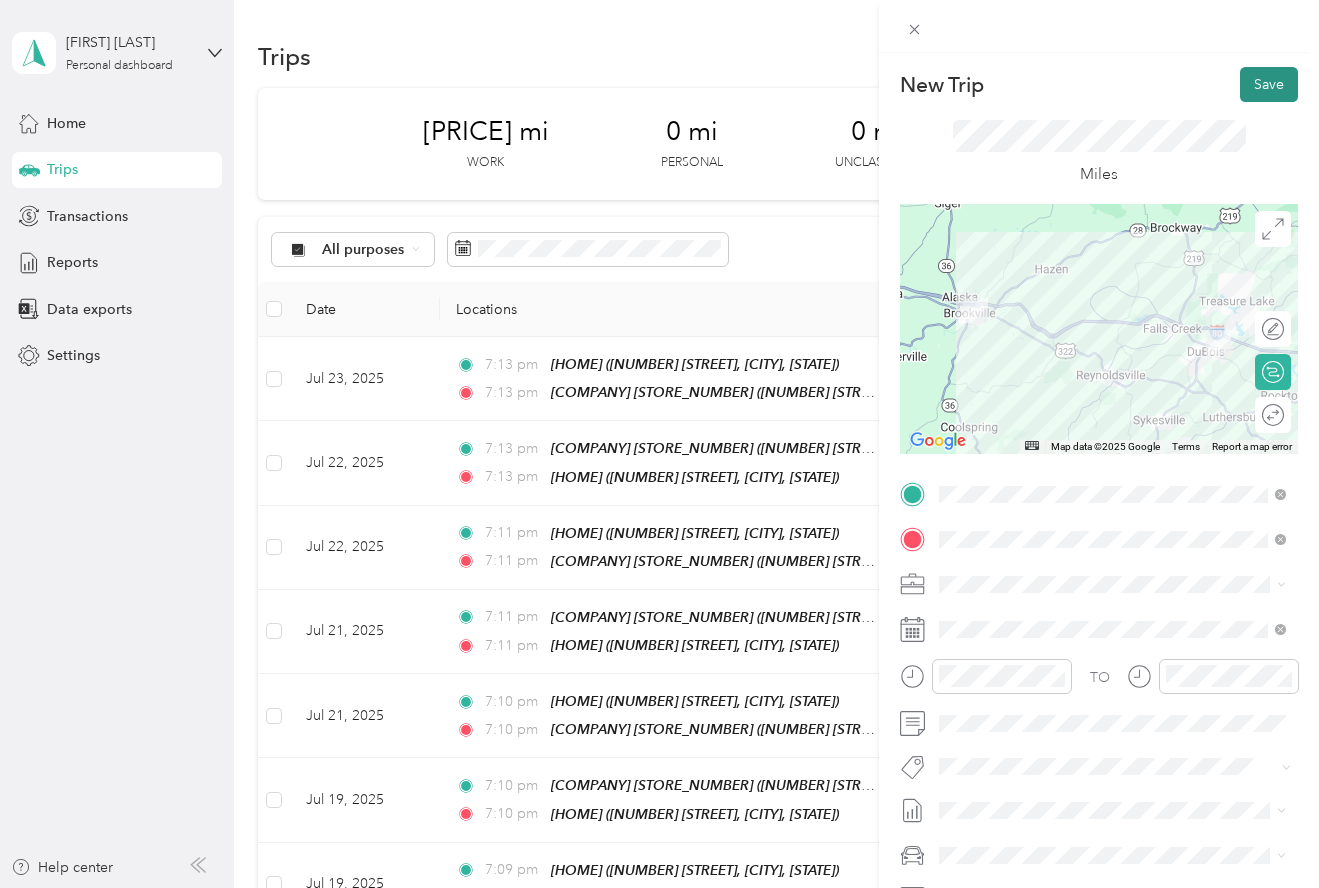 click on "Save" at bounding box center [1269, 84] 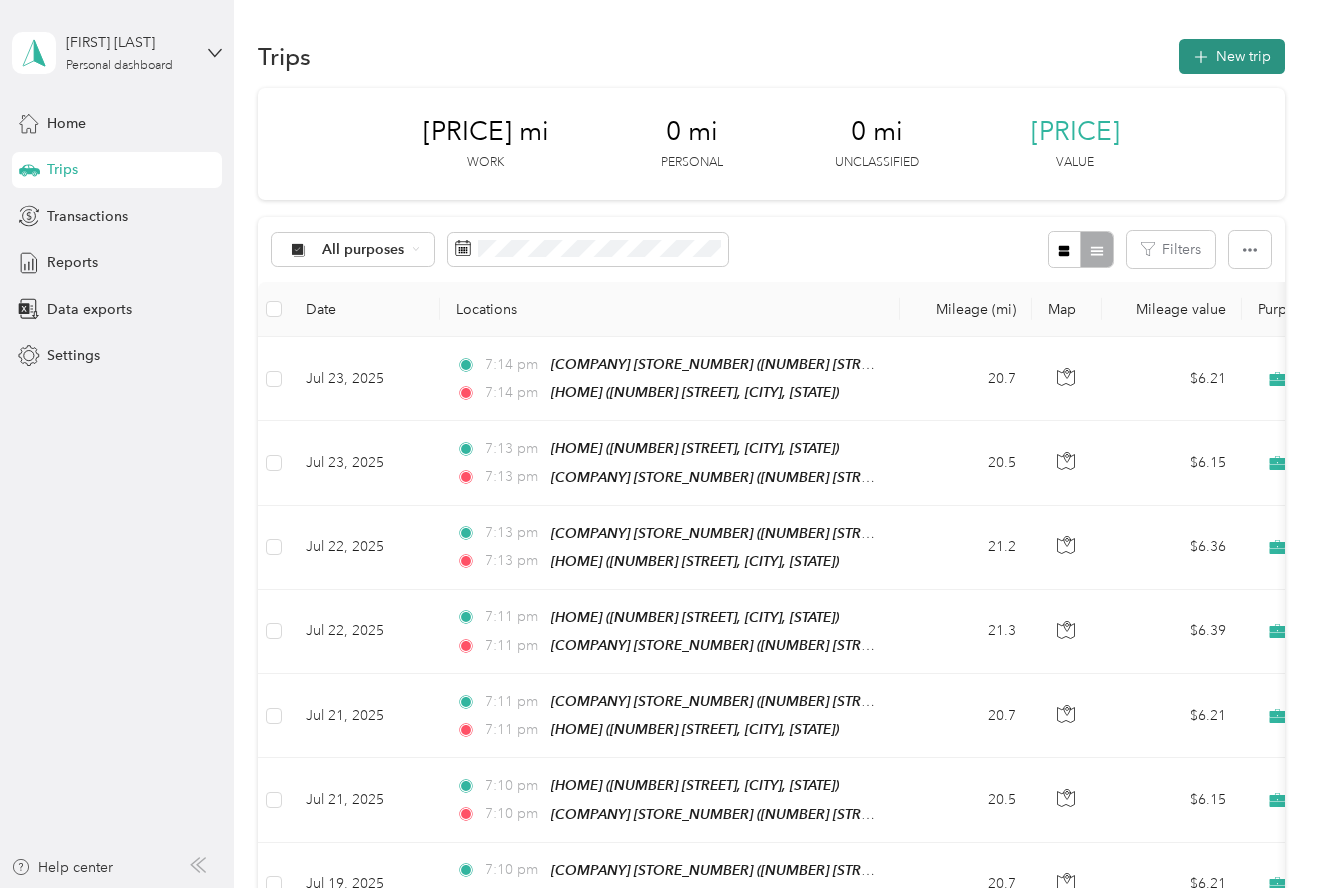 click on "New trip" at bounding box center [1232, 56] 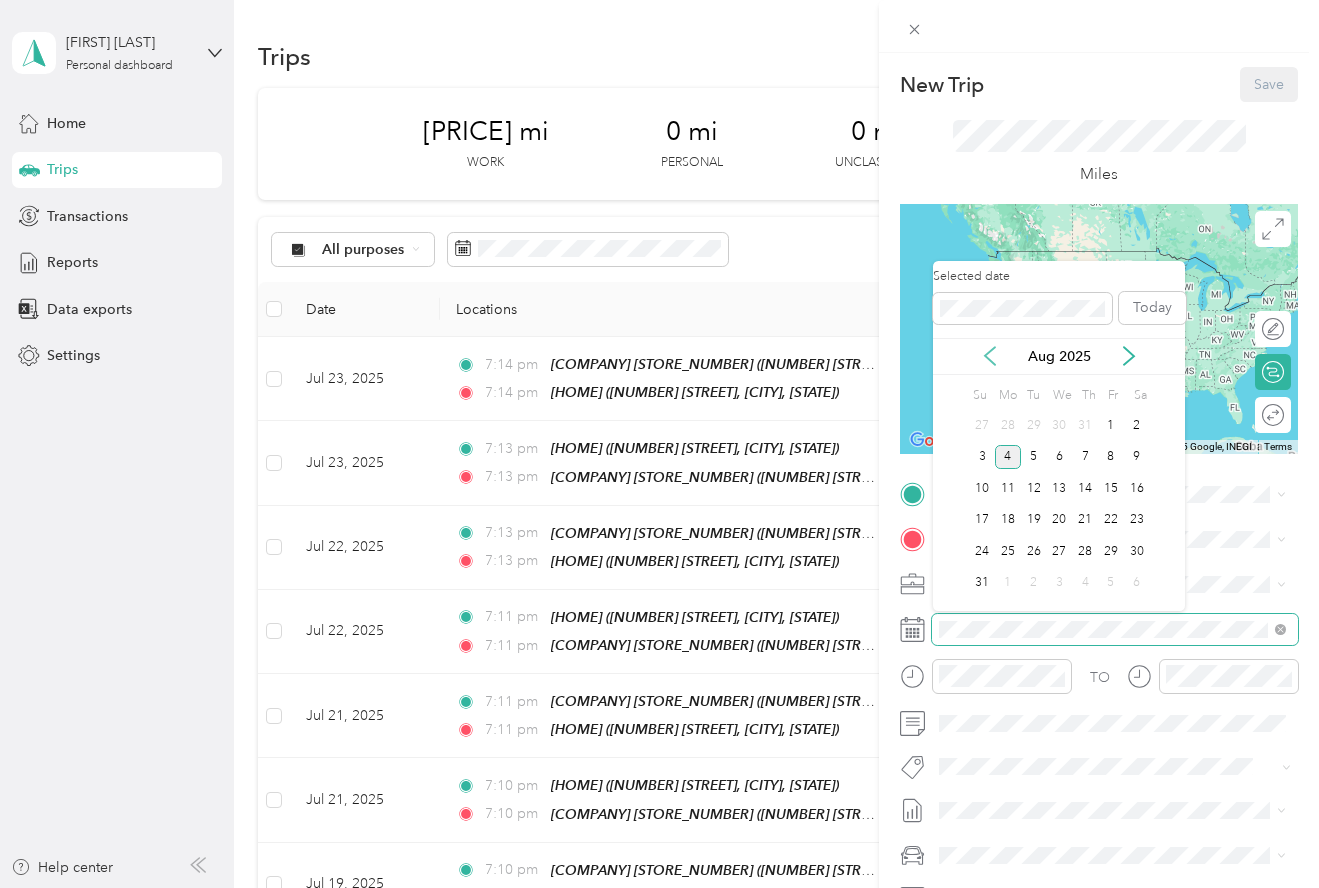 scroll, scrollTop: 0, scrollLeft: 0, axis: both 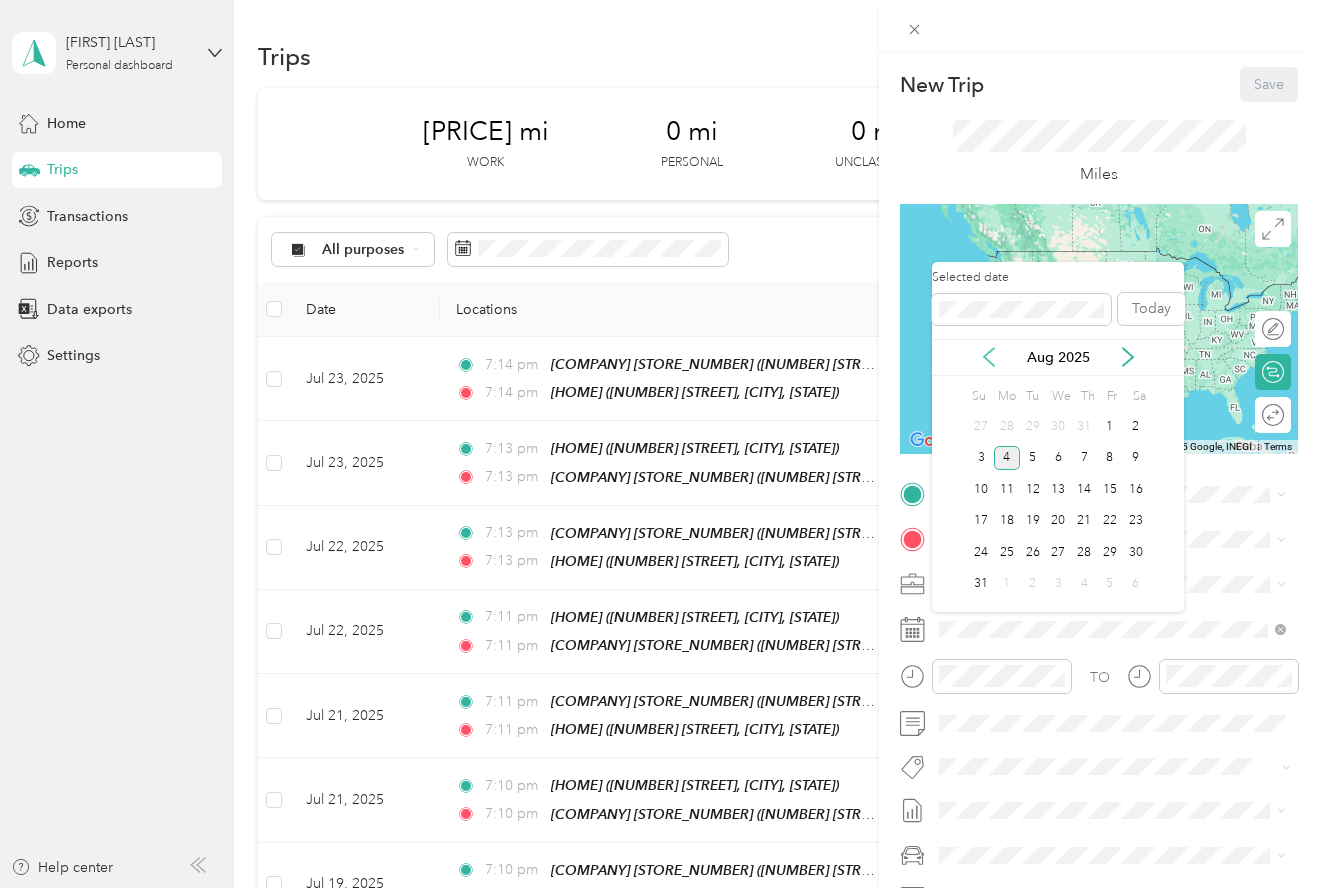 click 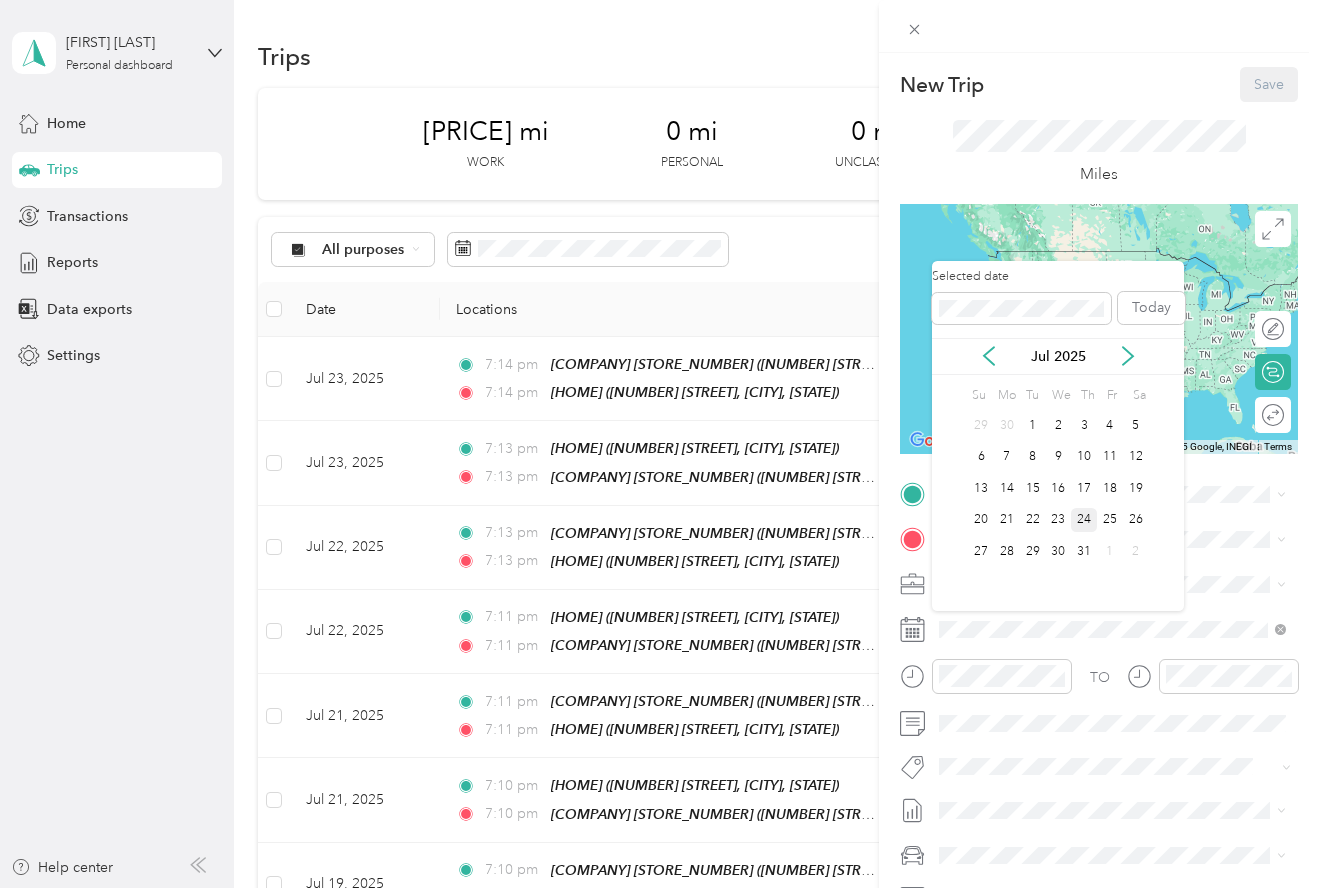 click on "24" at bounding box center [1084, 520] 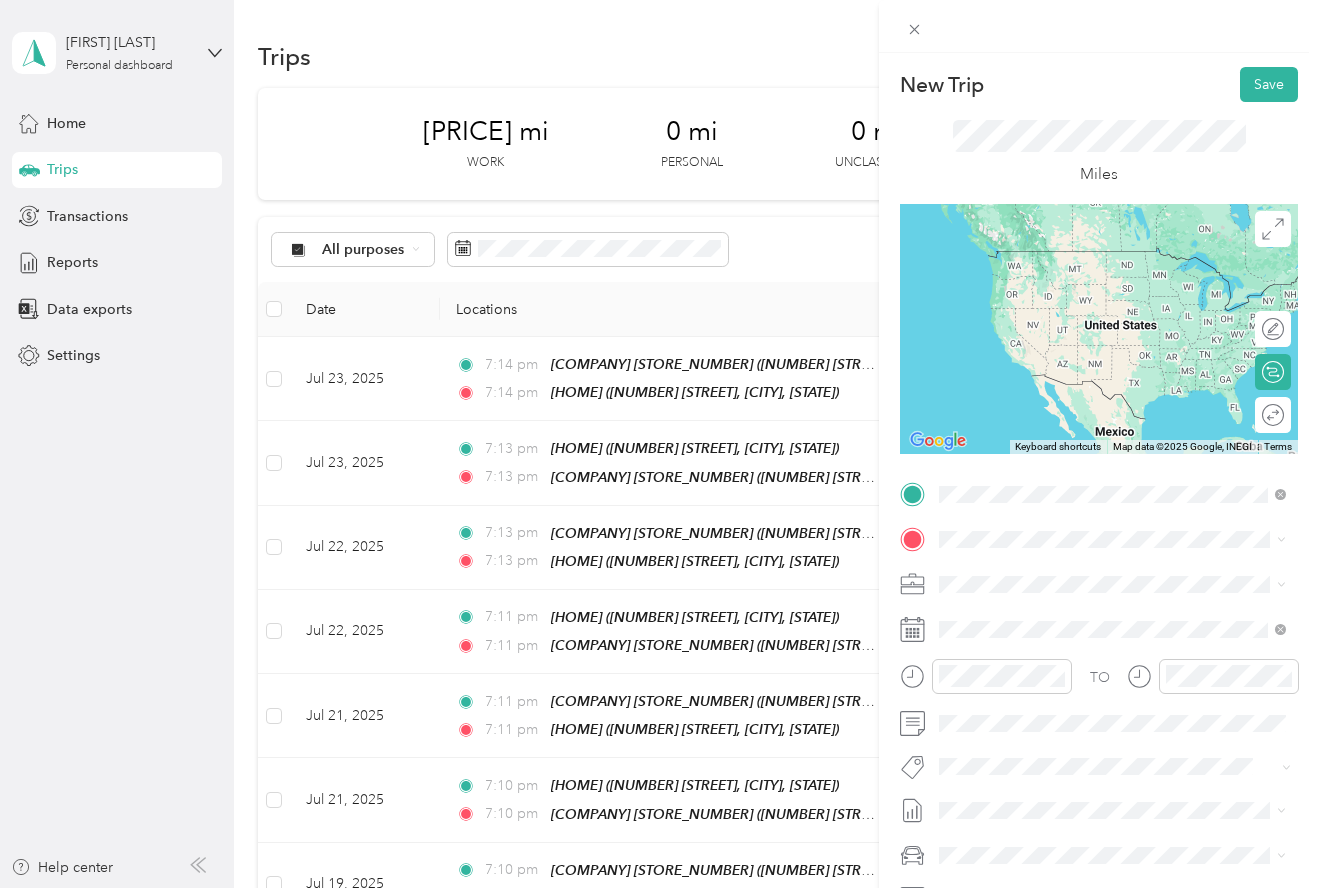 click on "[NUMBER] [STREET], [CITY], [STATE], [COUNTRY]" at bounding box center (1093, 606) 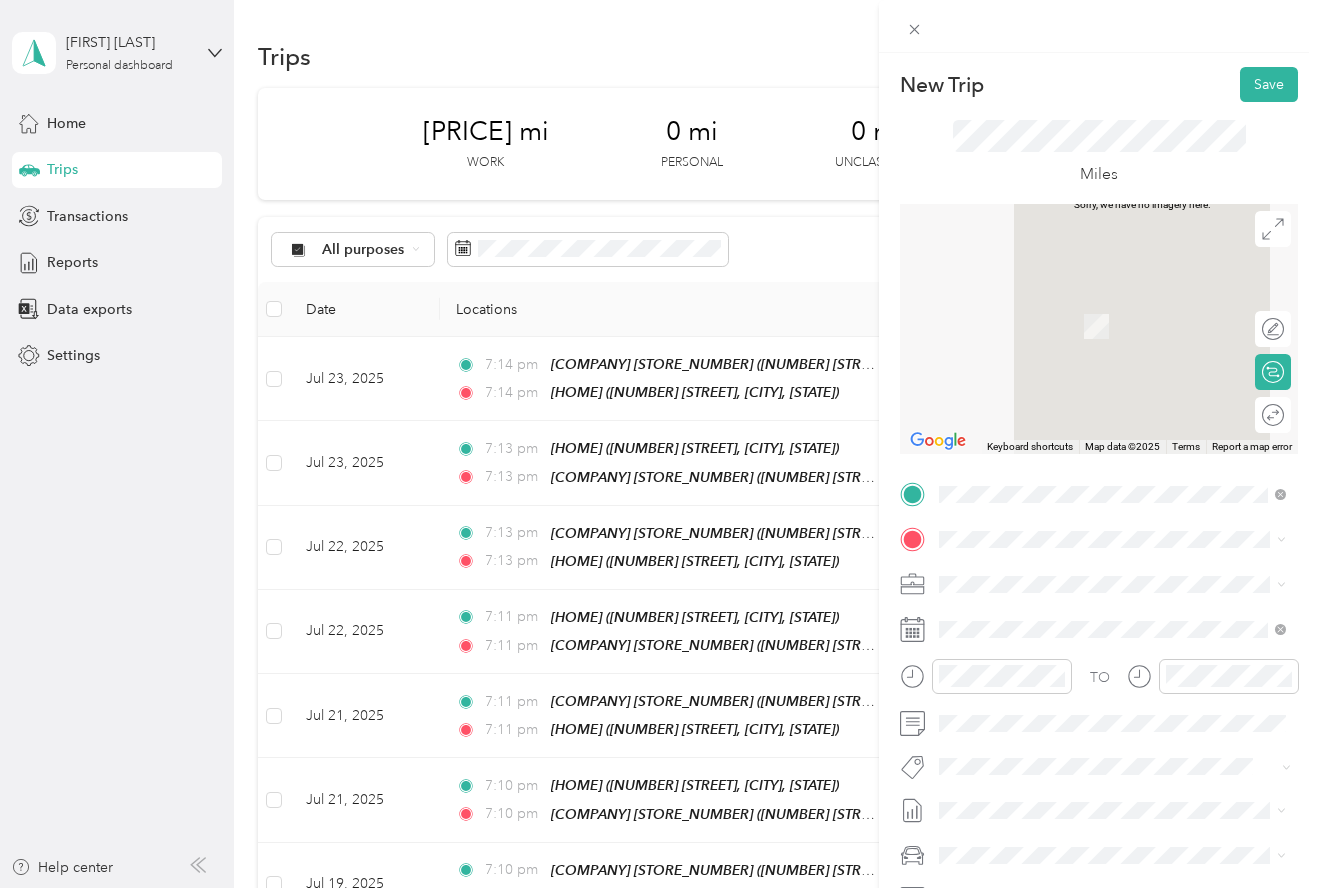 click on "[NUMBER] [STREET], [CITY], [STATE], [COUNTRY]" at bounding box center [1093, 727] 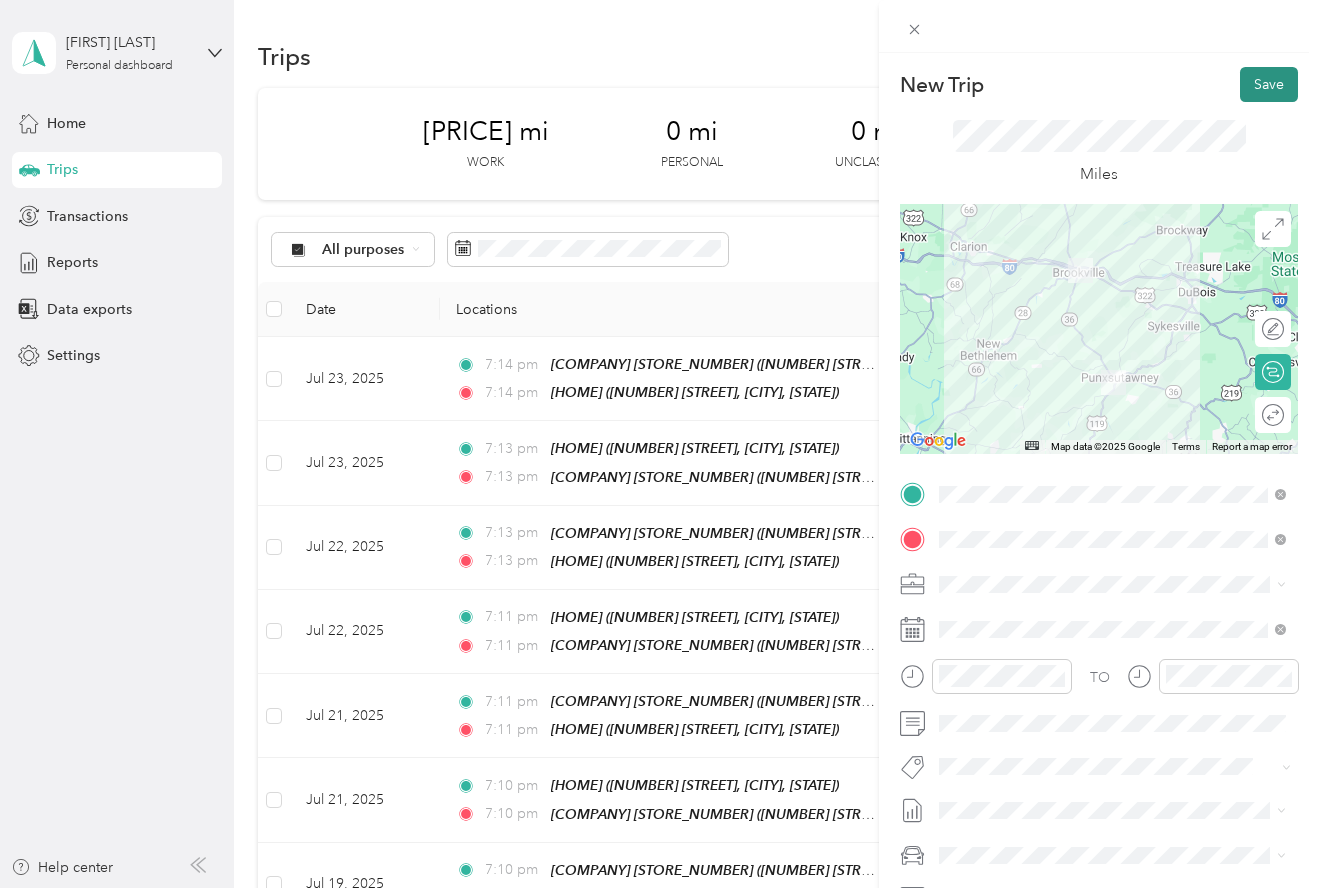click on "Save" at bounding box center (1269, 84) 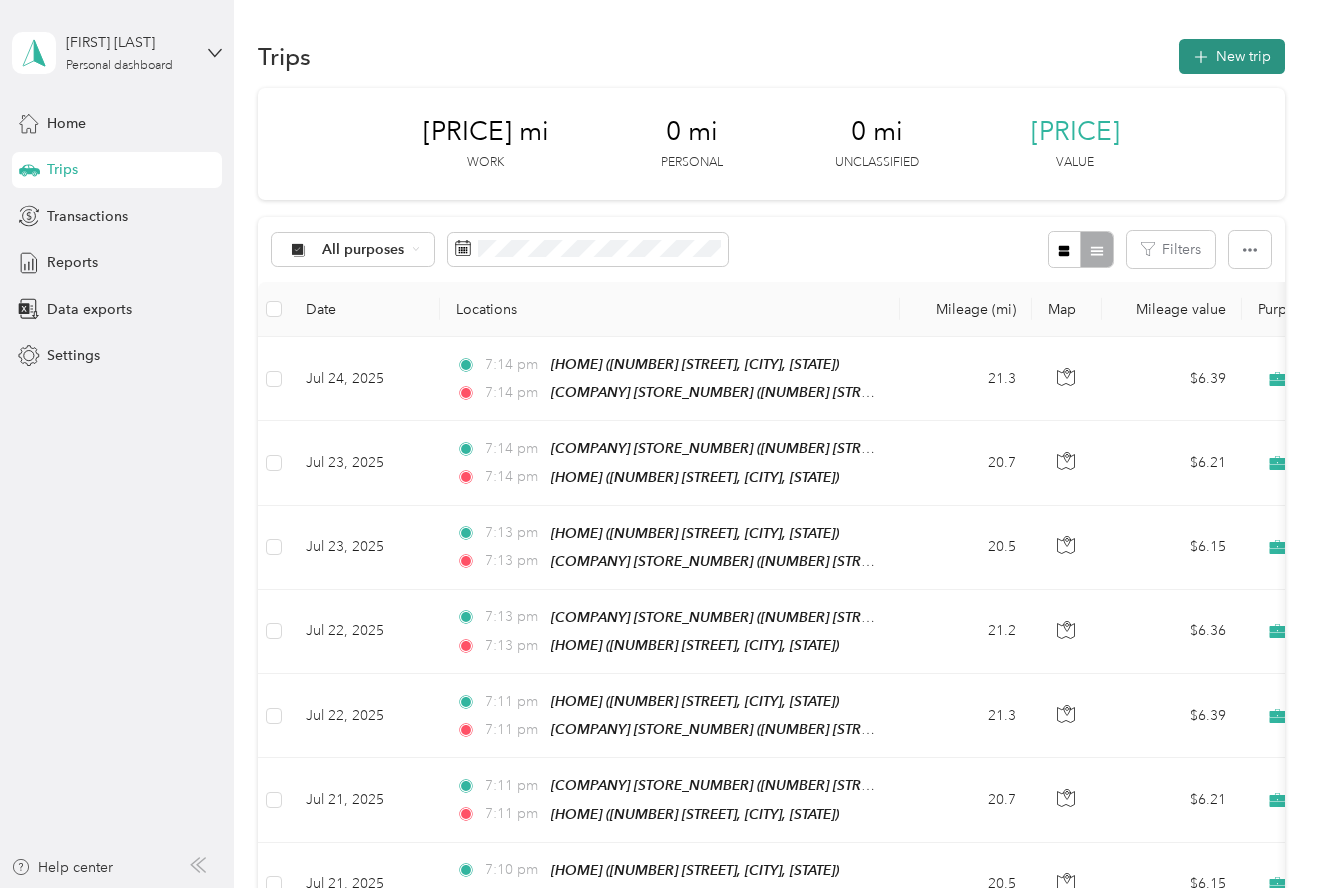 click on "New trip" at bounding box center [1232, 56] 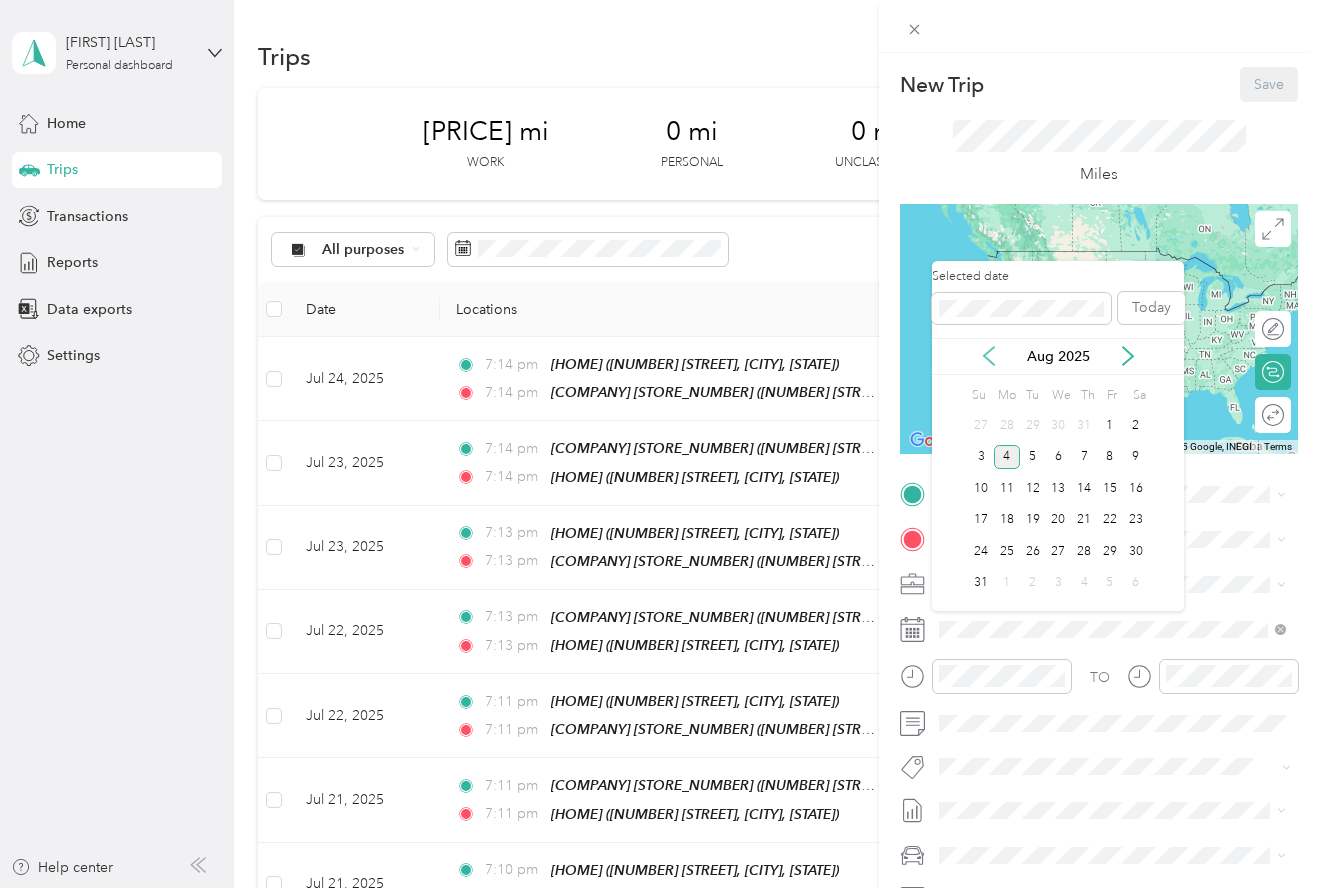 click 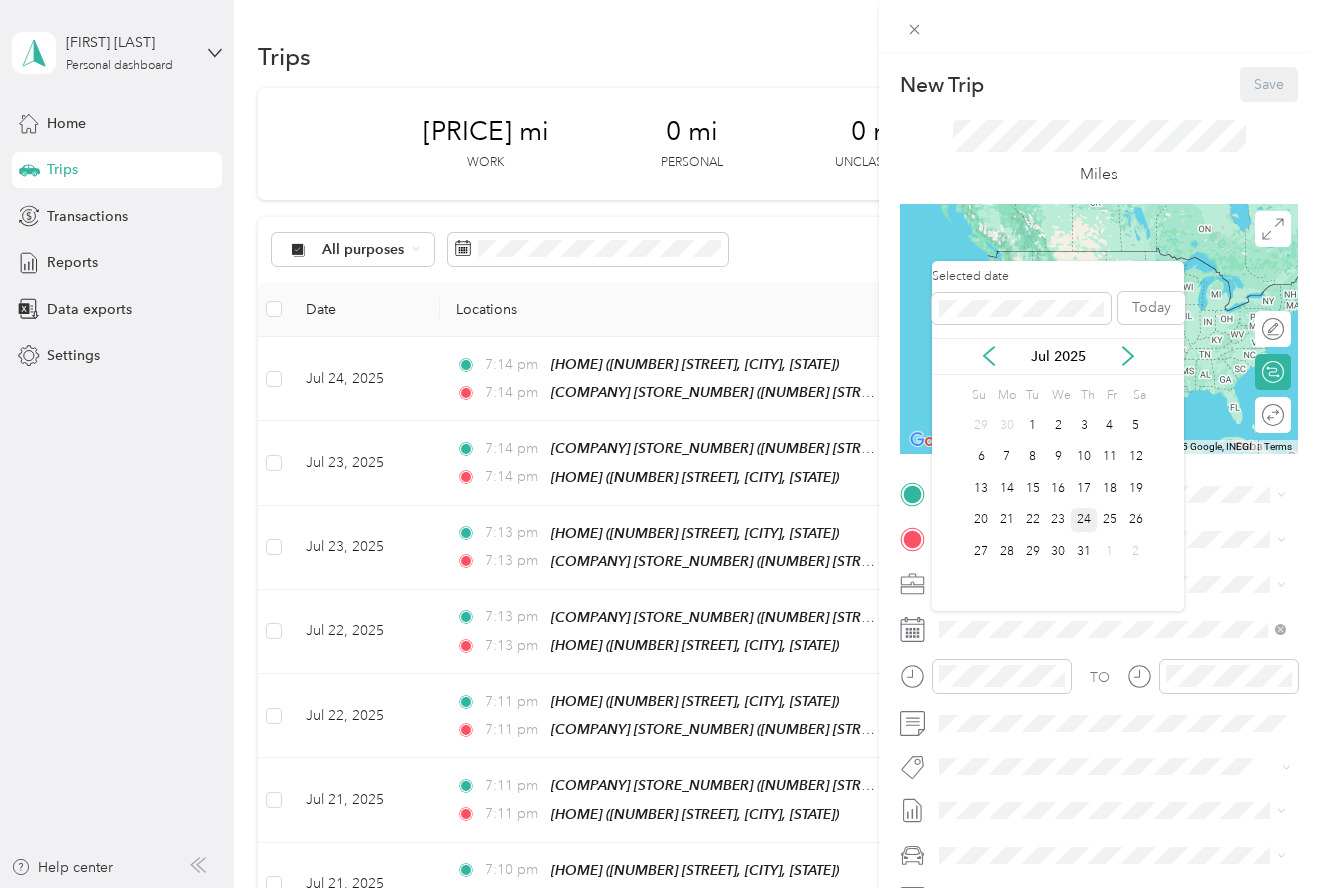 drag, startPoint x: 1096, startPoint y: 512, endPoint x: 1087, endPoint y: 518, distance: 10.816654 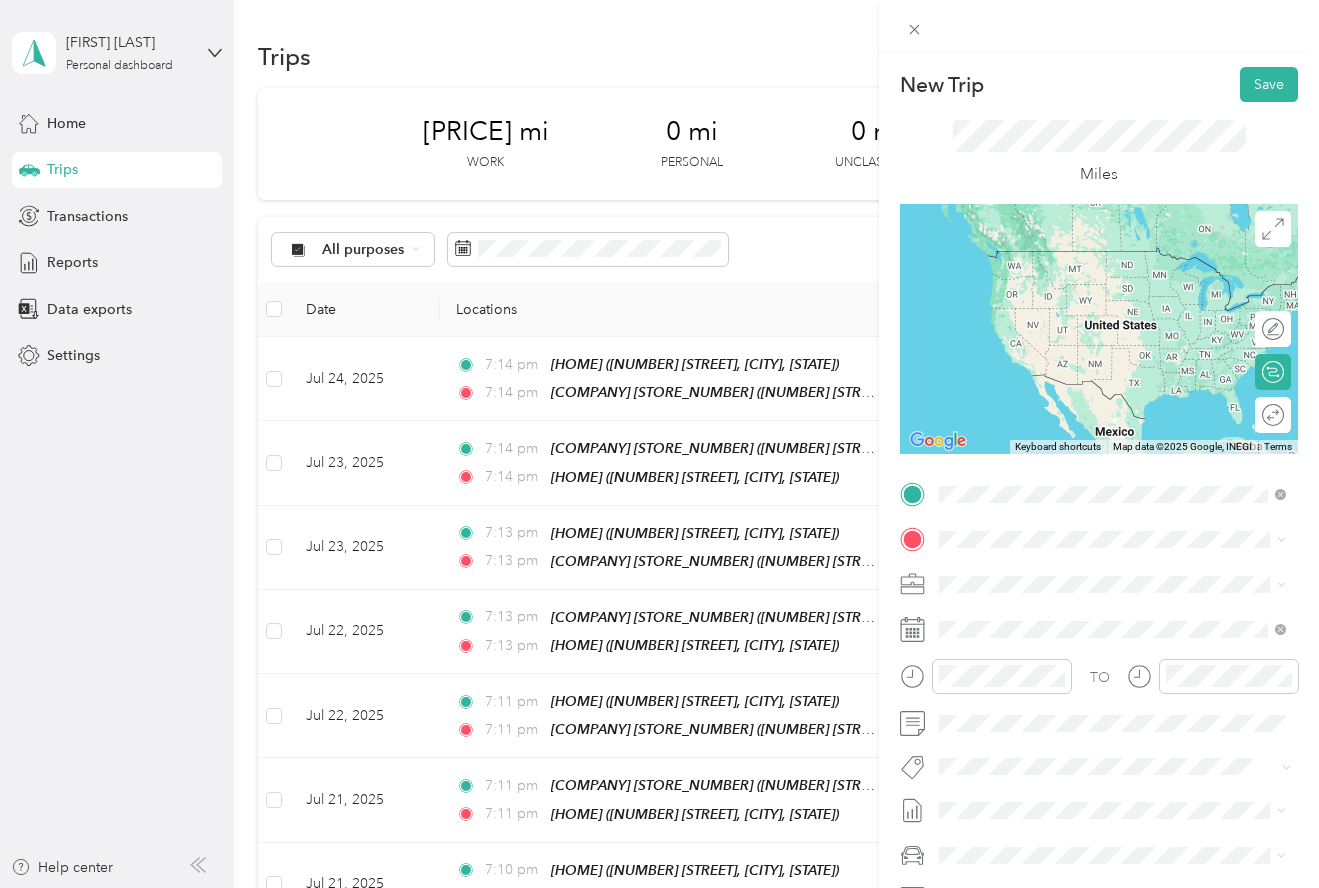 click on "[NUMBER] [STREET], [CITY], [STATE], [COUNTRY]" at bounding box center (1093, 690) 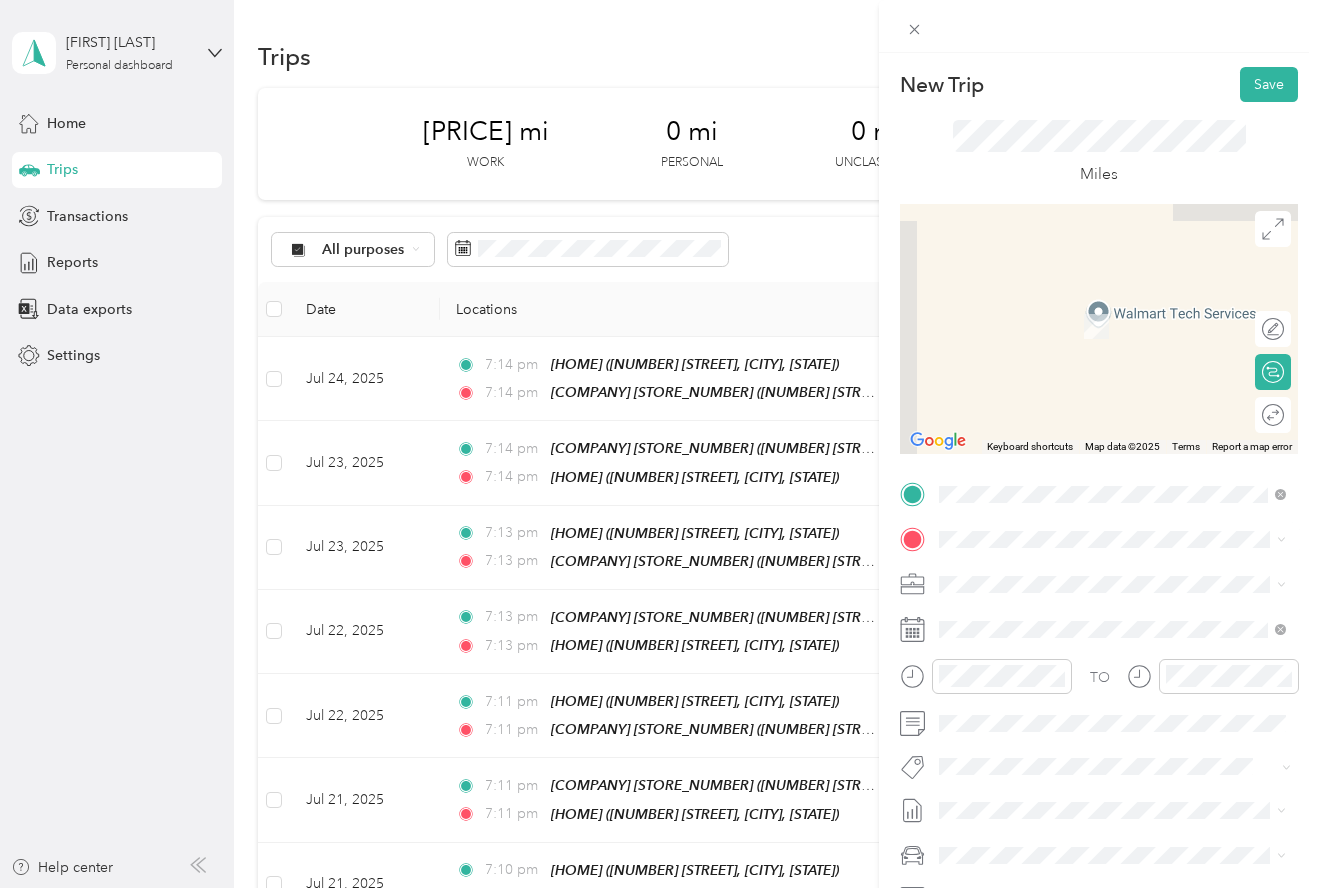 click on "[COMPANY] [STORE_NUMBER] [NUMBER] [STREET], [CITY], [STATE], [COUNTRY]" at bounding box center [1128, 713] 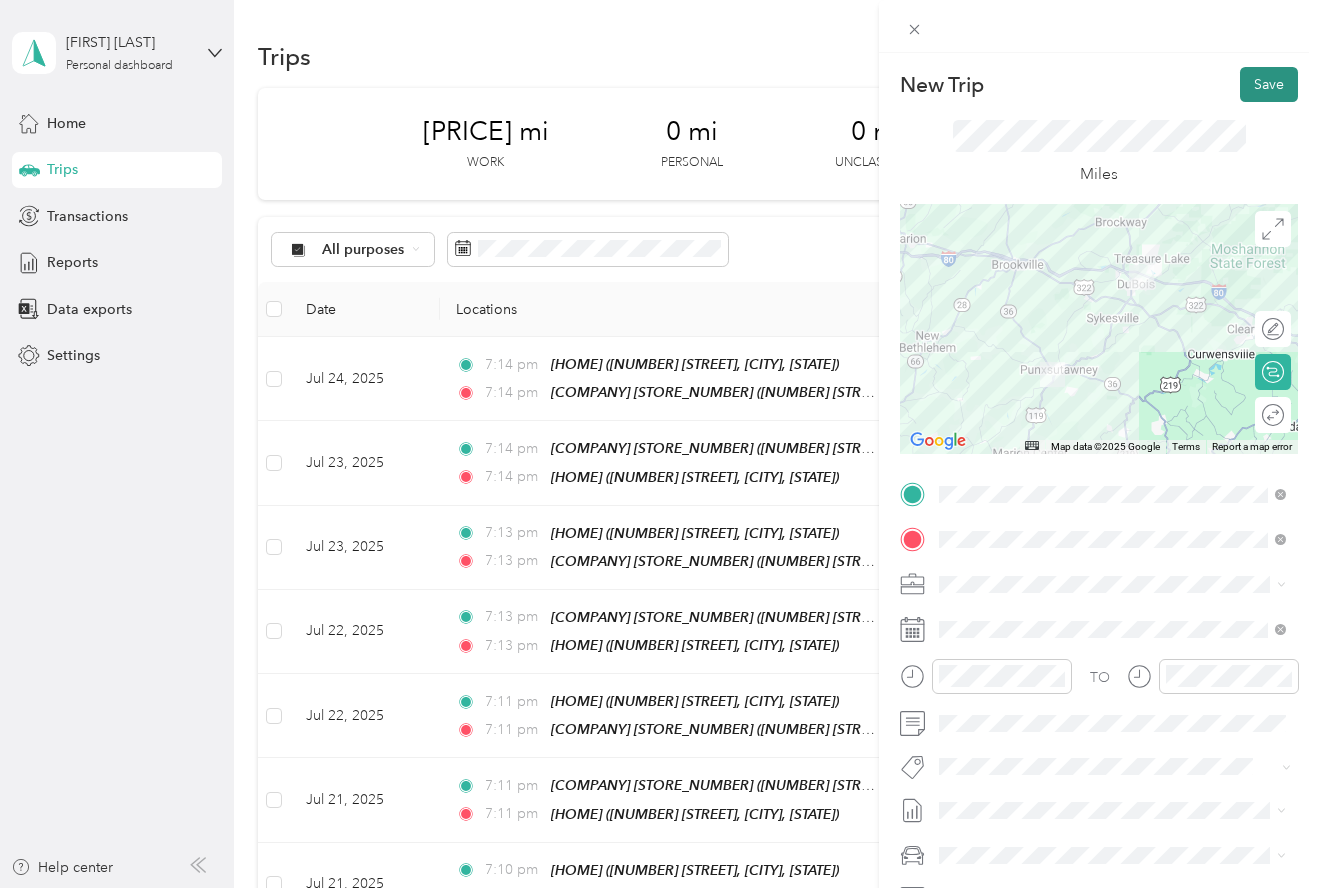 click on "Save" at bounding box center (1269, 84) 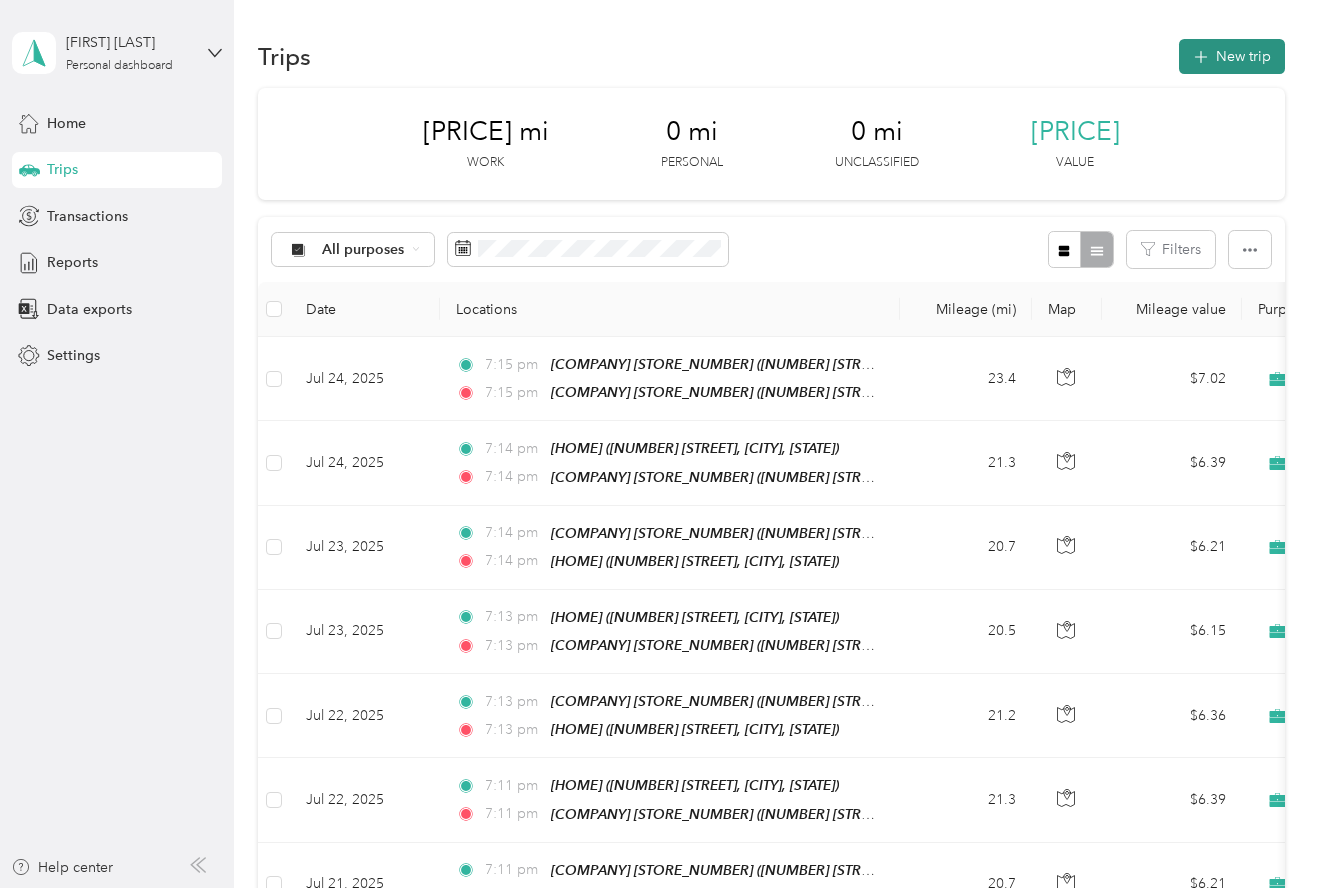click on "New trip" at bounding box center (1232, 56) 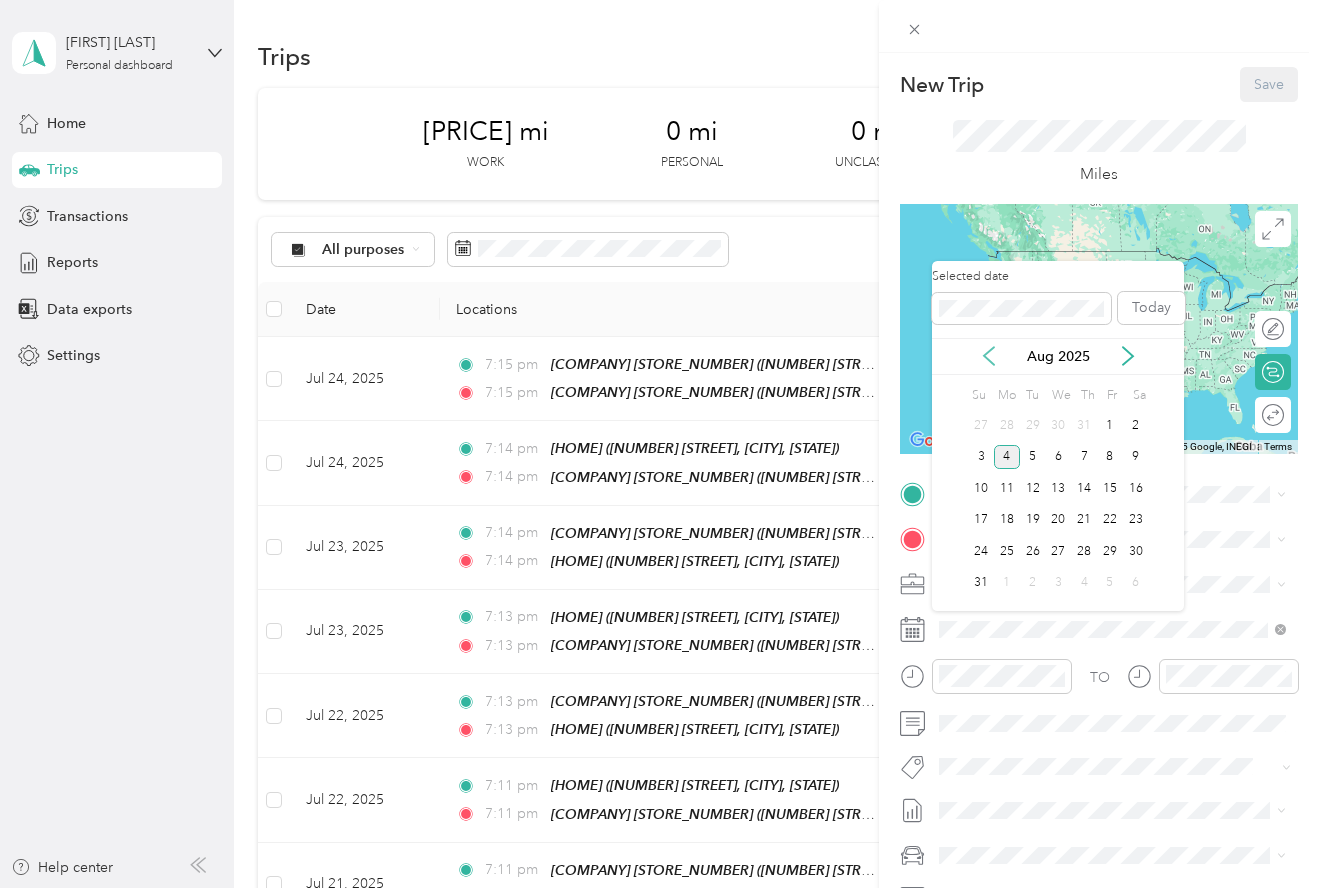 click 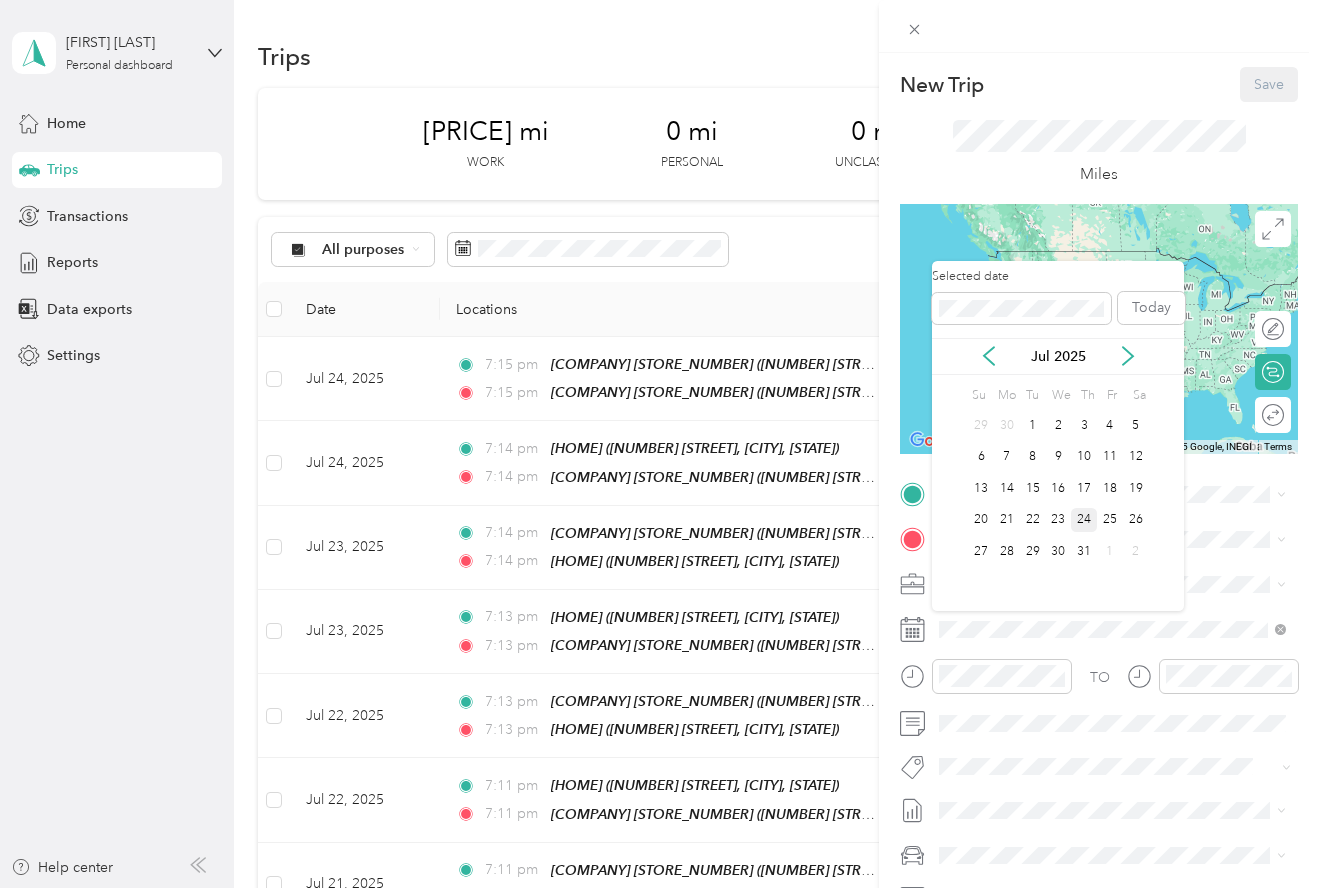 click on "24" at bounding box center [1084, 520] 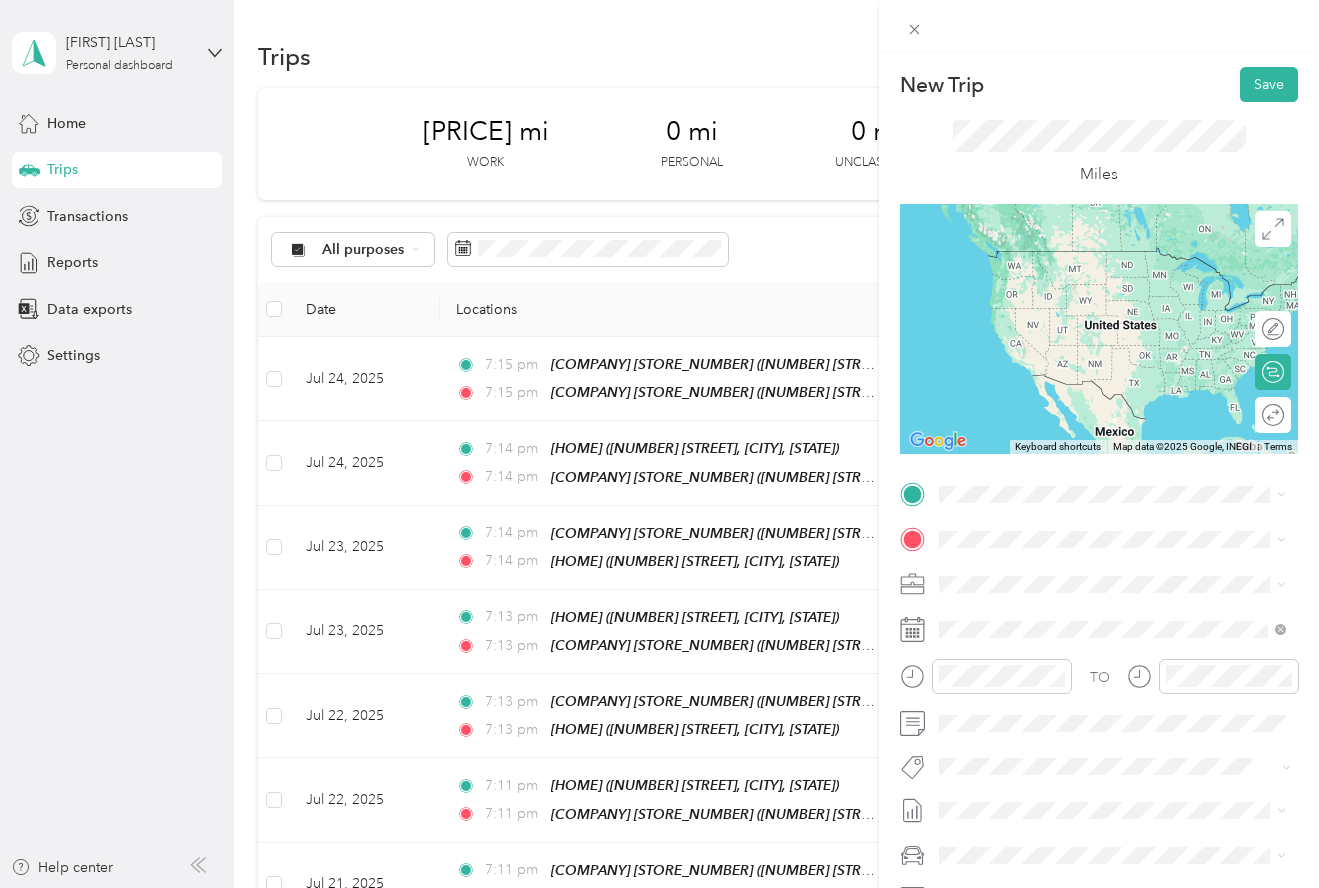 click on "[NUMBER] [STREET], [CITY], [STATE], [COUNTRY]" at bounding box center [1093, 684] 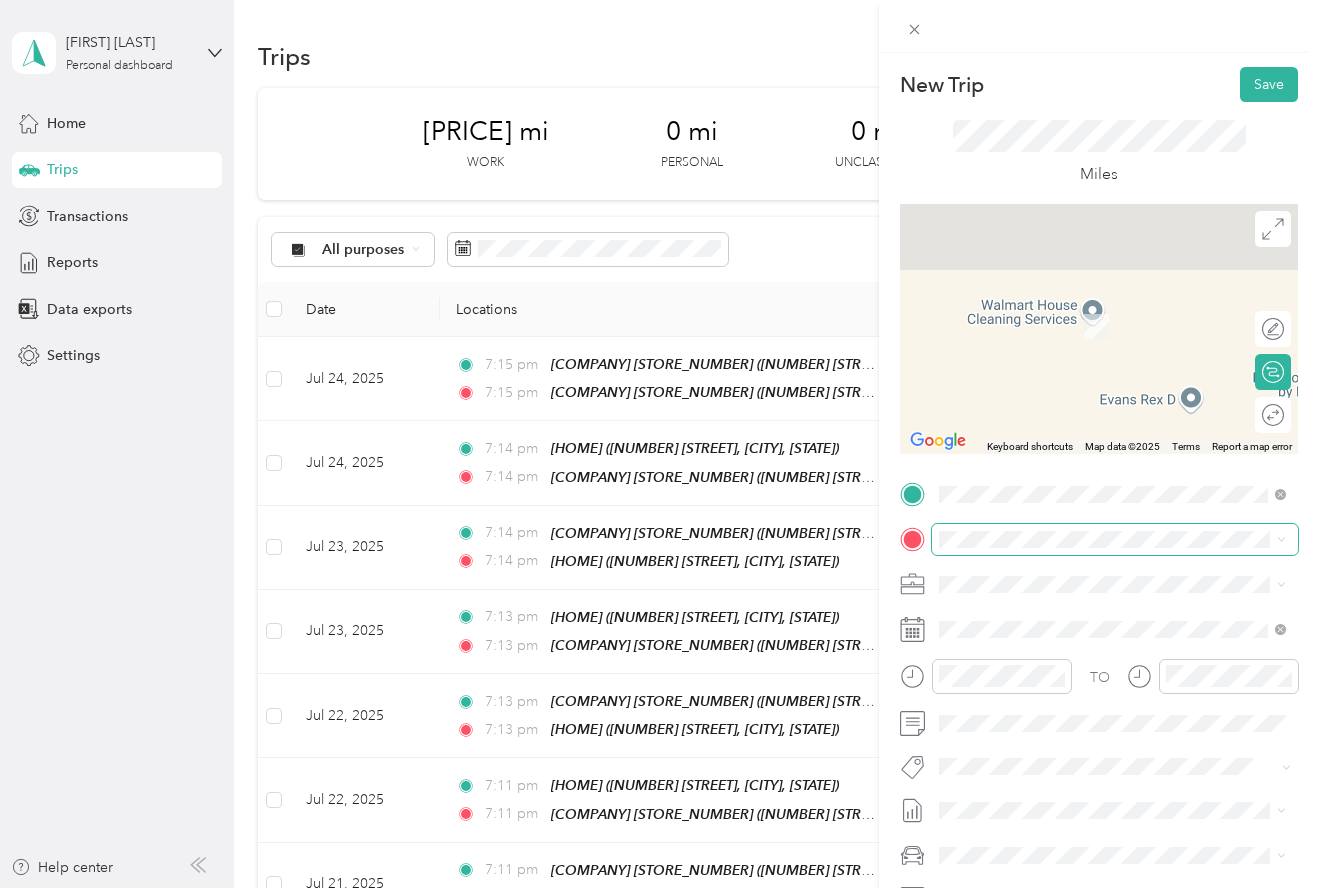 click at bounding box center (1115, 539) 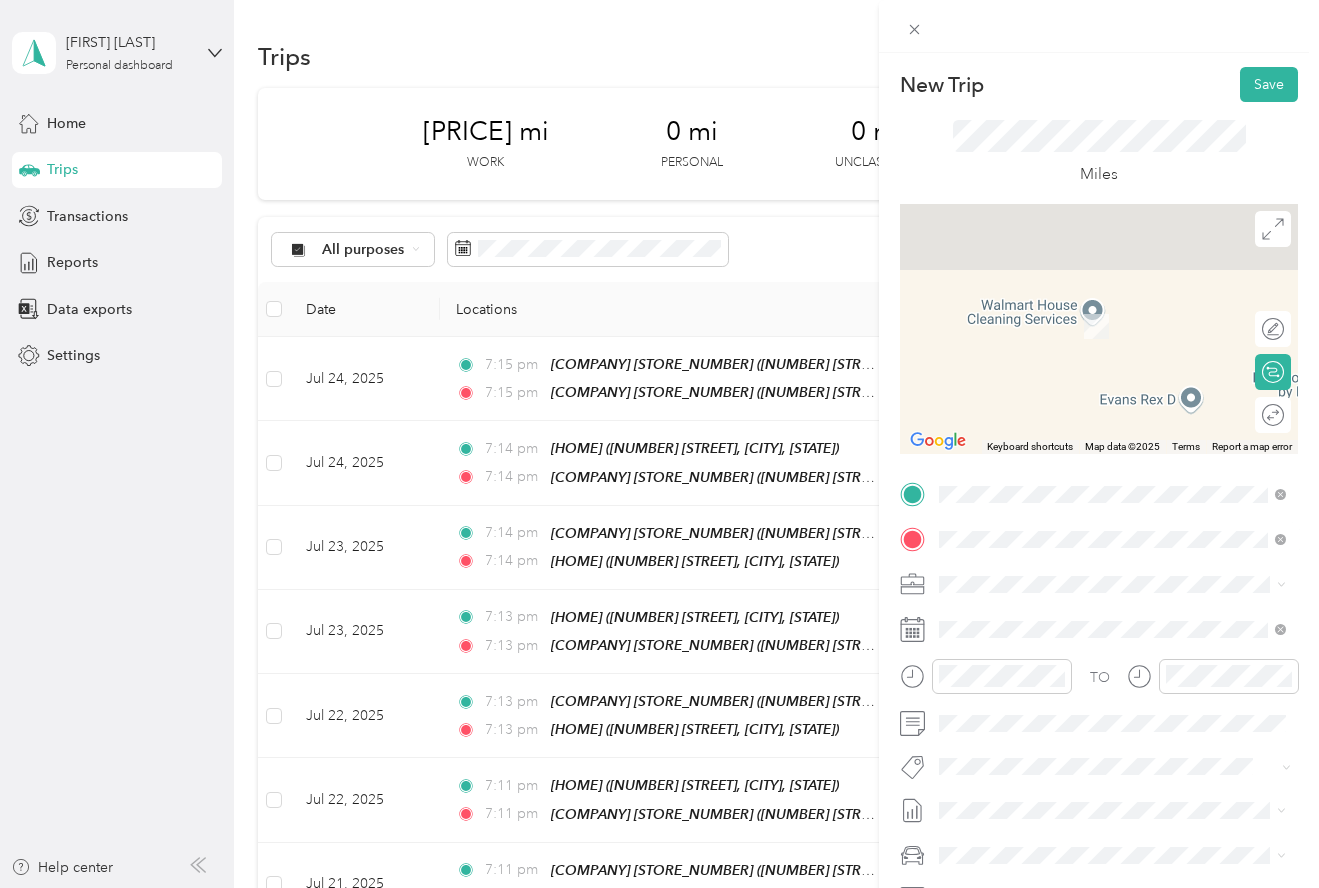 click on "[NUMBER] [STREET], [CITY], [STATE], [COUNTRY]" at bounding box center (1093, 651) 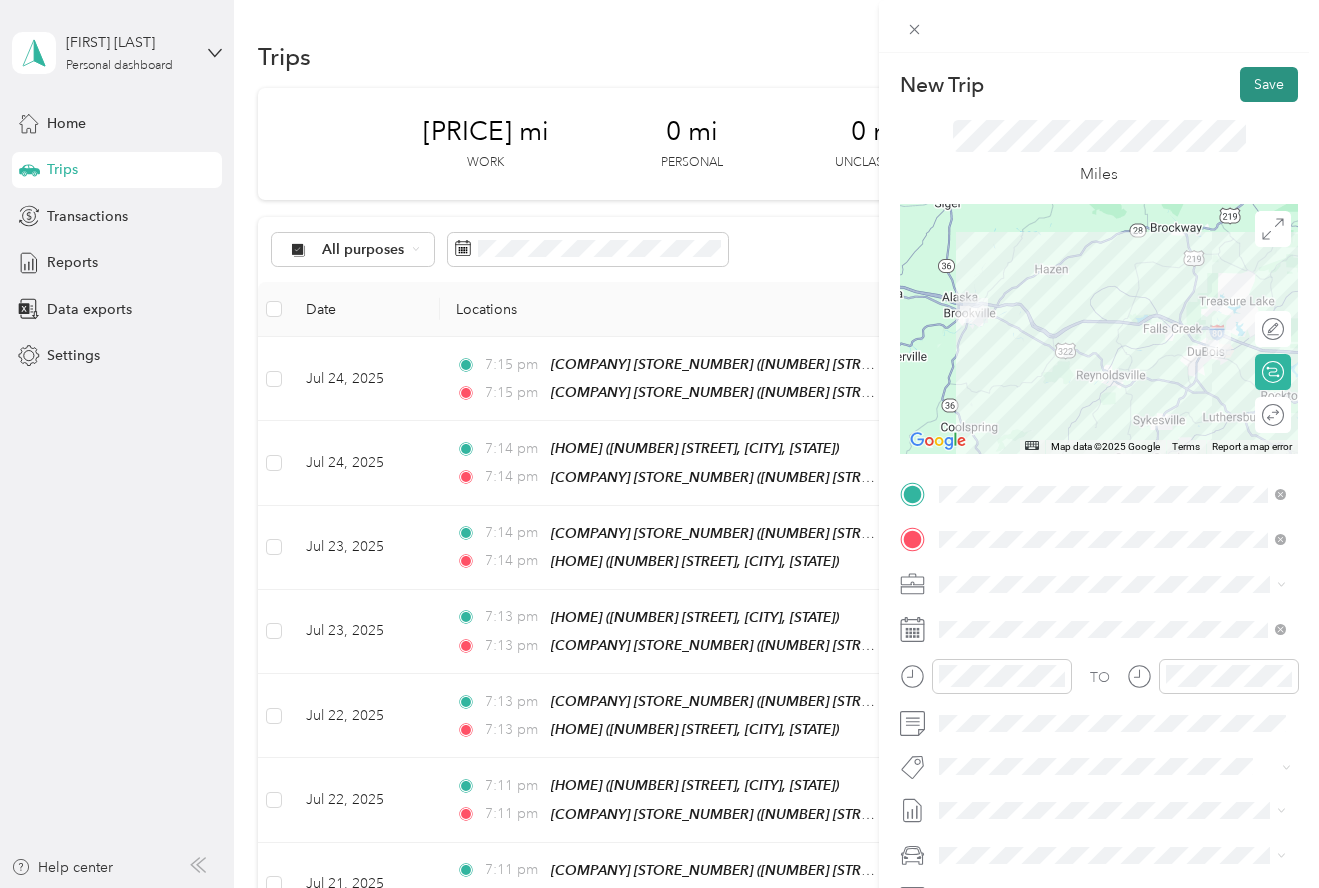 click on "Save" at bounding box center [1269, 84] 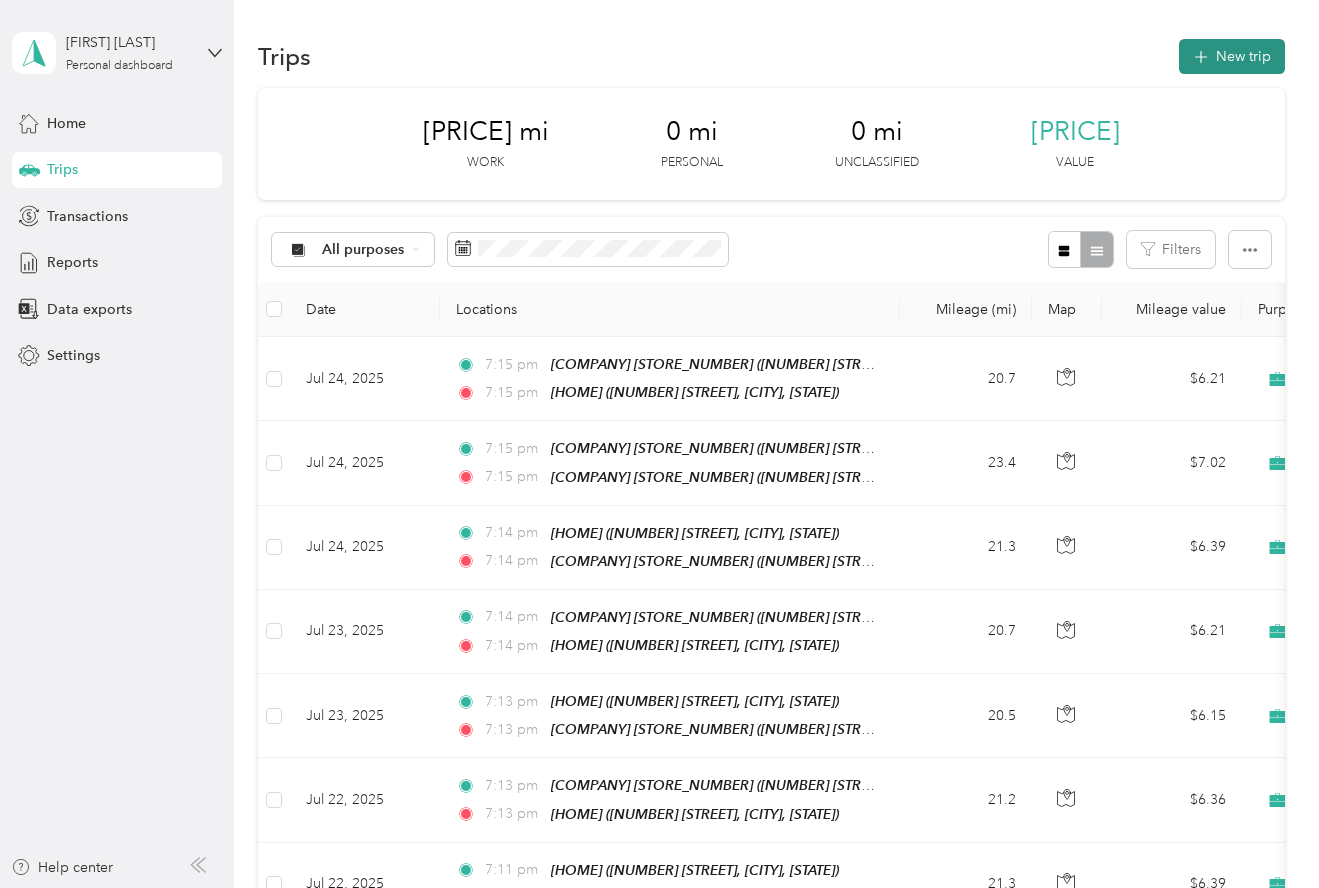 click on "New trip" at bounding box center [1232, 56] 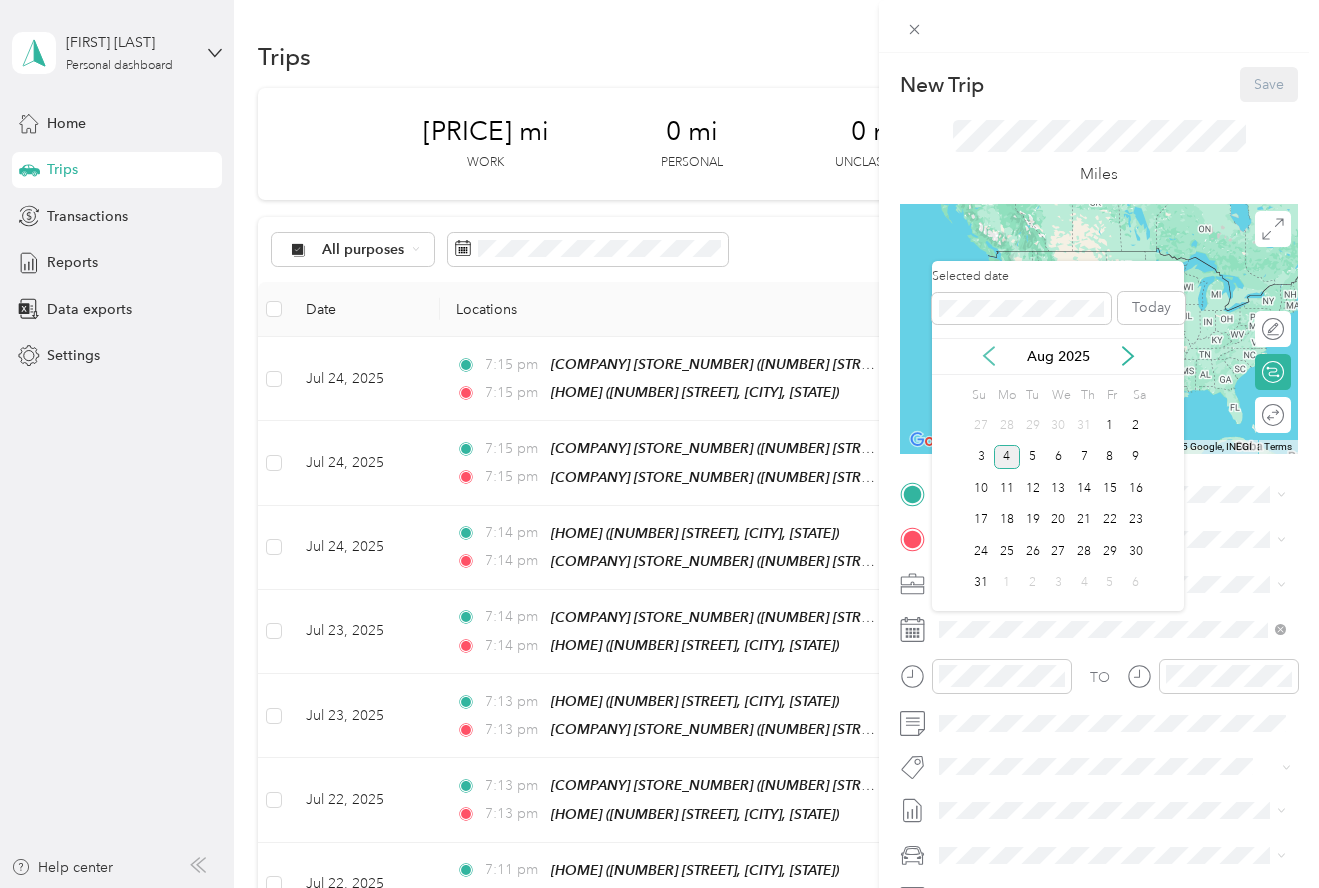 click 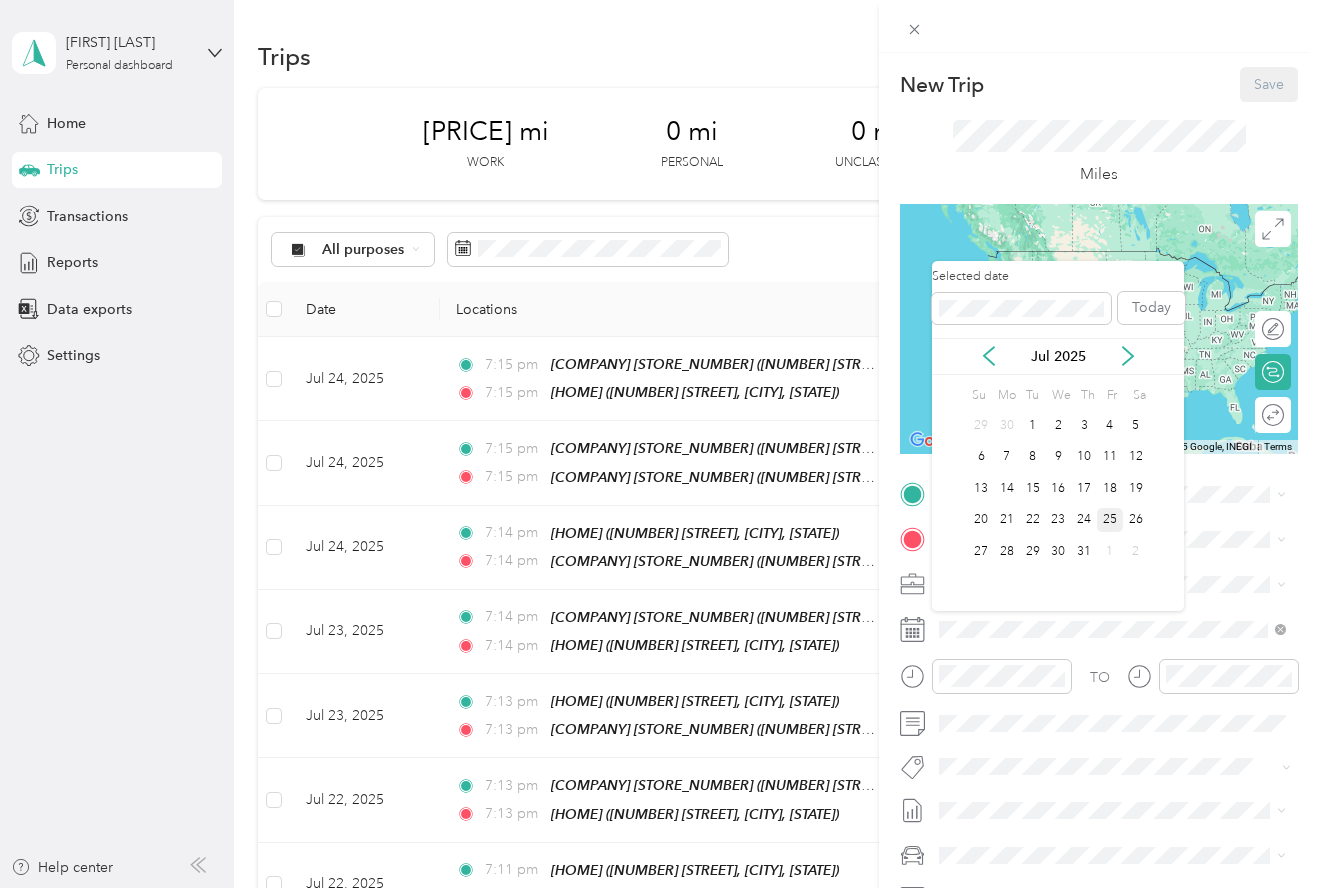 click on "25" at bounding box center (1110, 520) 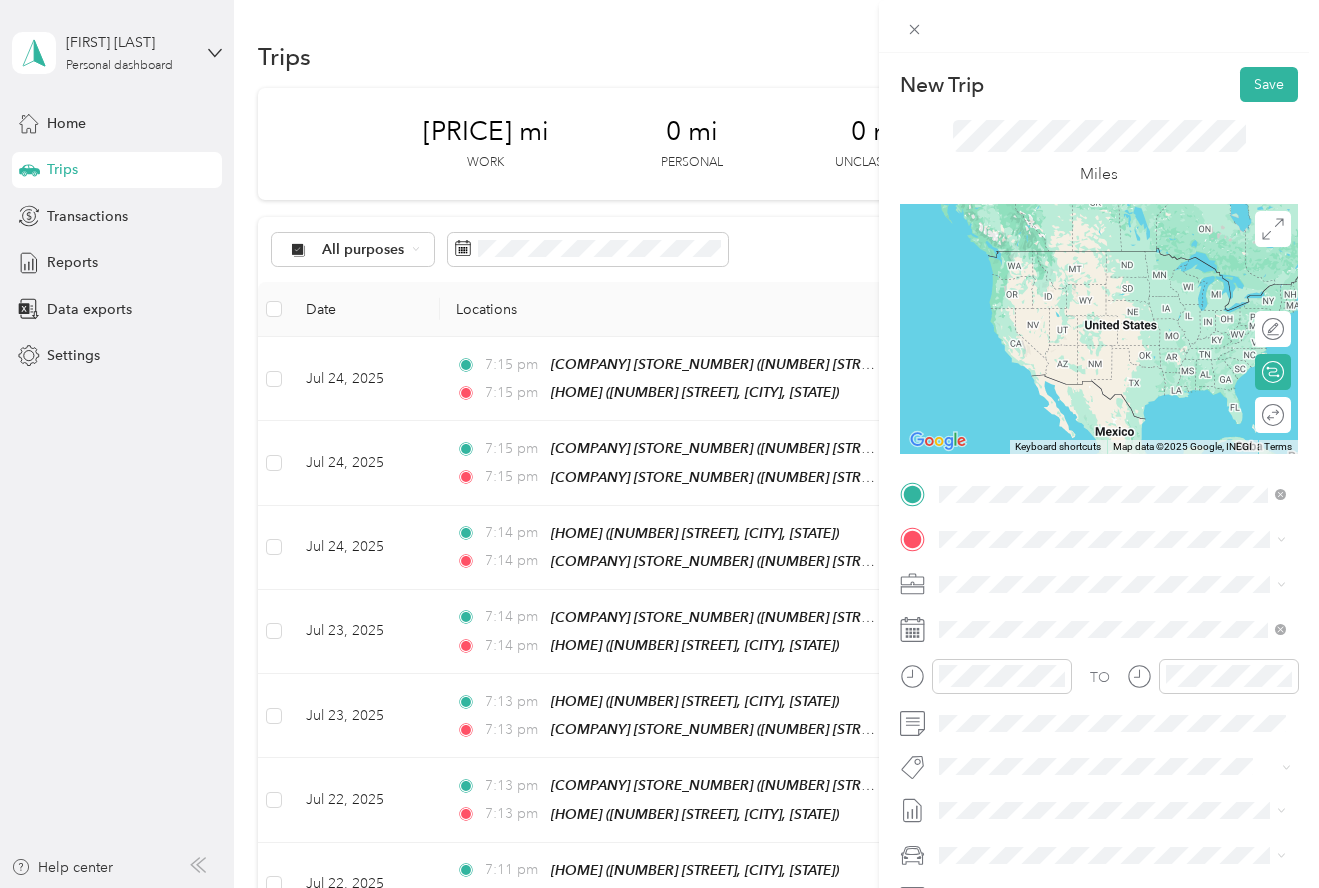 click on "[HOME] [NUMBER] [STREET], [CITY], [STATE], [COUNTRY]" at bounding box center (1128, 595) 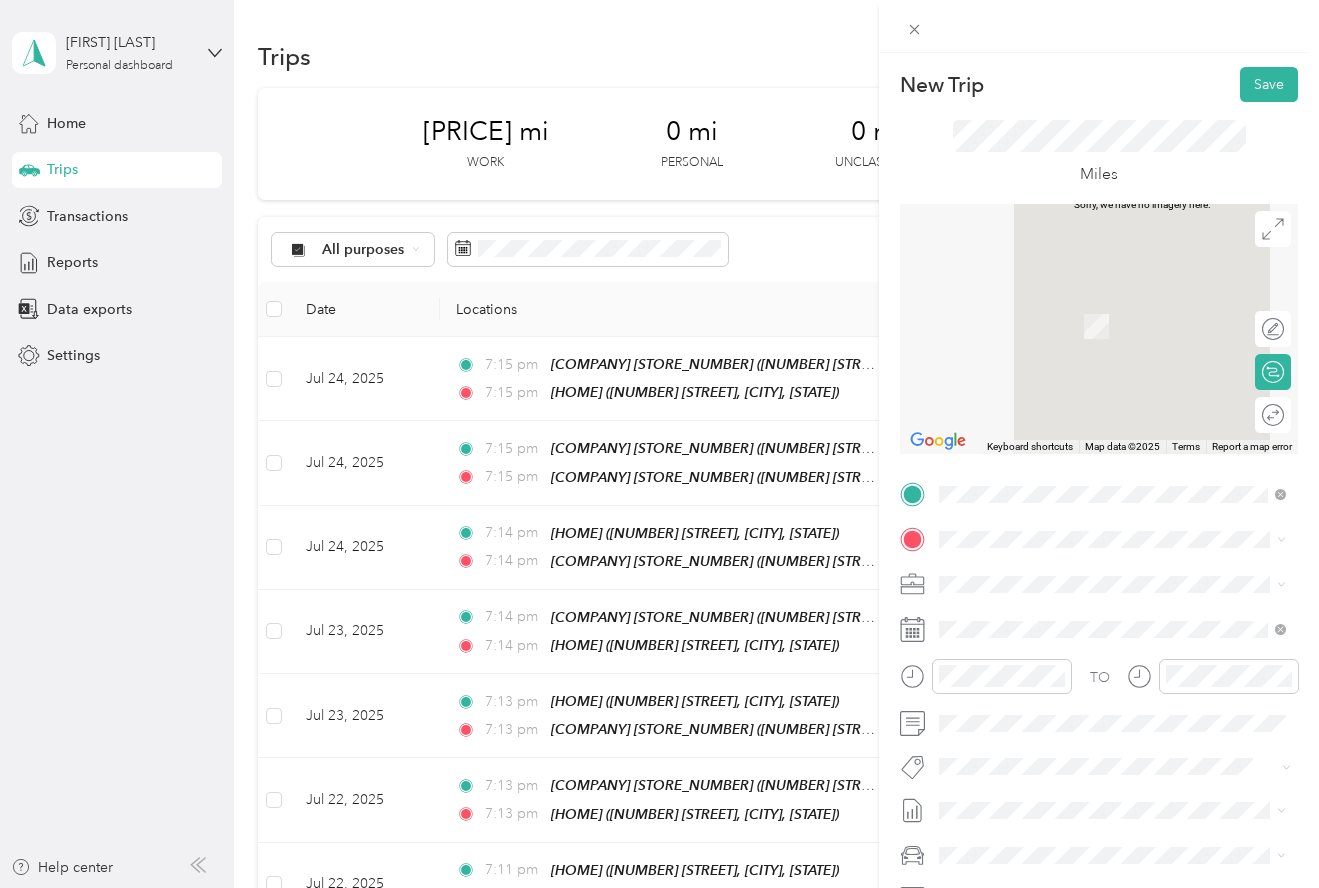 click on "[COMPANY] [STORE_NUMBER] [NUMBER] [STREET], [CITY], [STATE], [COUNTRY]" at bounding box center (1128, 716) 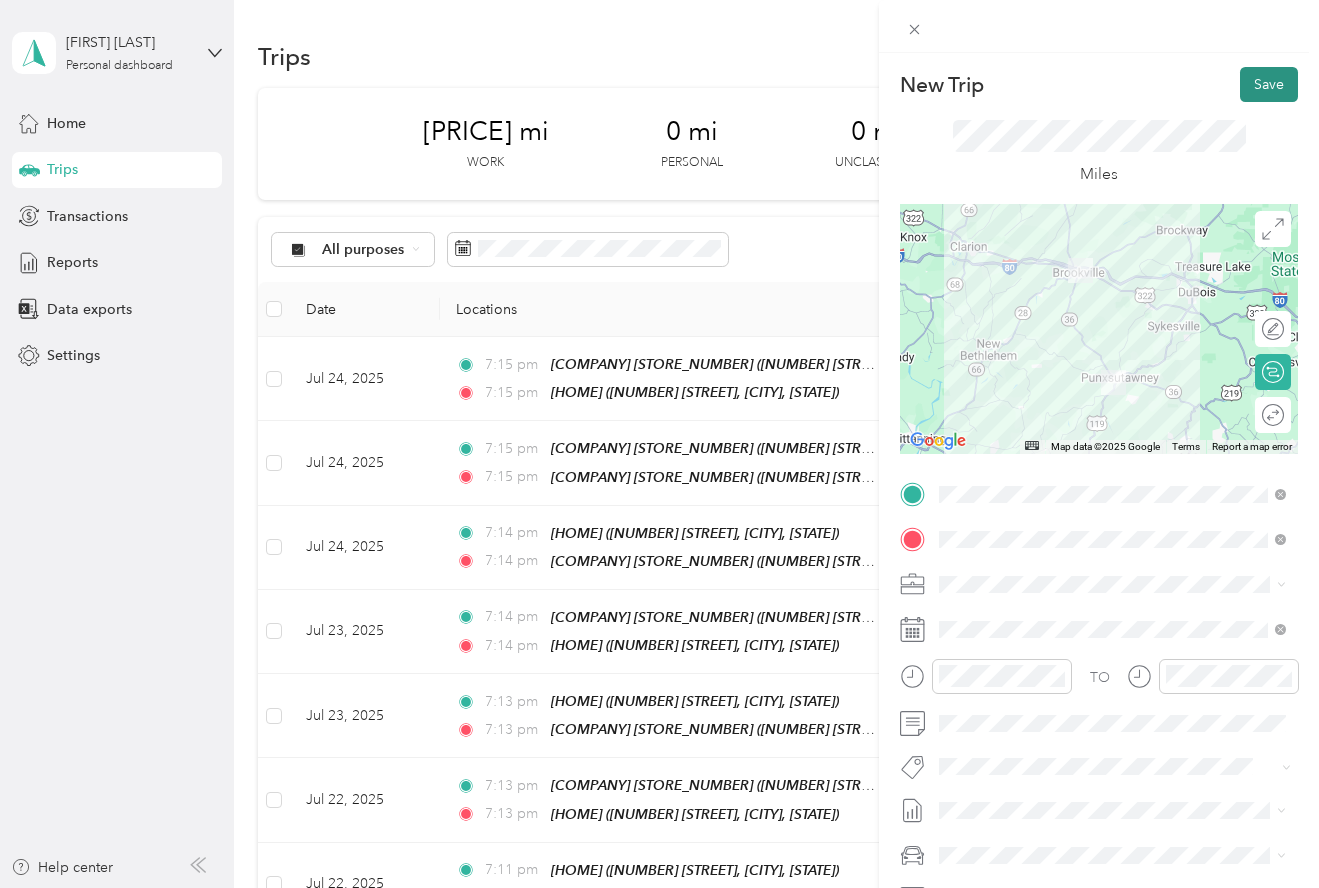 click on "Save" at bounding box center (1269, 84) 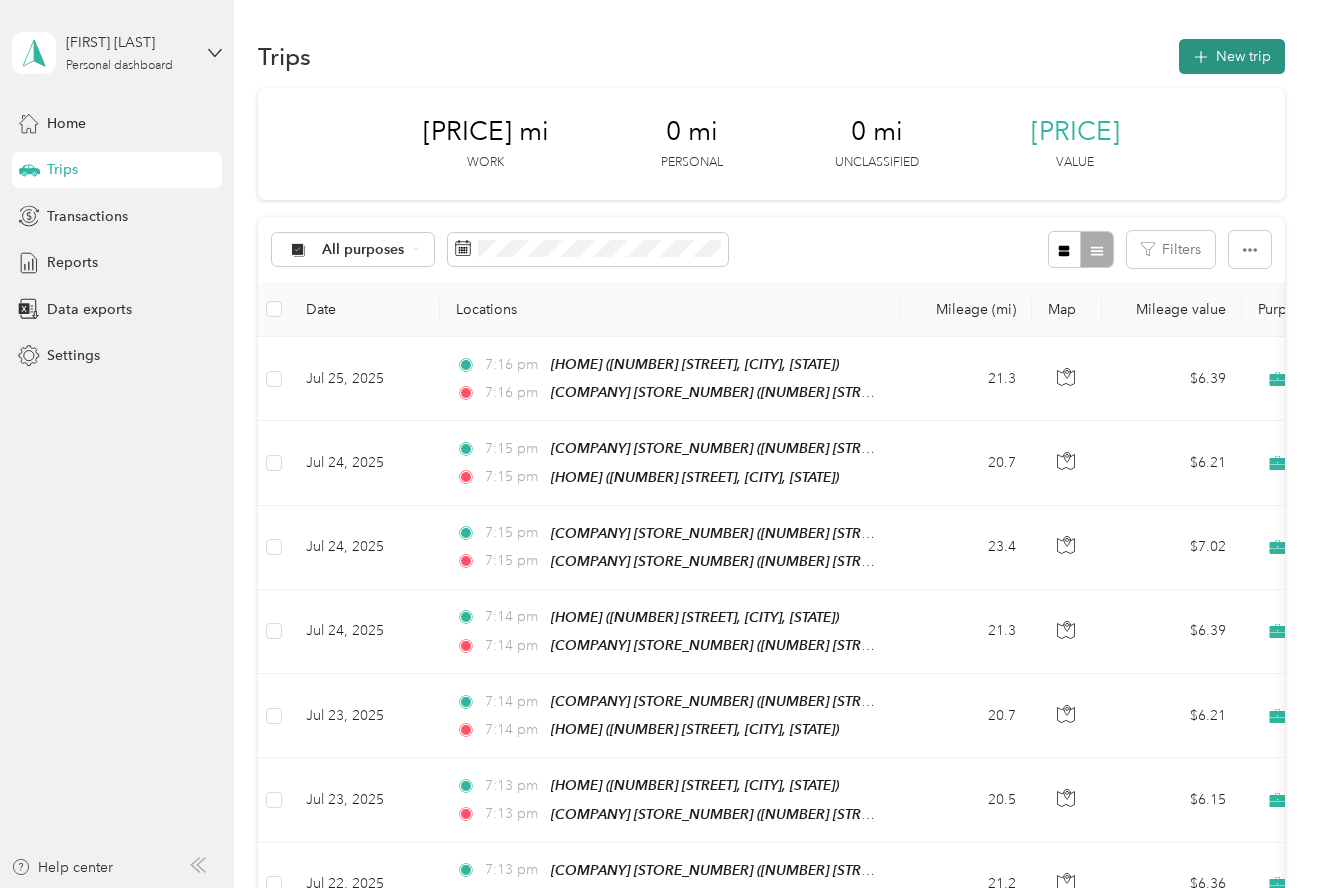 click on "New trip" at bounding box center [1232, 56] 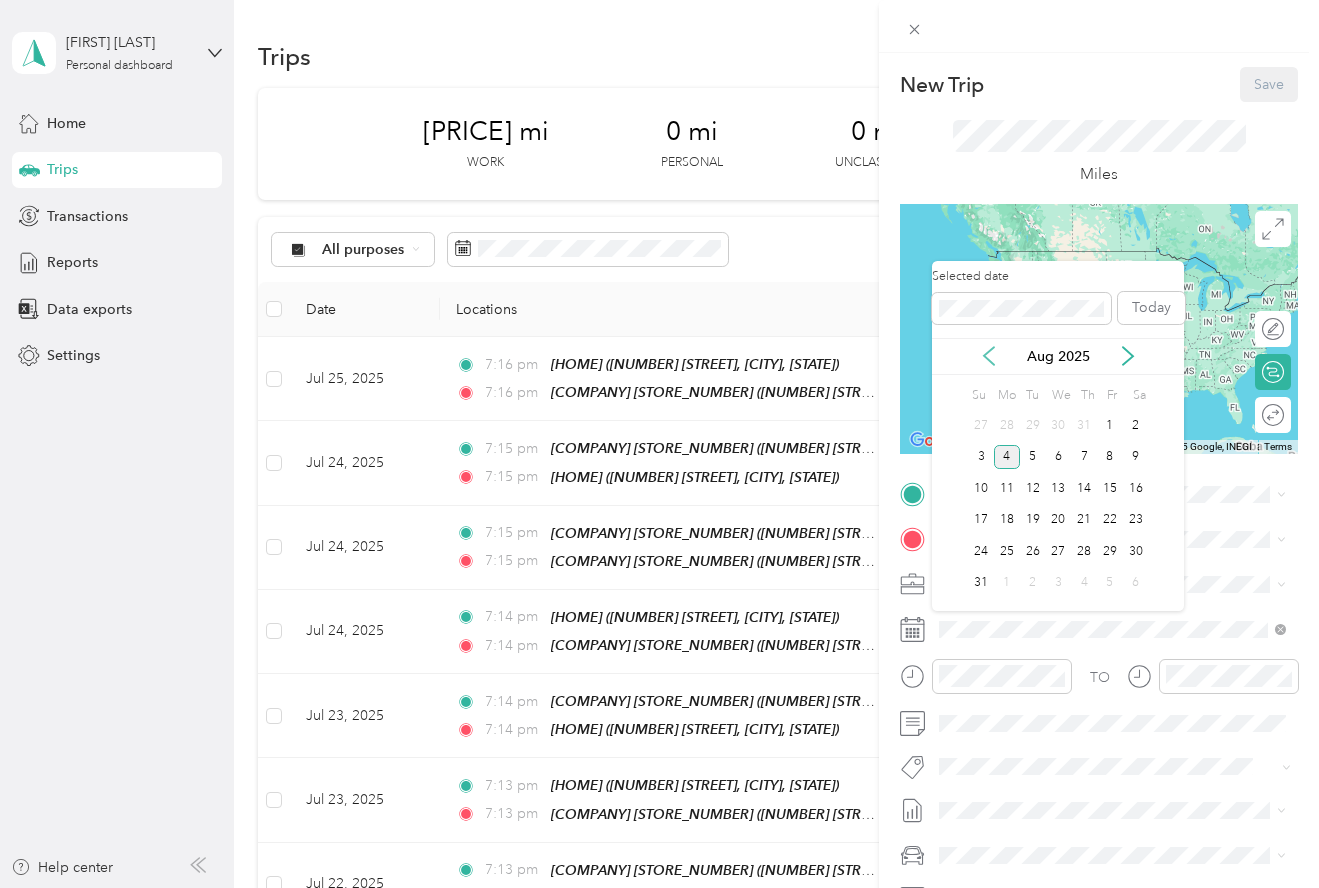 click 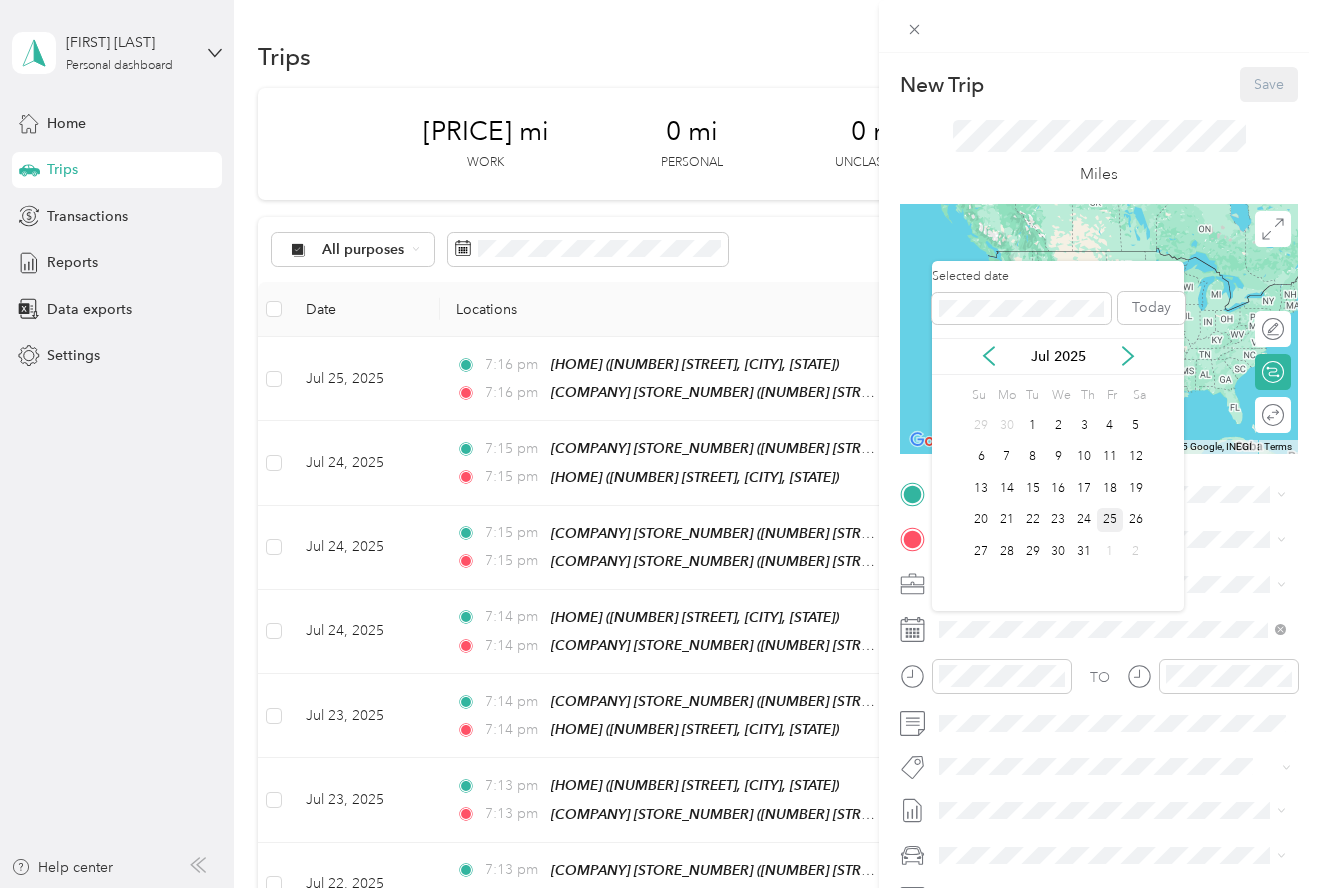 click on "25" at bounding box center (1110, 520) 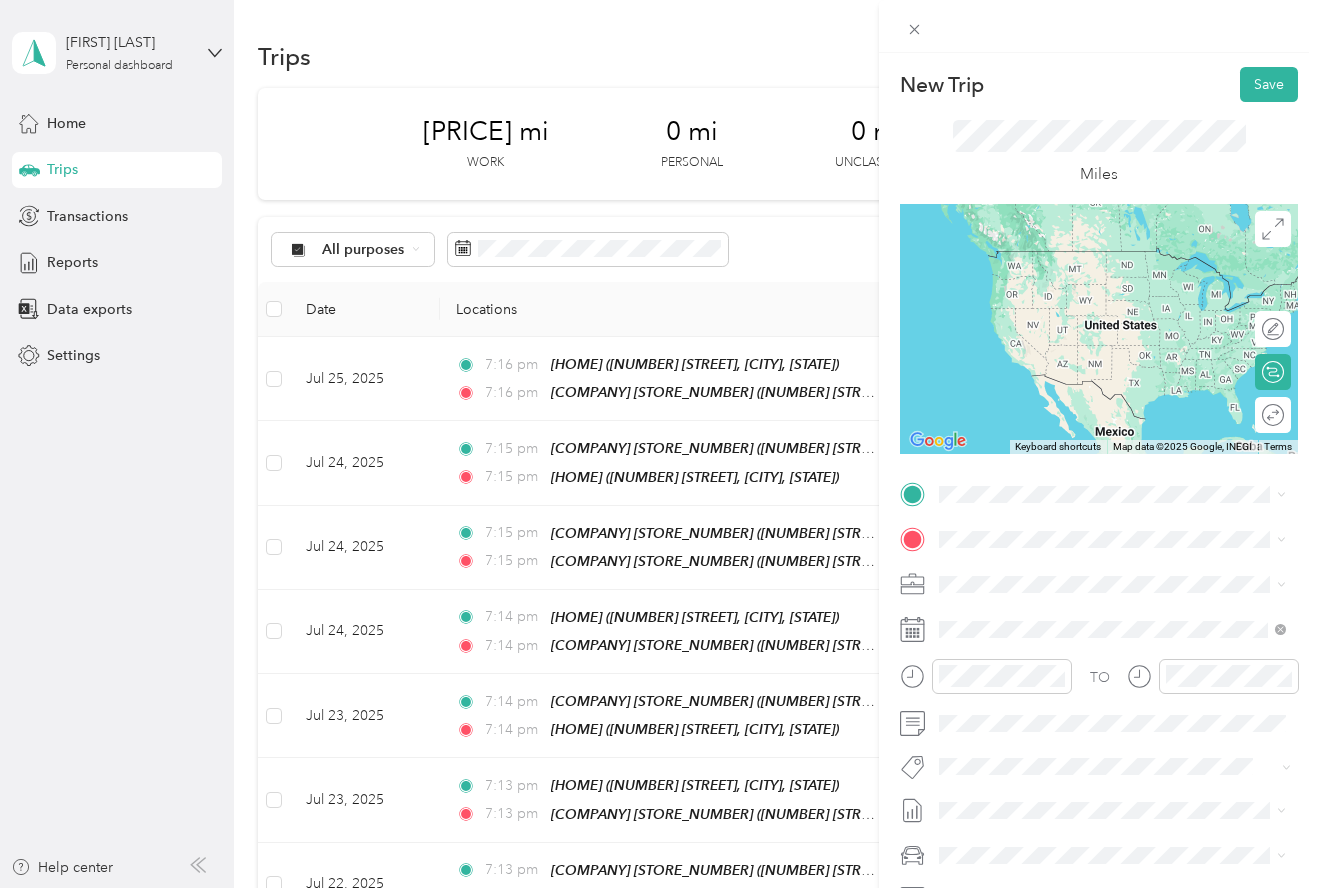 click on "[NUMBER] [STREET], [CITY], [STATE], [COUNTRY]" at bounding box center [1093, 682] 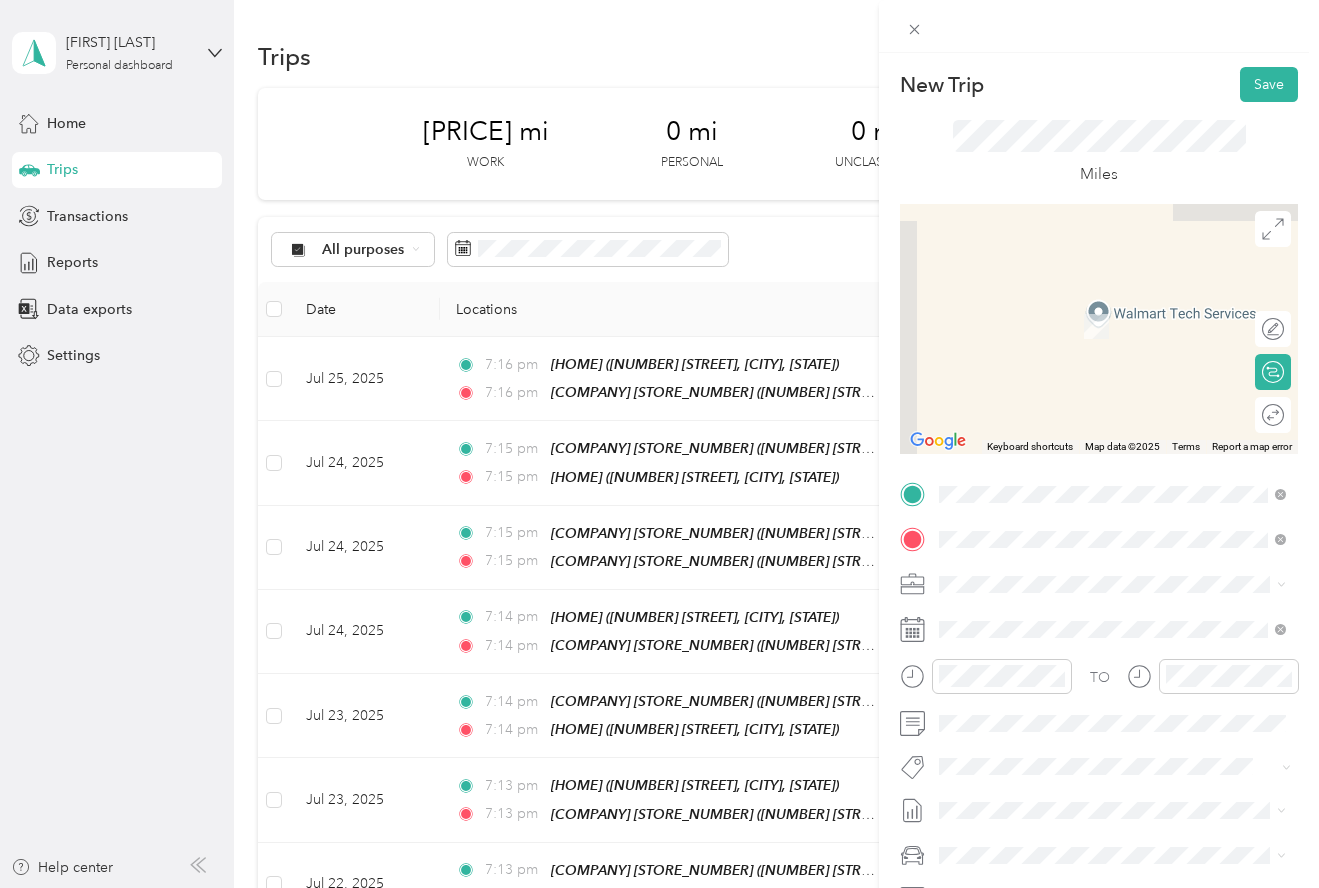 click on "[NUMBER] [STREET], [CITY], [STATE], [COUNTRY]" at bounding box center [1093, 735] 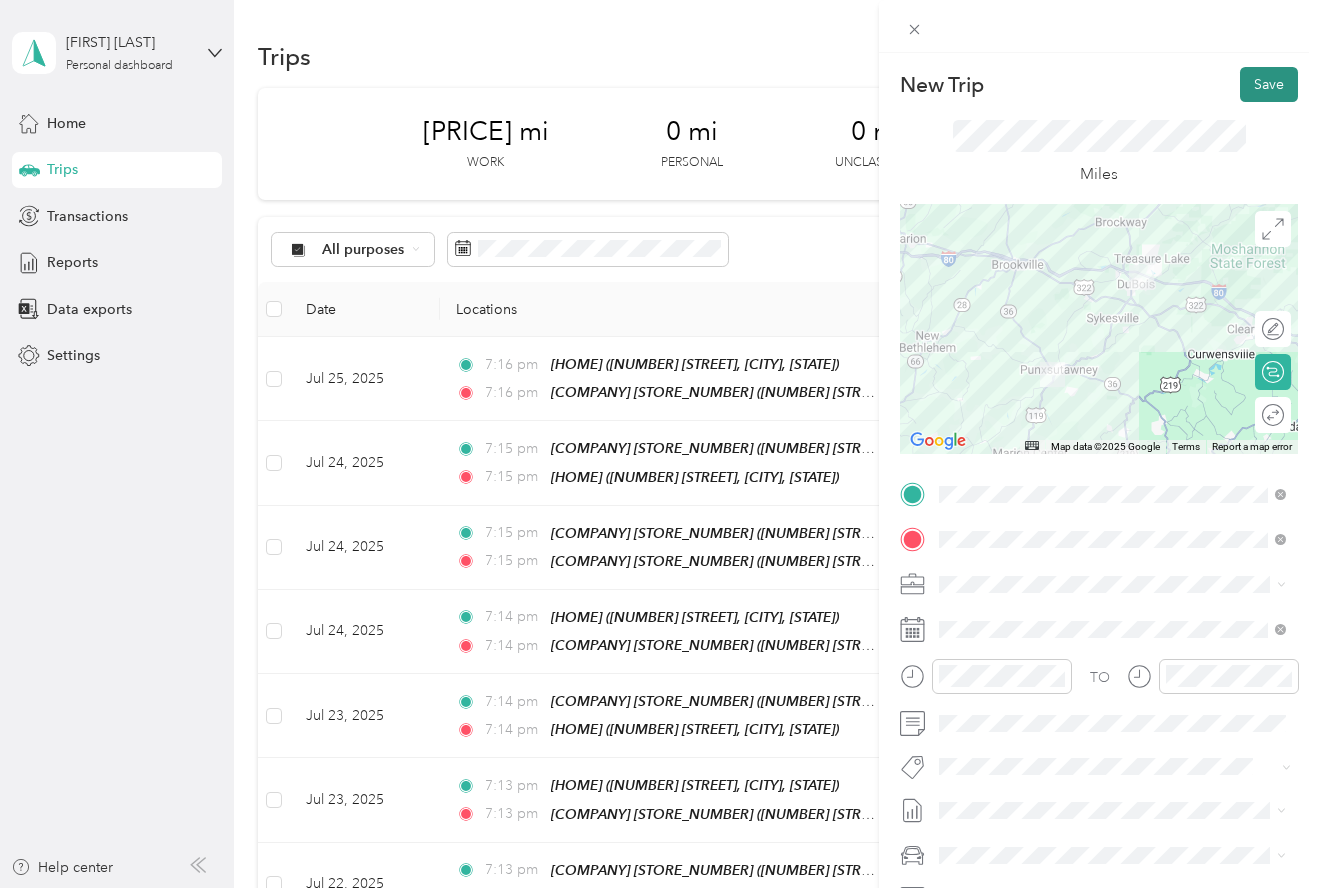 click on "Save" at bounding box center [1269, 84] 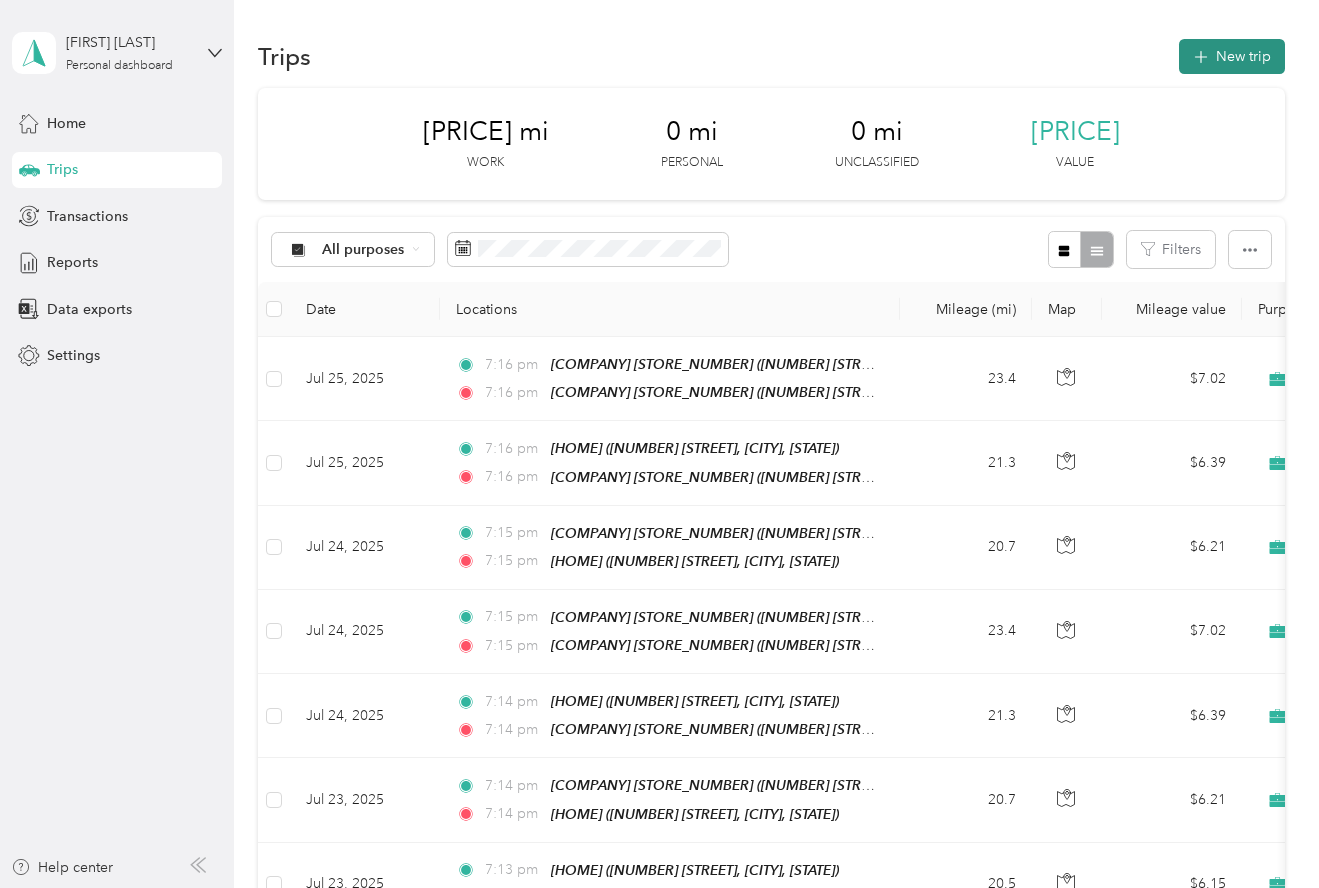 click on "New trip" at bounding box center (1232, 56) 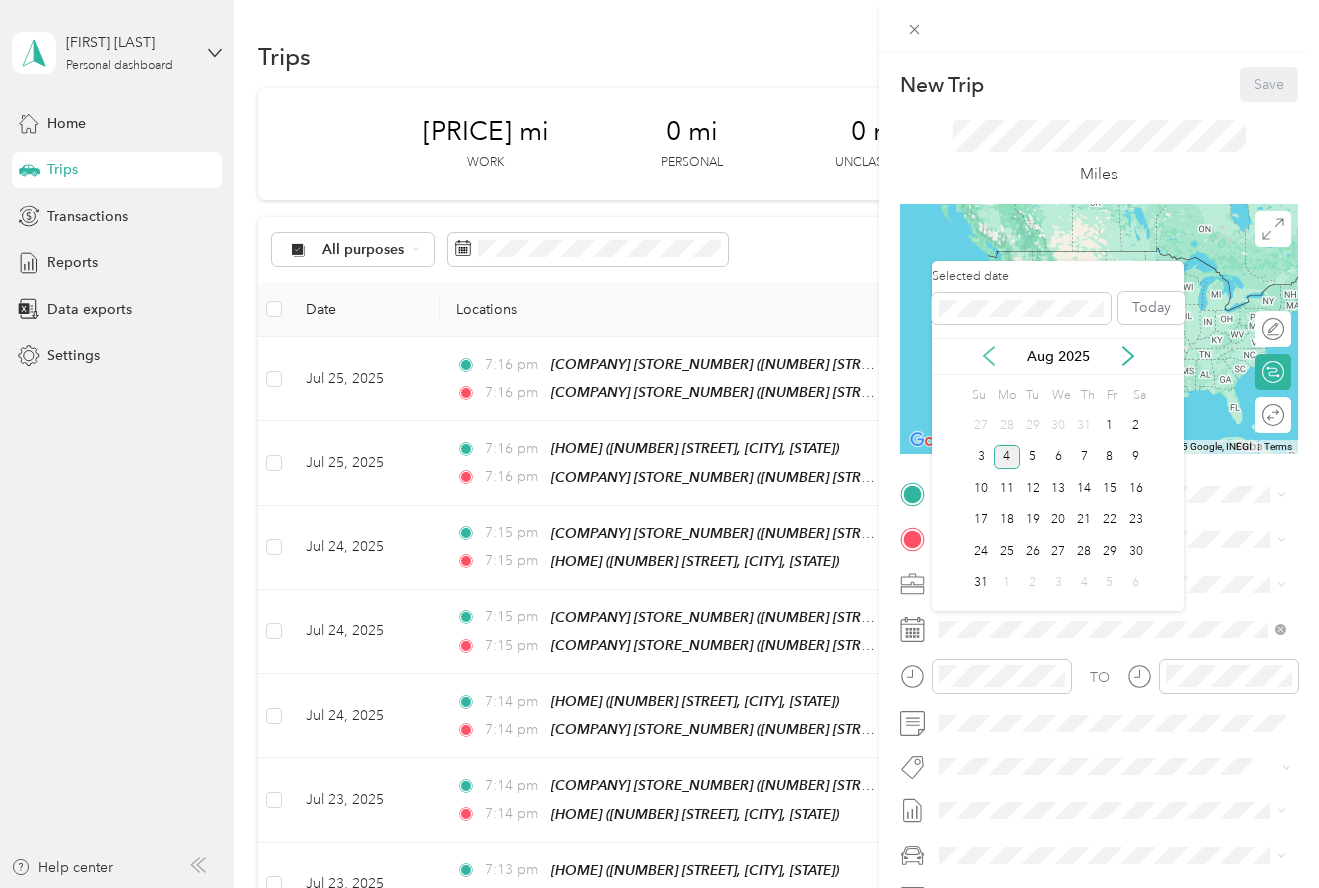 click 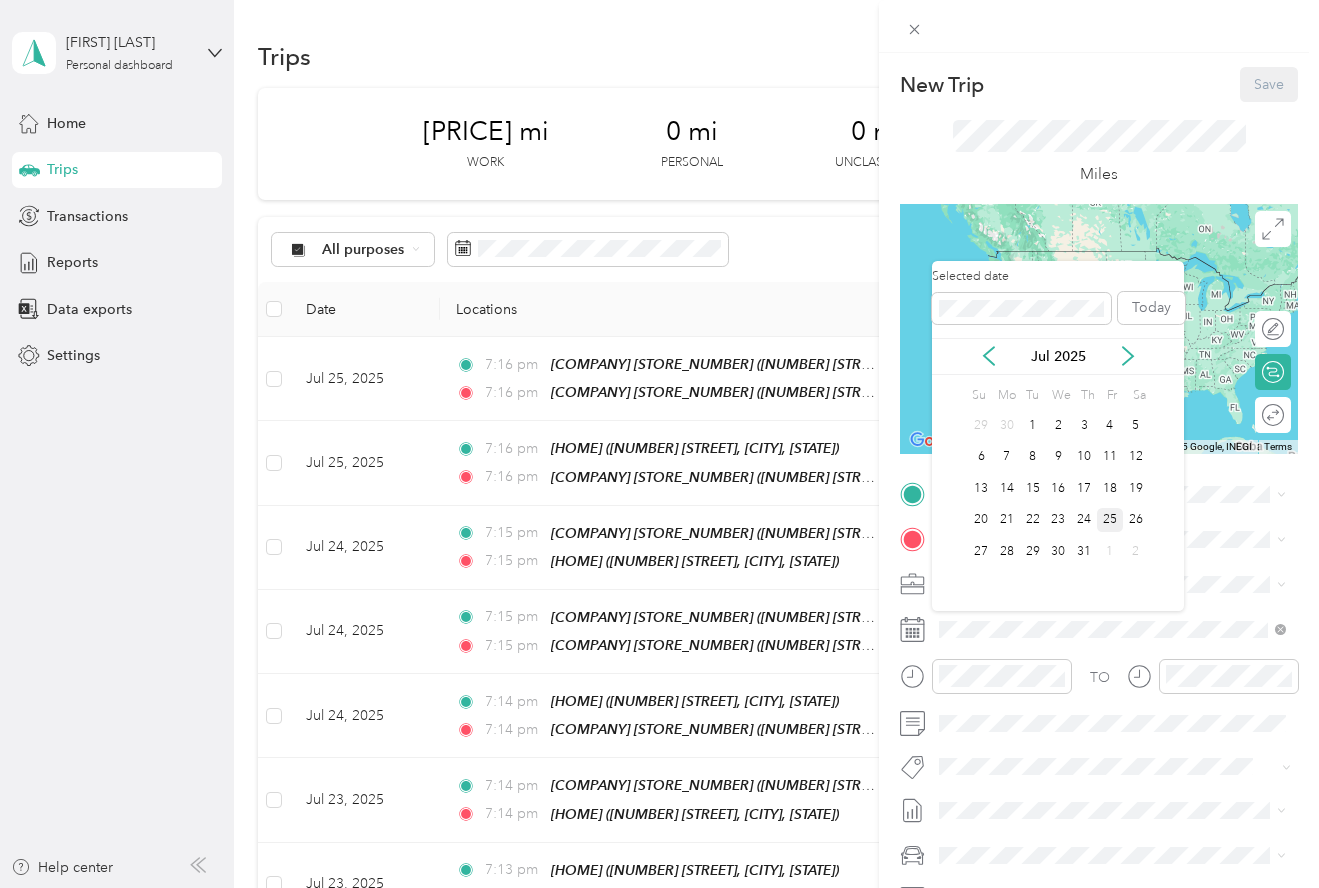 click on "25" at bounding box center (1110, 520) 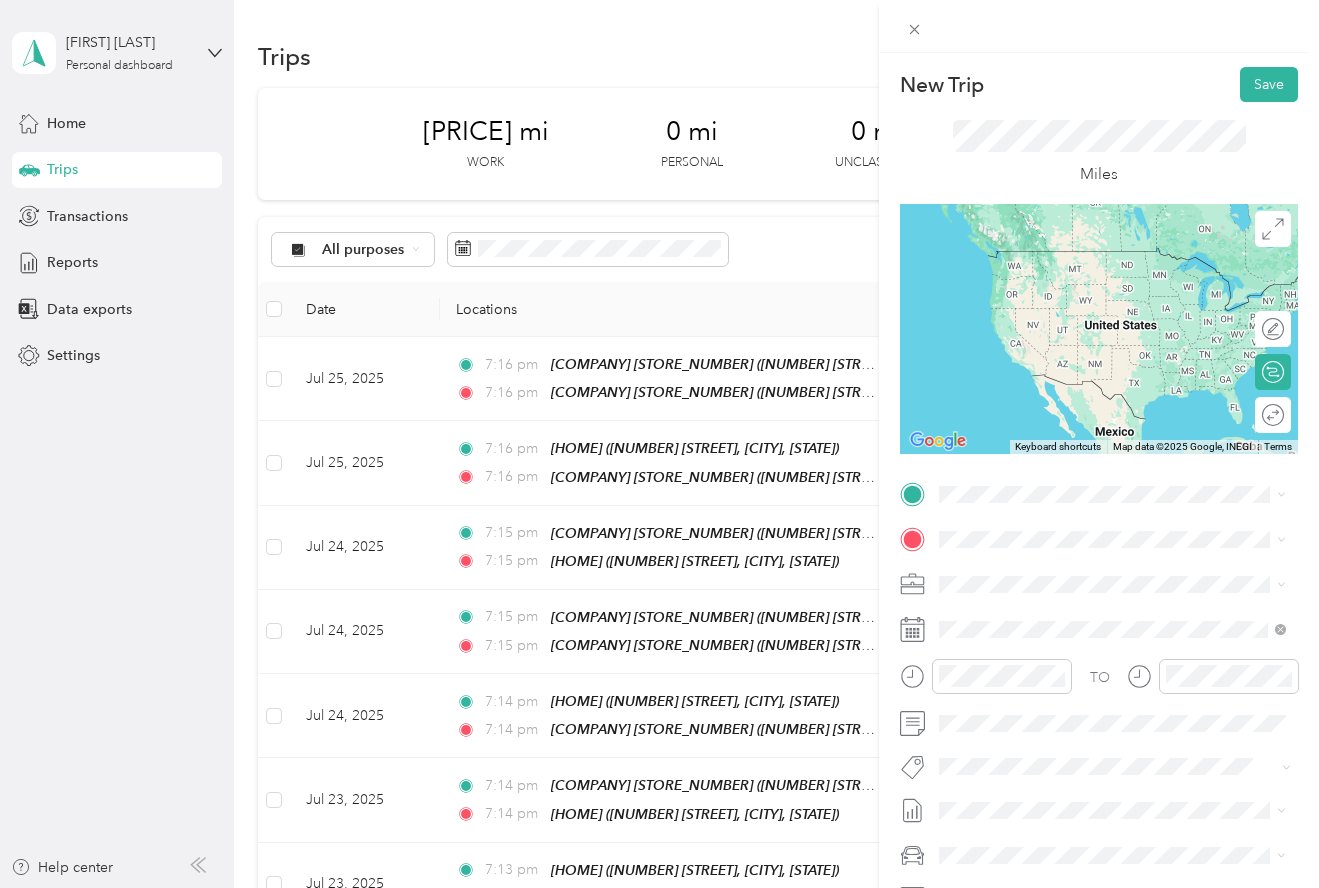 click on "[NUMBER] [STREET], [CITY], [STATE], [COUNTRY]" at bounding box center [1093, 689] 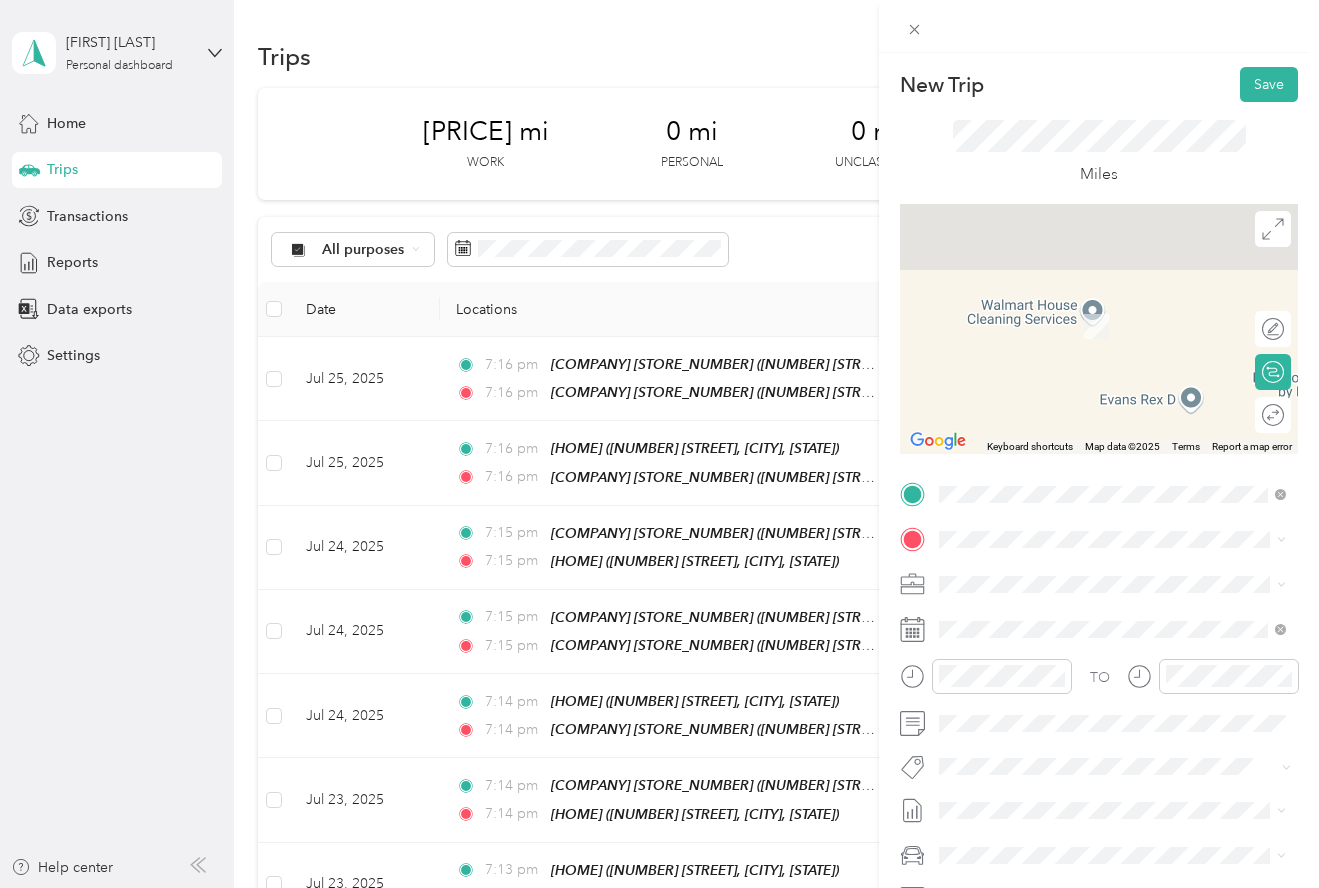 click on "[HOME] [NUMBER] [STREET], [CITY], [STATE], [COUNTRY]" at bounding box center [1128, 638] 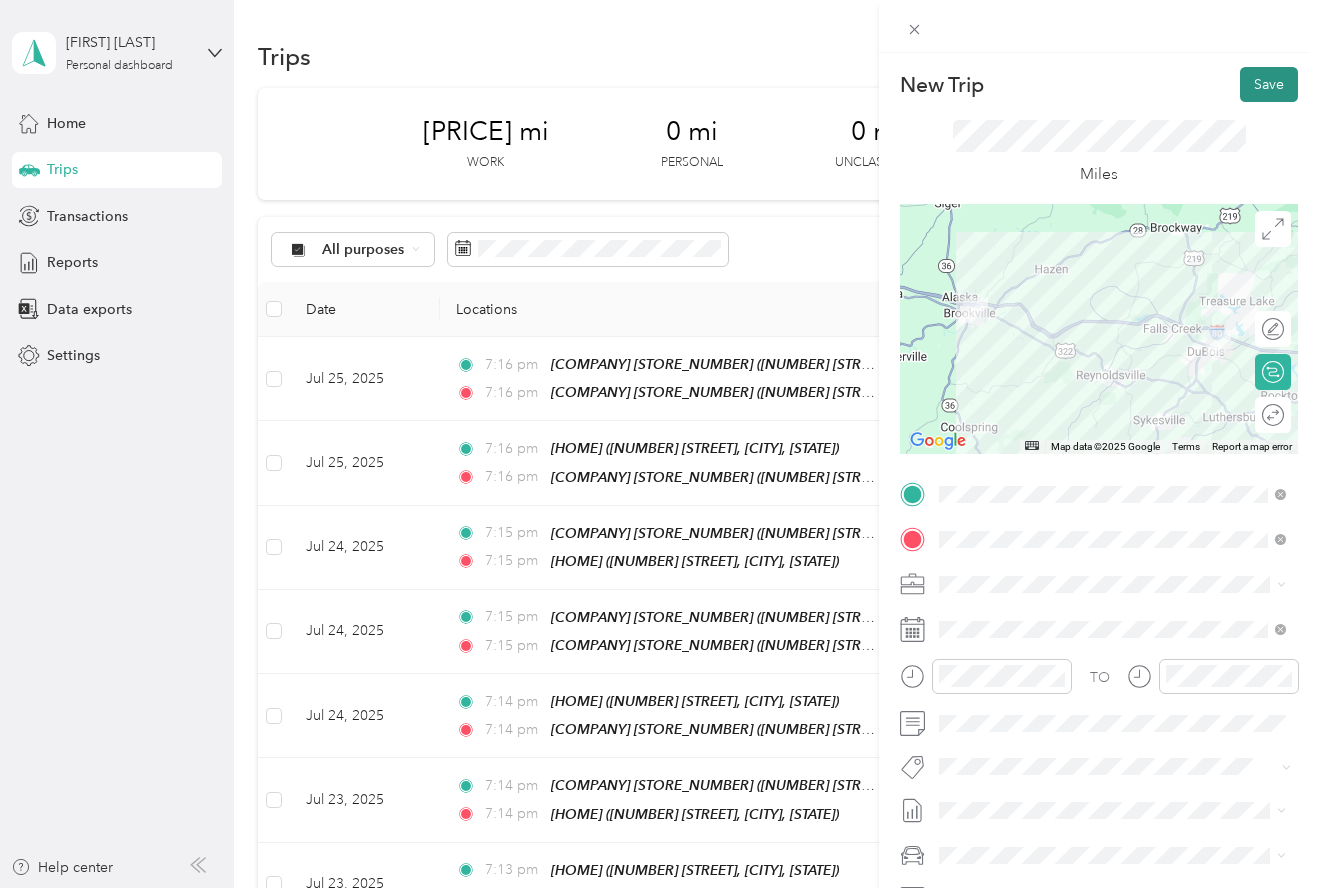 click on "Save" at bounding box center [1269, 84] 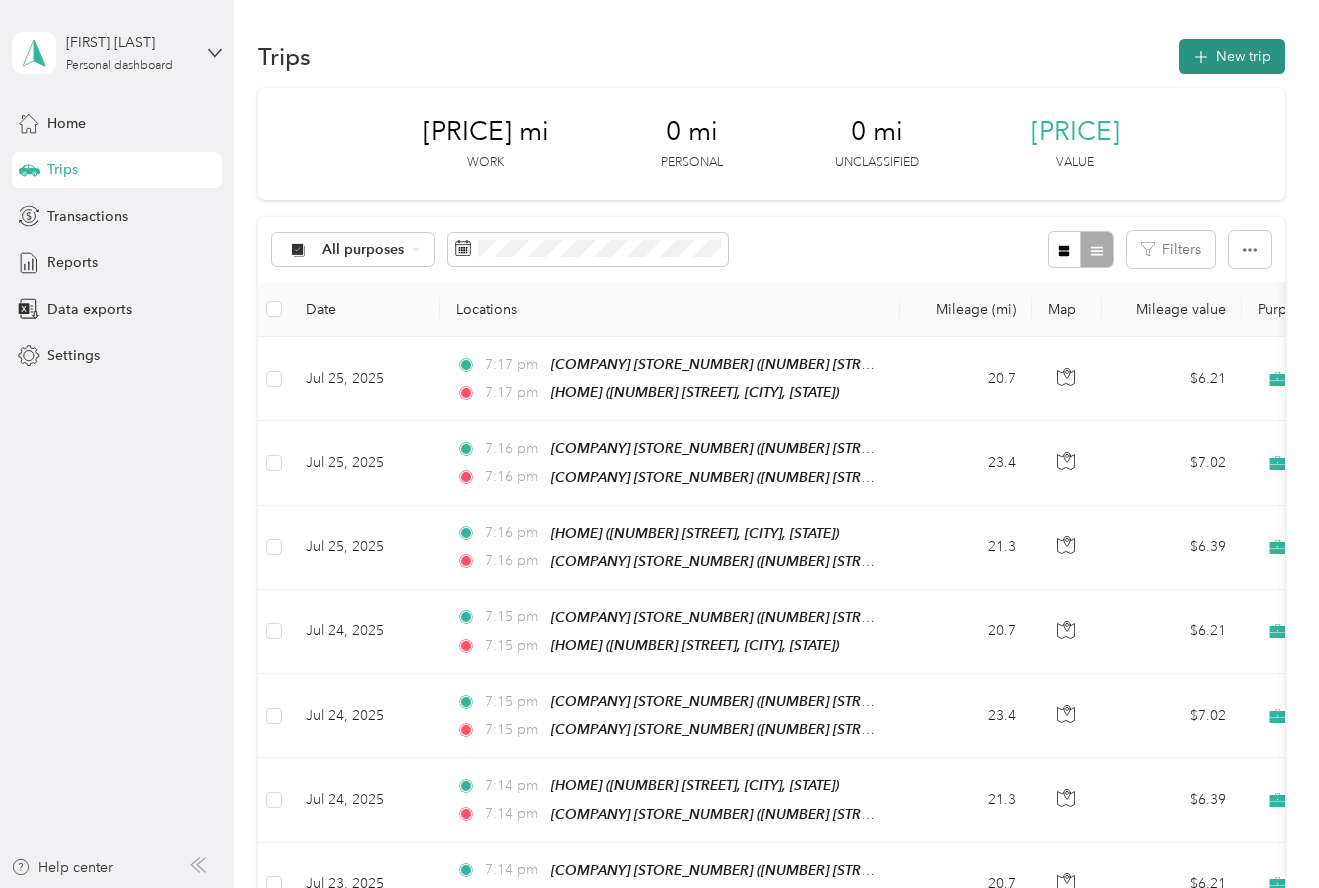 click on "New trip" at bounding box center [1232, 56] 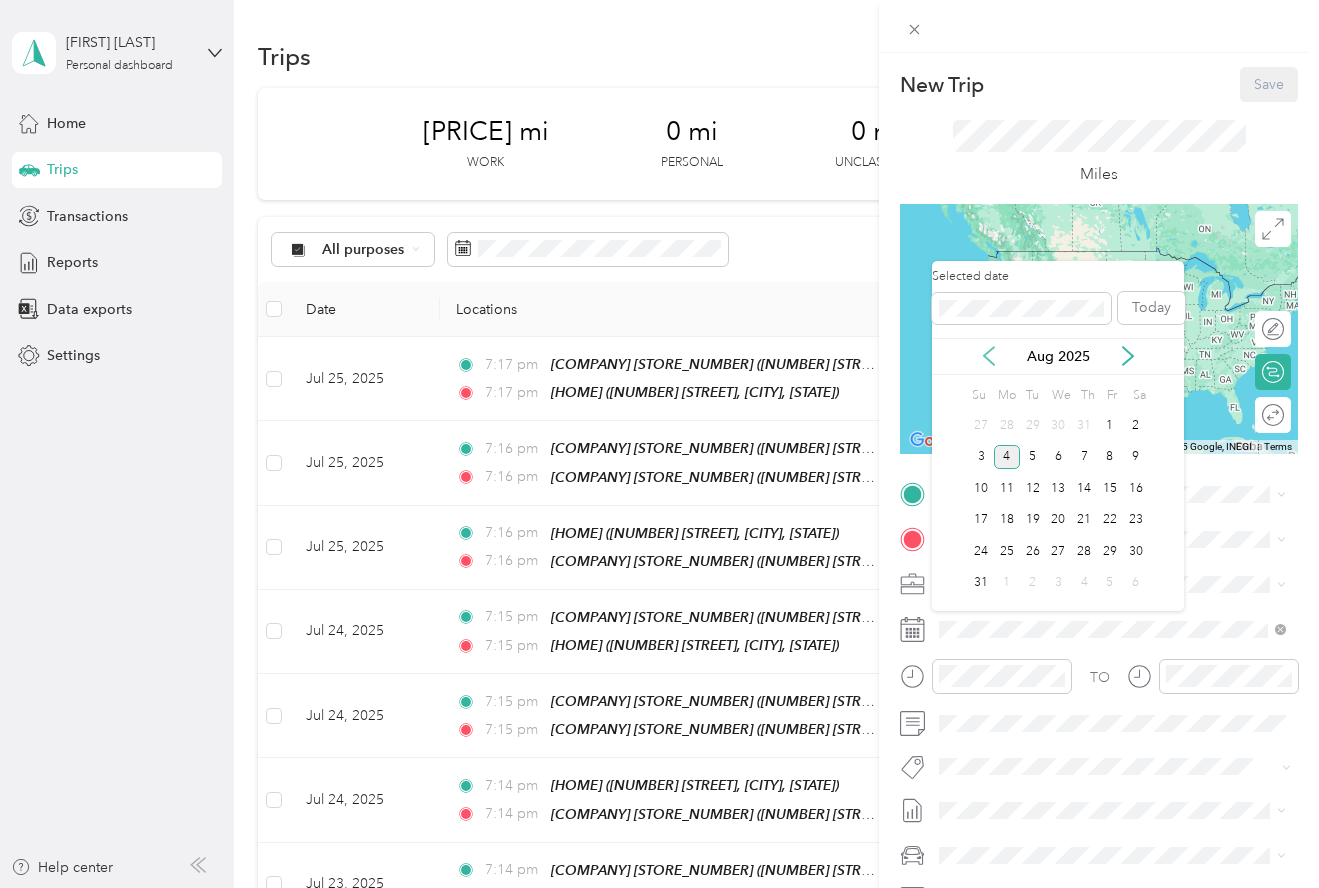 click 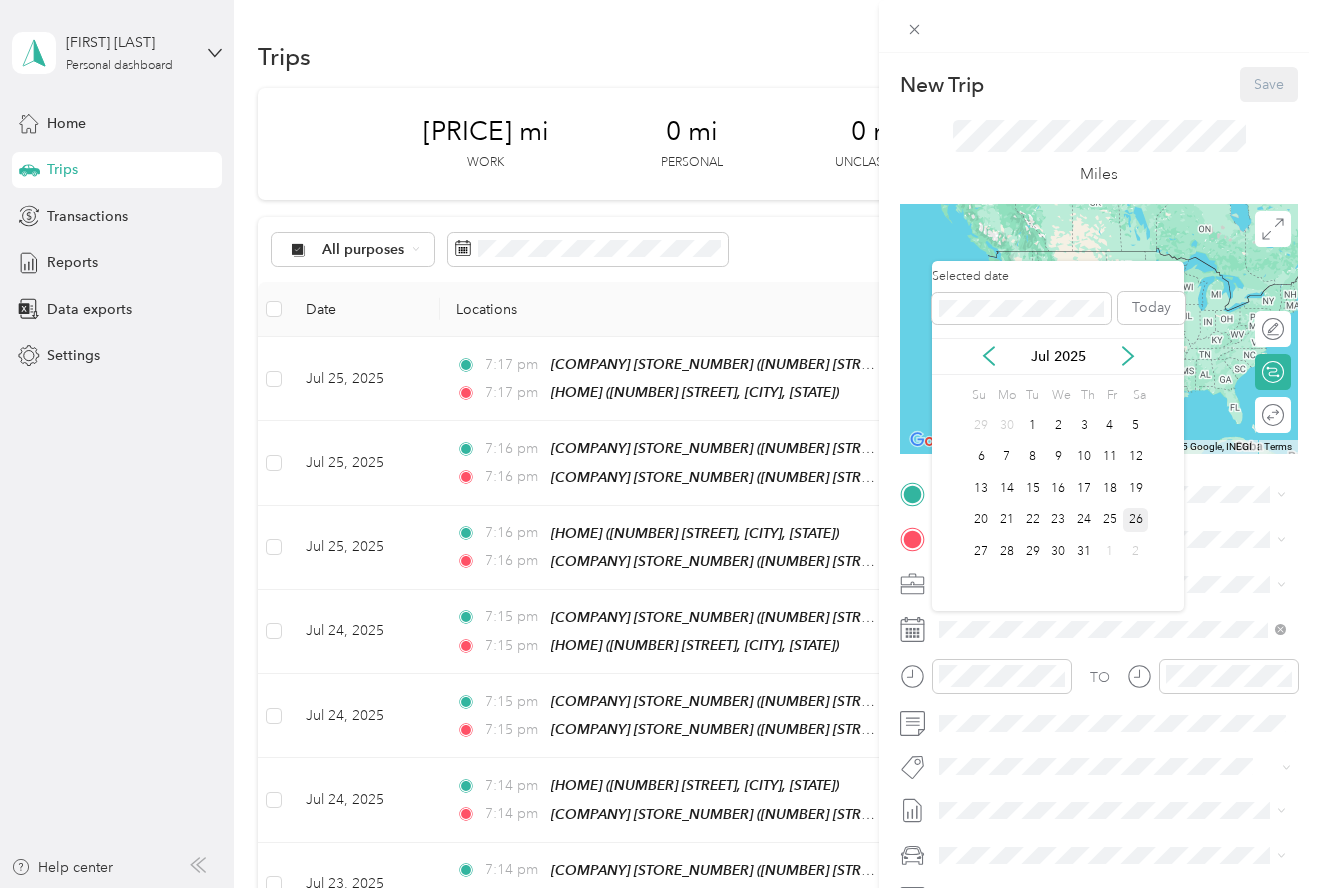 click on "26" at bounding box center [1136, 520] 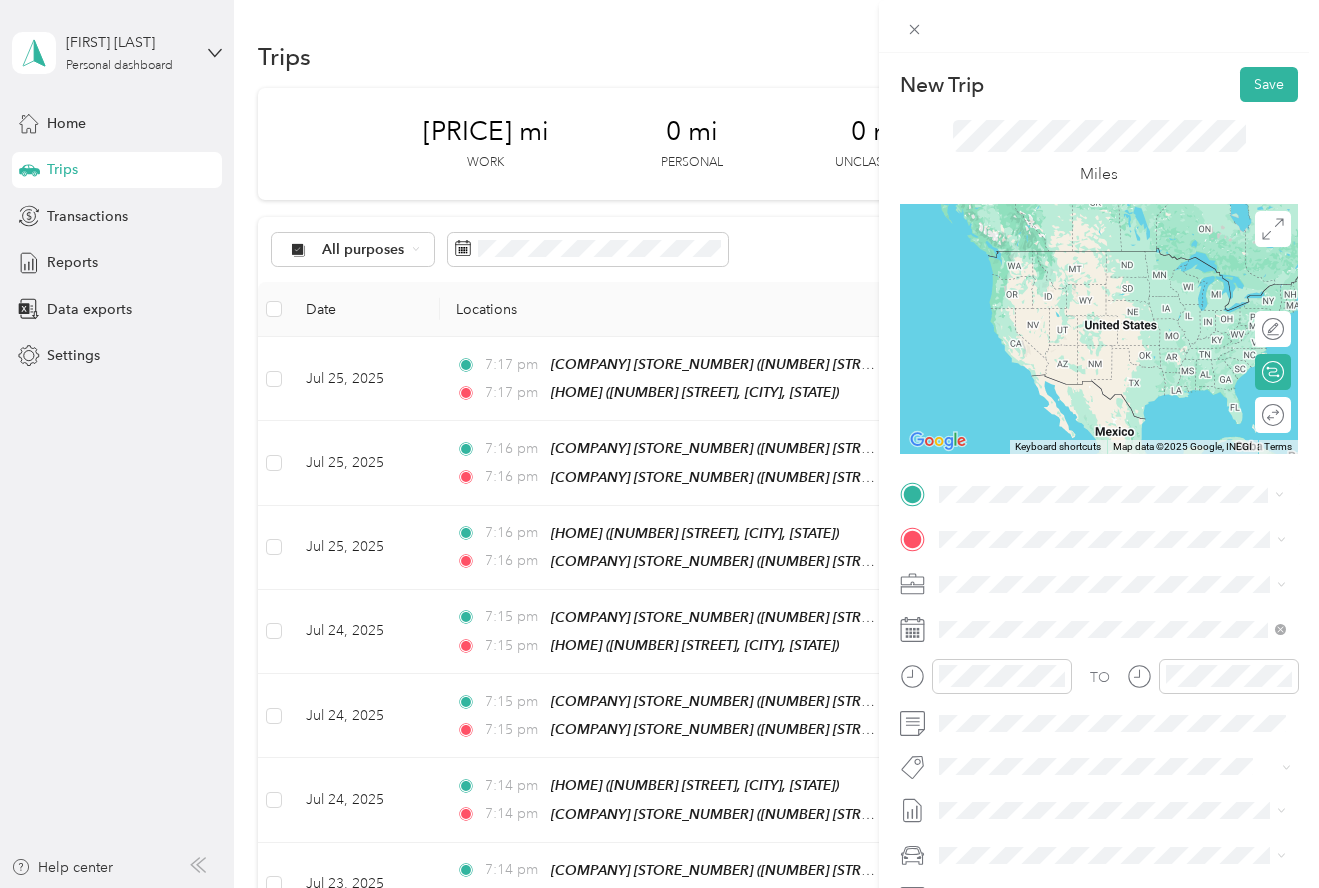click on "[HOME] [NUMBER] [STREET], [CITY], [STATE], [COUNTRY]" at bounding box center [1128, 595] 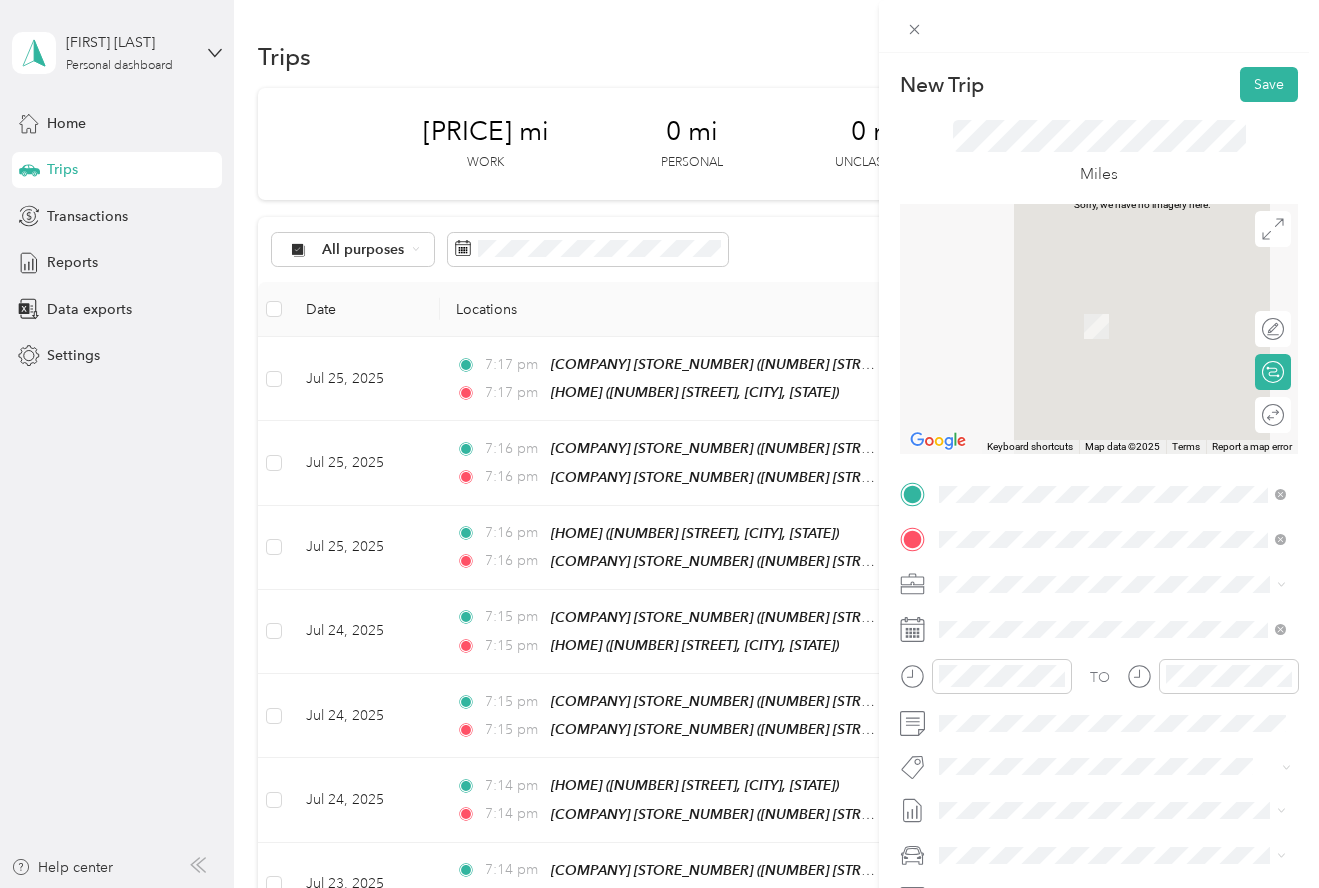 click on "[NUMBER] [STREET], [CITY], [STATE], [COUNTRY]" at bounding box center [1093, 735] 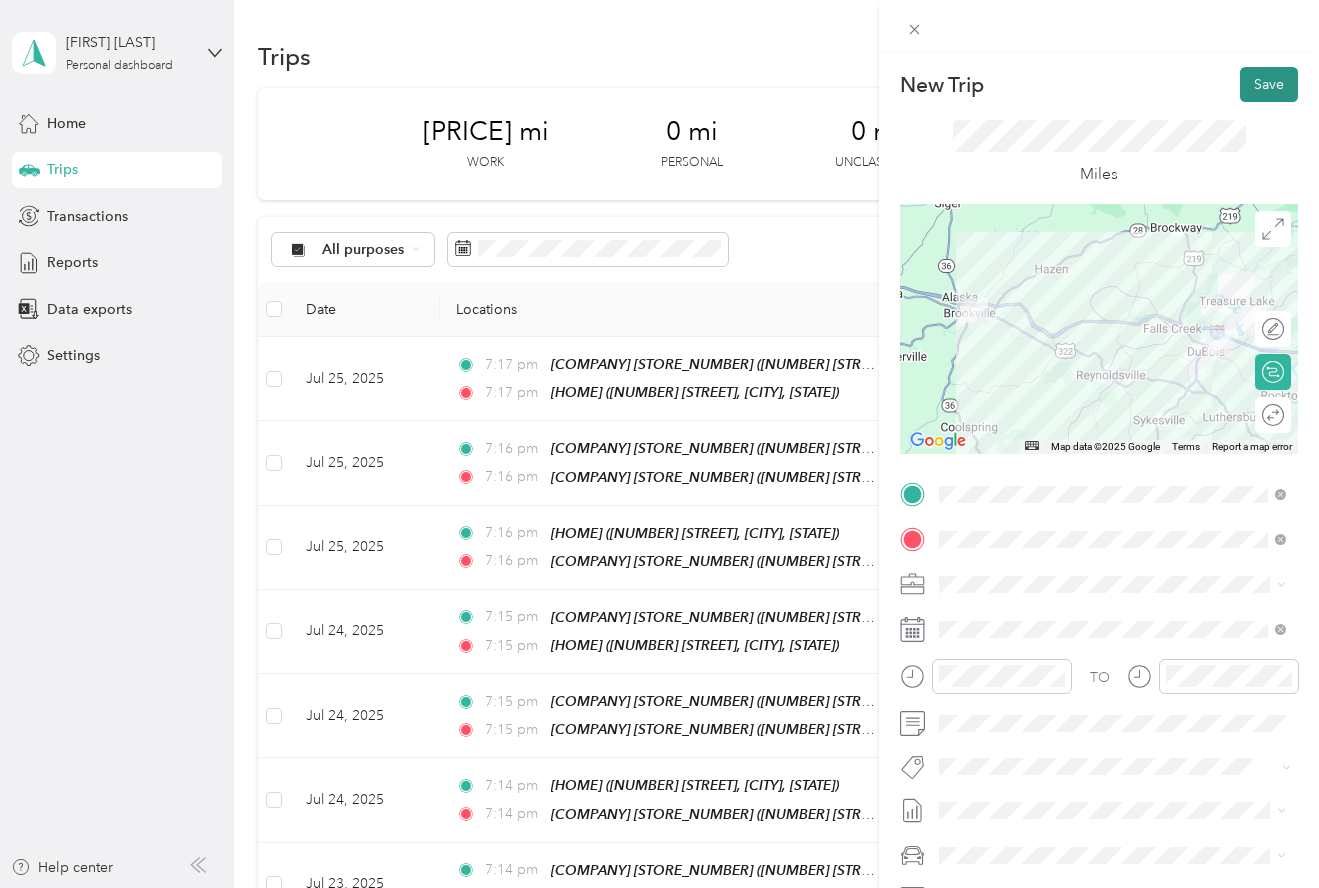 click on "Save" at bounding box center [1269, 84] 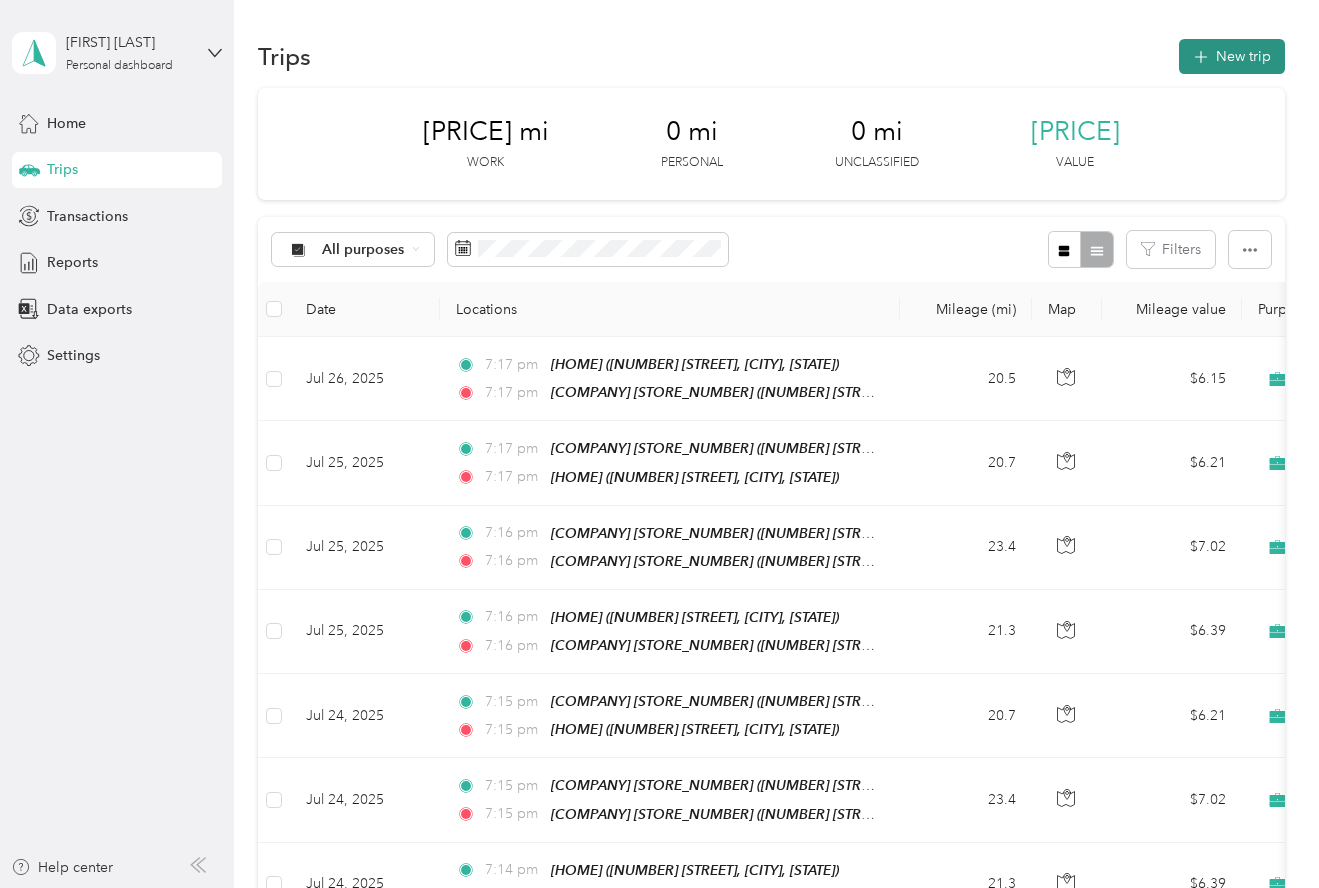 click on "New trip" at bounding box center [1232, 56] 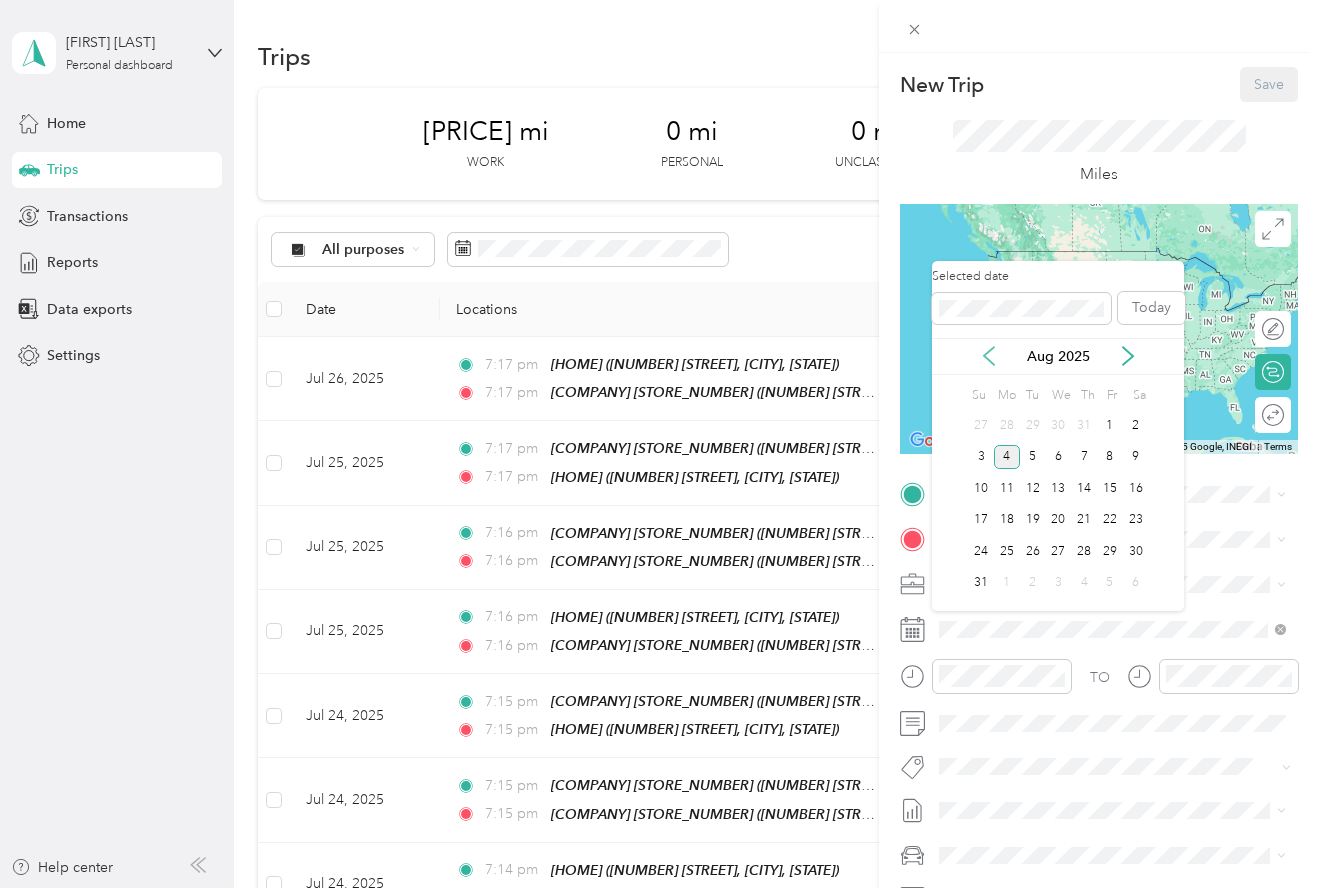 click 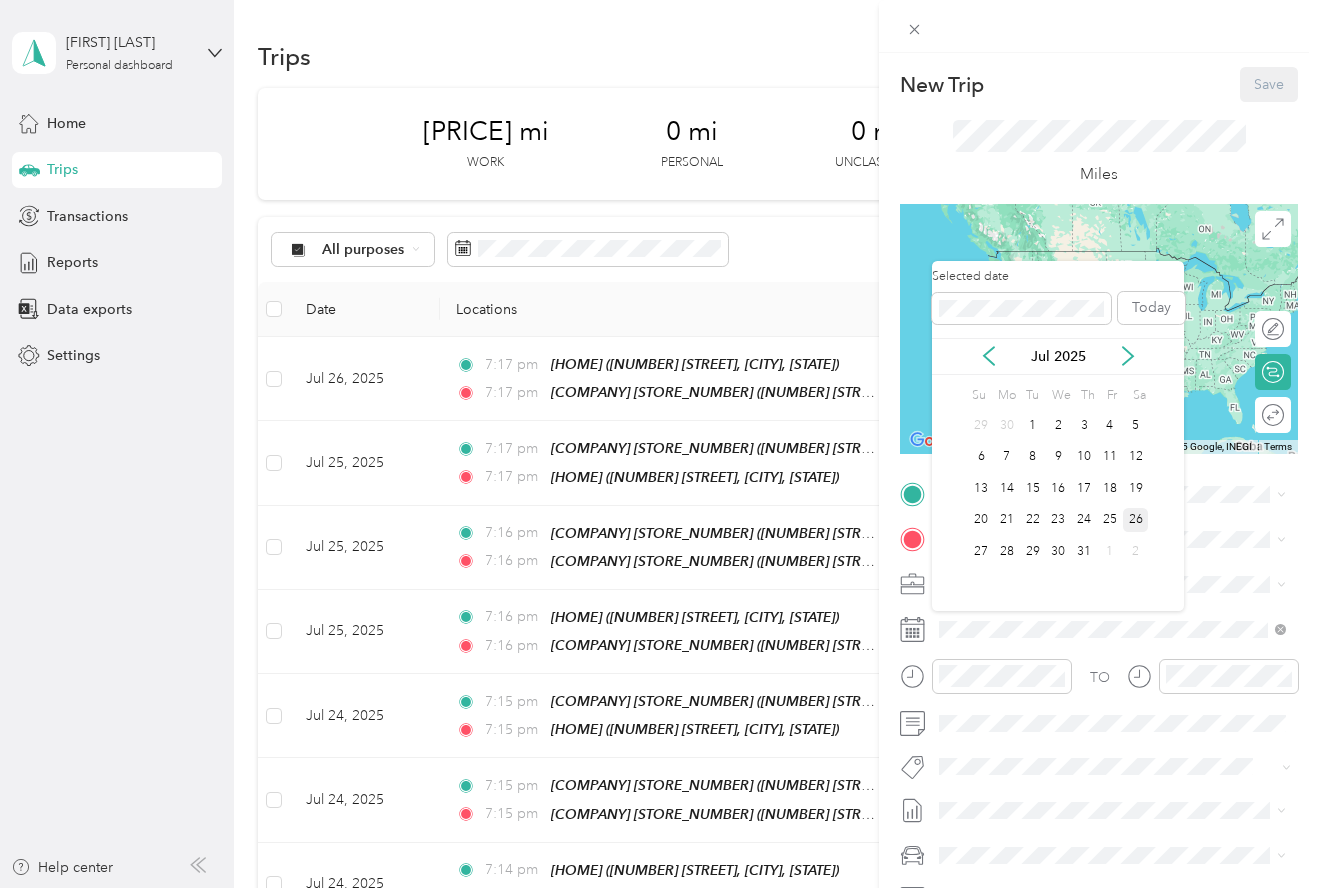 click on "26" at bounding box center [1136, 520] 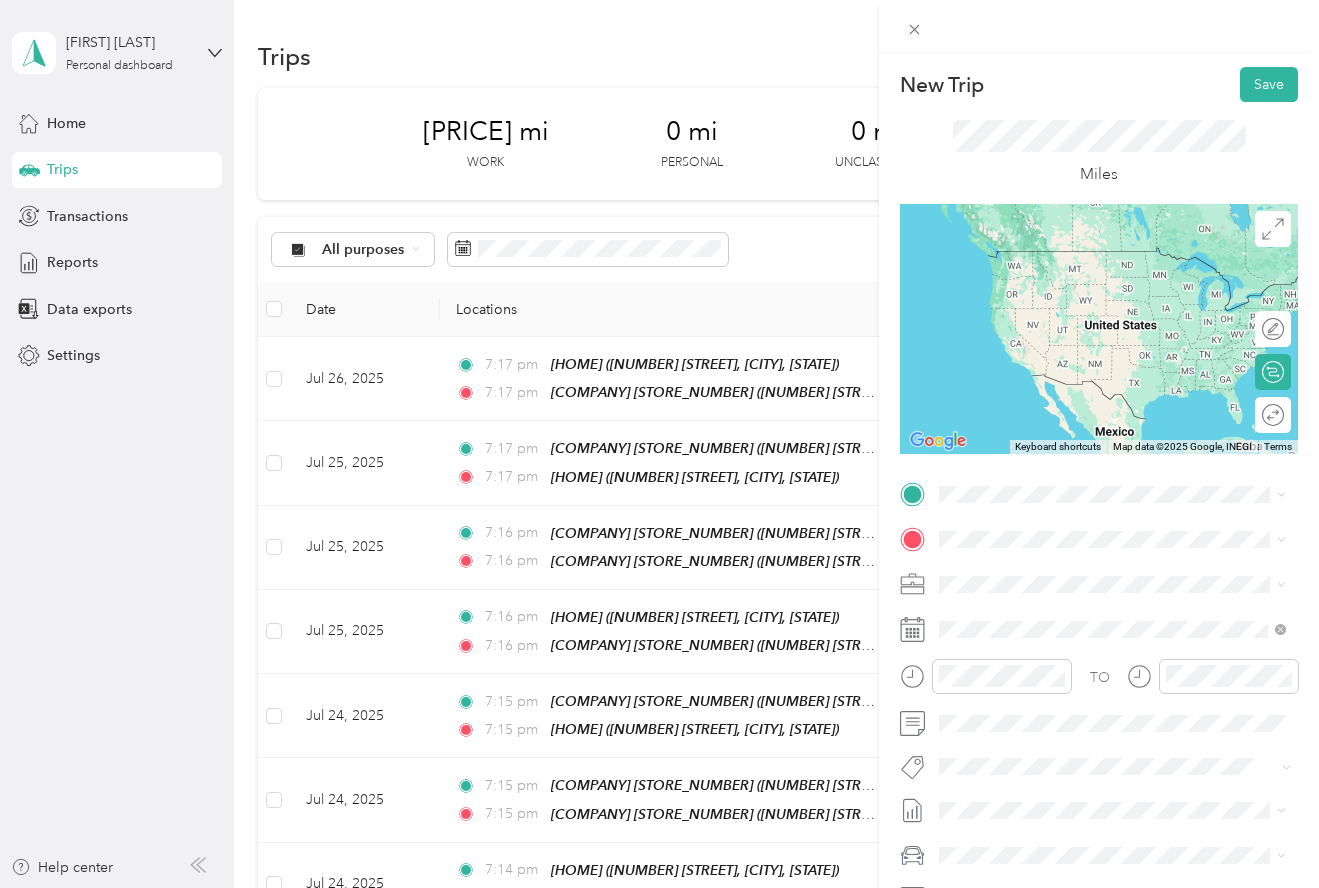 click on "[NUMBER] [STREET], [CITY], [STATE], [COUNTRY]" at bounding box center [1093, 686] 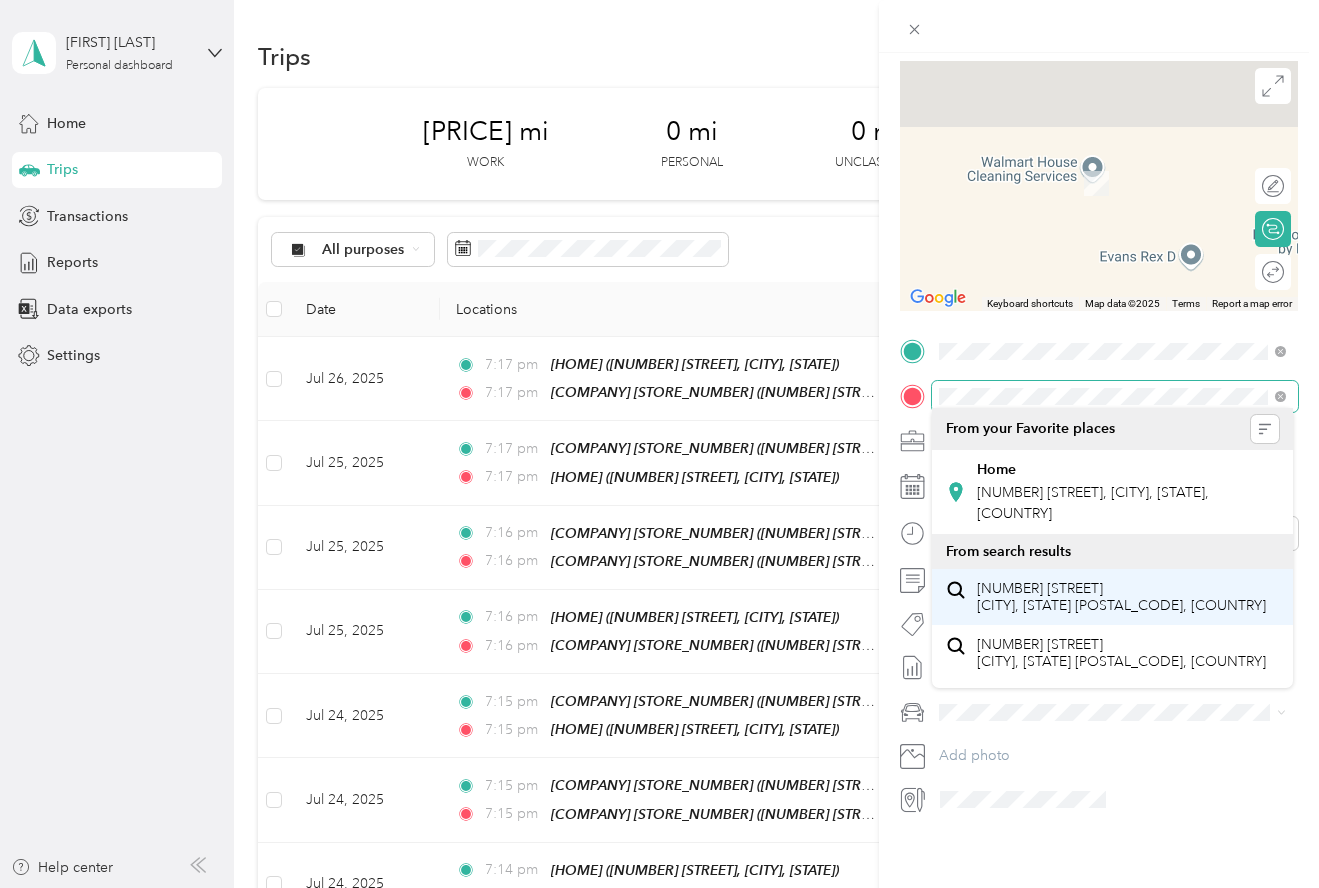 scroll, scrollTop: 147, scrollLeft: 0, axis: vertical 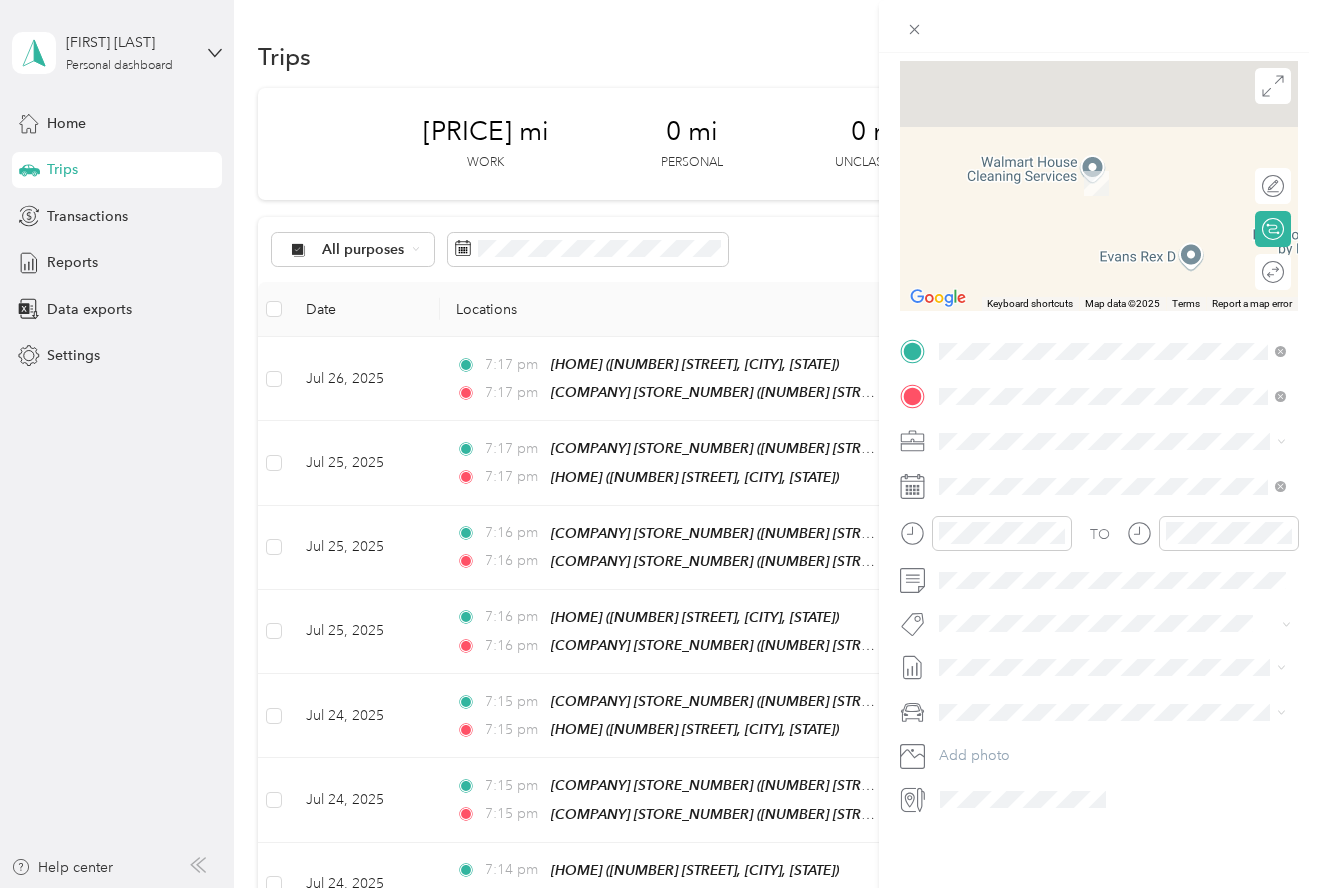 click on "[NUMBER] [STREET], [CITY], [STATE], [COUNTRY]" at bounding box center [1093, 504] 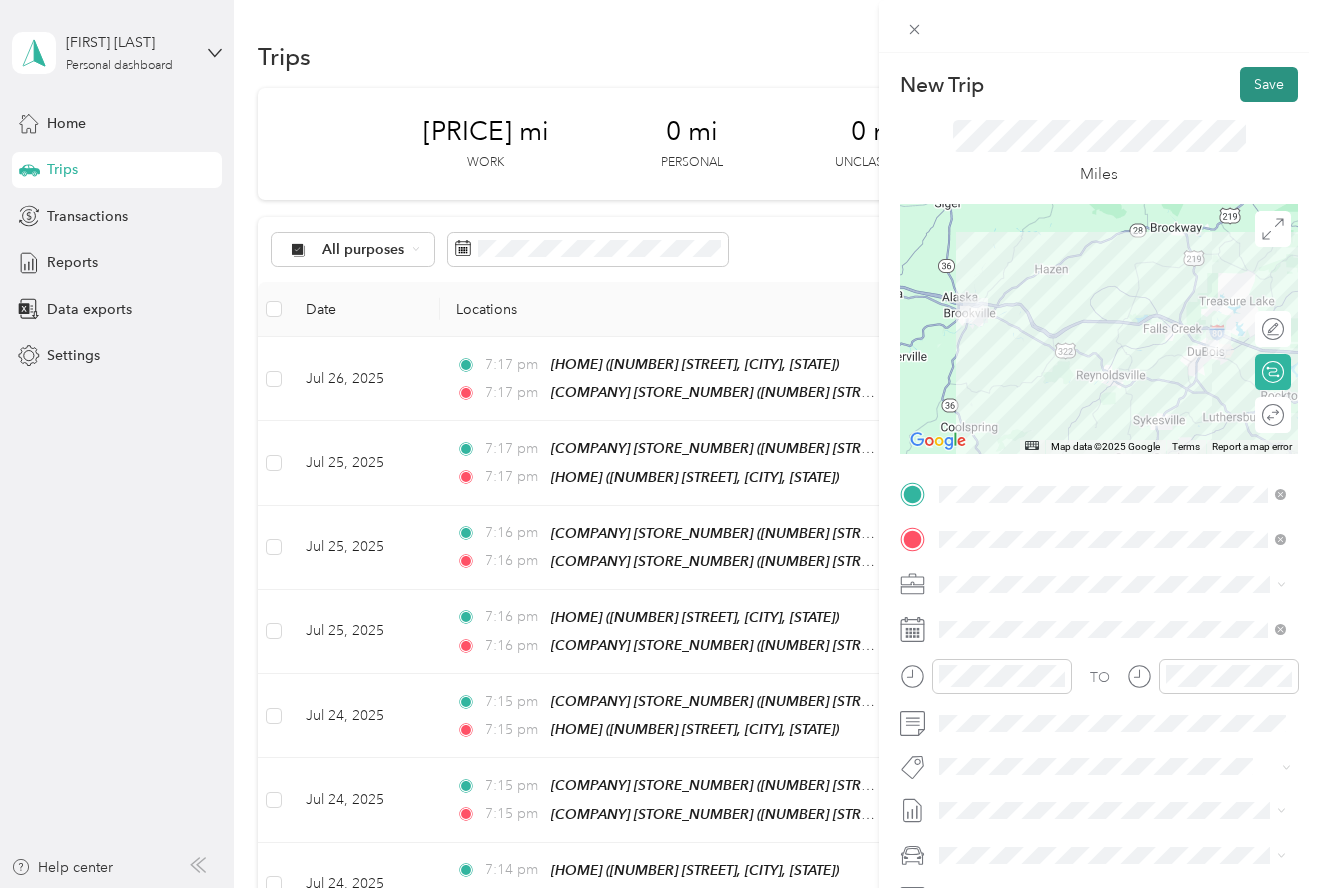 scroll, scrollTop: 0, scrollLeft: 0, axis: both 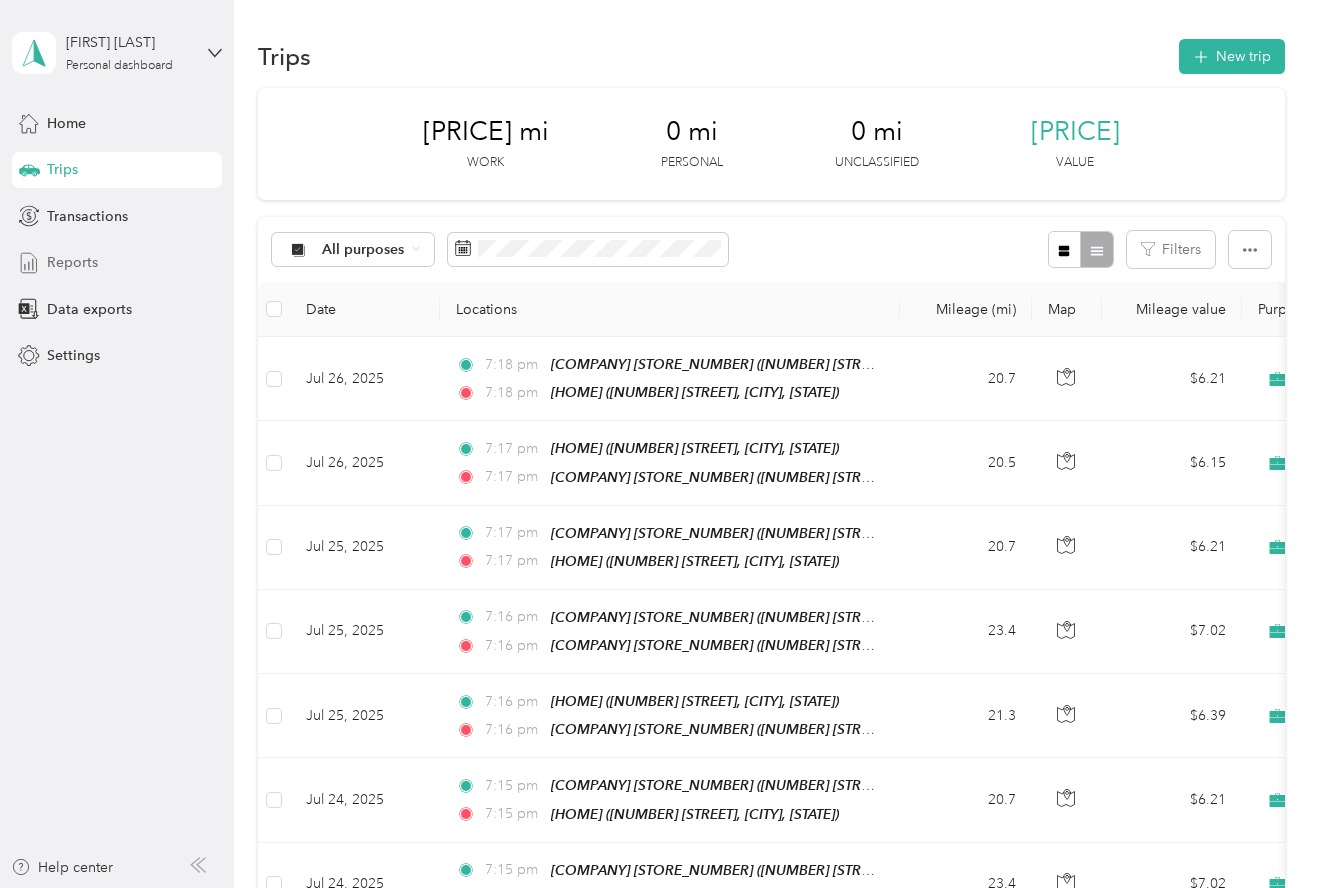 click on "Reports" at bounding box center (72, 262) 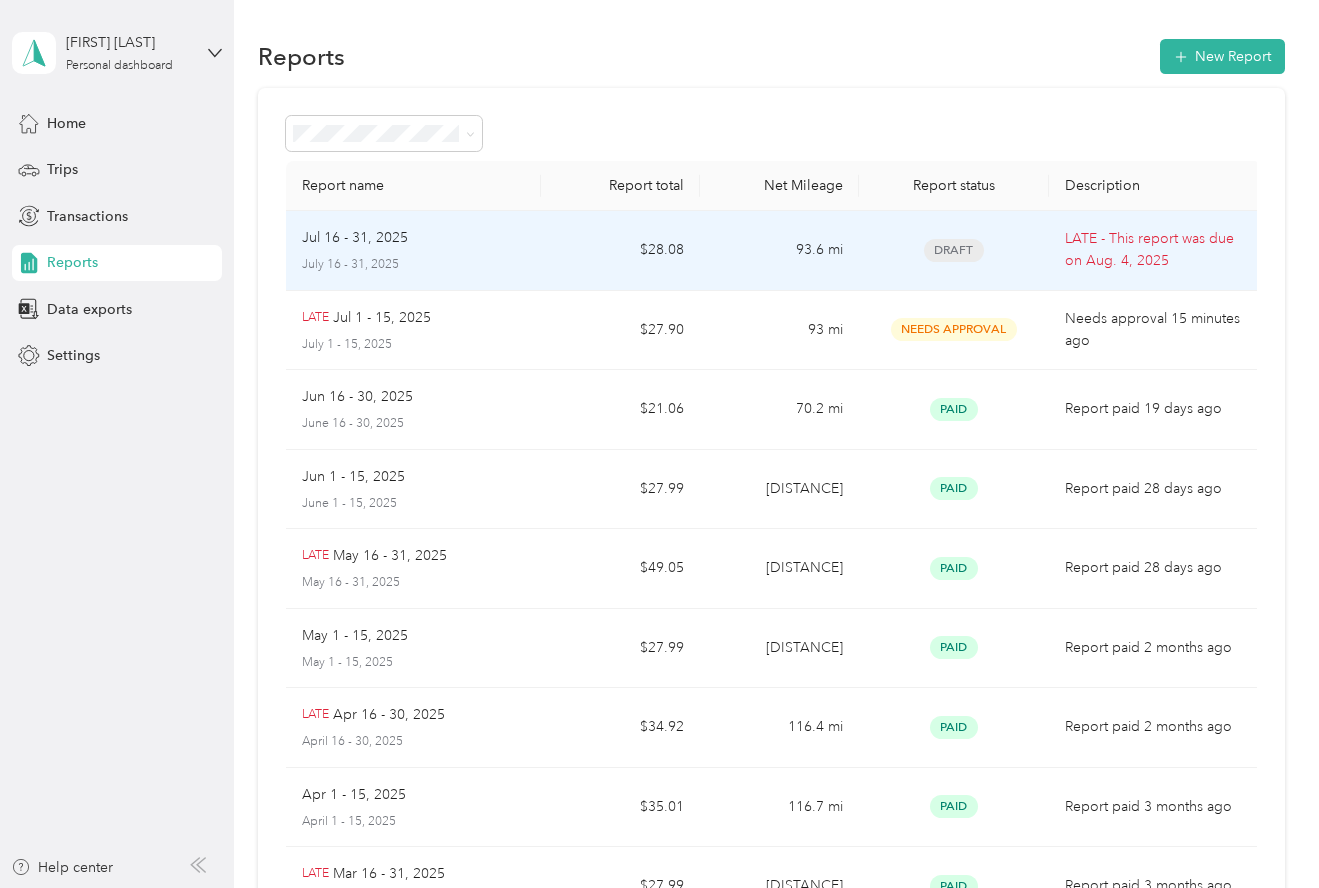 click on "93.6 mi" at bounding box center (779, 251) 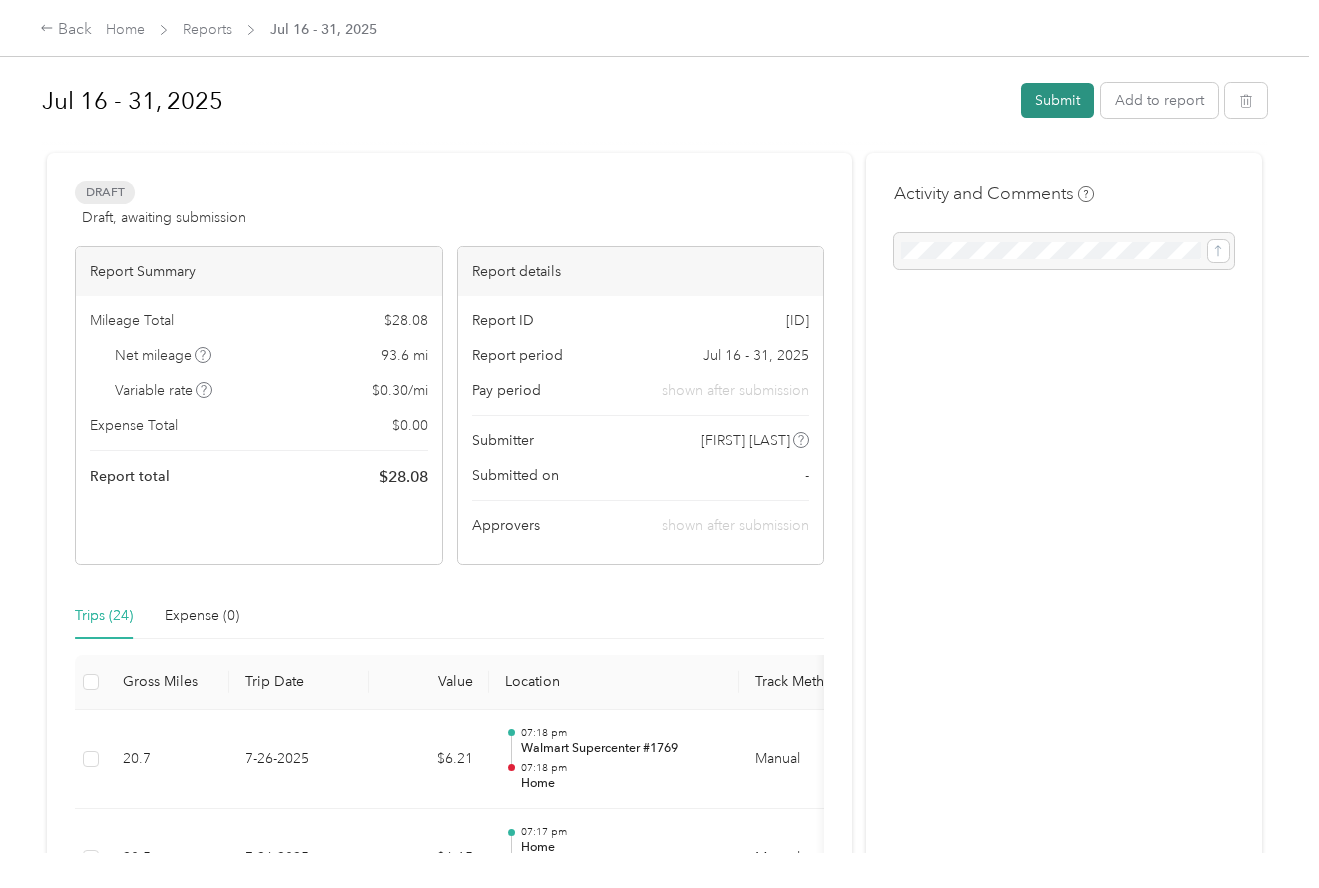 click on "Submit" at bounding box center (1057, 100) 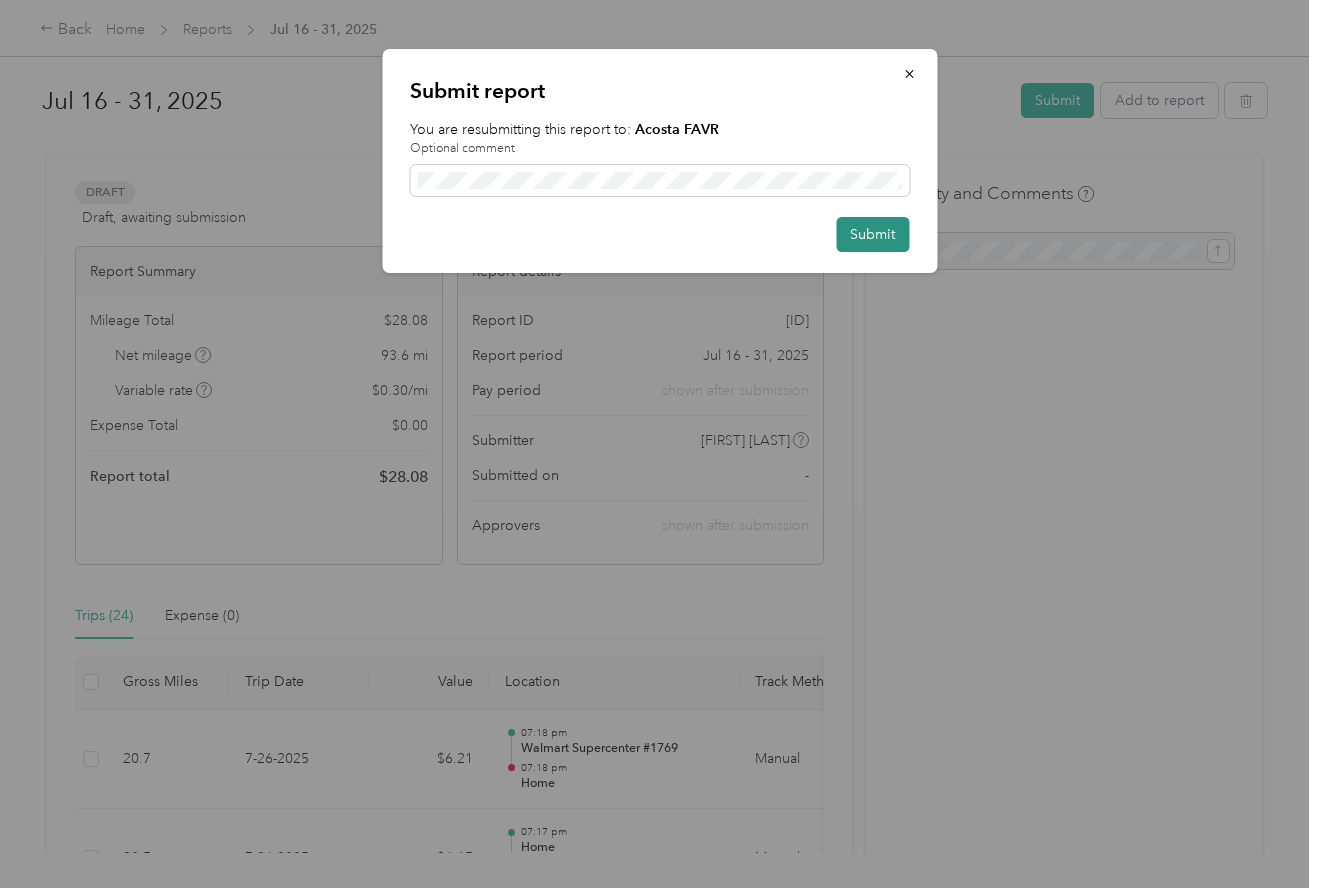 click on "Submit" at bounding box center (872, 234) 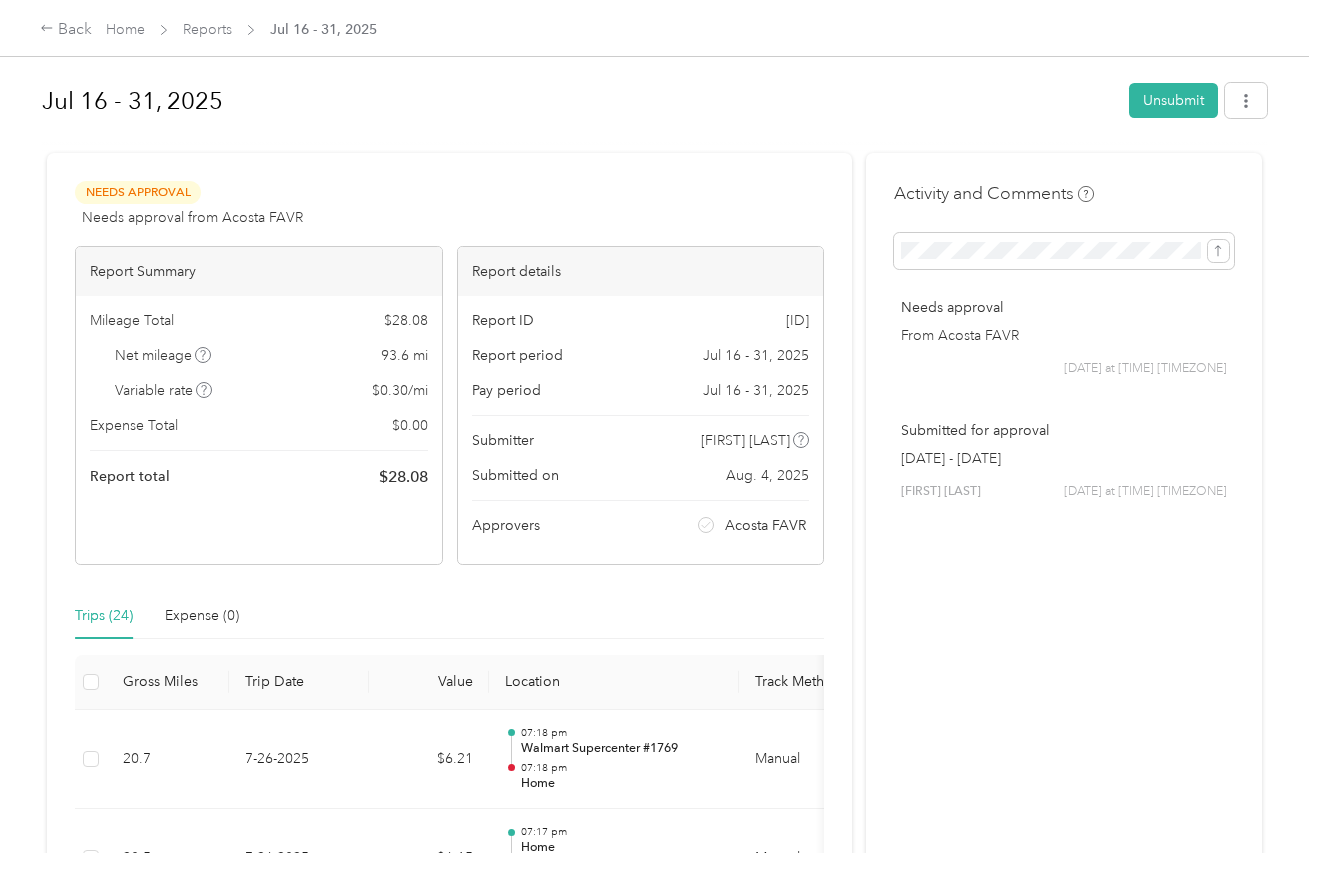 scroll, scrollTop: 0, scrollLeft: 0, axis: both 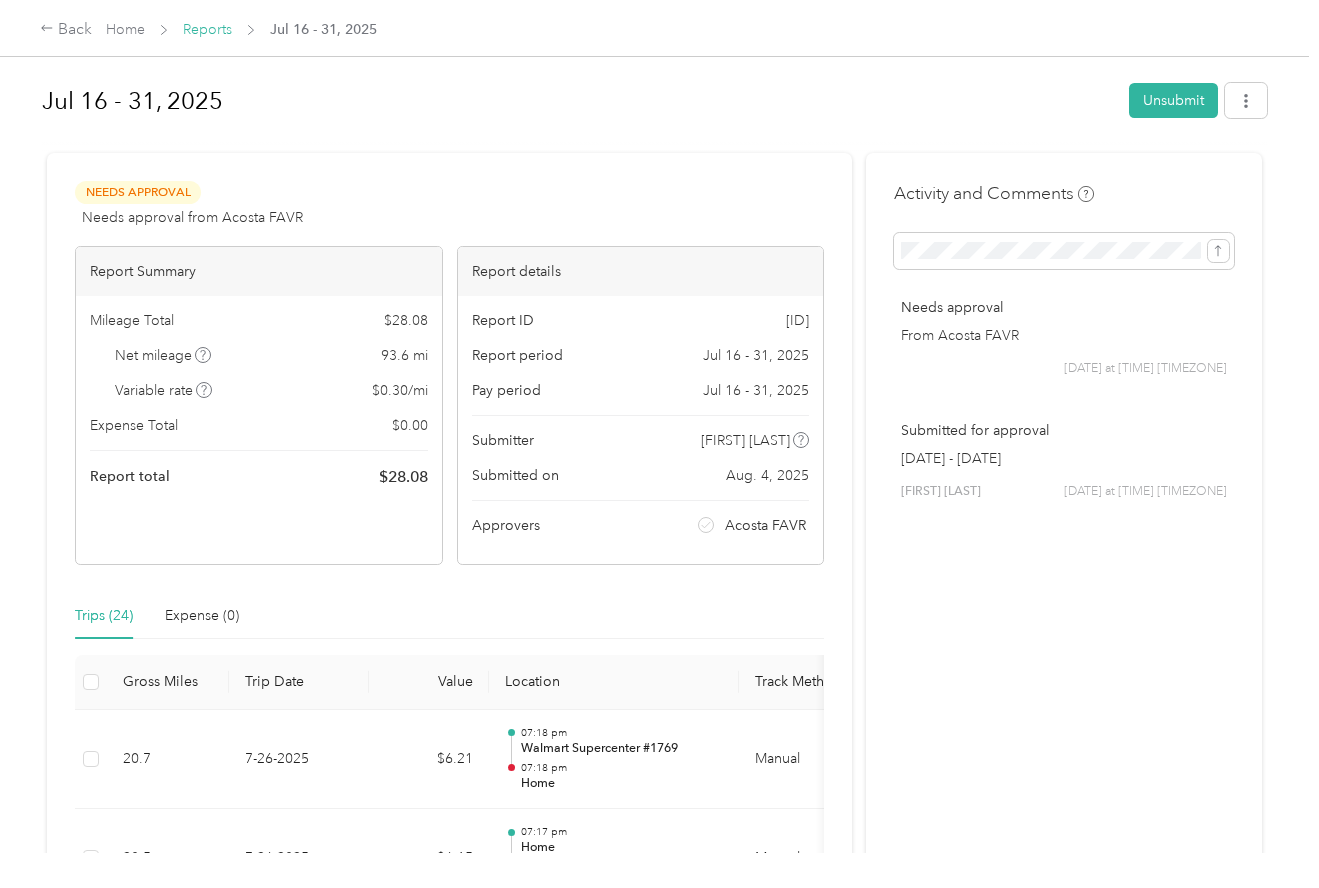 click on "Reports" at bounding box center [207, 29] 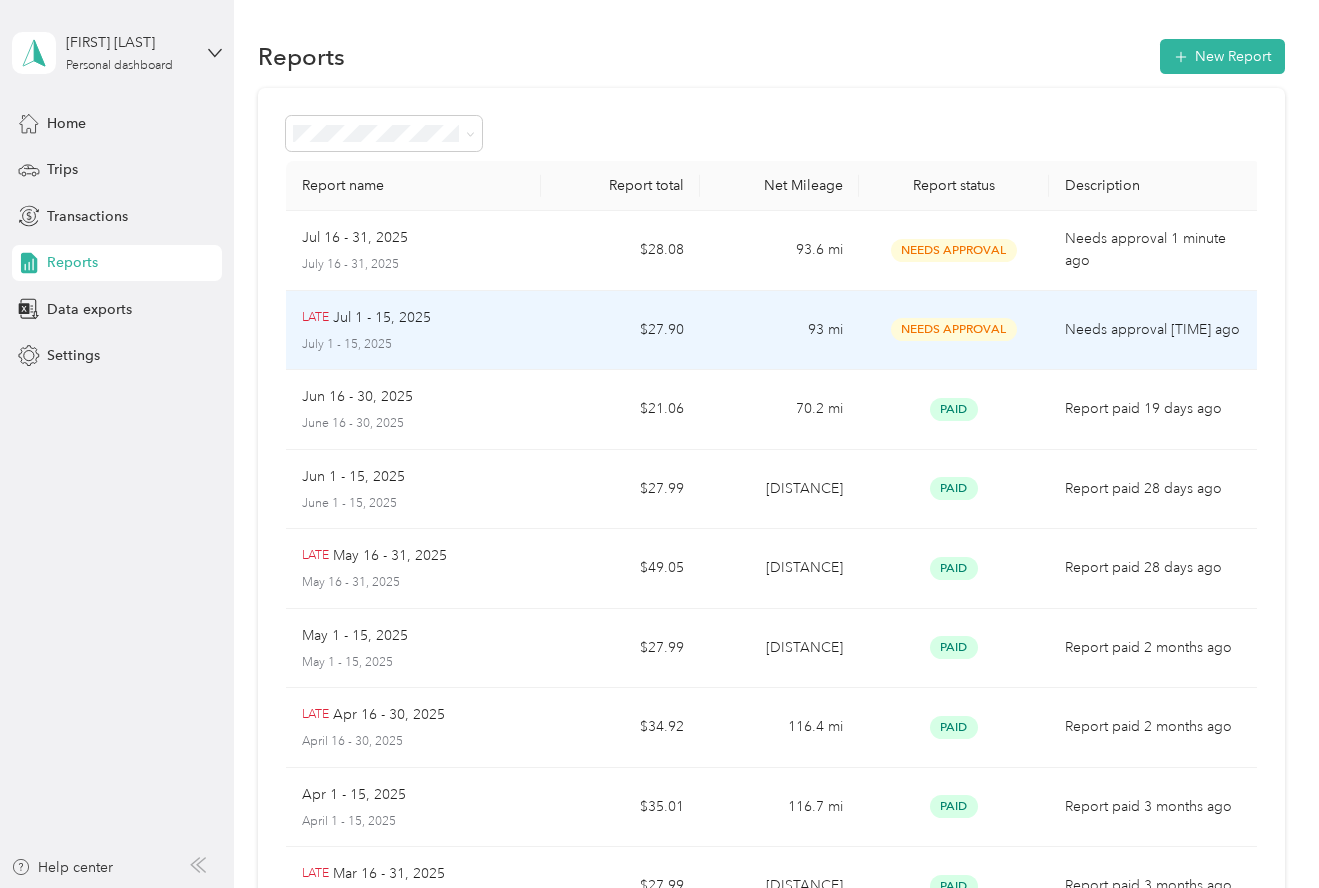 click on "93 mi" at bounding box center [779, 331] 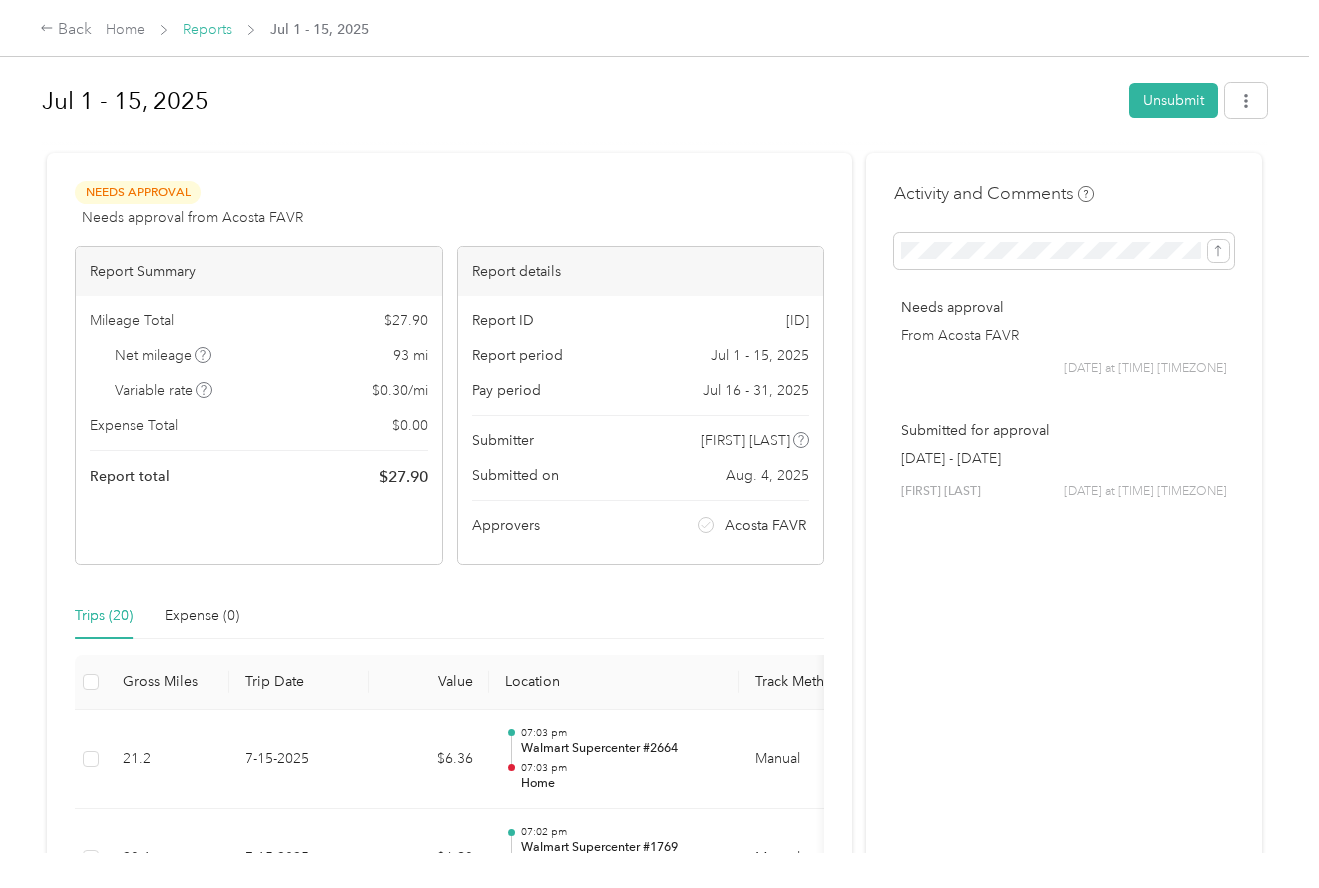 click on "Reports" at bounding box center (207, 29) 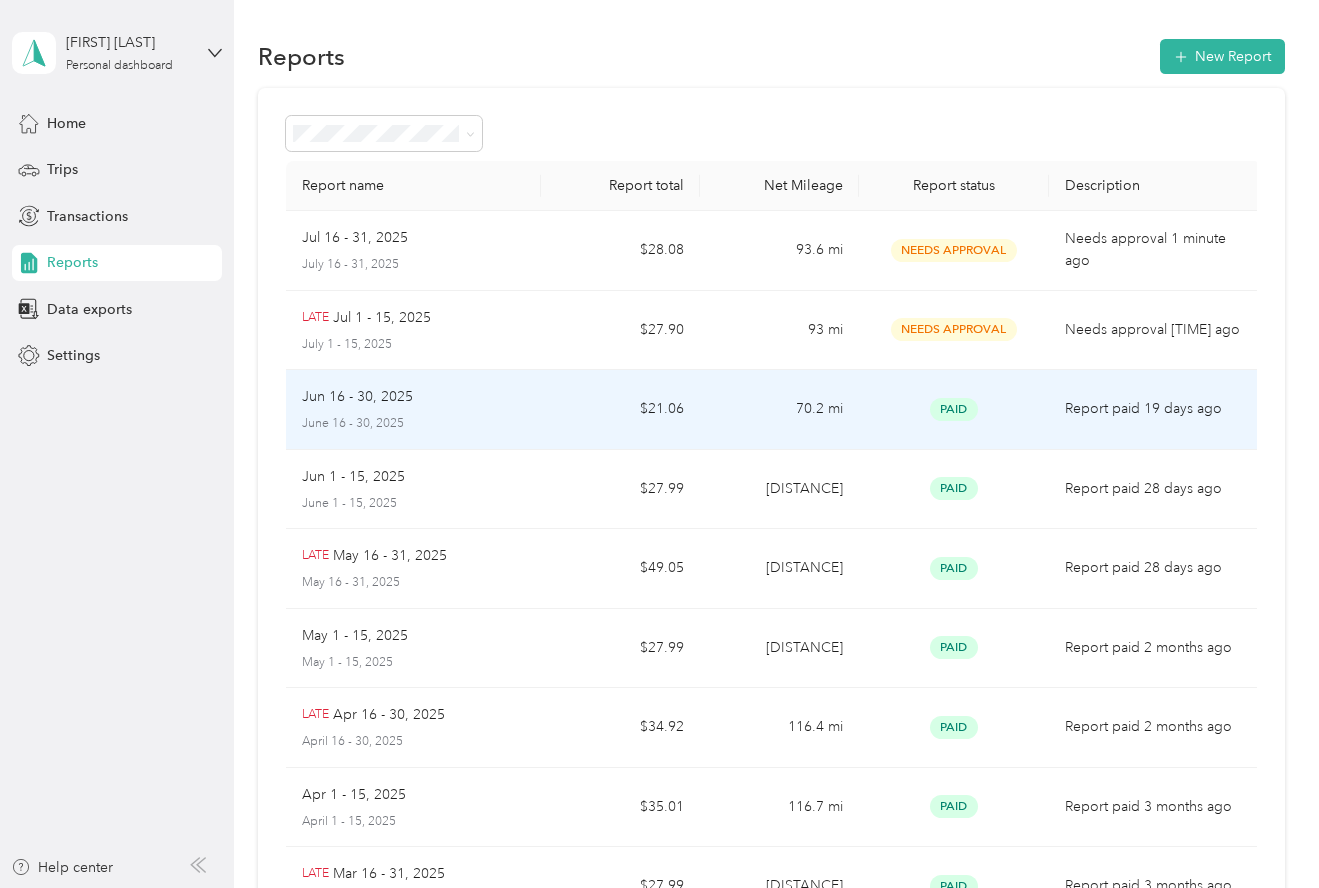 click on "Paid" at bounding box center (954, 409) 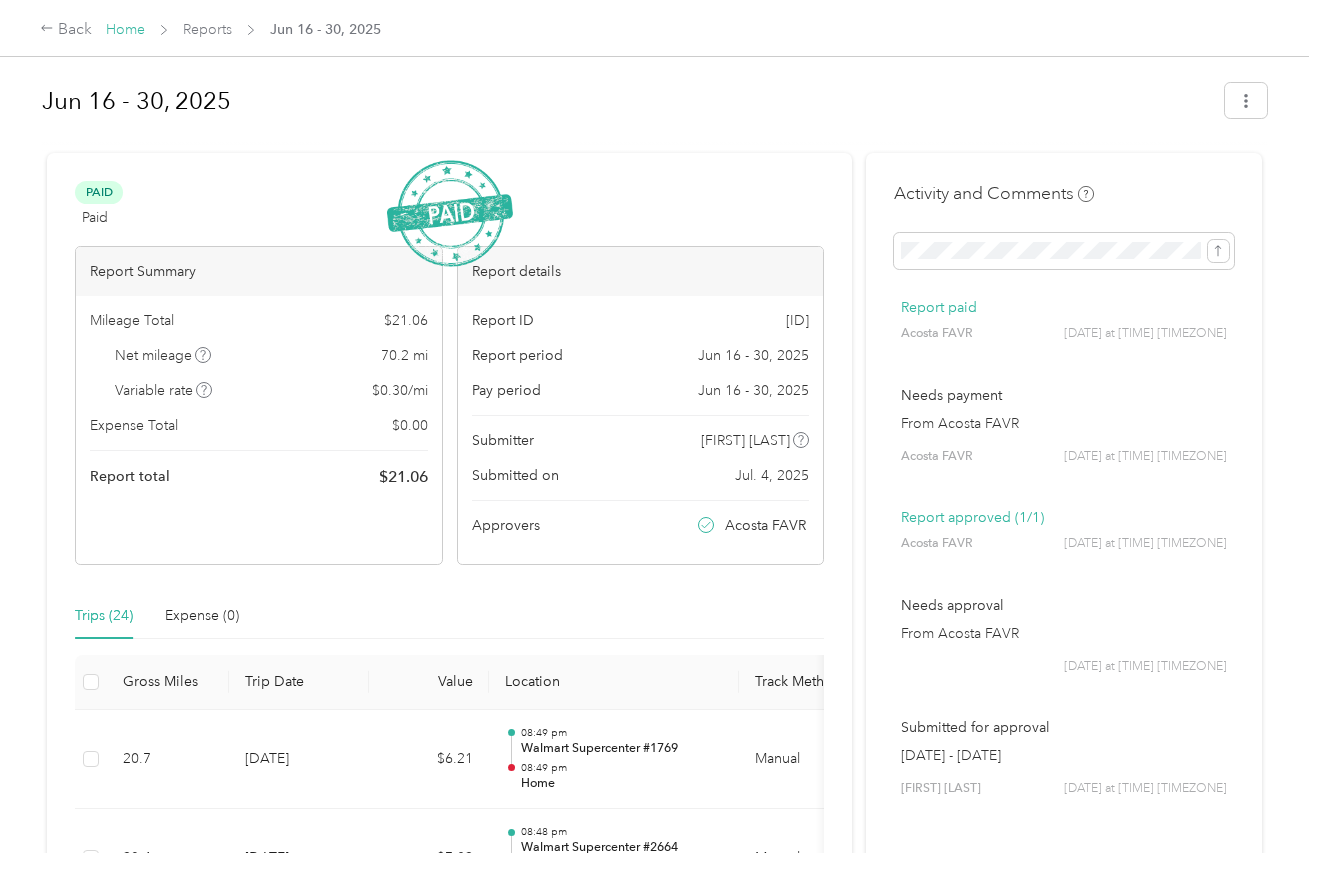 click on "Home" at bounding box center [125, 29] 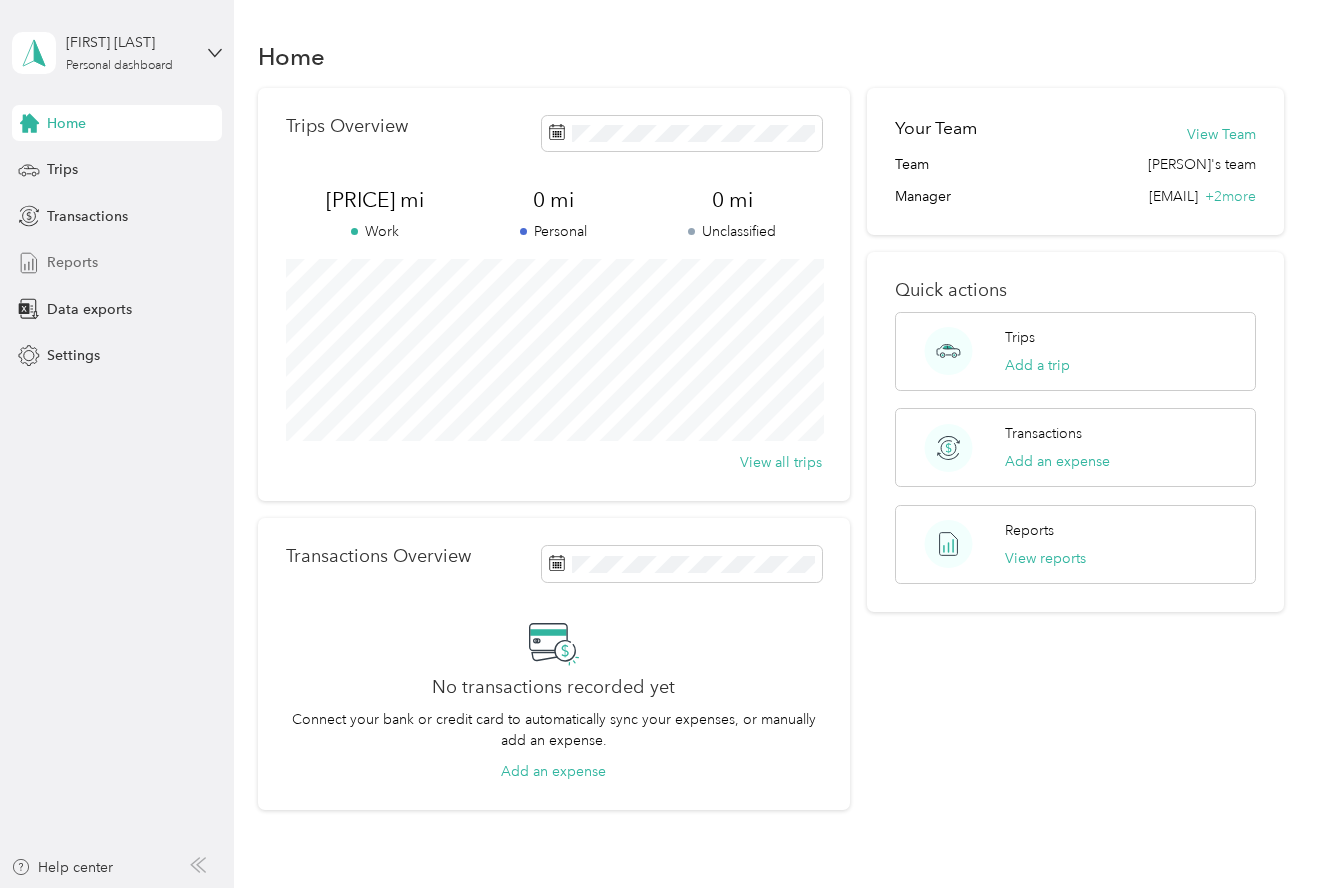 click on "Reports" at bounding box center (72, 262) 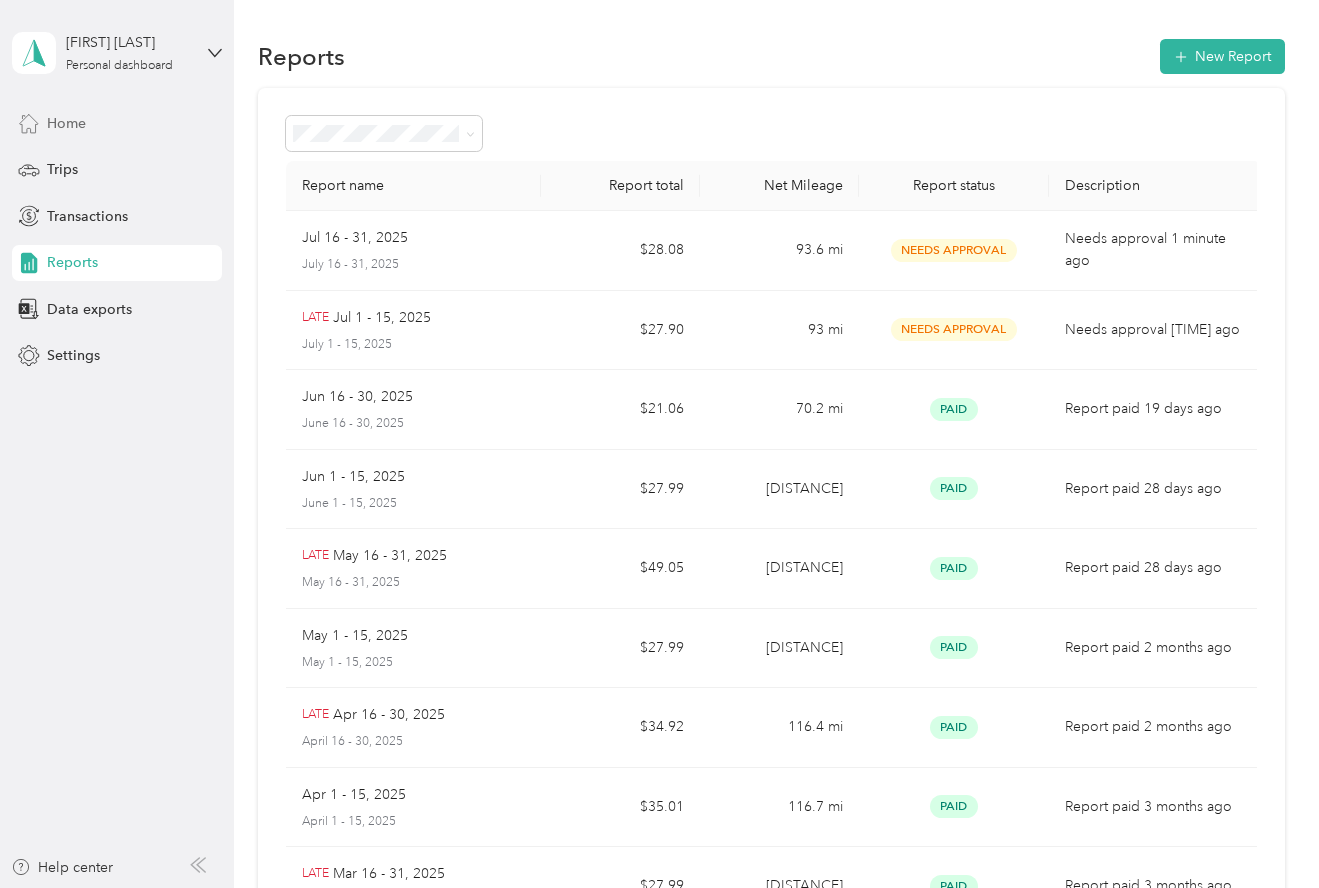 click on "Home" at bounding box center (66, 123) 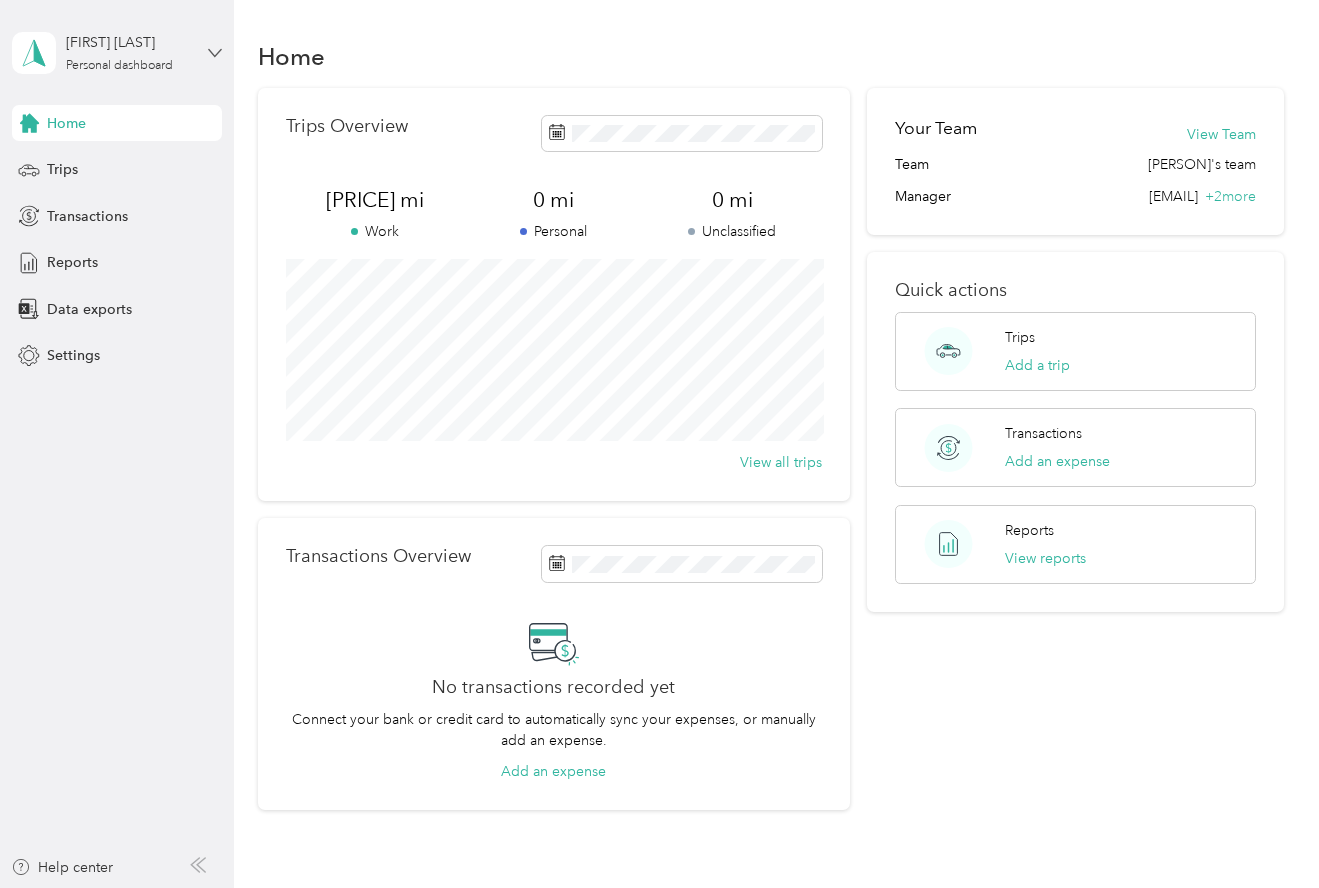 click 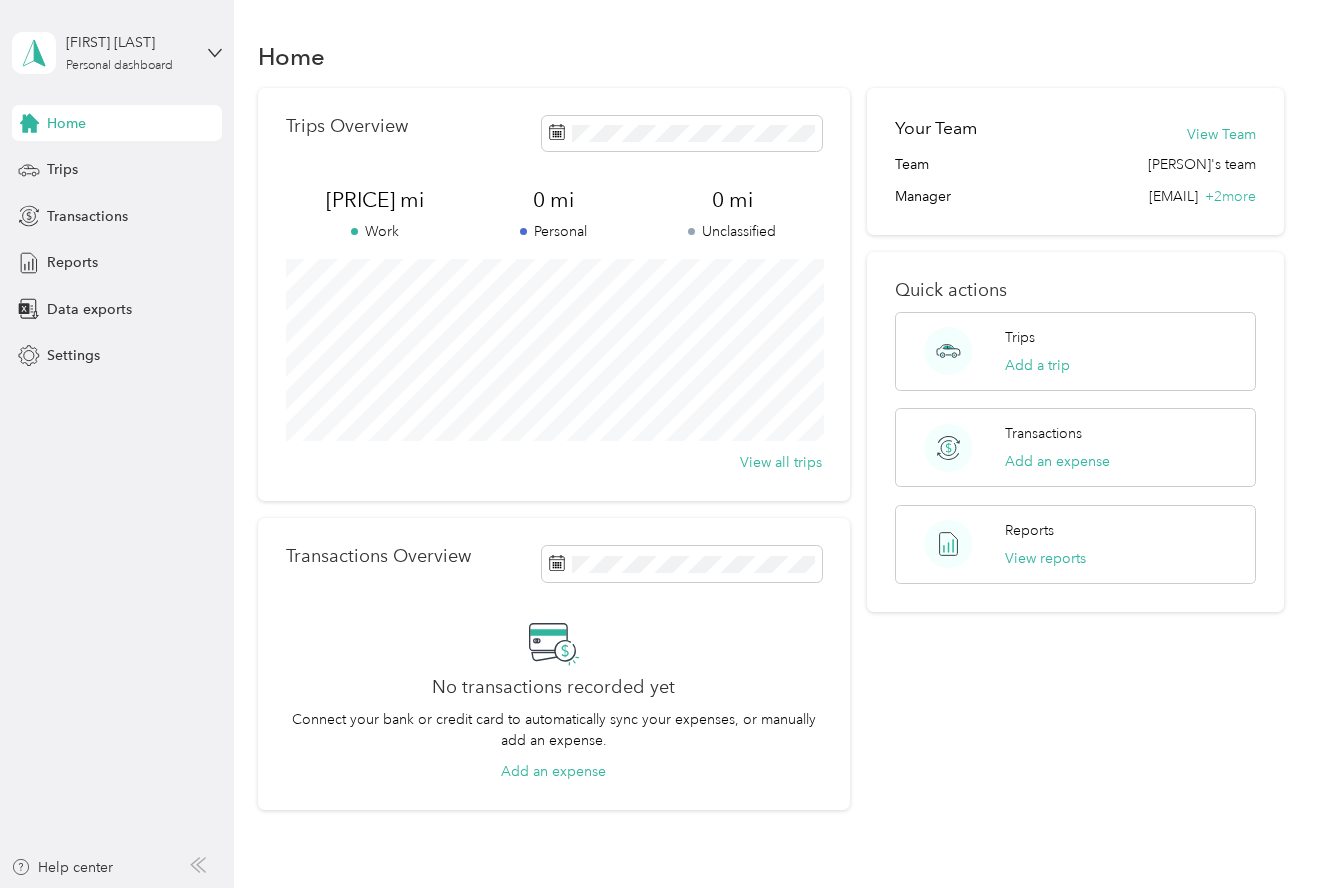 click on "Log out" at bounding box center (164, 156) 